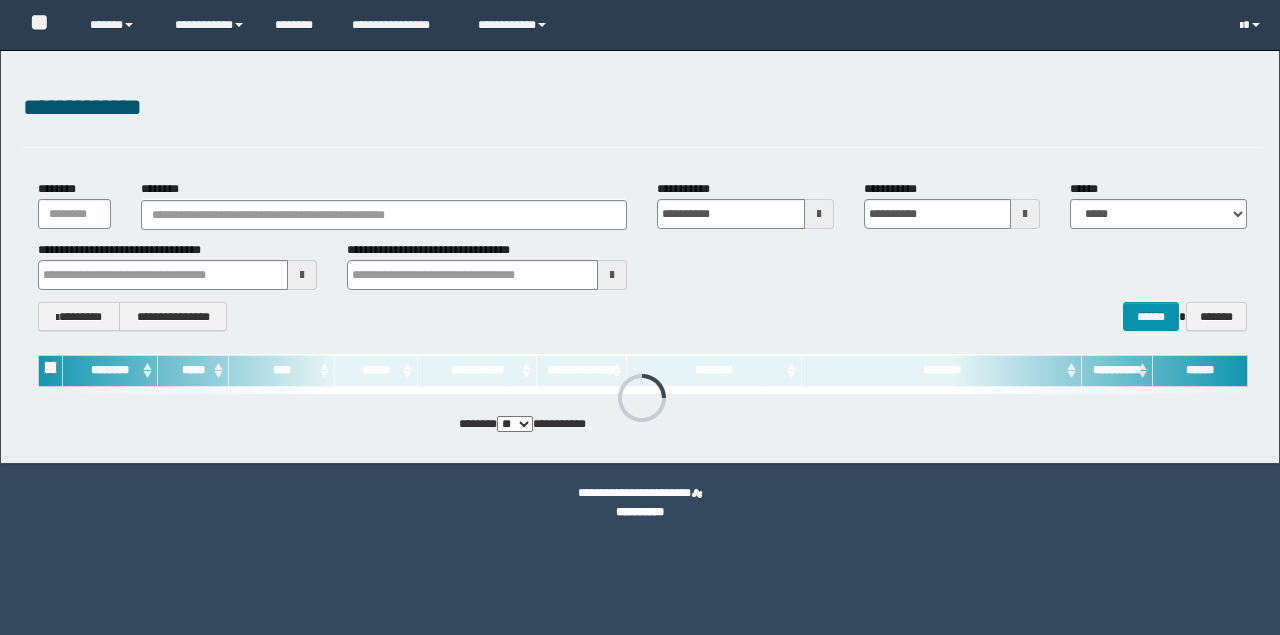 scroll, scrollTop: 0, scrollLeft: 0, axis: both 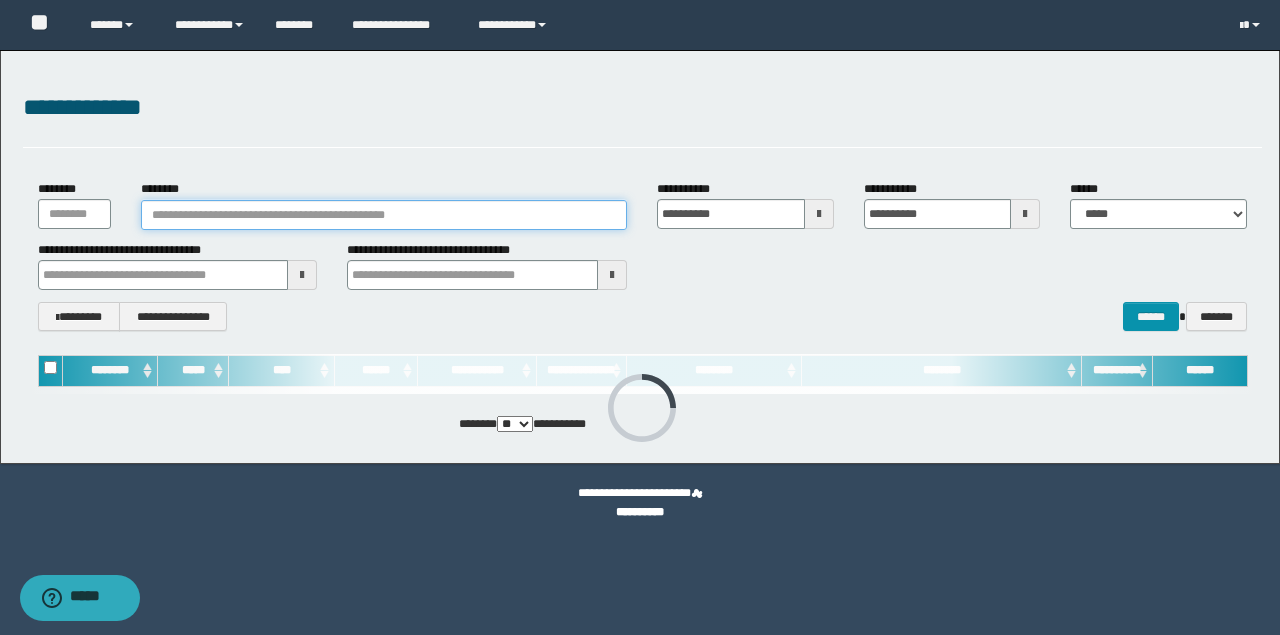 click on "********" at bounding box center [384, 215] 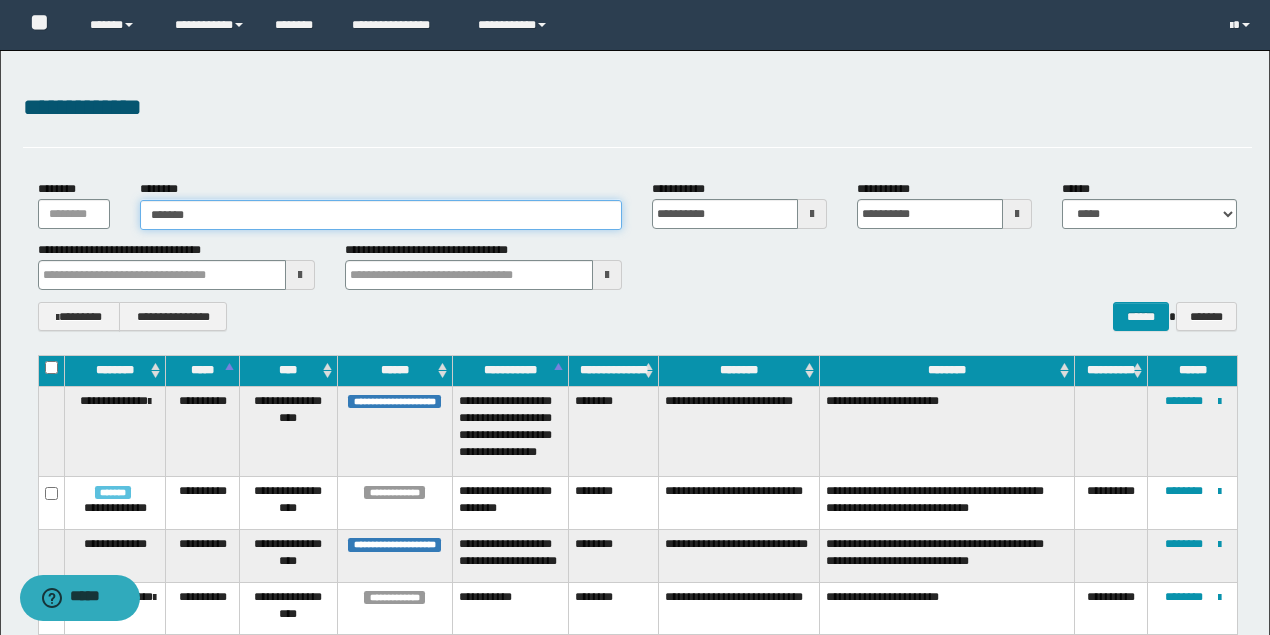 type on "********" 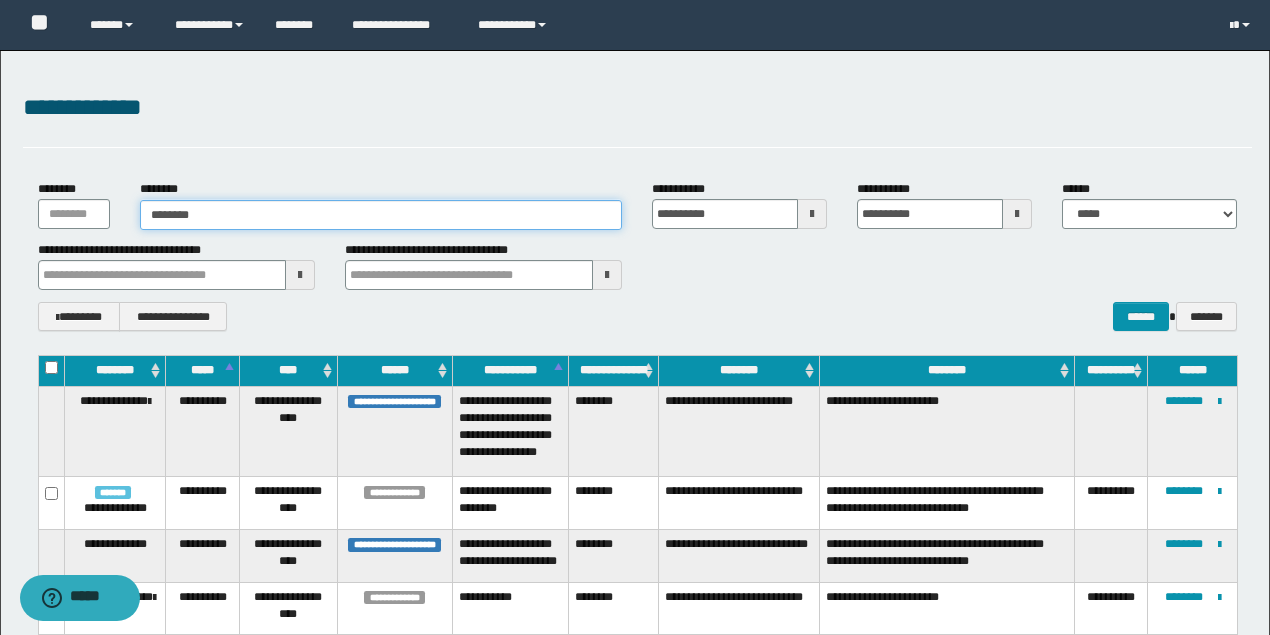 type on "********" 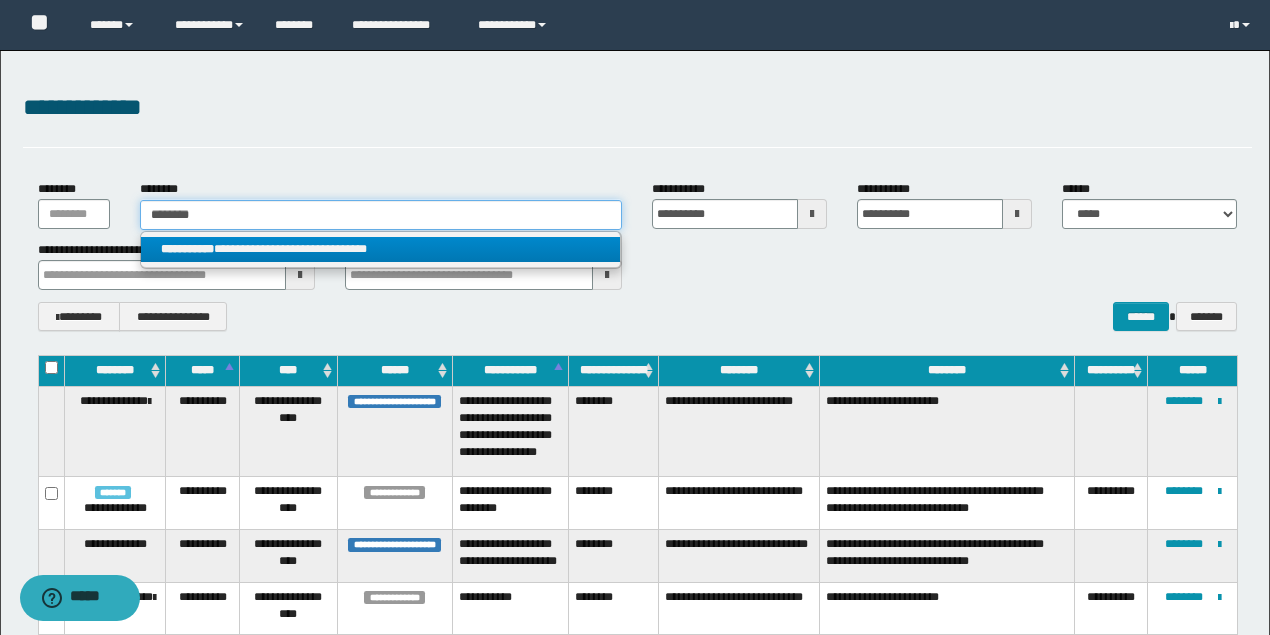 type on "********" 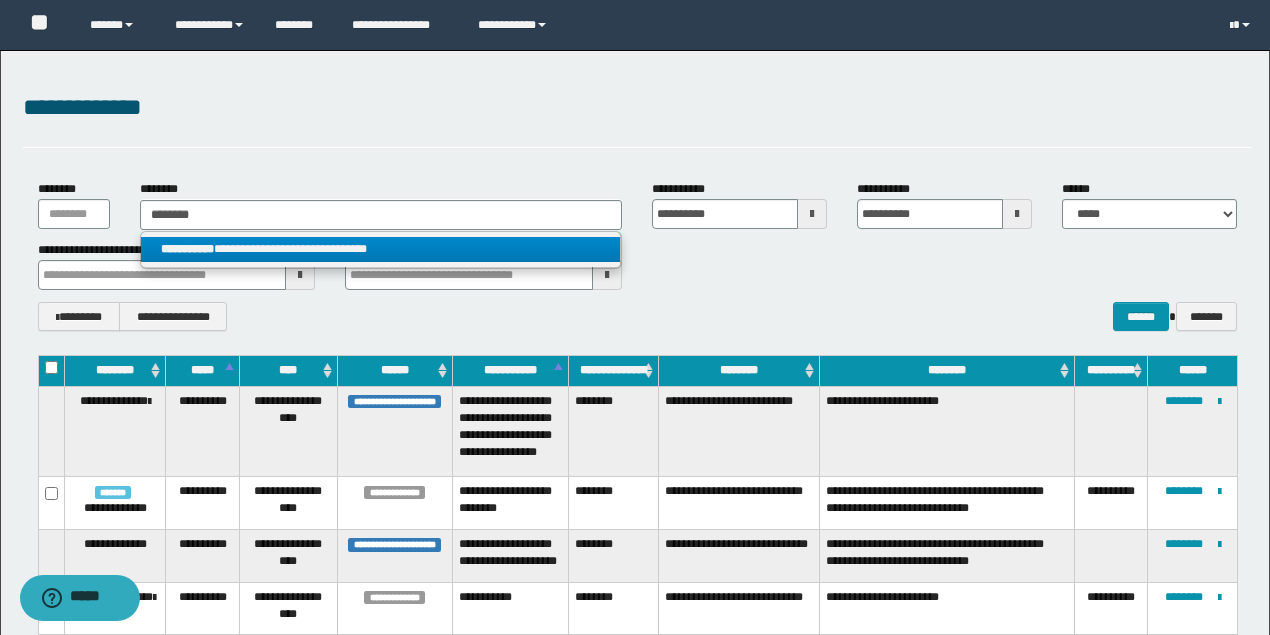 click on "**********" at bounding box center [380, 249] 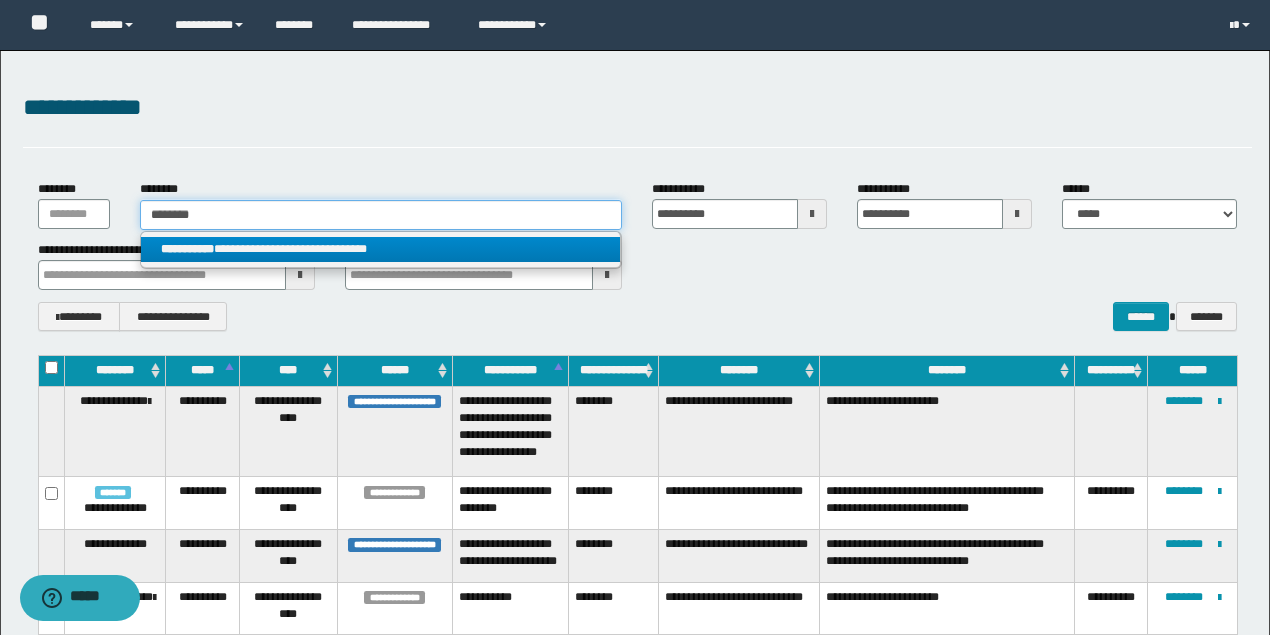 type 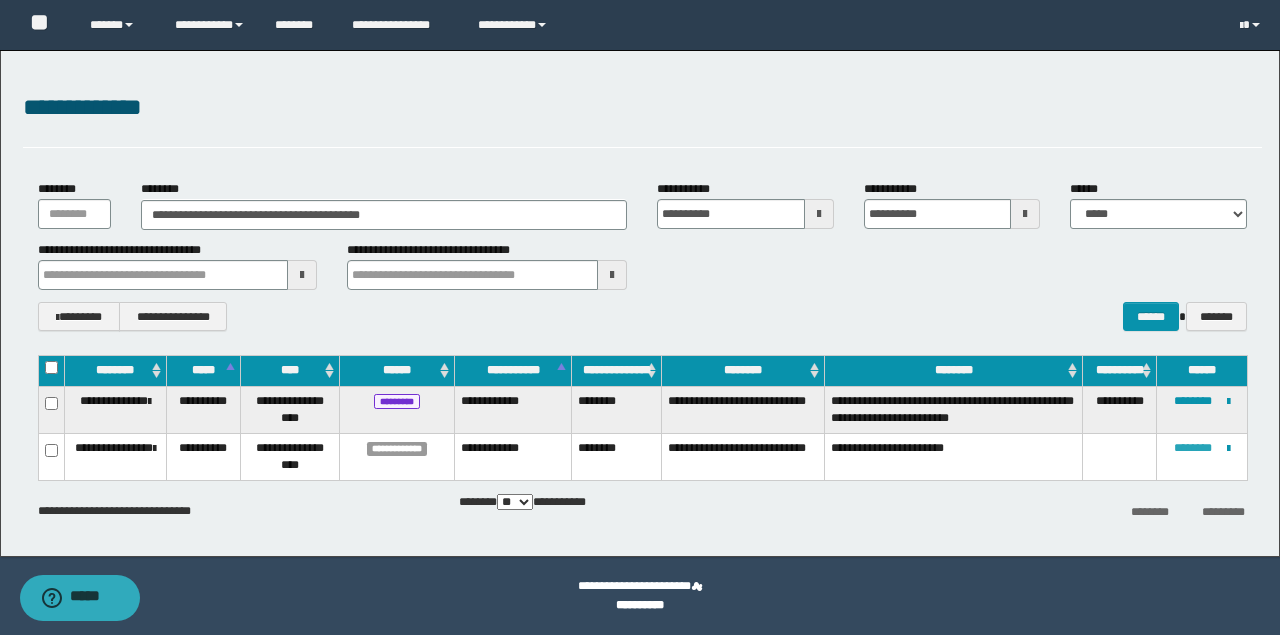 click on "********" at bounding box center [1193, 448] 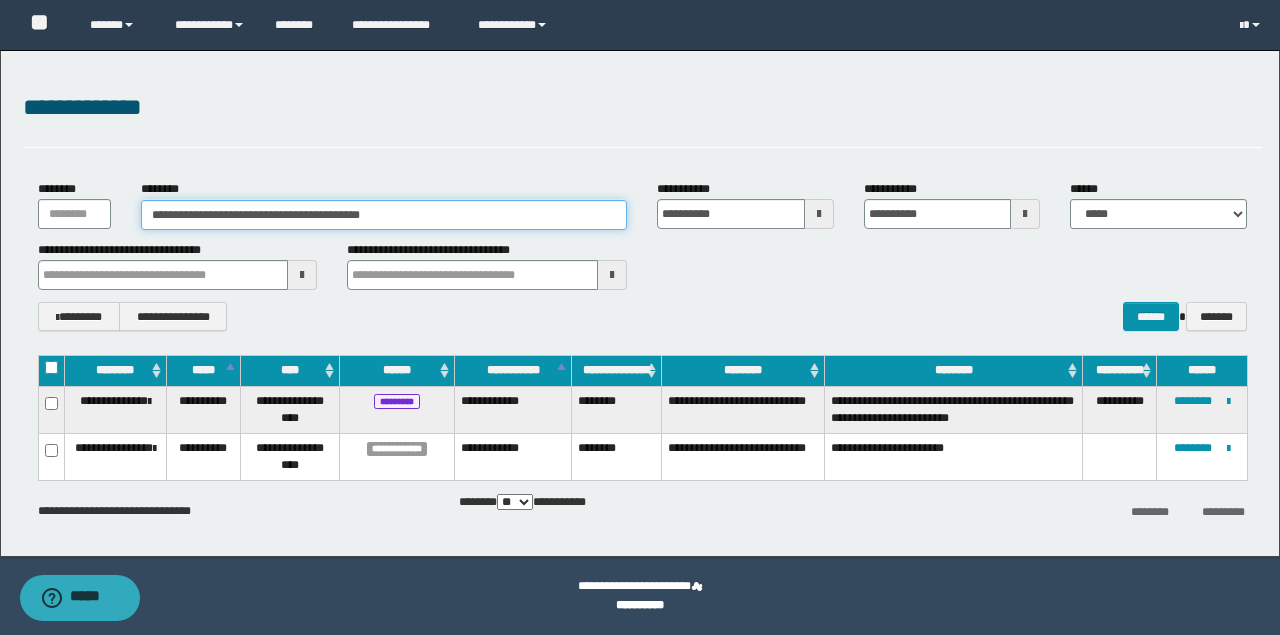 drag, startPoint x: 385, startPoint y: 216, endPoint x: 0, endPoint y: 250, distance: 386.49838 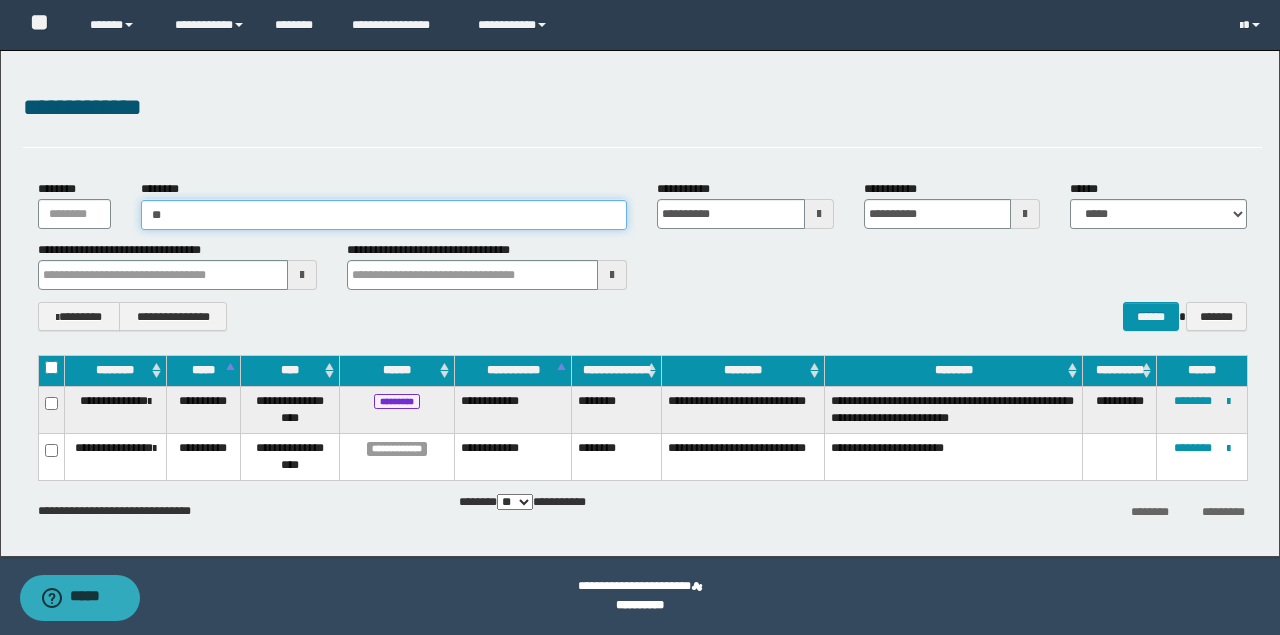 type on "***" 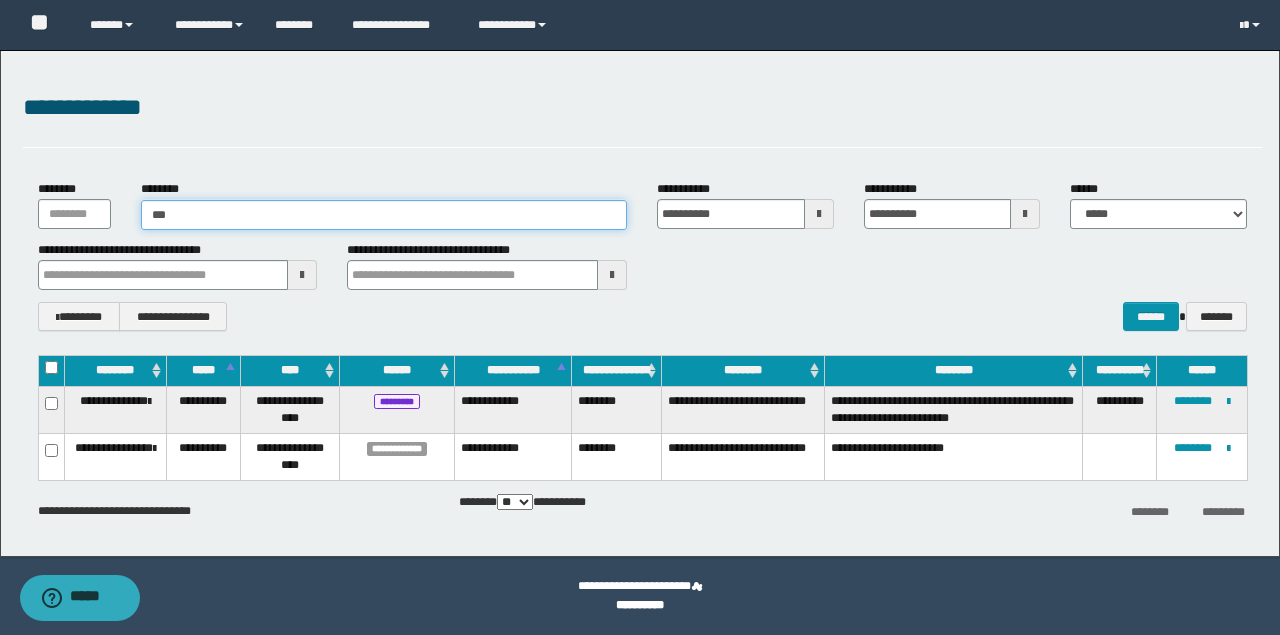 type on "***" 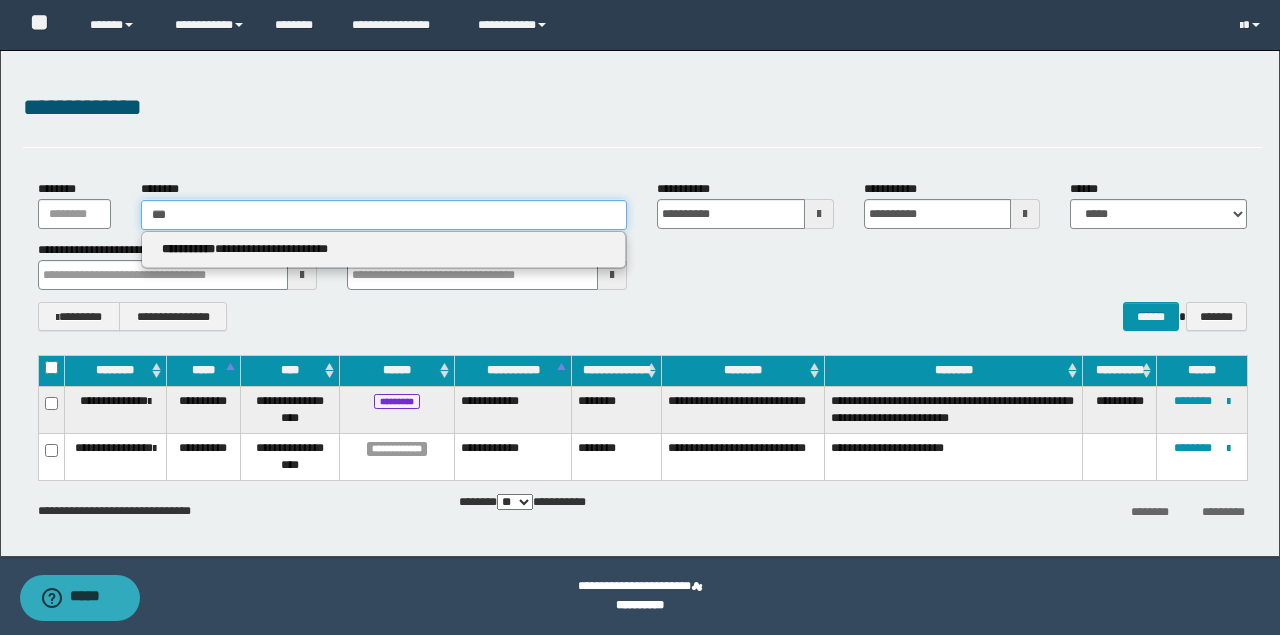 type 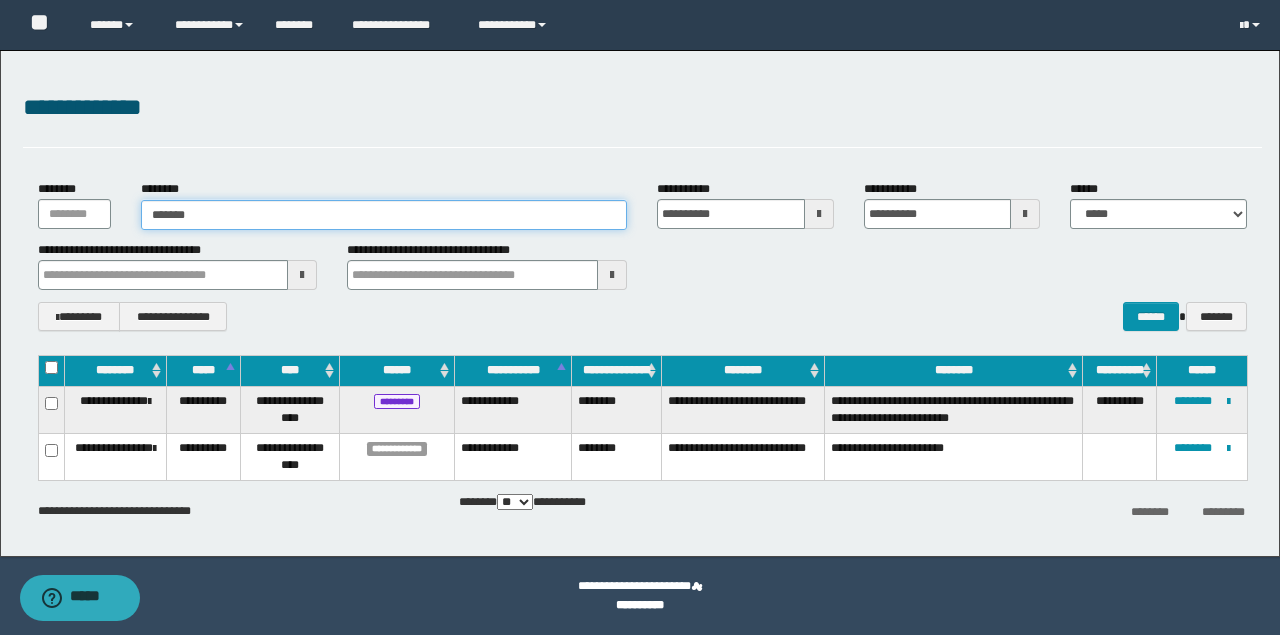 type on "********" 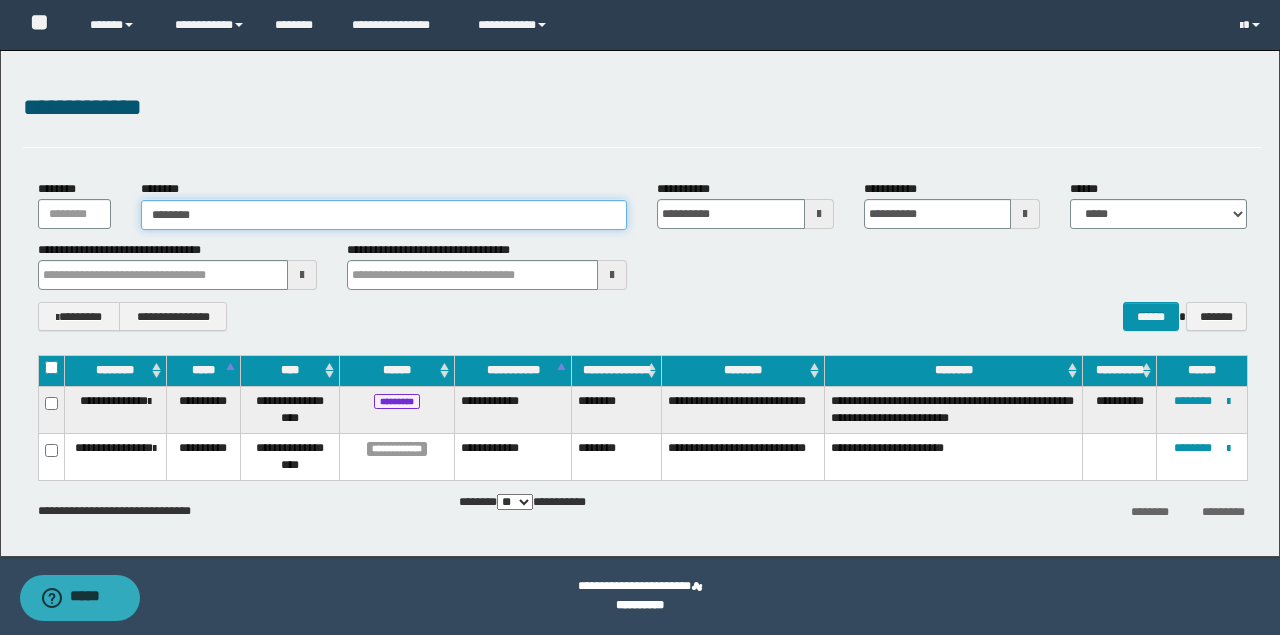 type on "********" 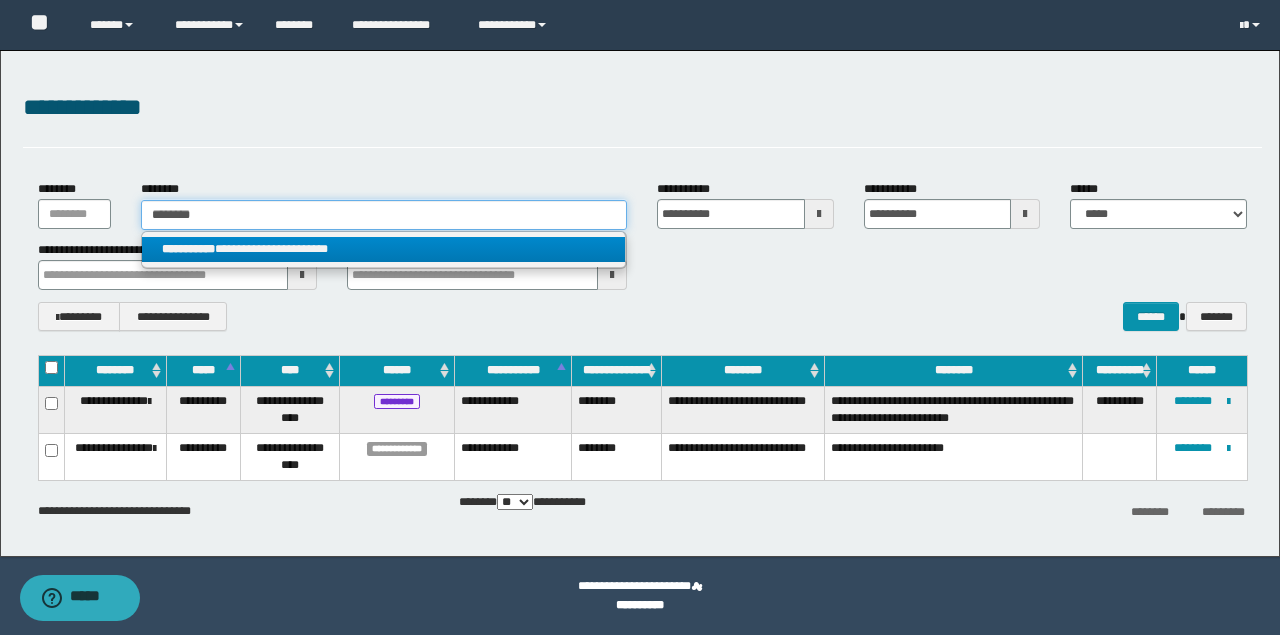 type on "********" 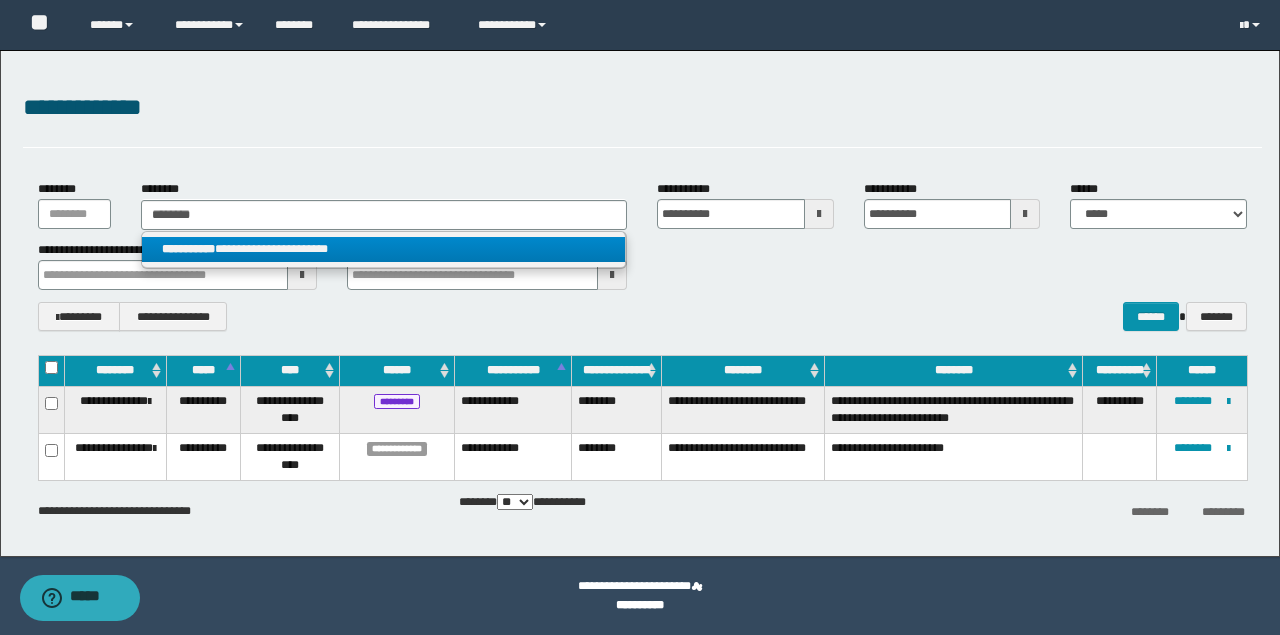 click on "**********" at bounding box center [384, 249] 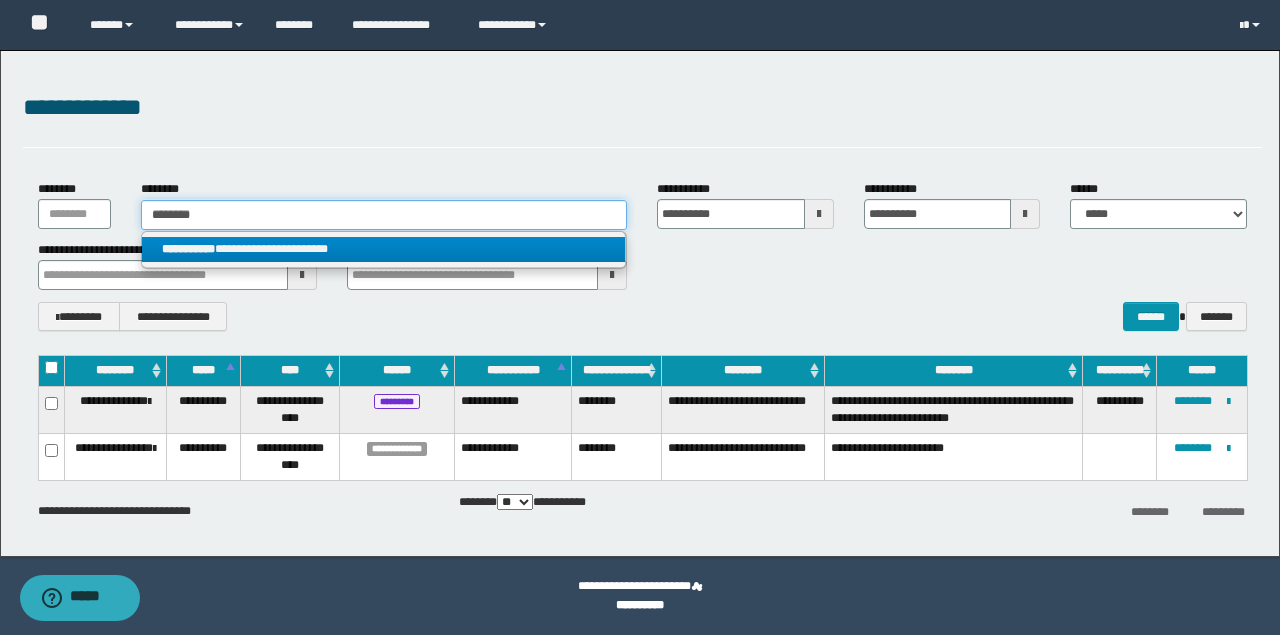 type 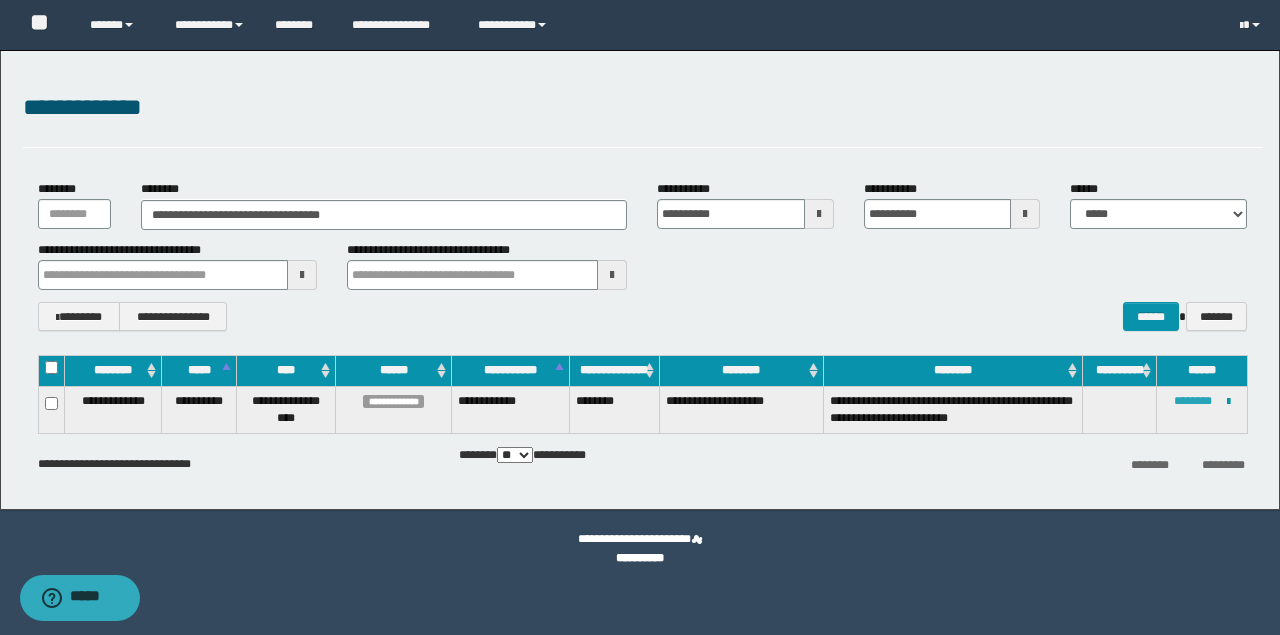 click on "********" at bounding box center [1193, 401] 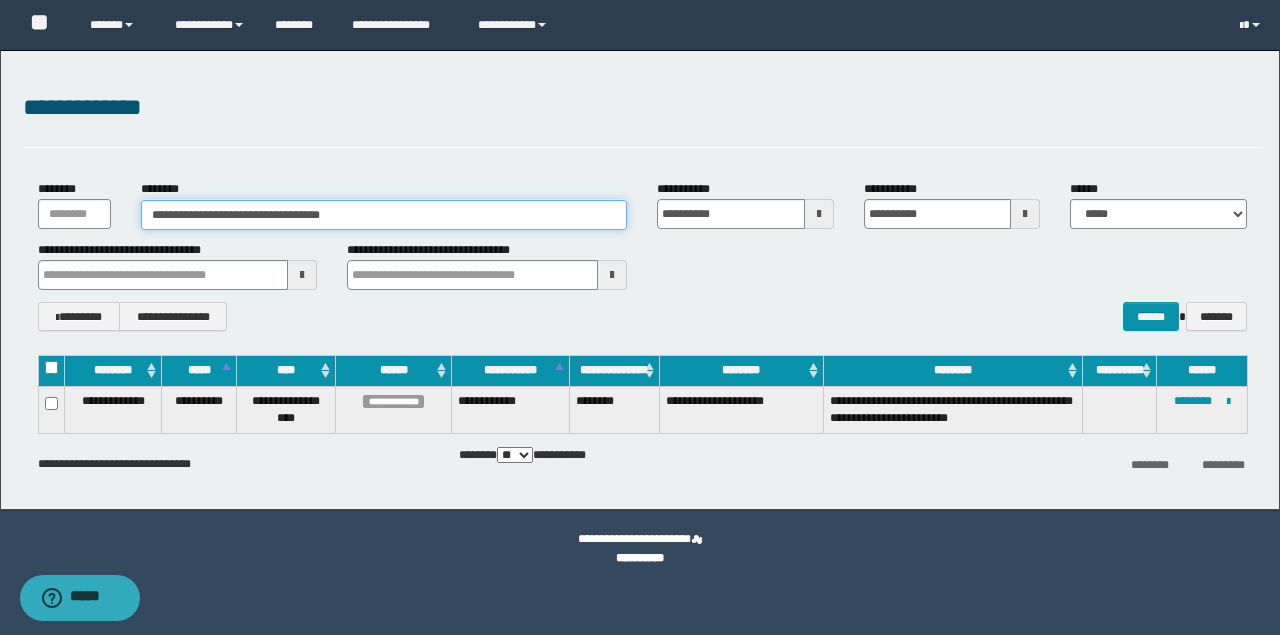 drag, startPoint x: 356, startPoint y: 208, endPoint x: 158, endPoint y: 216, distance: 198.16154 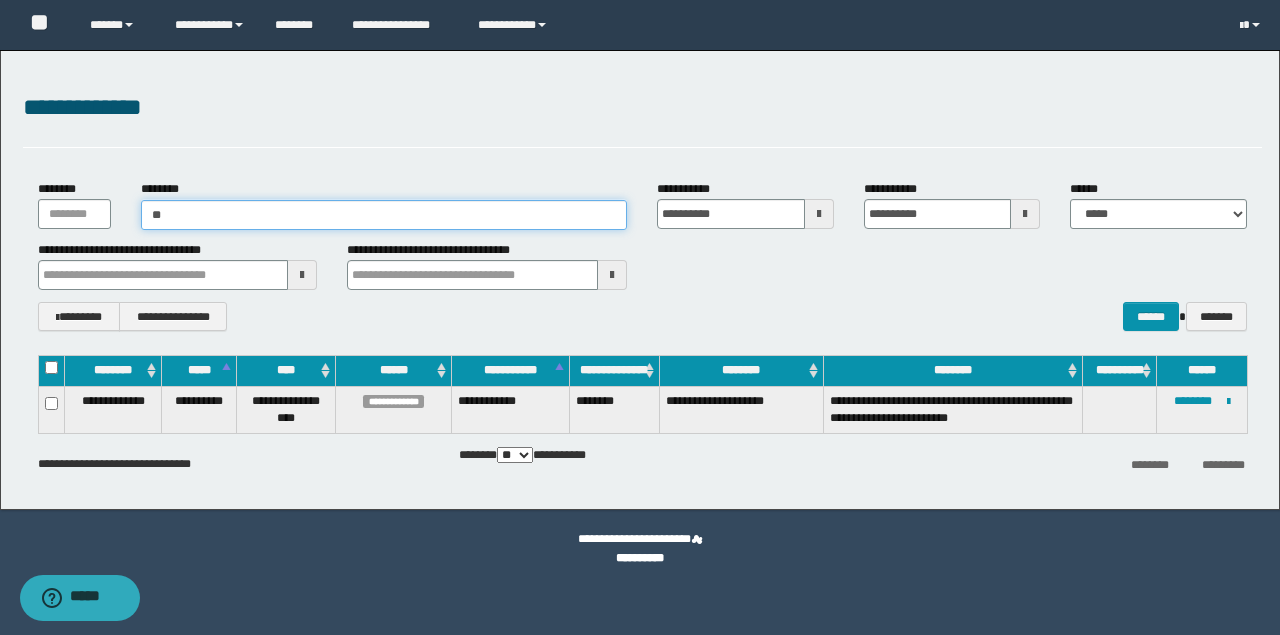 type on "*" 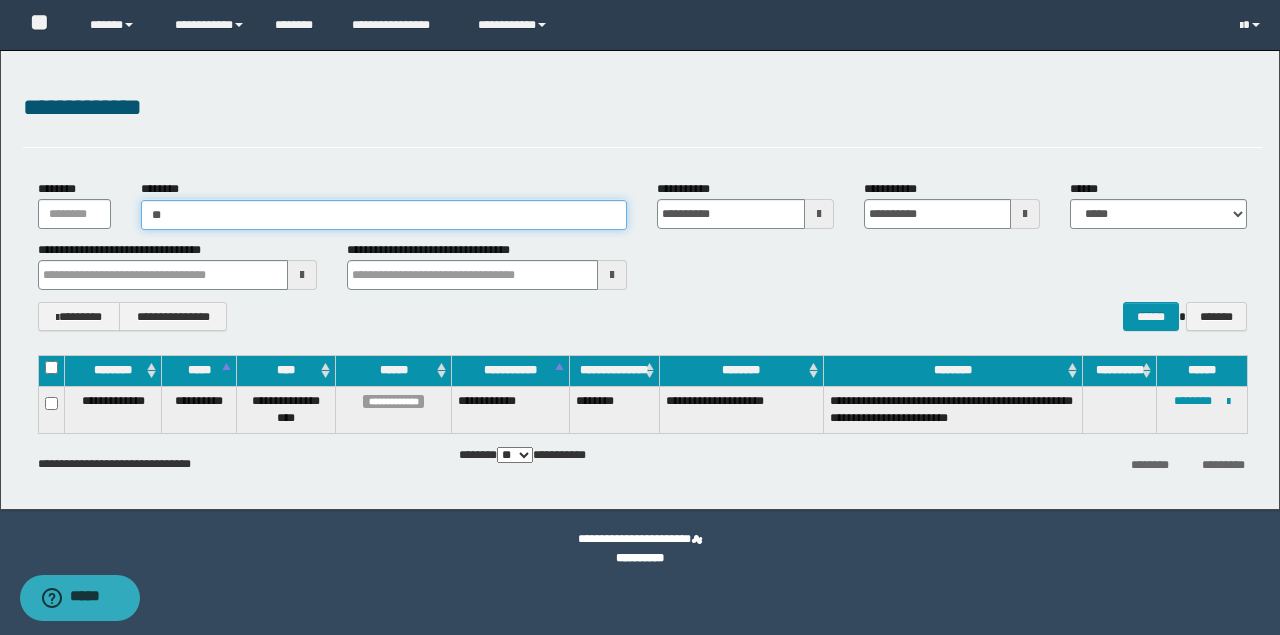 type on "***" 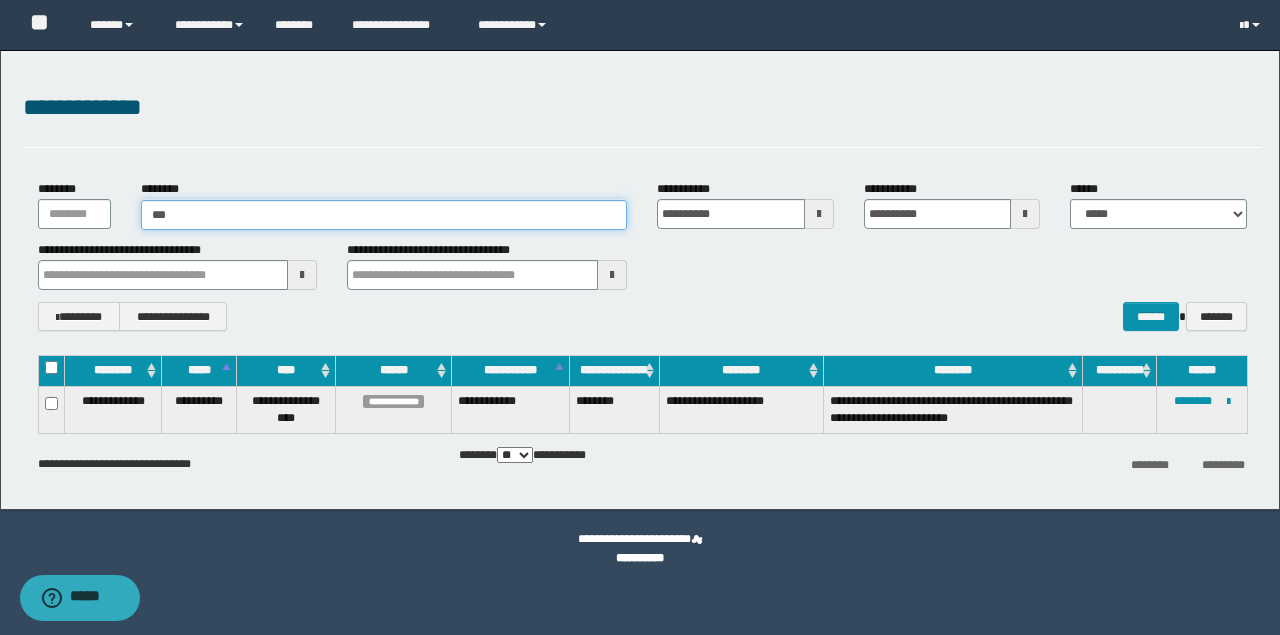 type on "***" 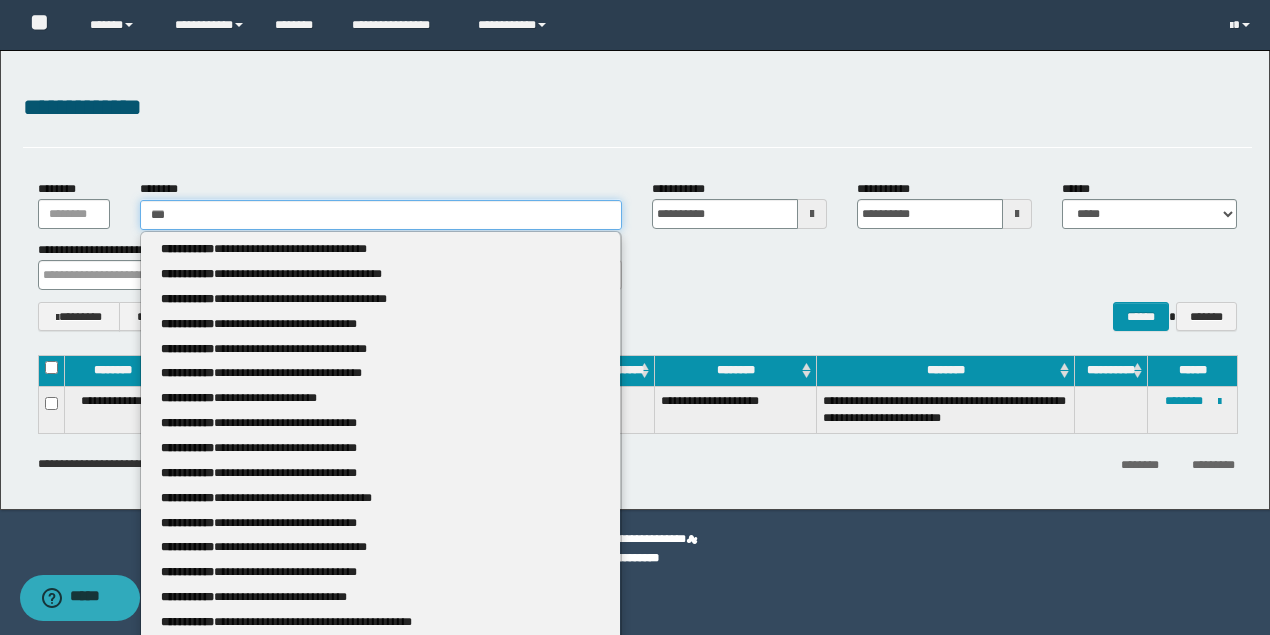 type 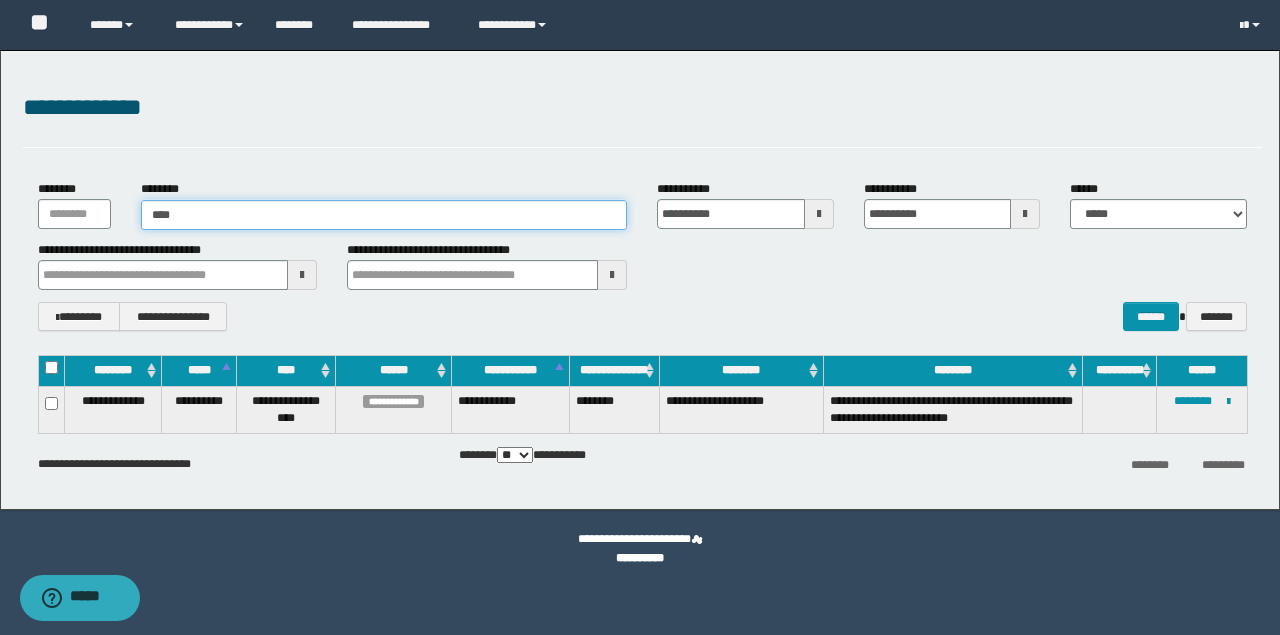type on "*****" 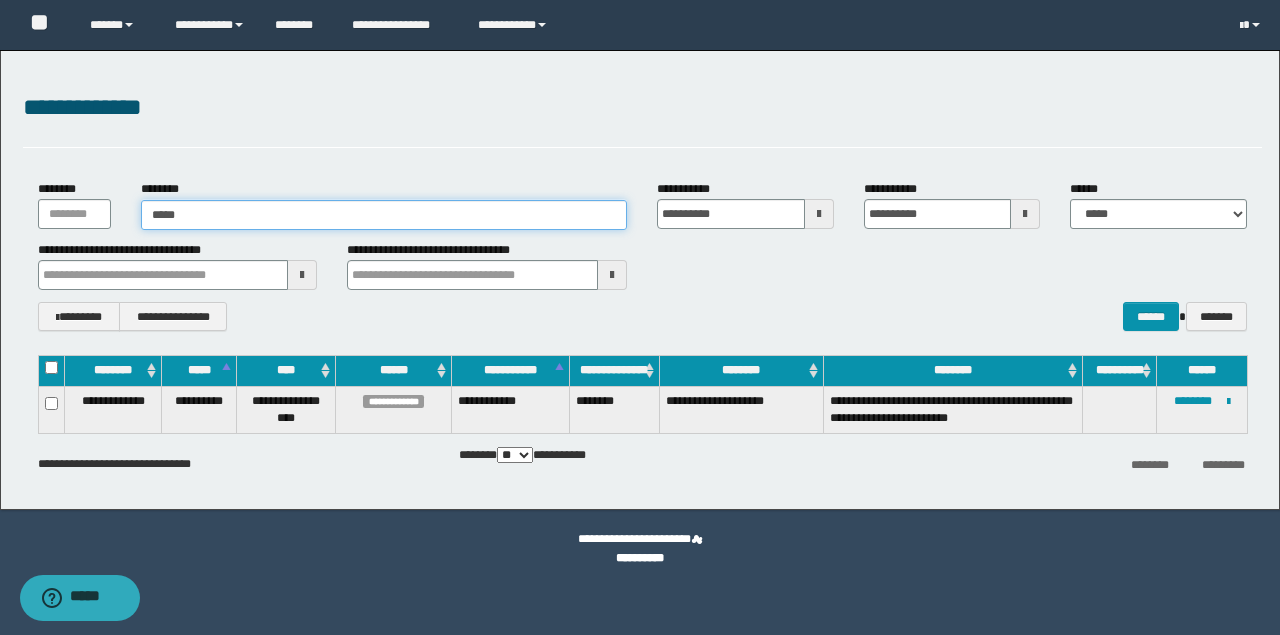 type on "*****" 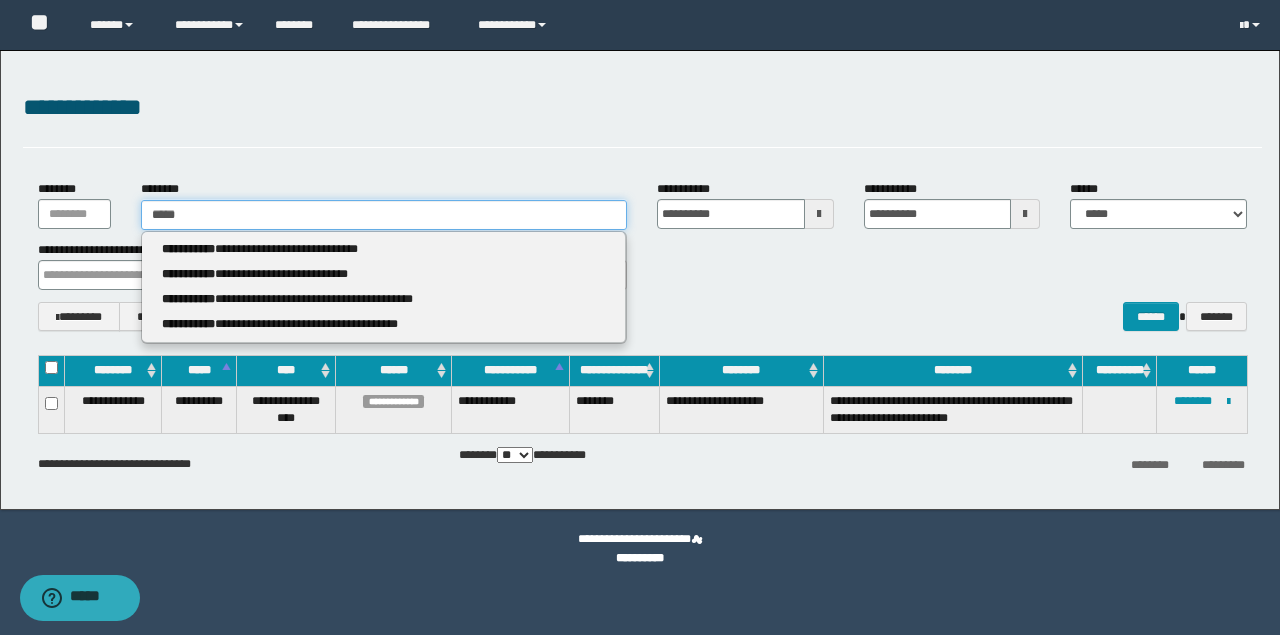 type 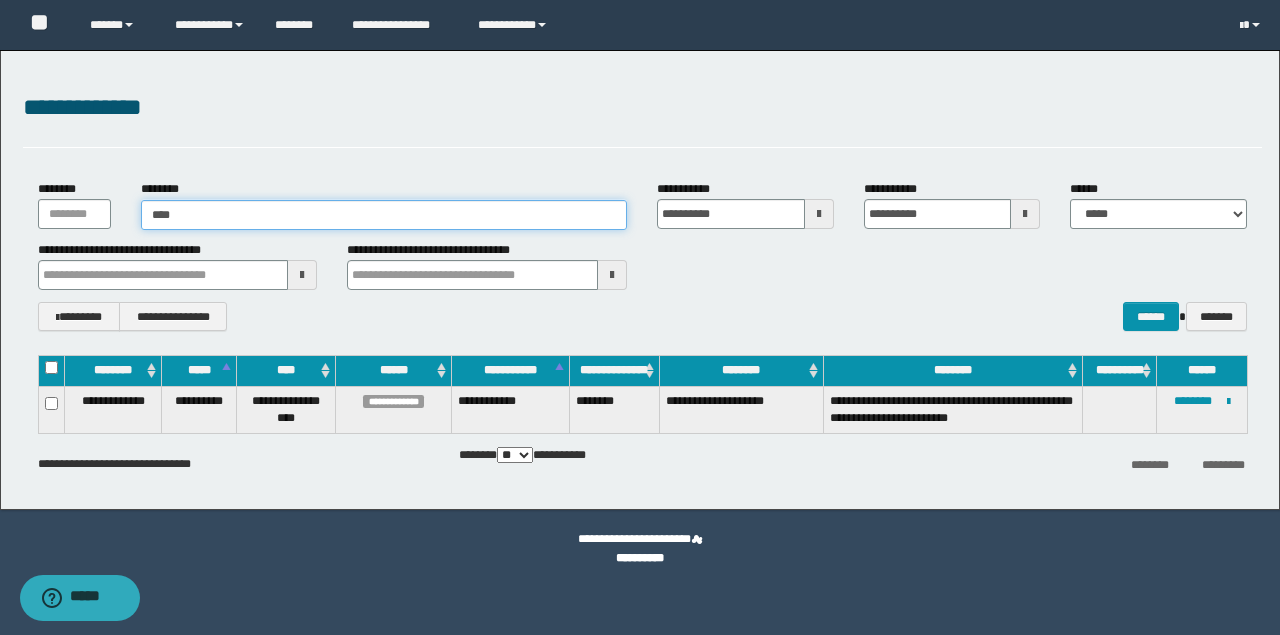type on "****" 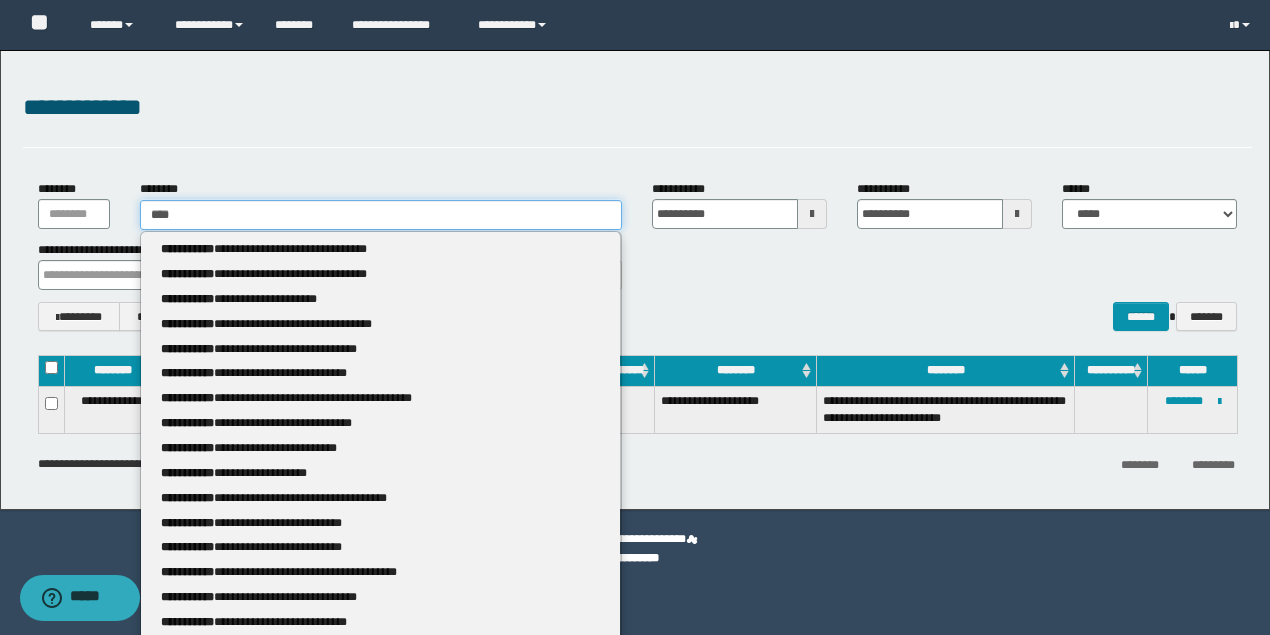 type 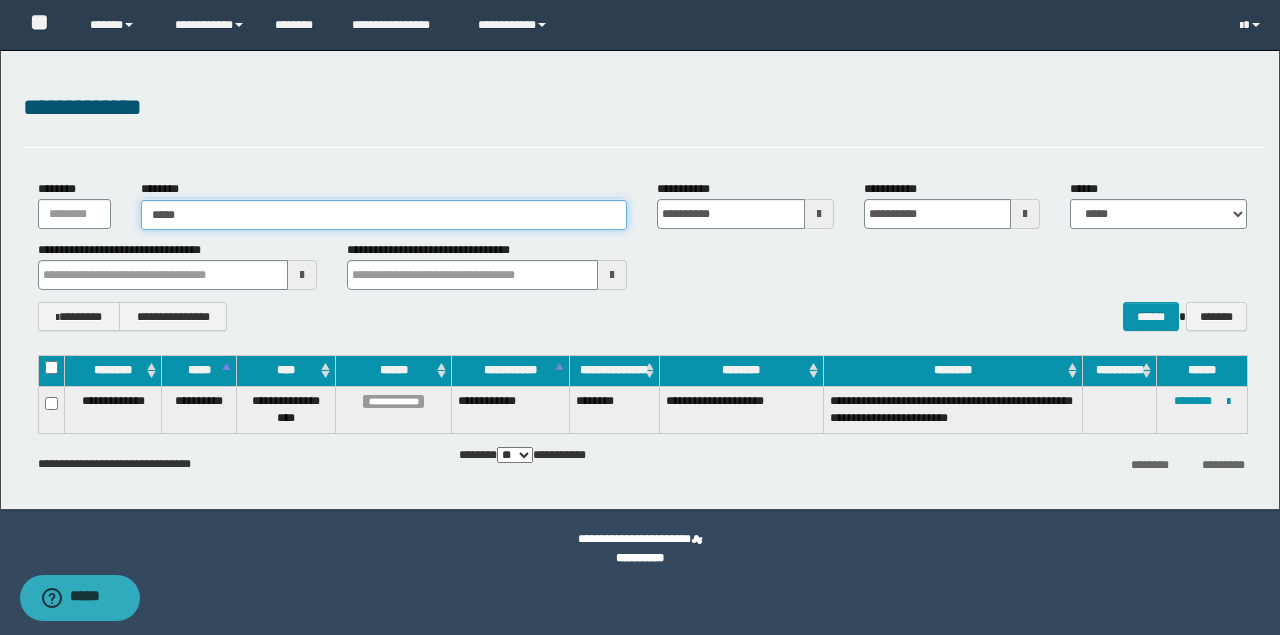 type on "*****" 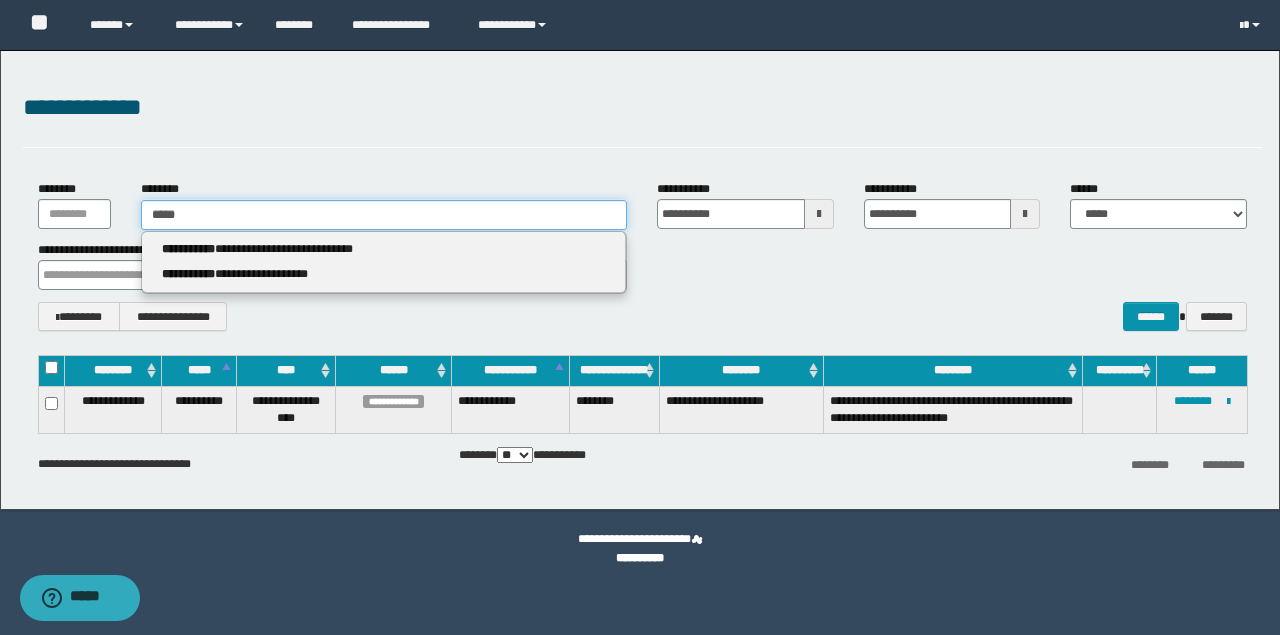 type 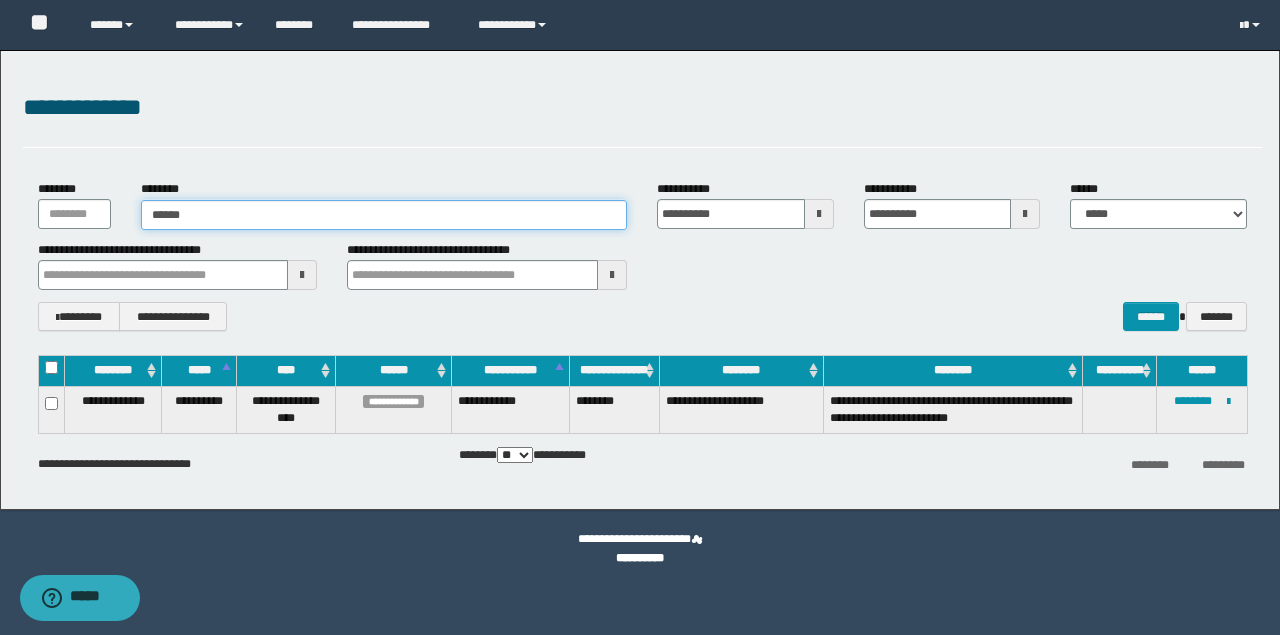 type on "******" 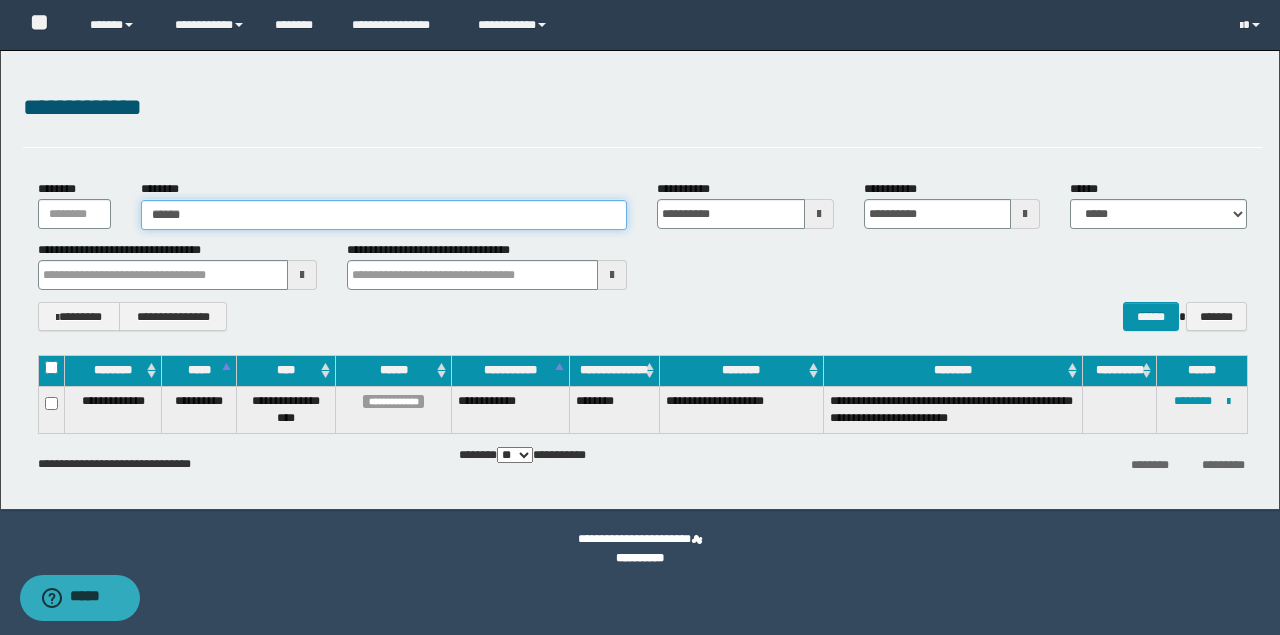 type 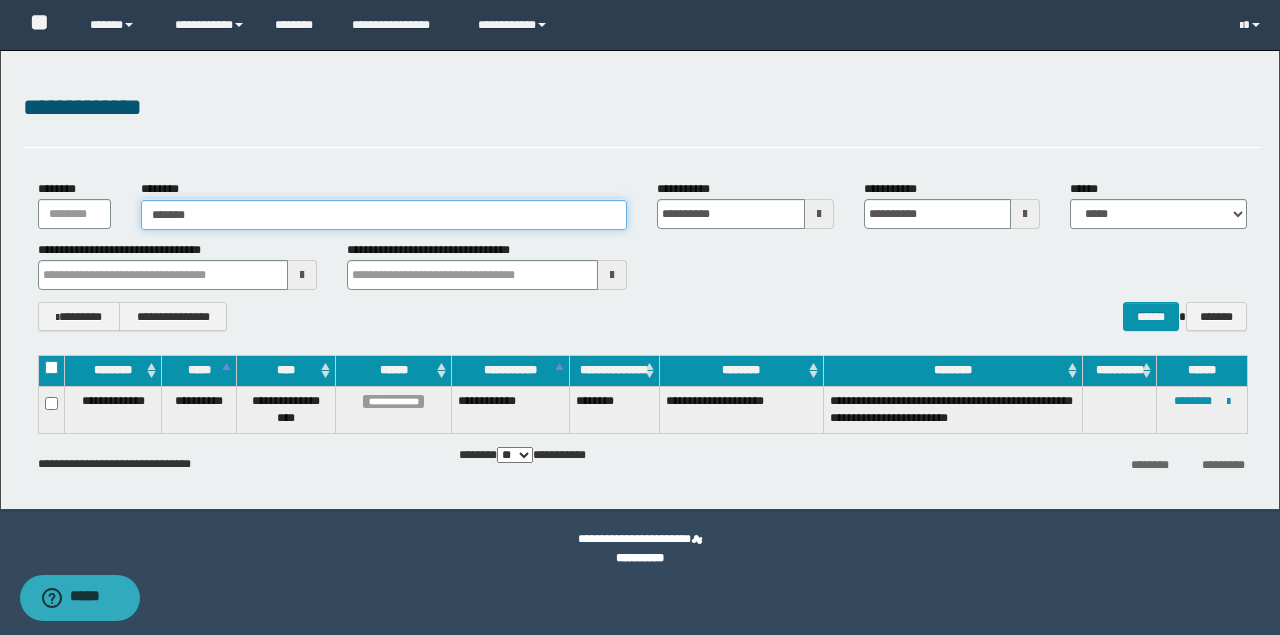 type on "********" 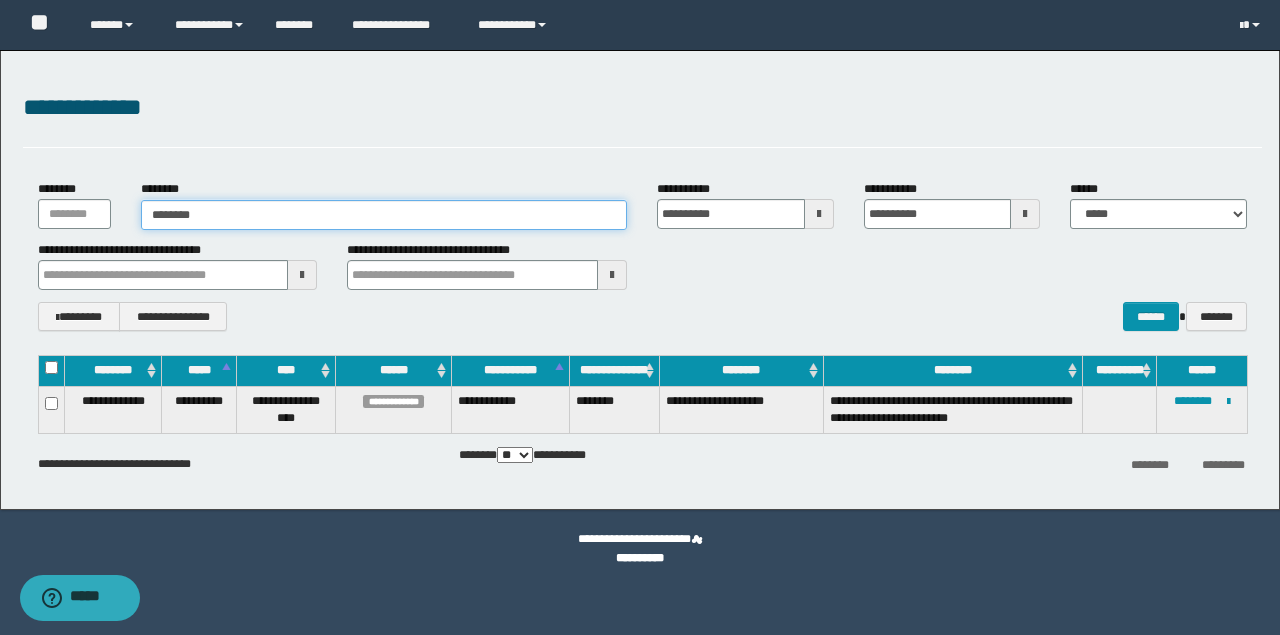 type on "********" 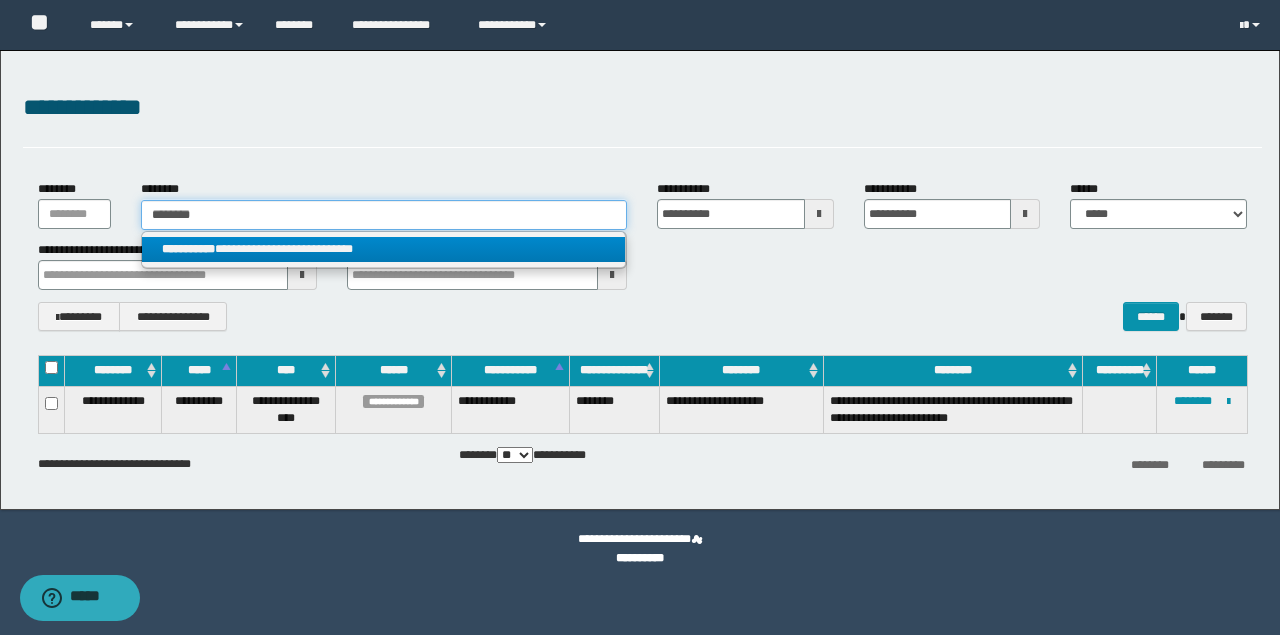type on "********" 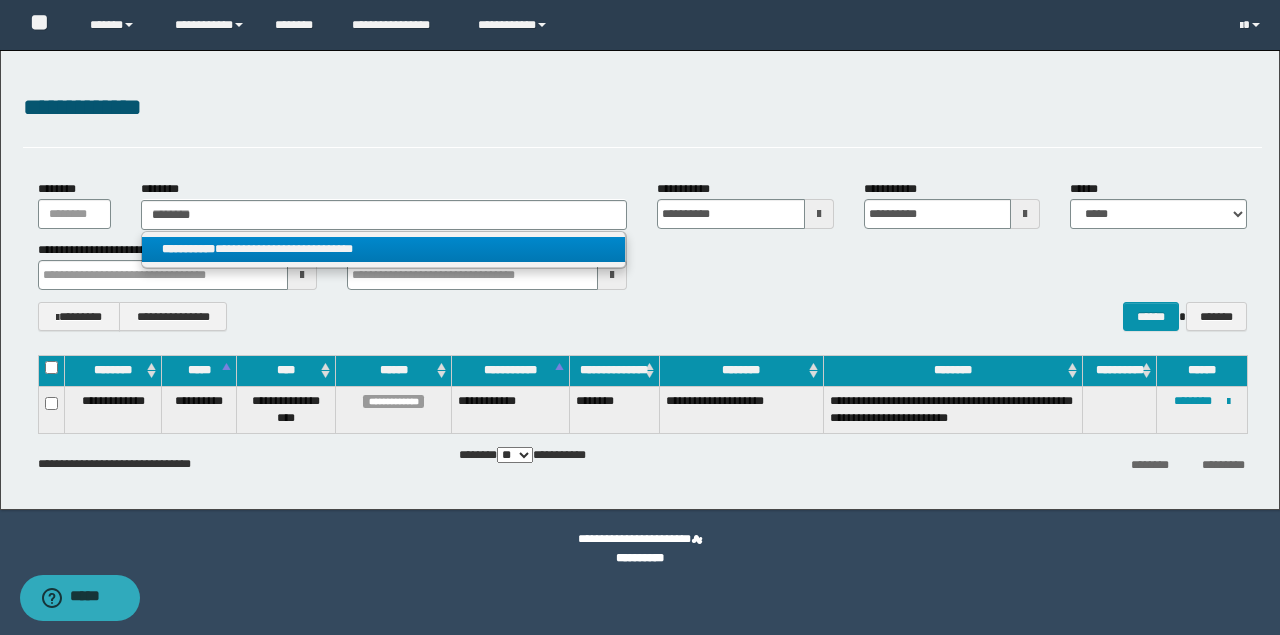 click on "**********" at bounding box center (384, 249) 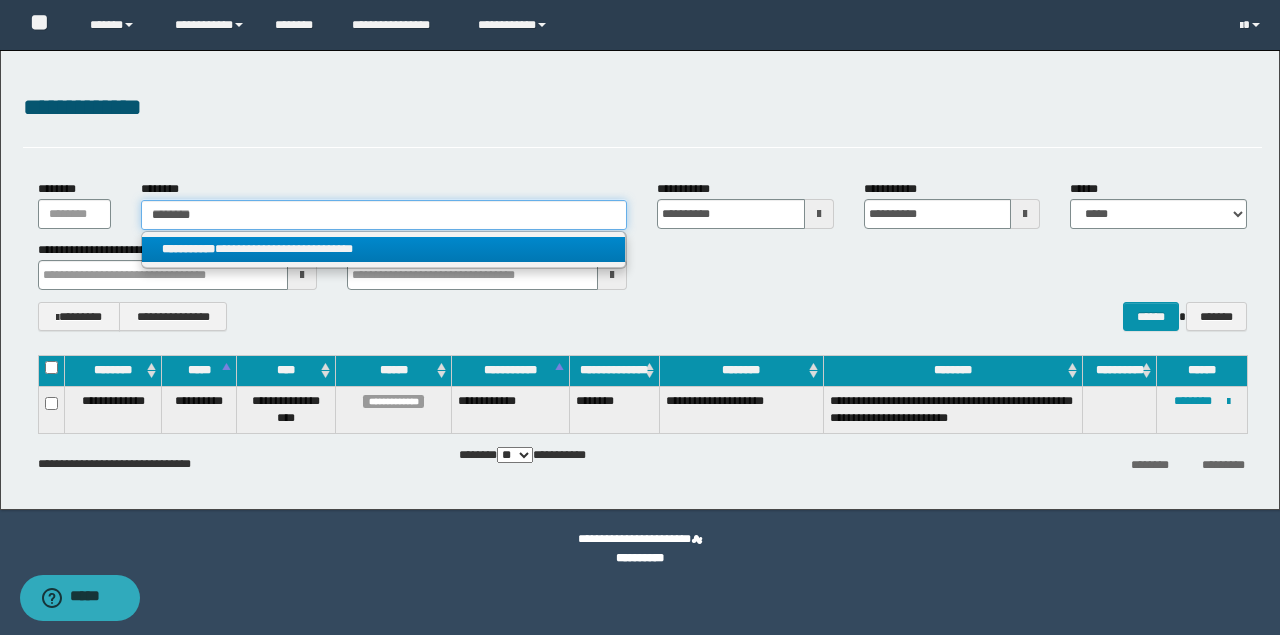 type 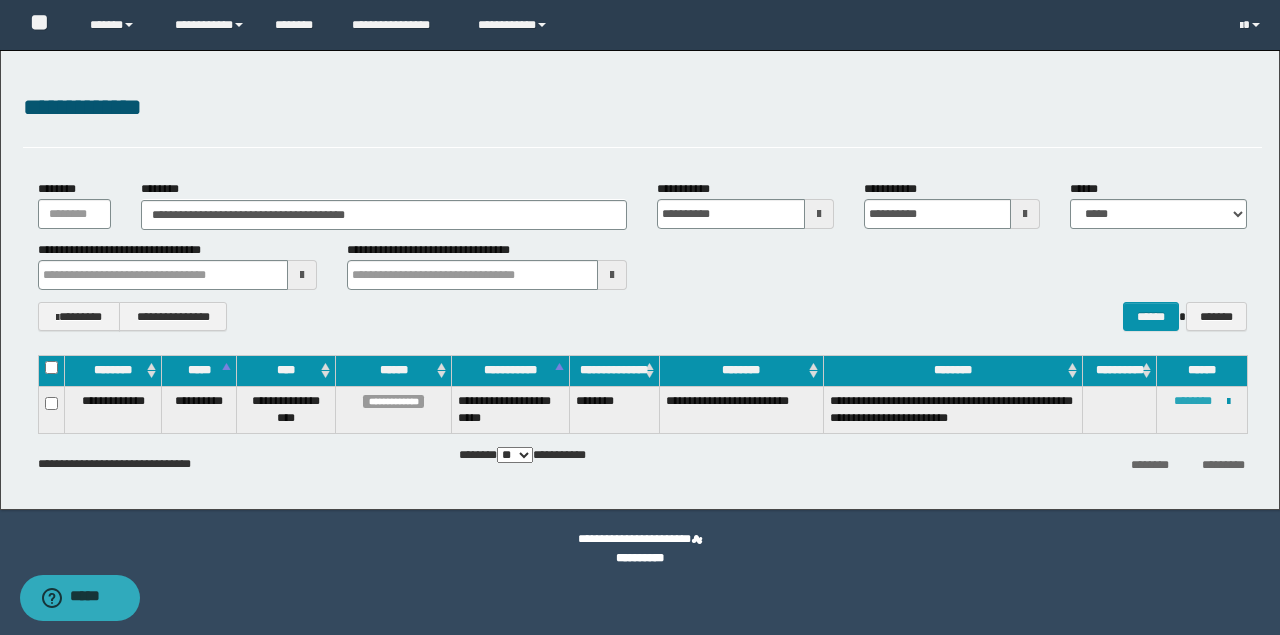 click on "********" at bounding box center [1193, 401] 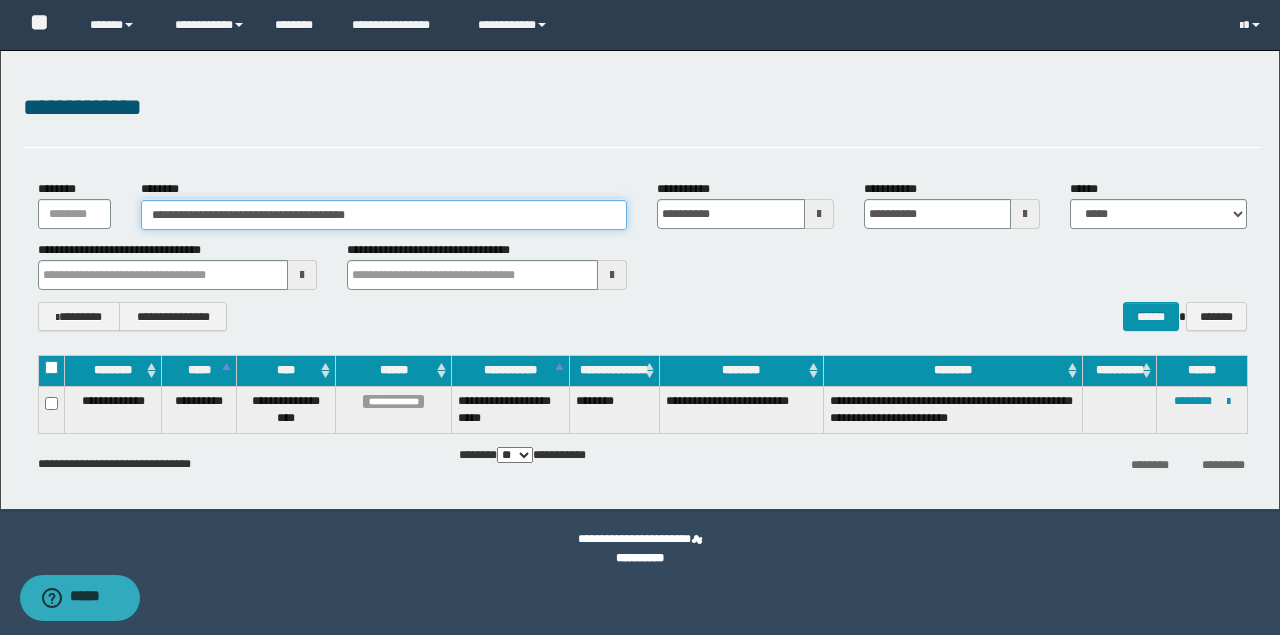 drag, startPoint x: 389, startPoint y: 227, endPoint x: 25, endPoint y: 222, distance: 364.03433 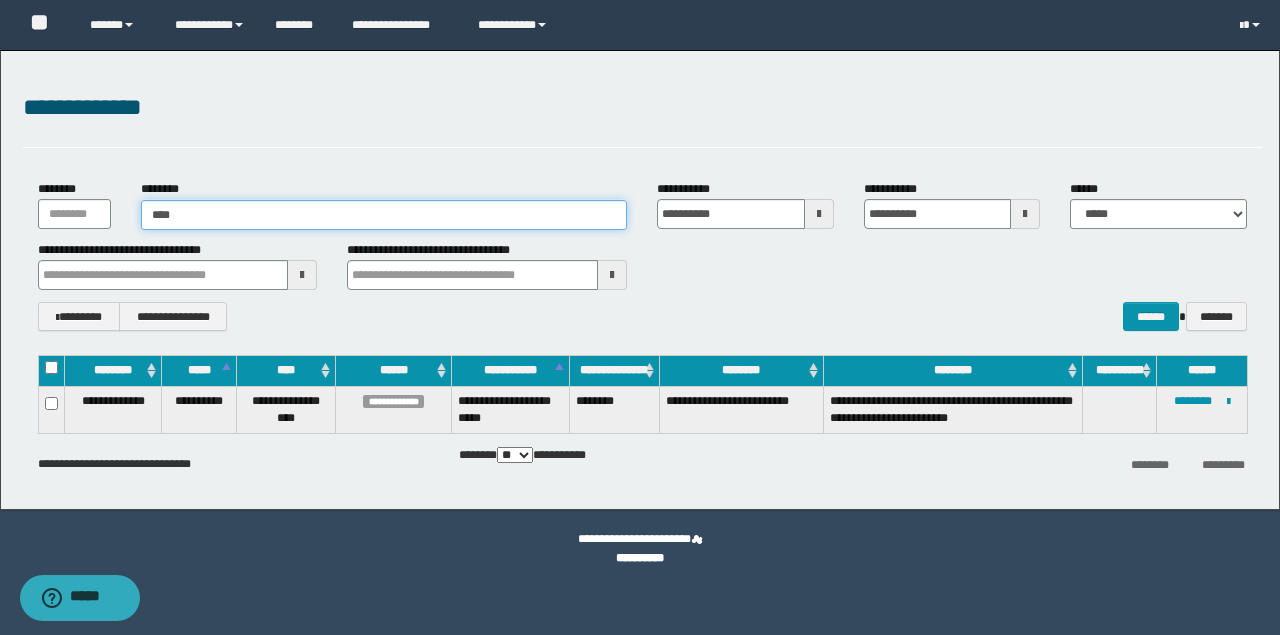 type on "*****" 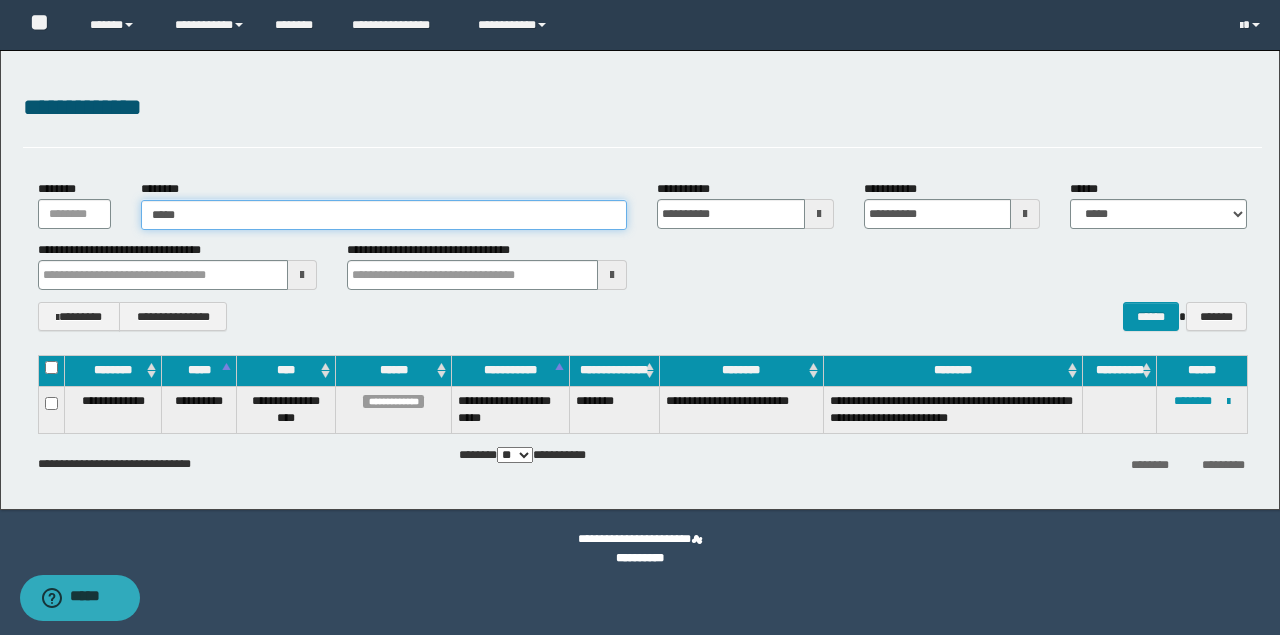 type on "*****" 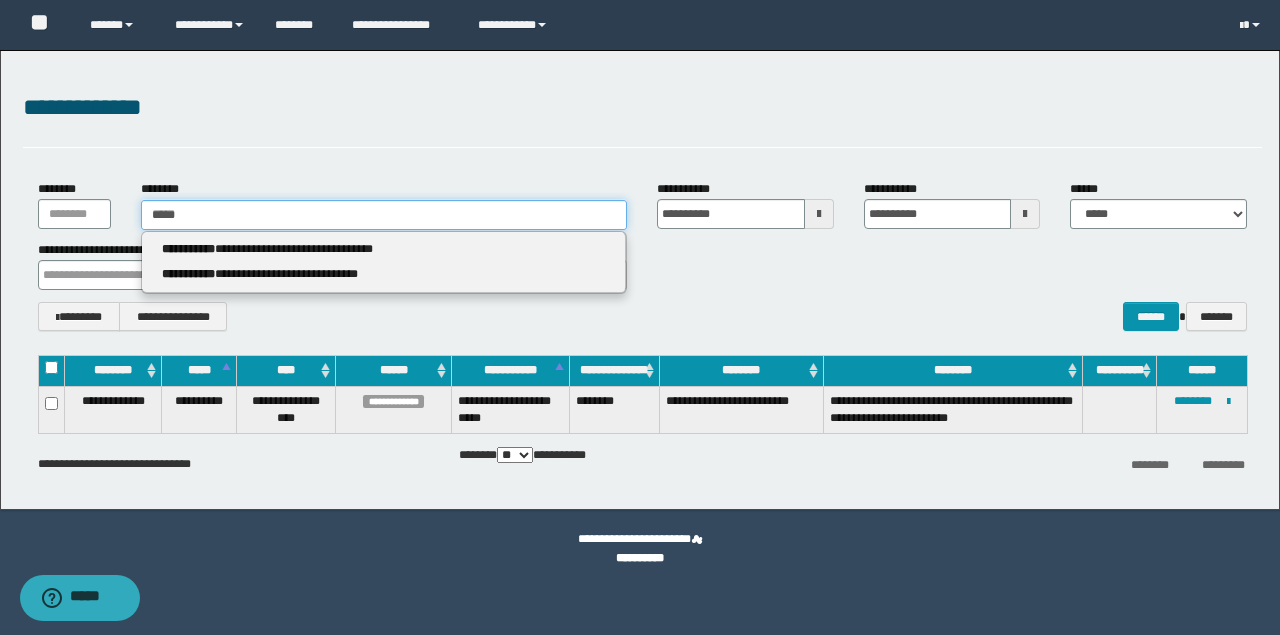 type 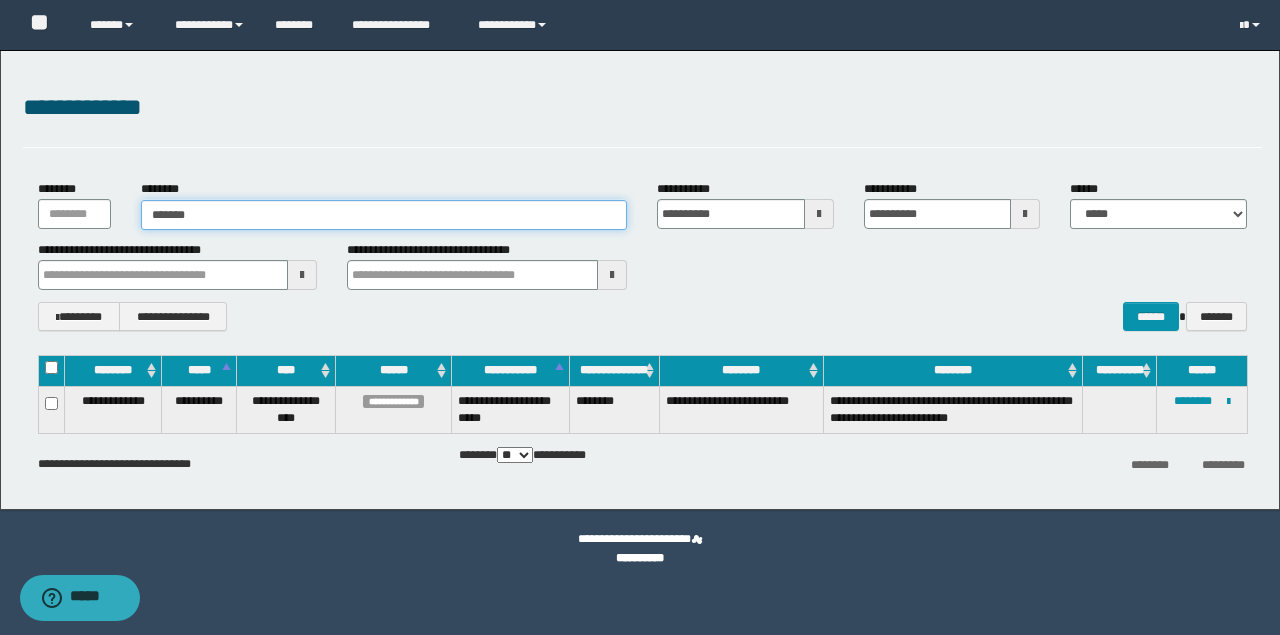 type on "********" 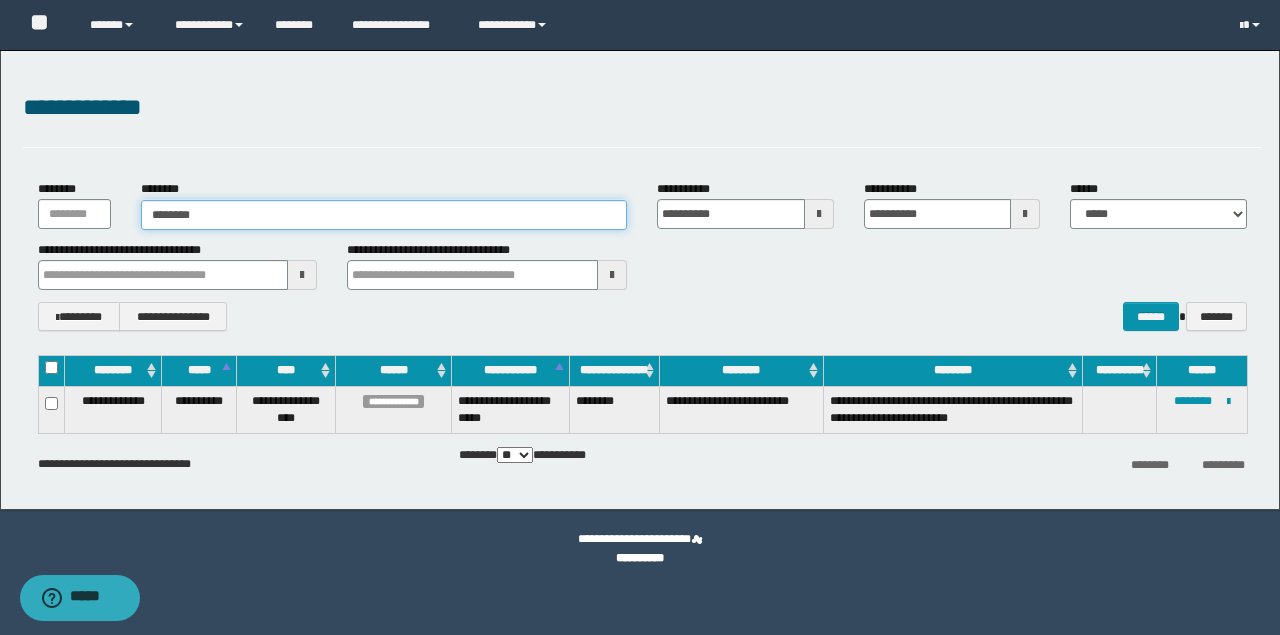 type on "********" 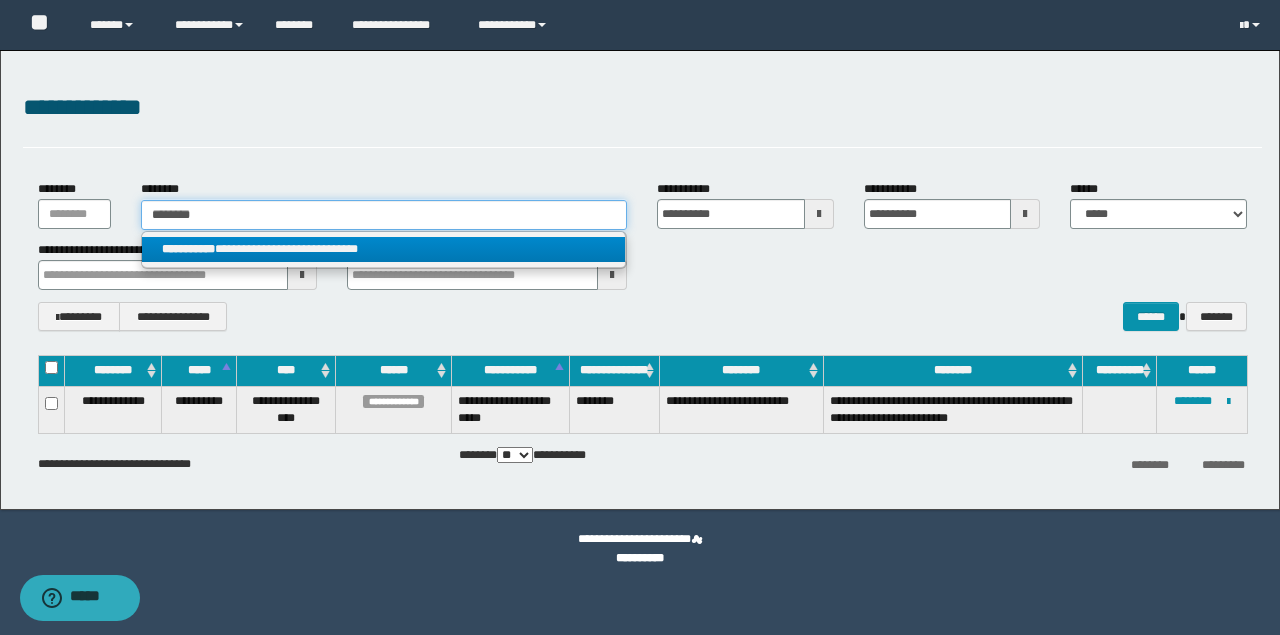 type on "********" 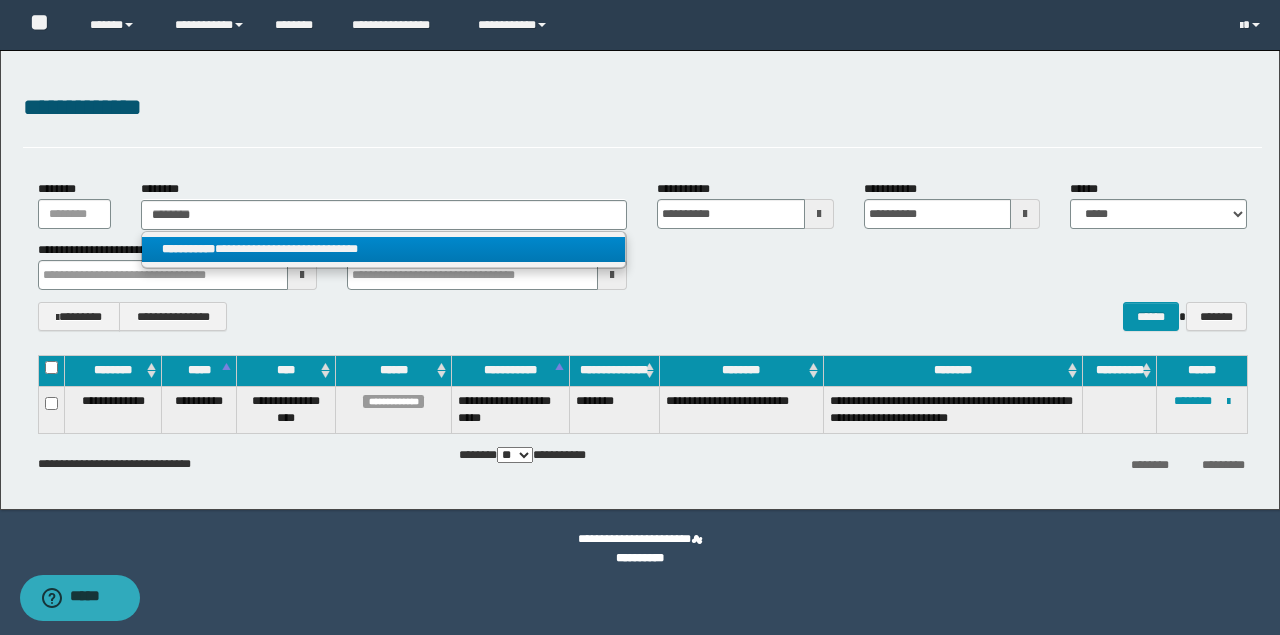 click on "**********" at bounding box center (384, 249) 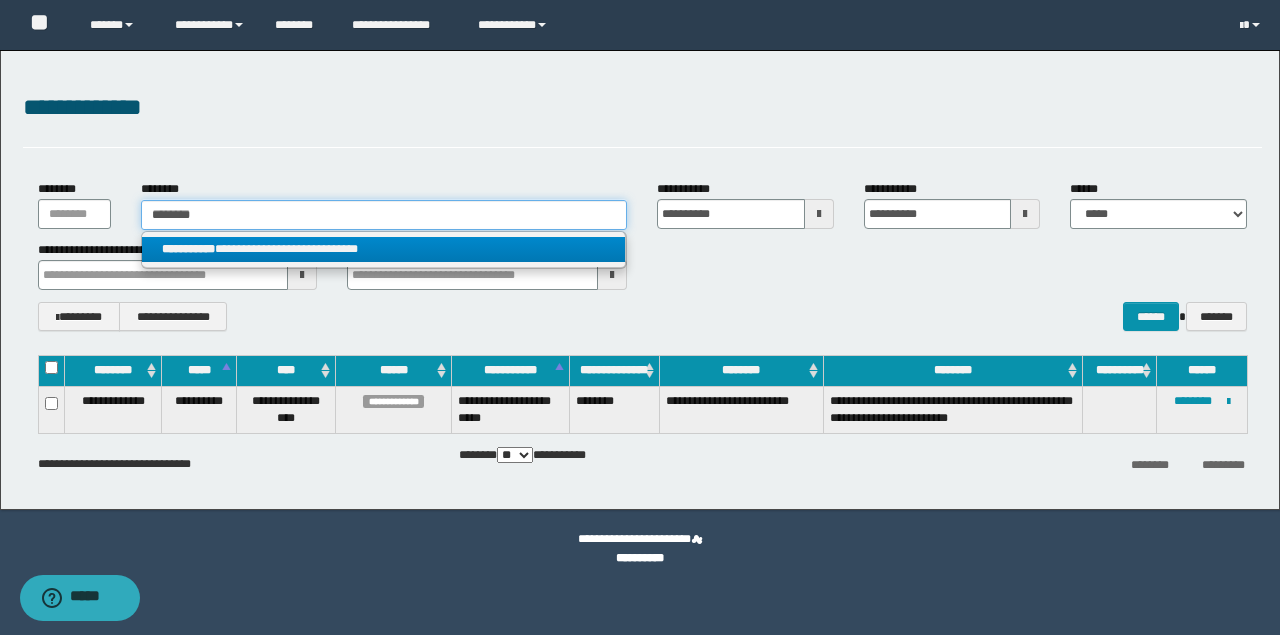 type 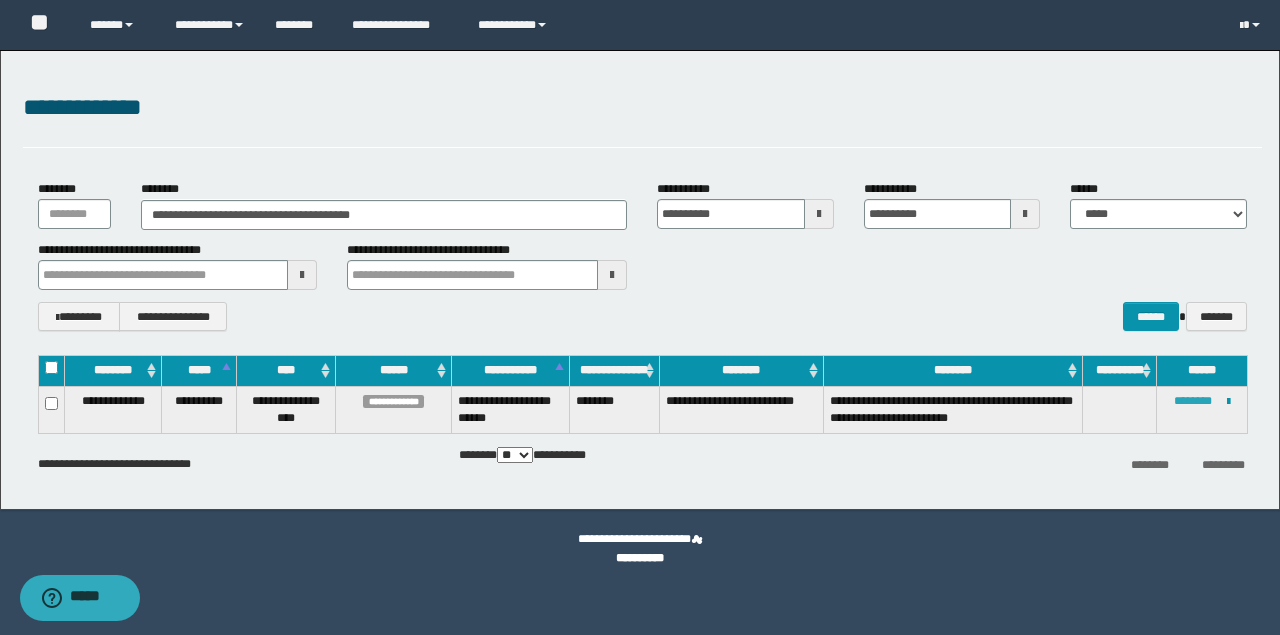click on "********" at bounding box center [1193, 401] 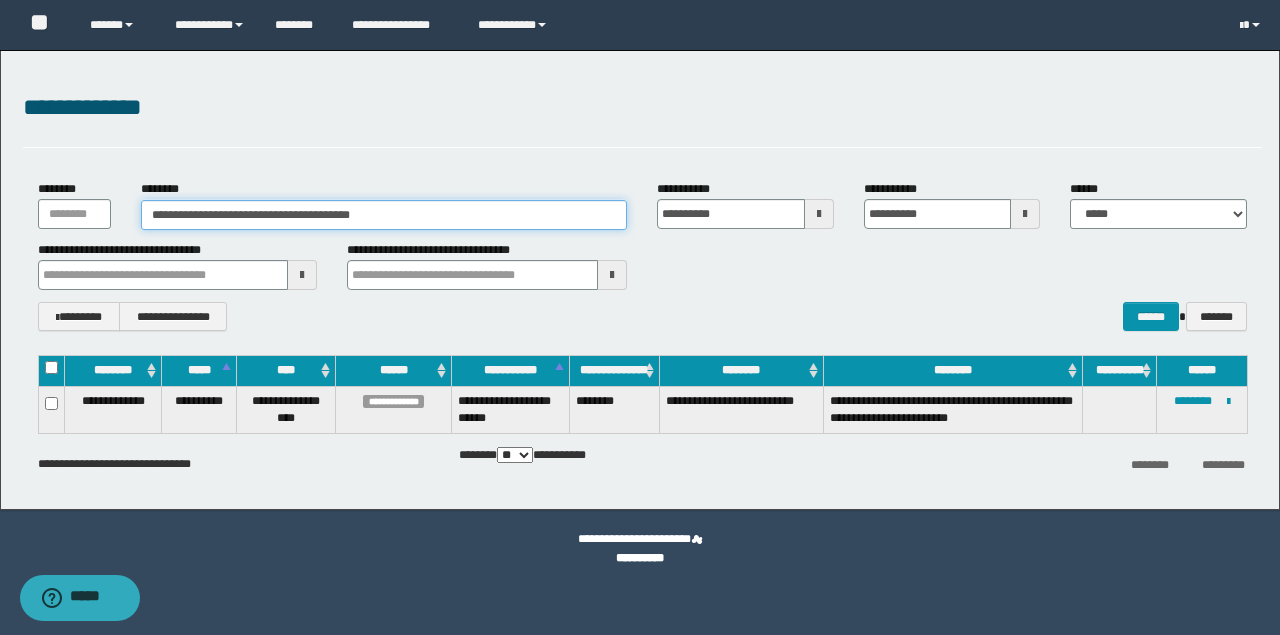drag, startPoint x: 405, startPoint y: 211, endPoint x: 0, endPoint y: 224, distance: 405.2086 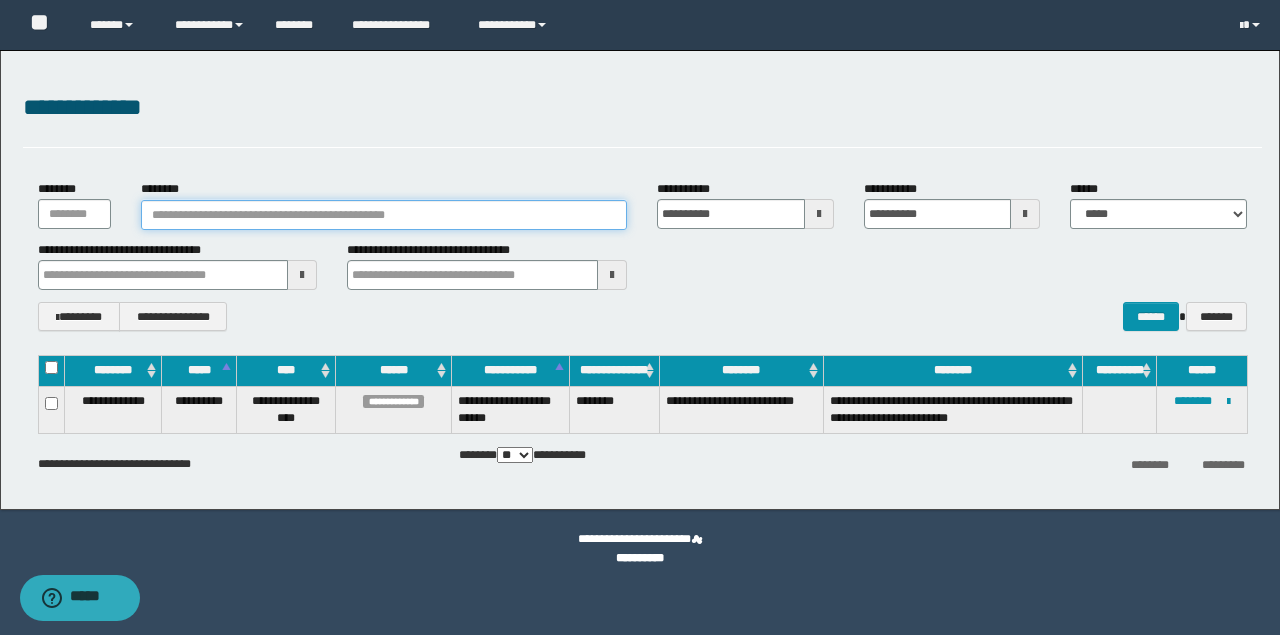 click on "********" at bounding box center [384, 215] 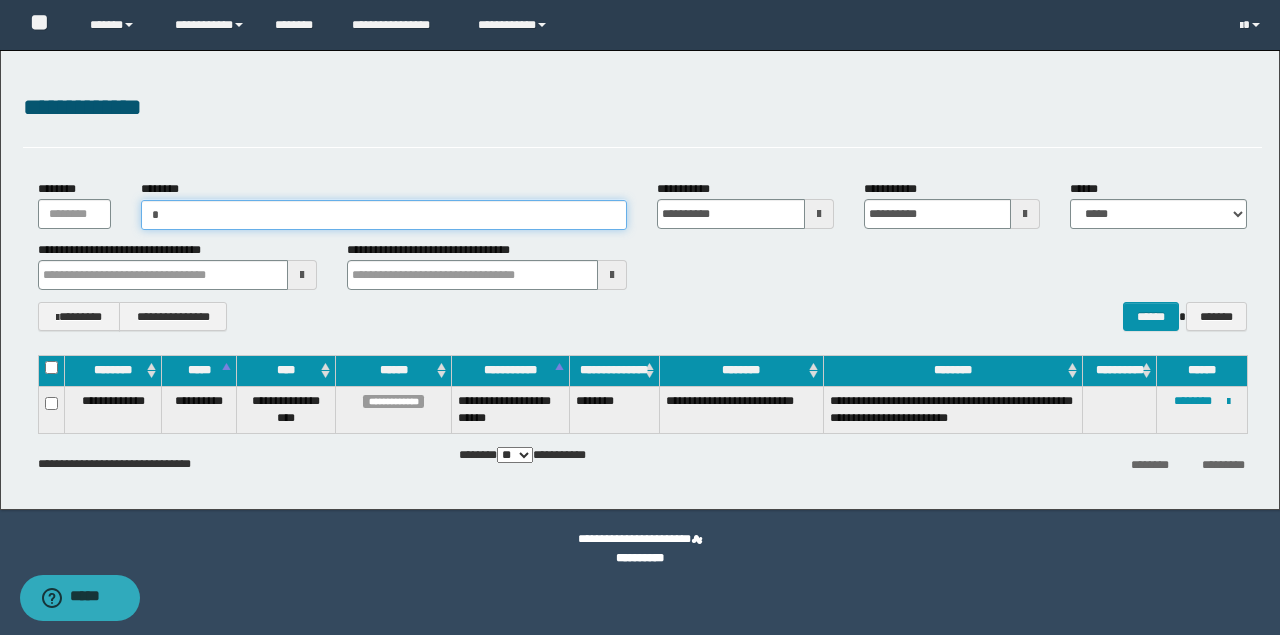 type on "**" 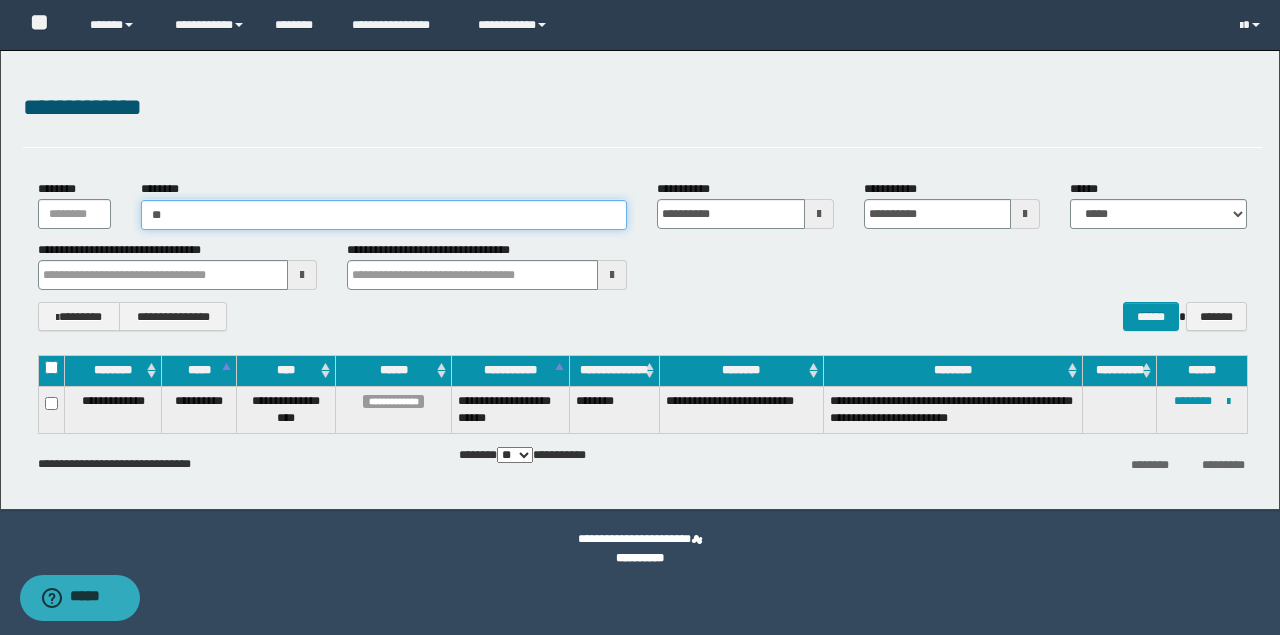 type on "**" 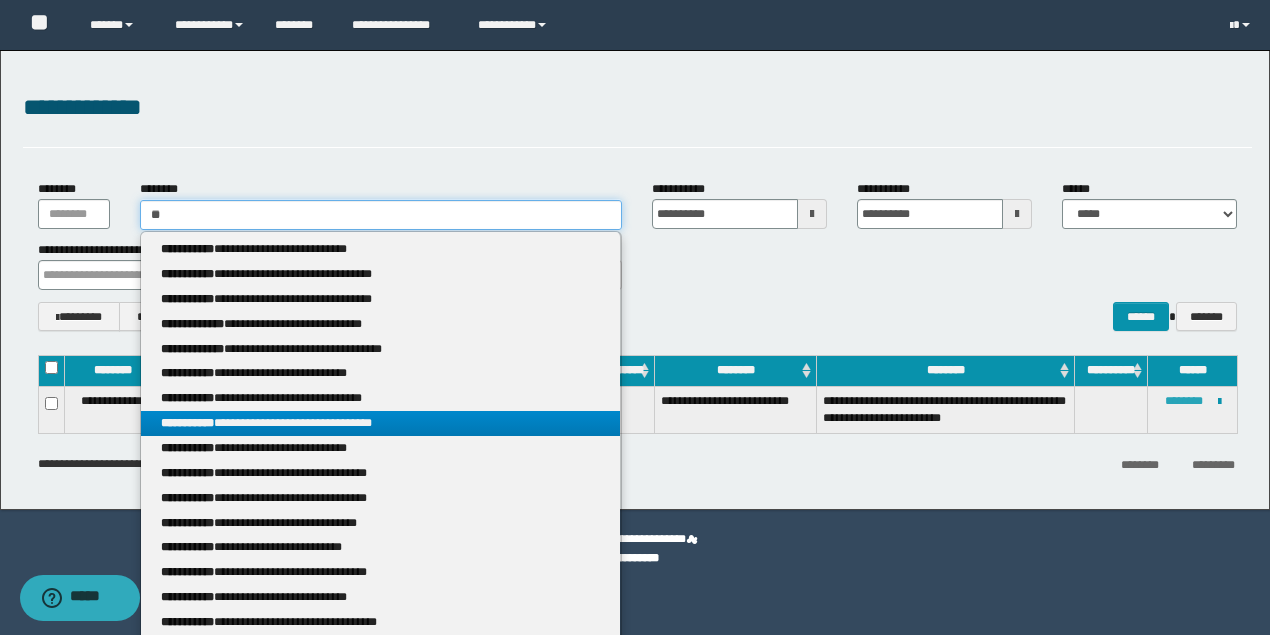 type on "**" 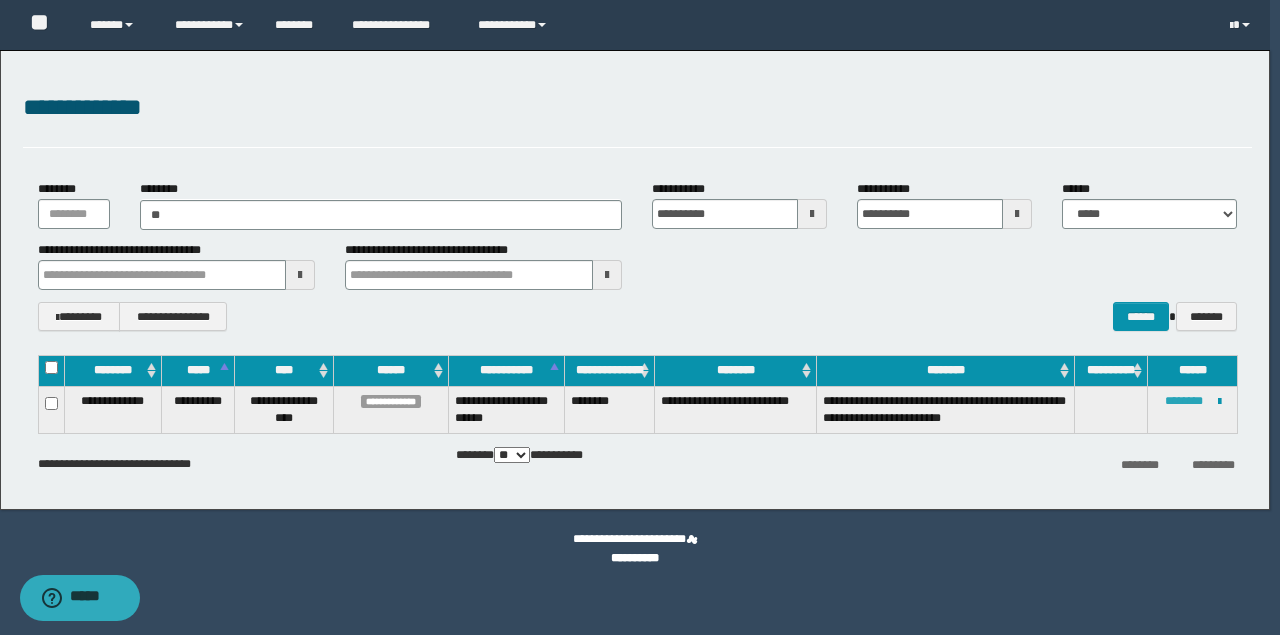 click on "********" at bounding box center [1184, 401] 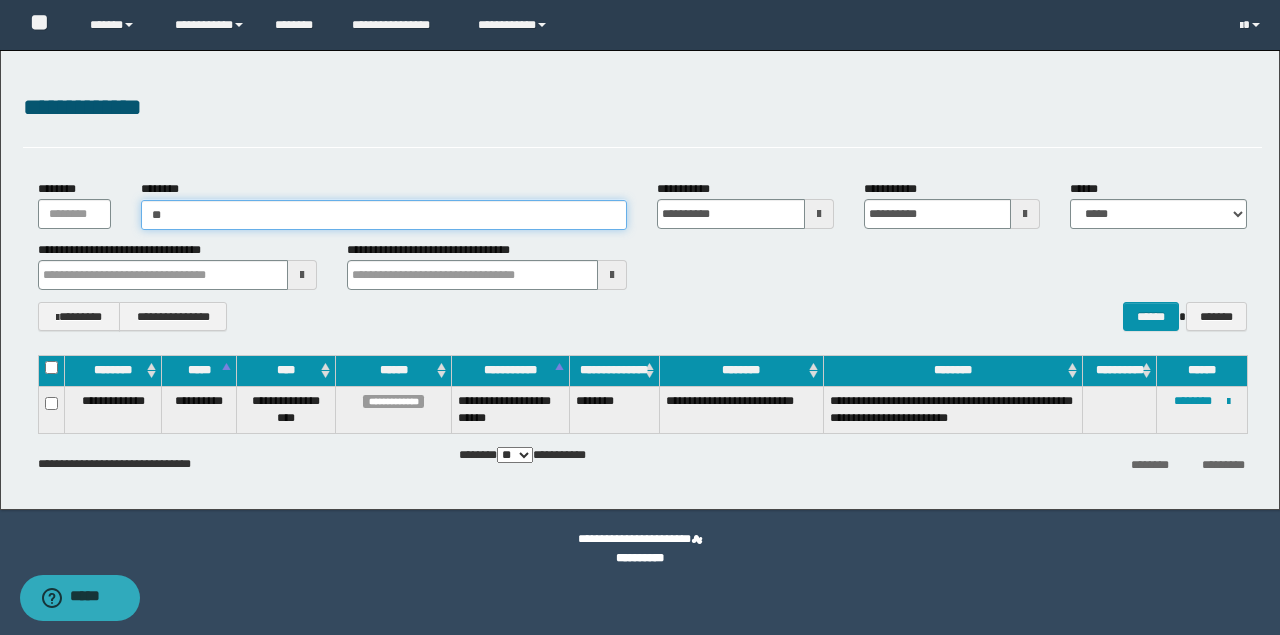 type on "**" 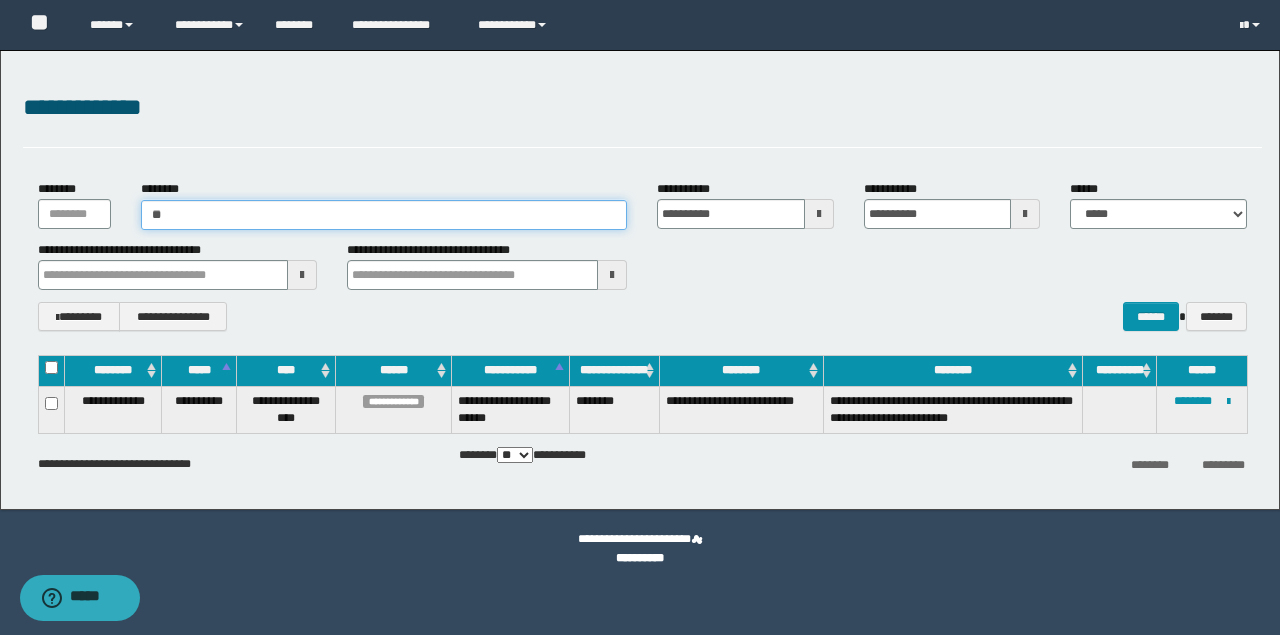 click on "**" at bounding box center (384, 215) 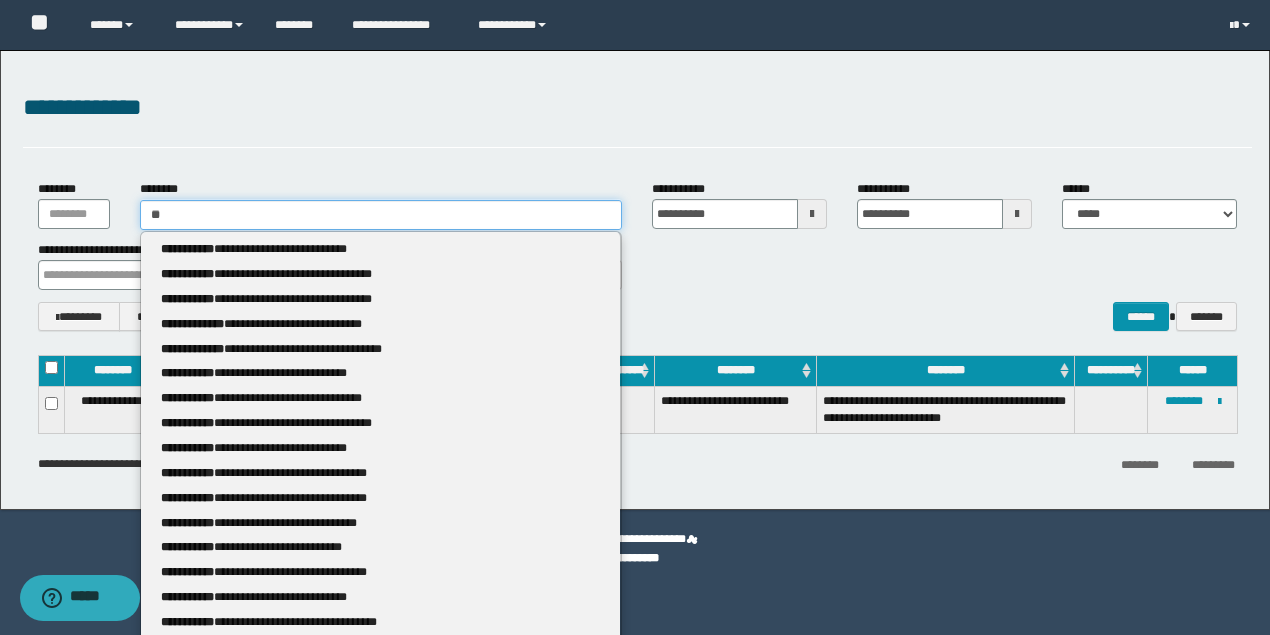 type 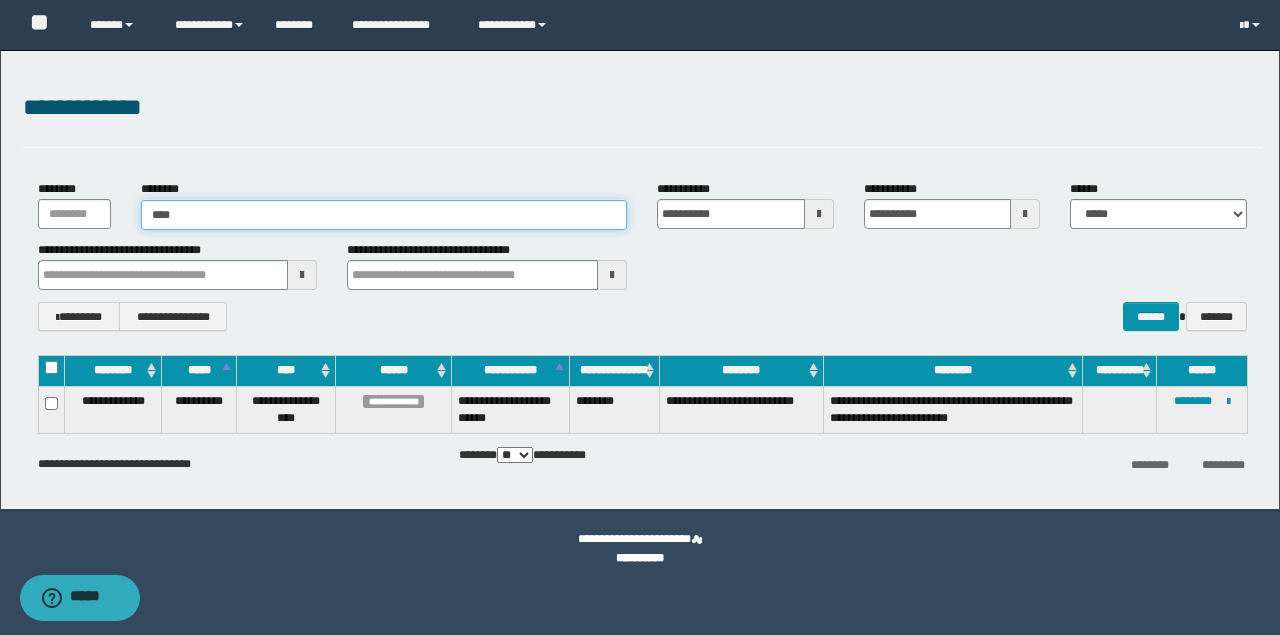 type on "*****" 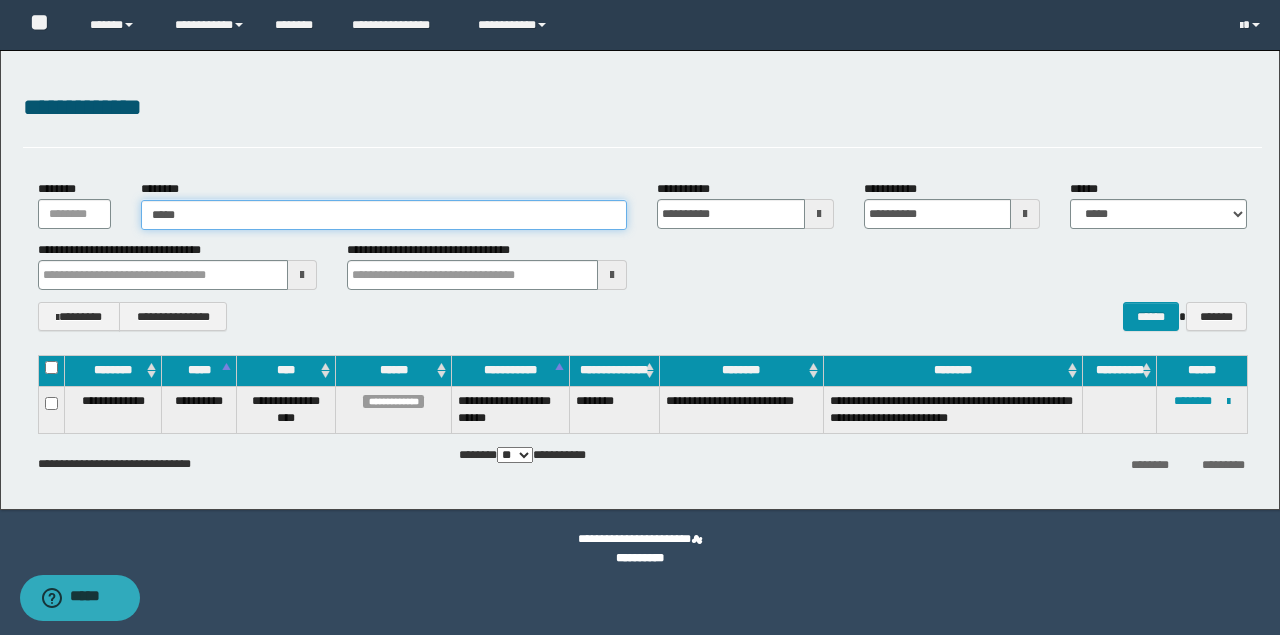 type on "*****" 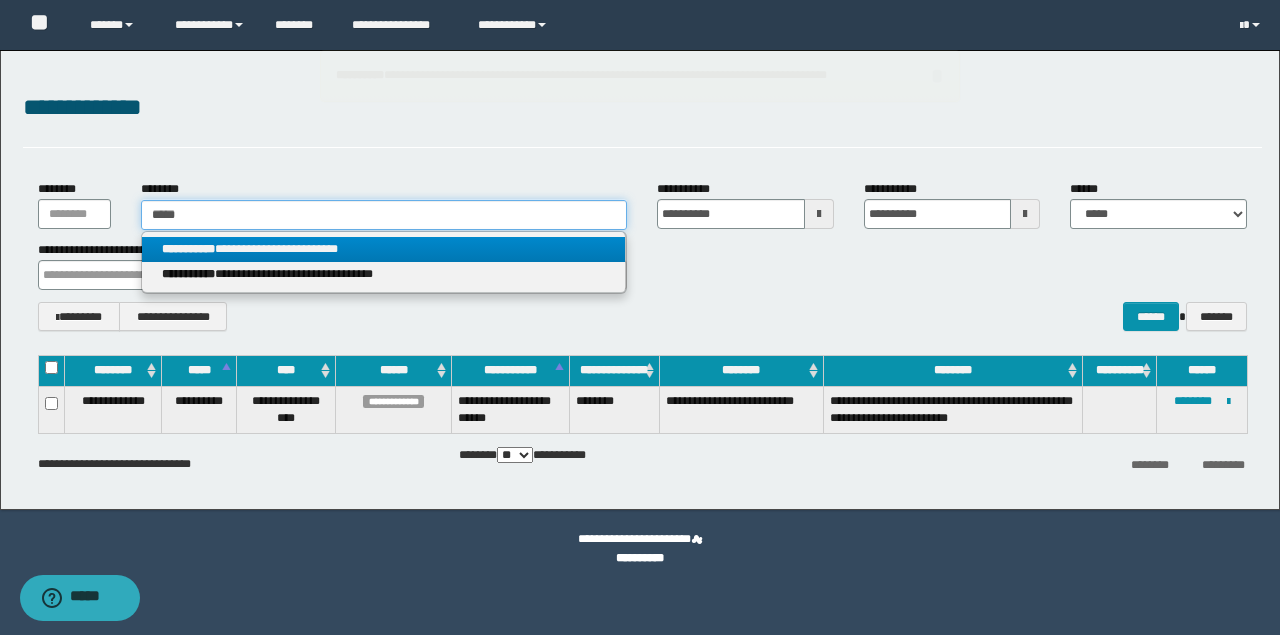type on "*****" 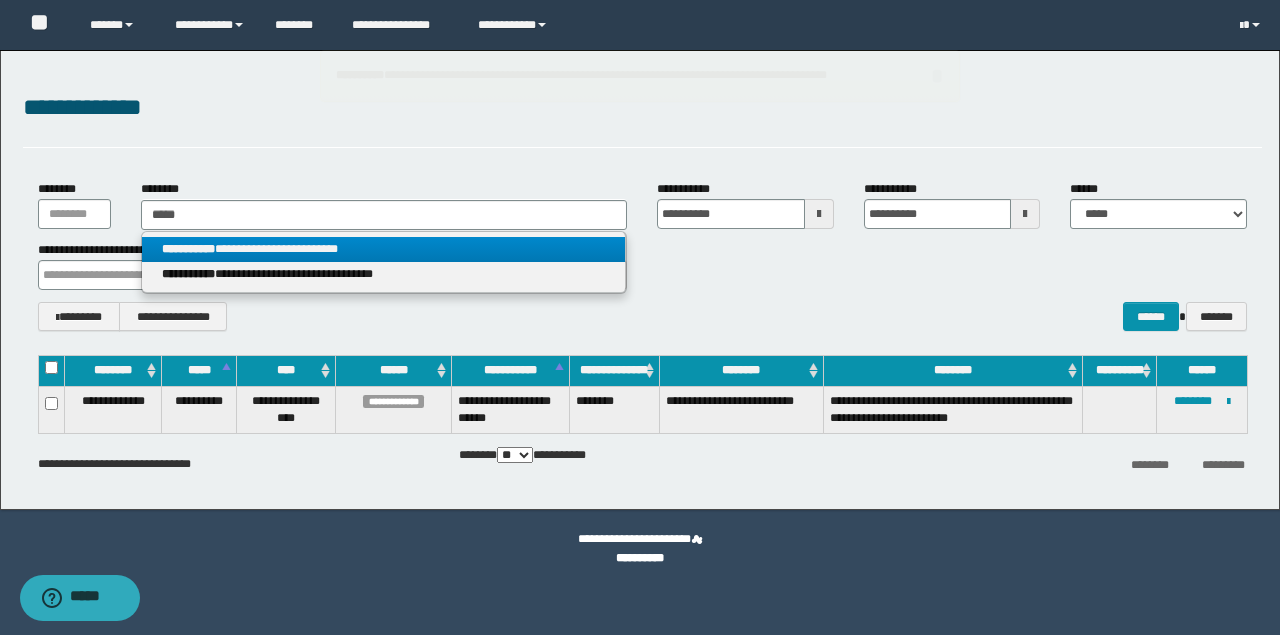 click on "**********" at bounding box center (384, 249) 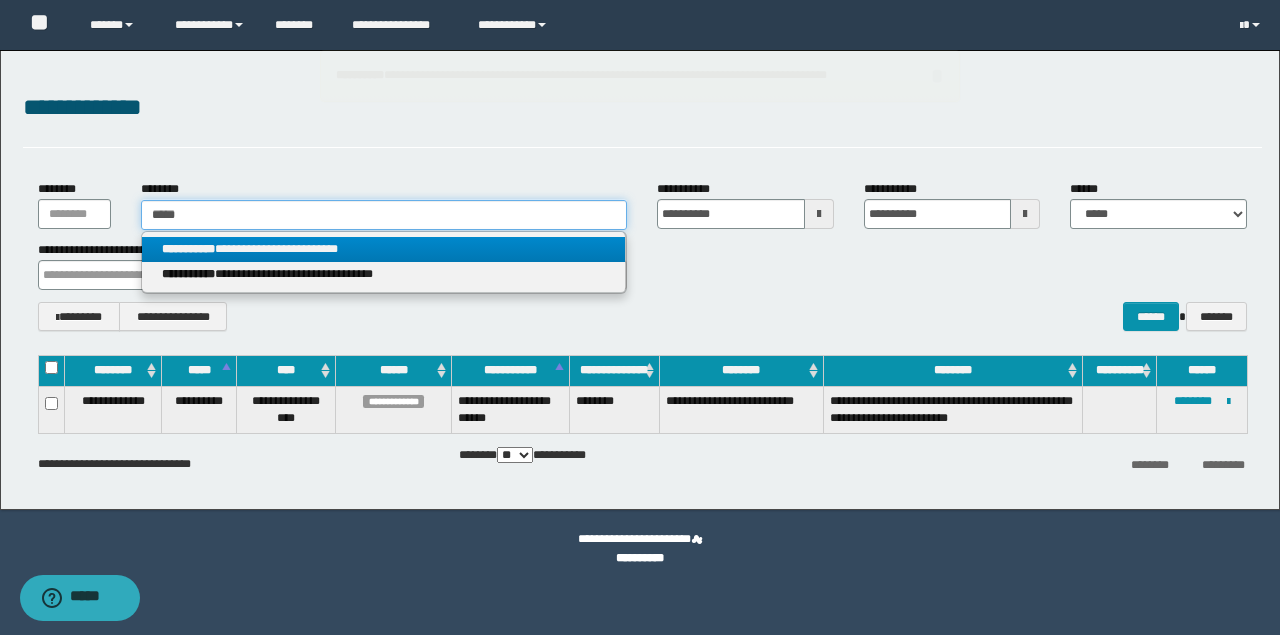type 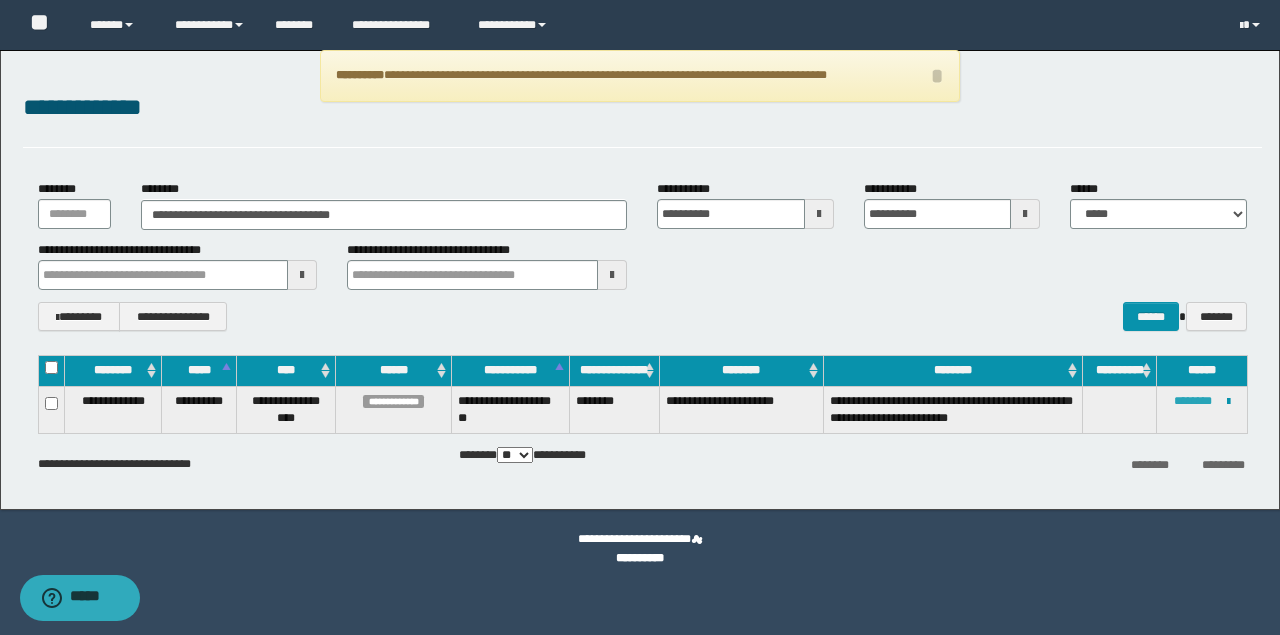 click on "********" at bounding box center (1193, 401) 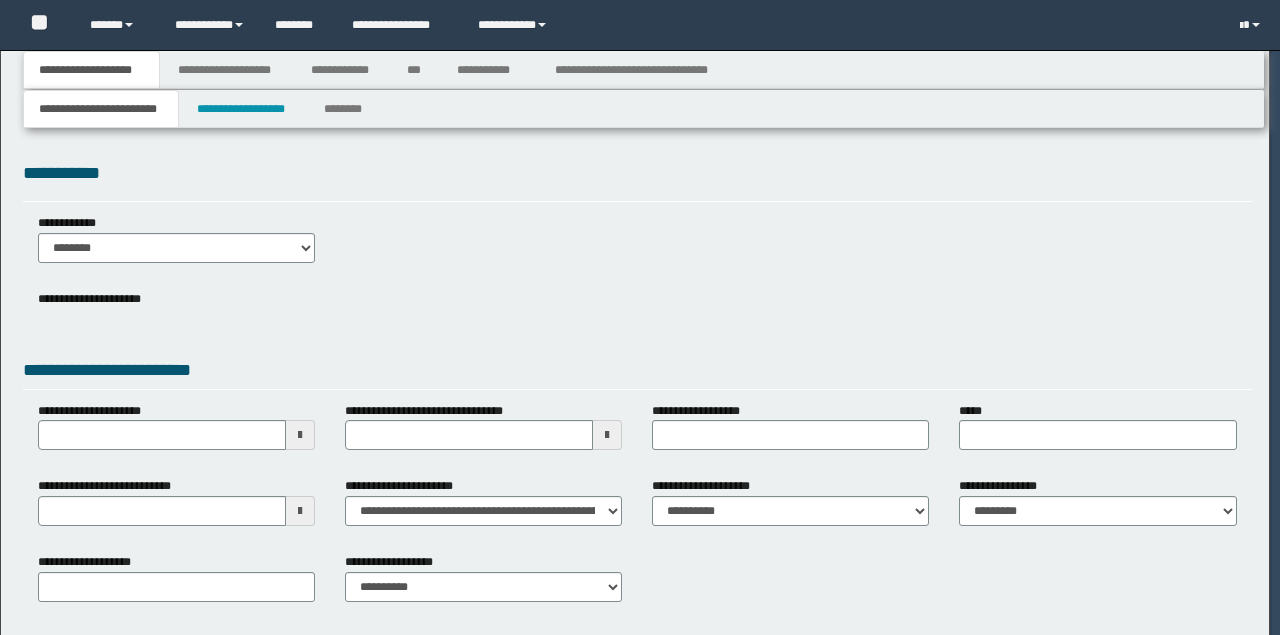 scroll, scrollTop: 0, scrollLeft: 0, axis: both 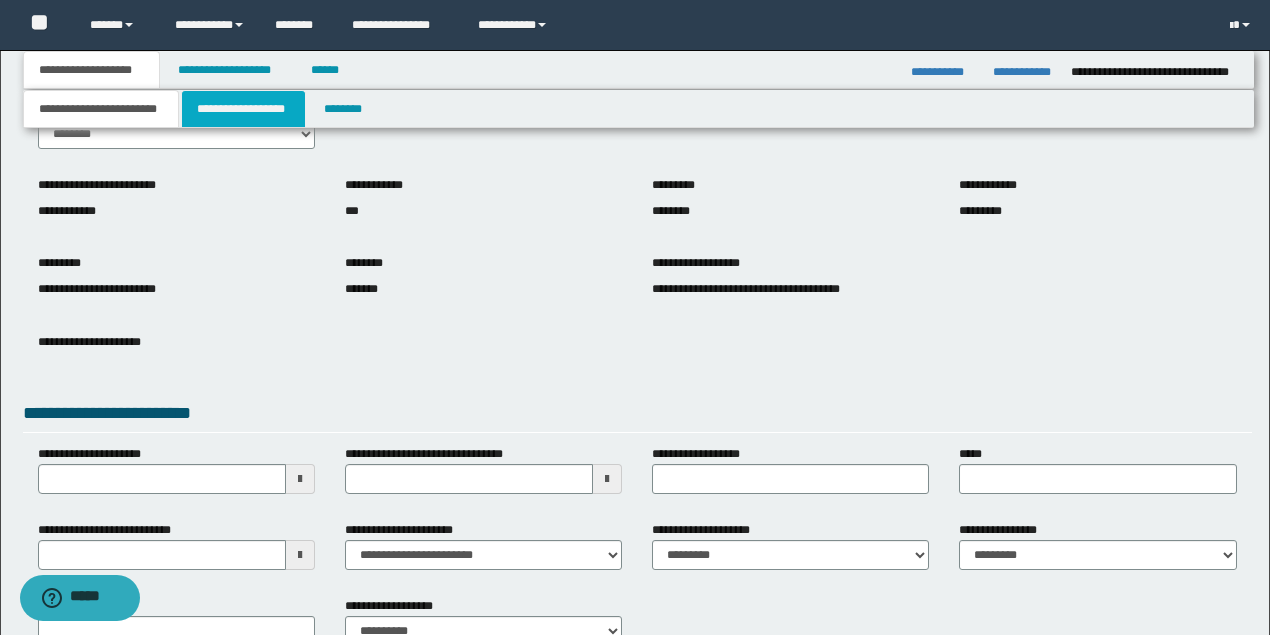click on "**********" at bounding box center [243, 109] 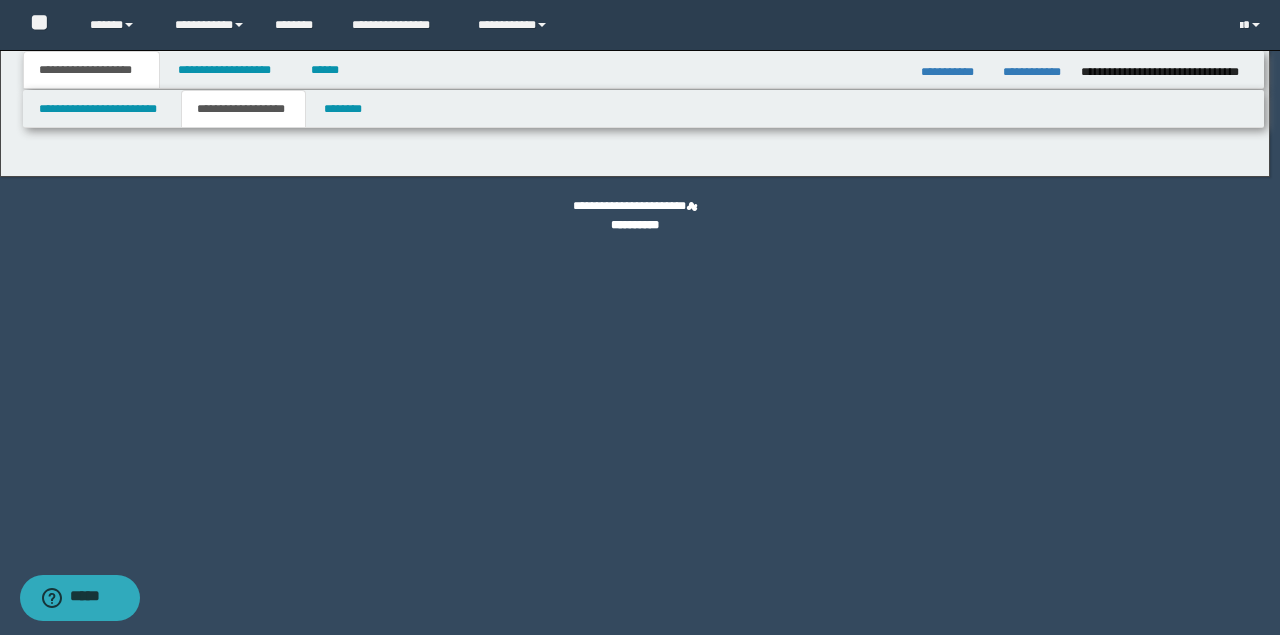 type on "********" 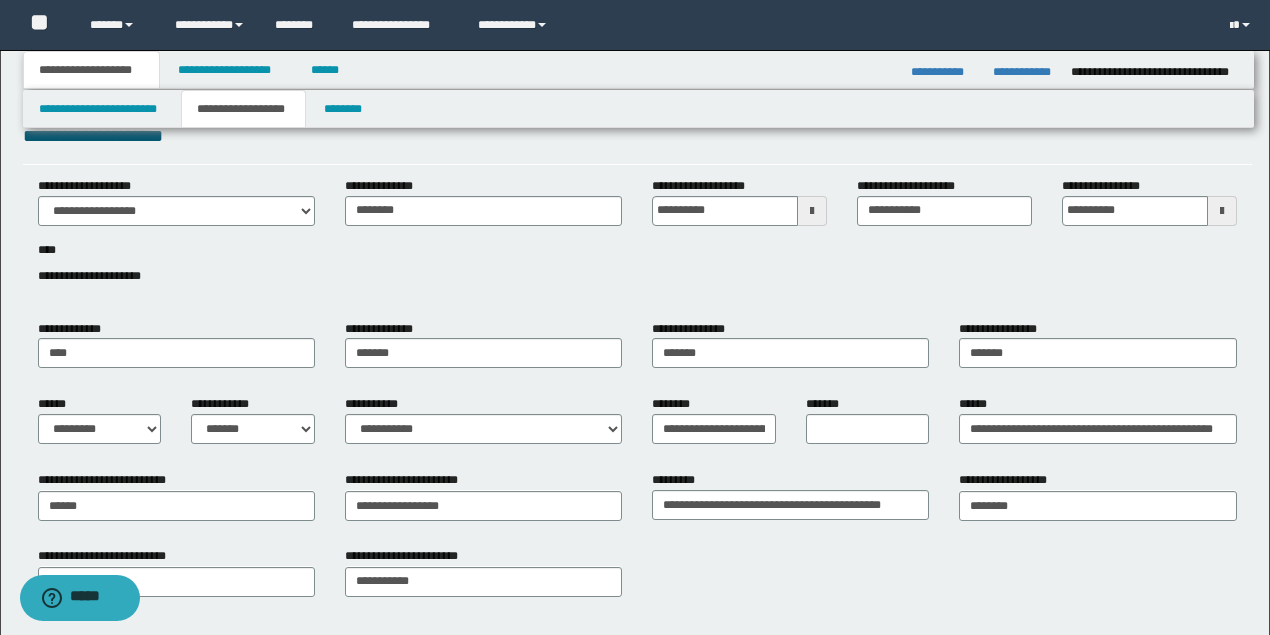 scroll, scrollTop: 66, scrollLeft: 0, axis: vertical 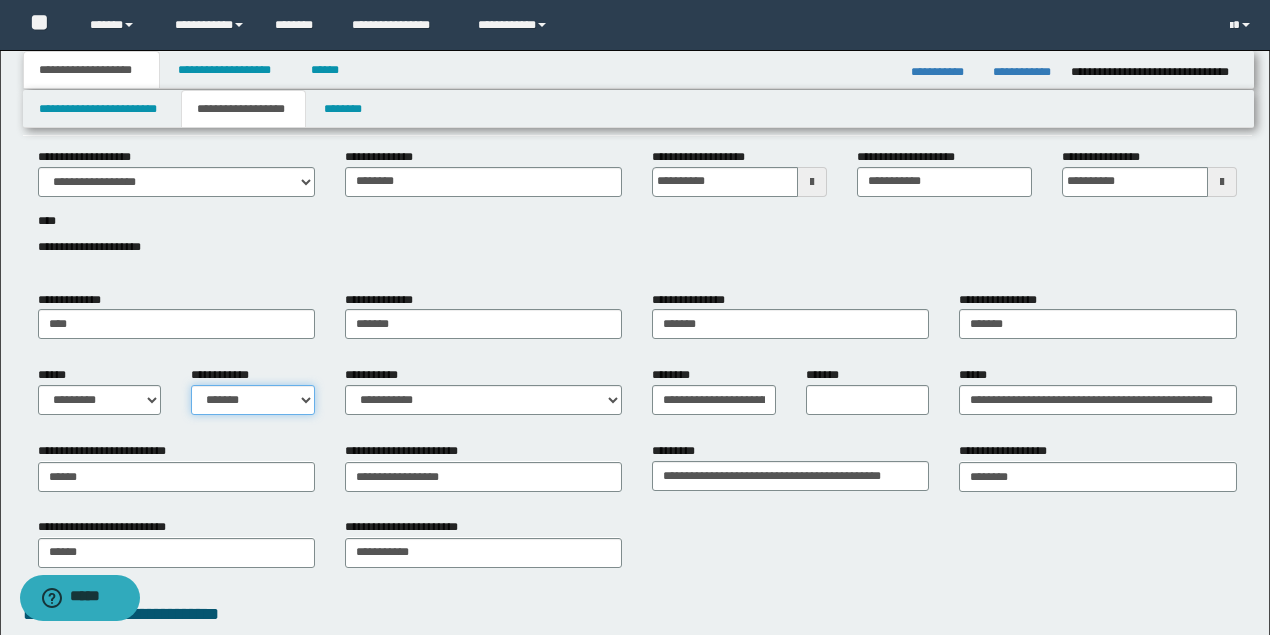 click on "**********" at bounding box center [253, 400] 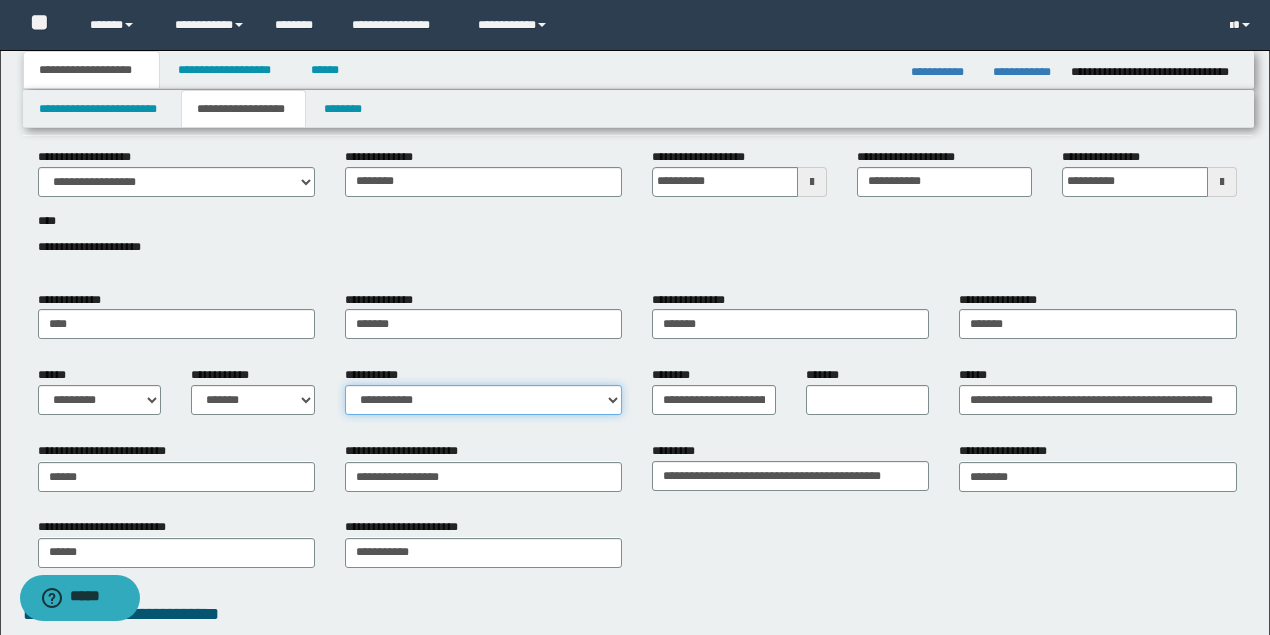 click on "**********" at bounding box center [483, 400] 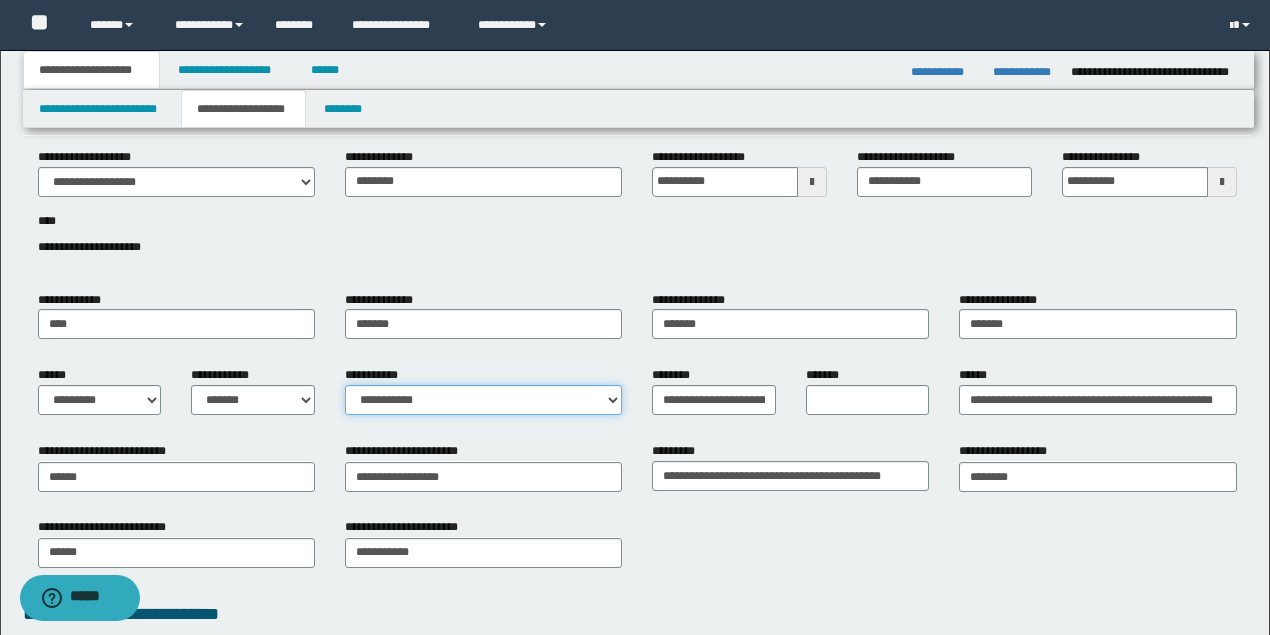 select on "*" 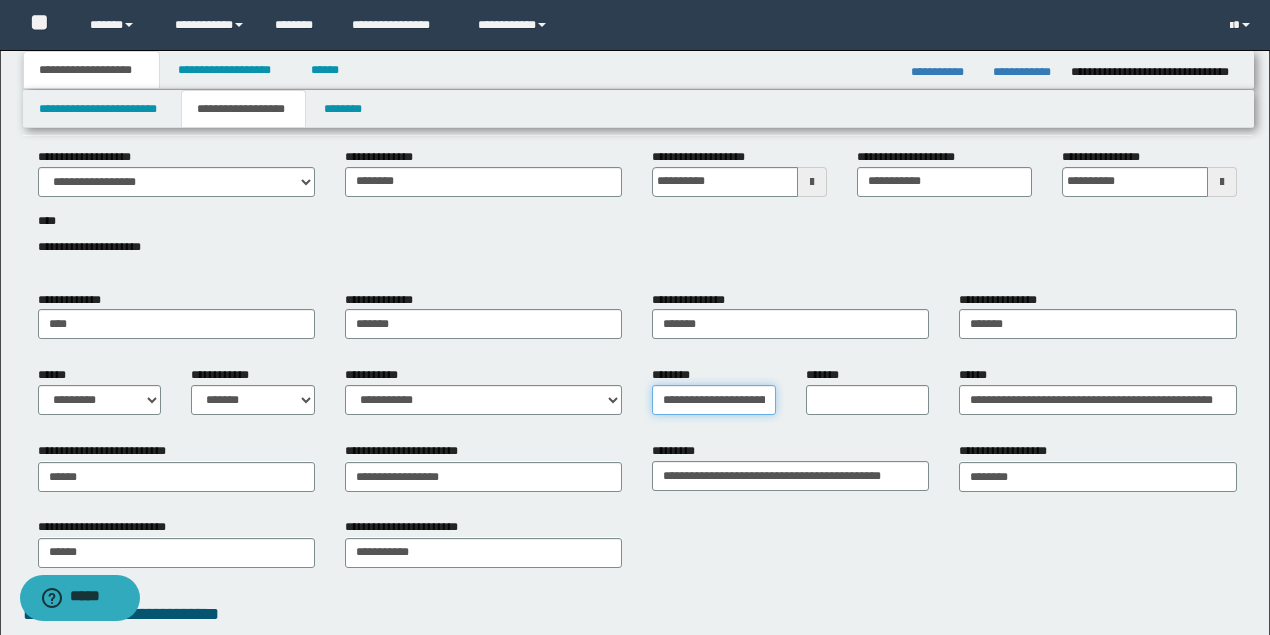 click on "**********" at bounding box center [714, 400] 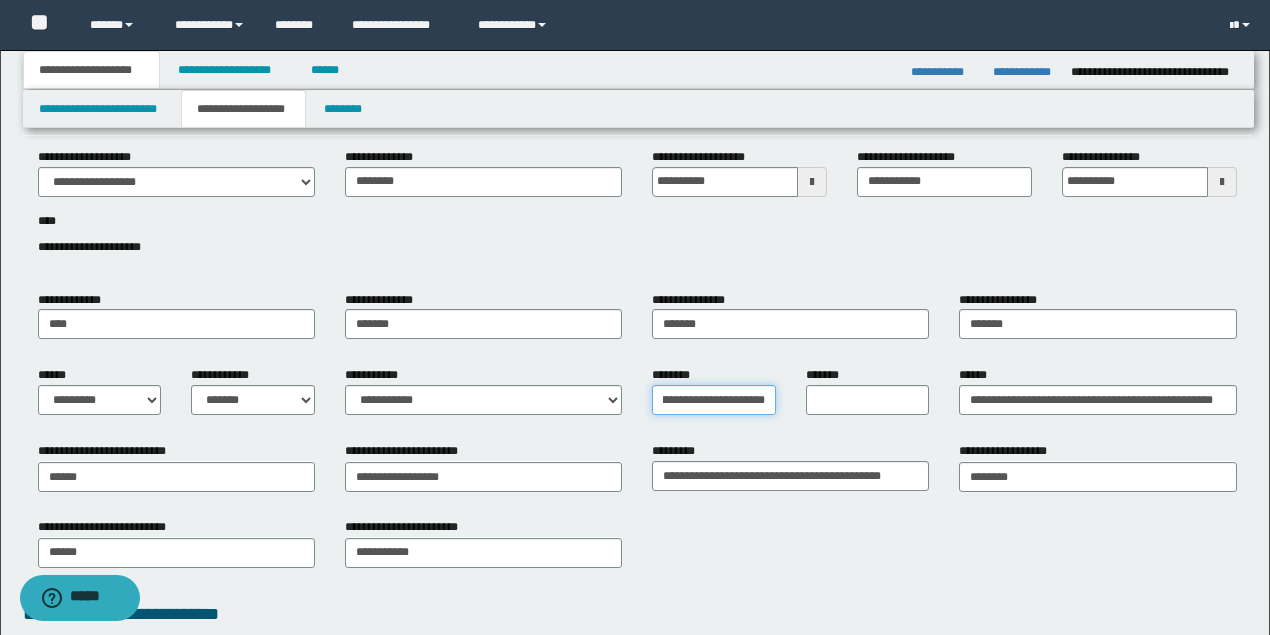 scroll, scrollTop: 0, scrollLeft: 35, axis: horizontal 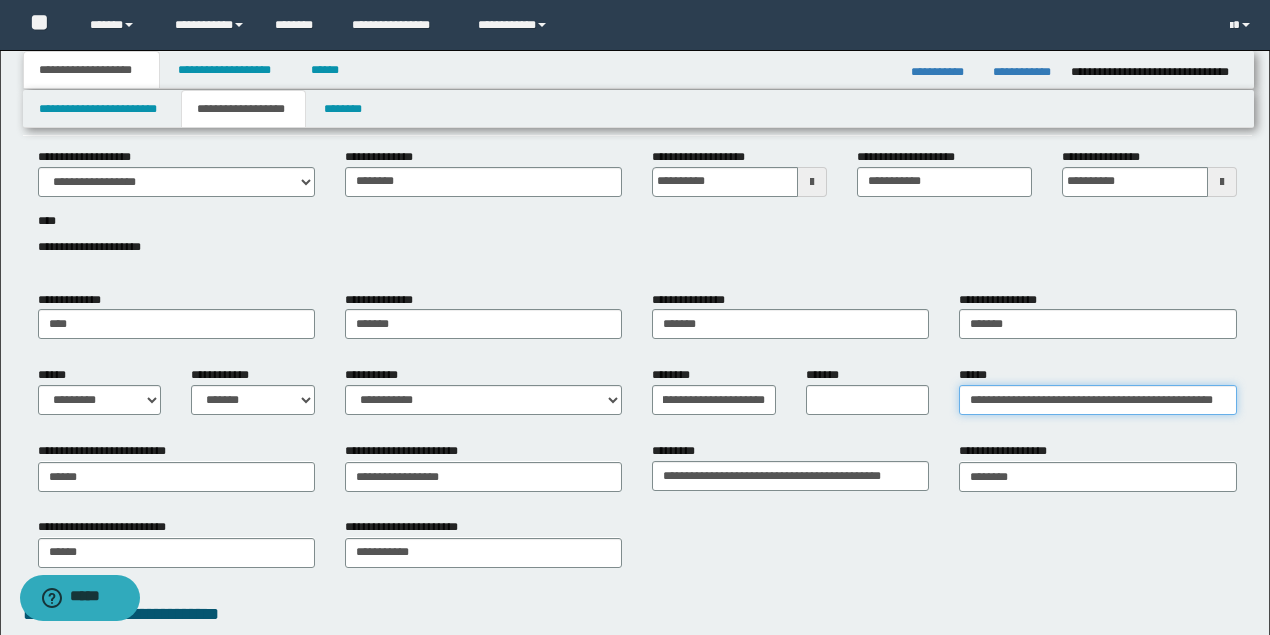 click on "**********" at bounding box center [1097, 400] 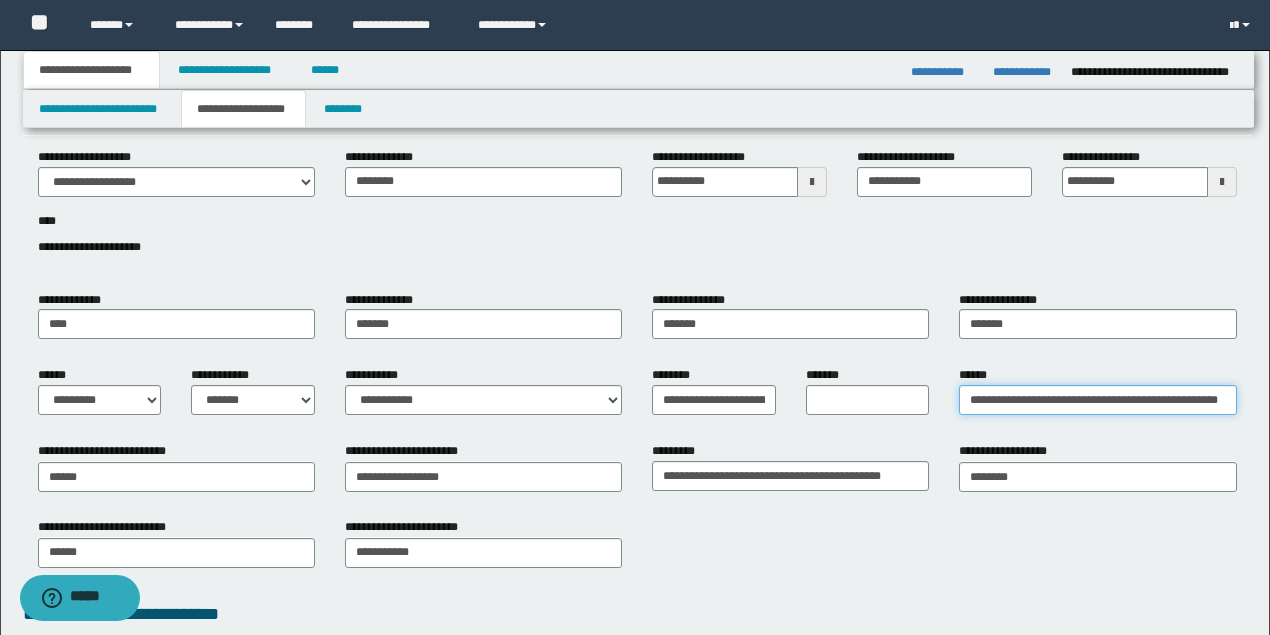 click on "**********" at bounding box center (1097, 400) 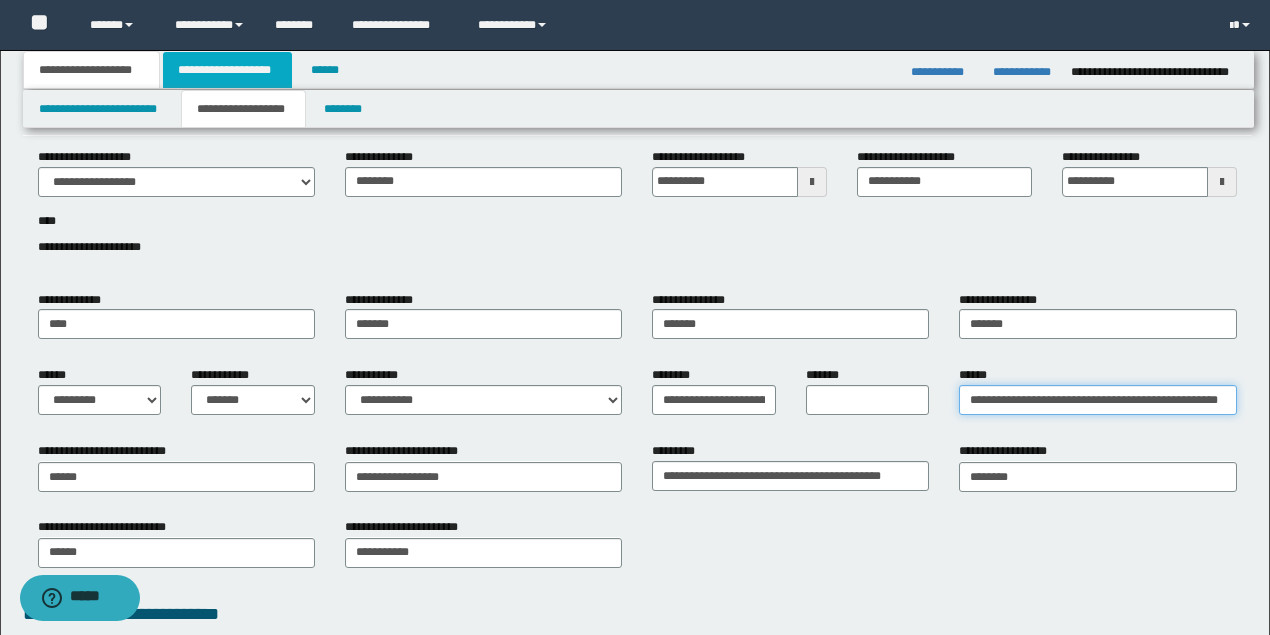 type on "**********" 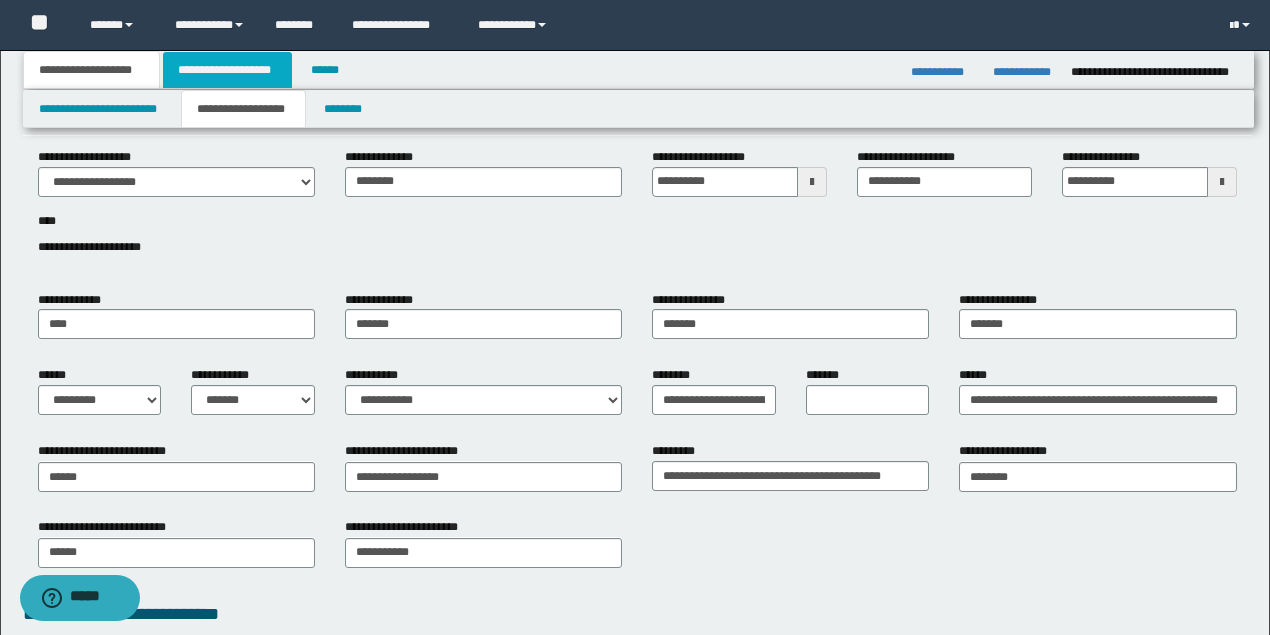 click on "**********" at bounding box center (227, 70) 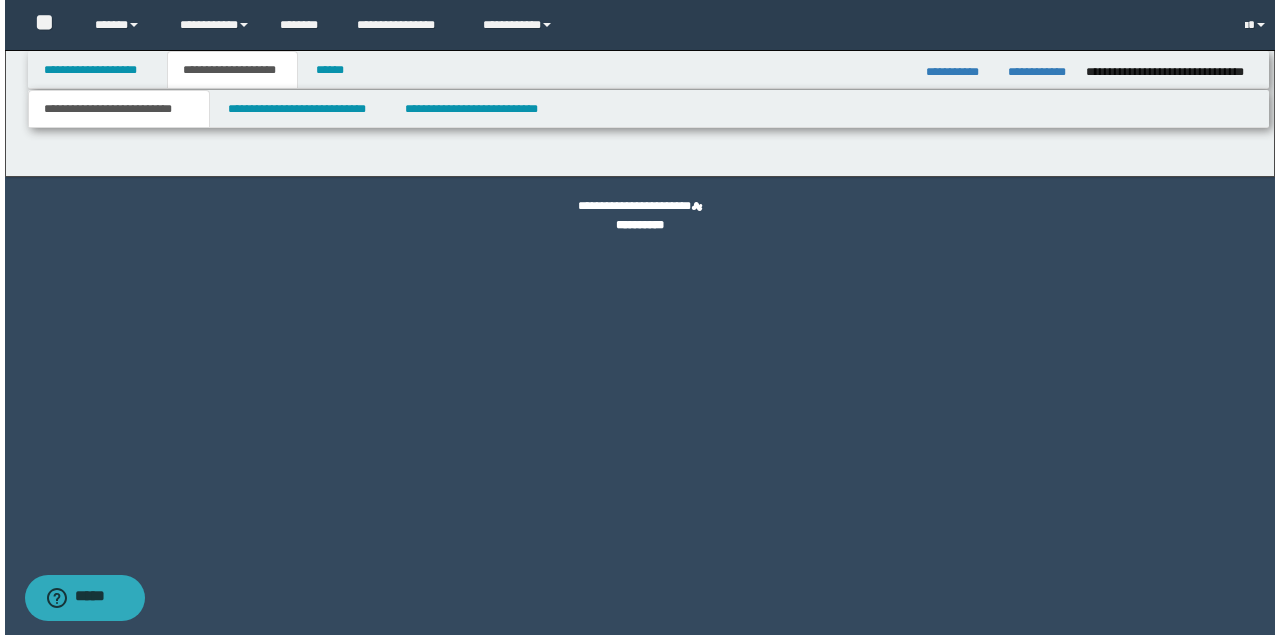 scroll, scrollTop: 0, scrollLeft: 0, axis: both 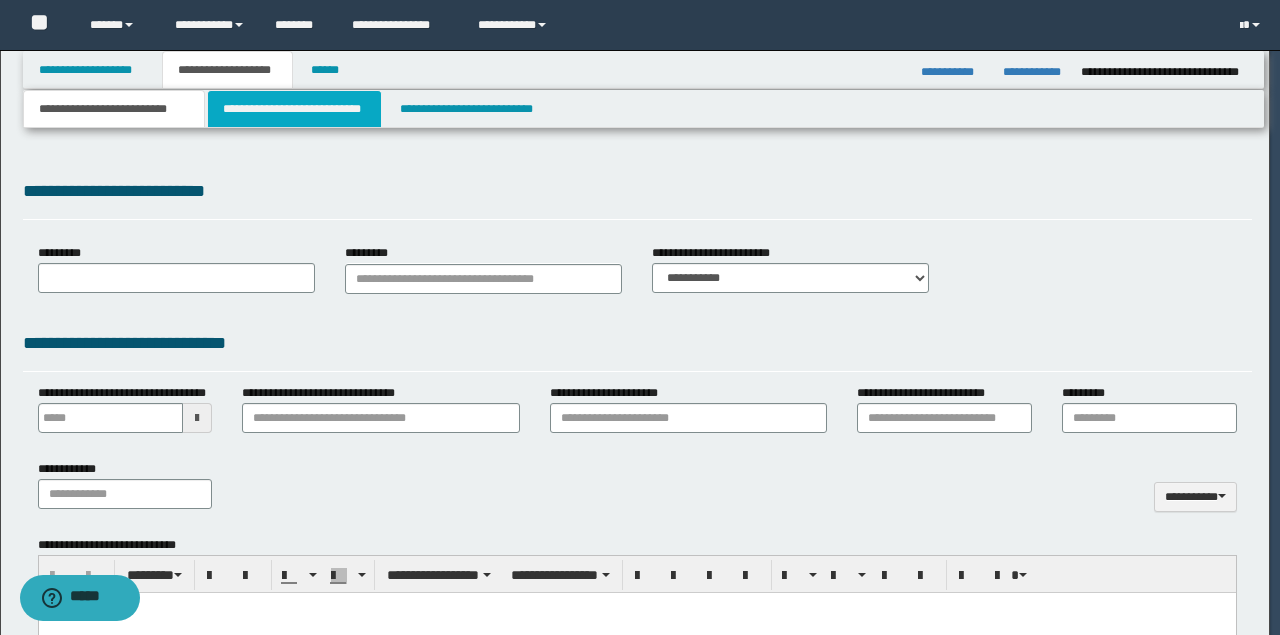 select on "*" 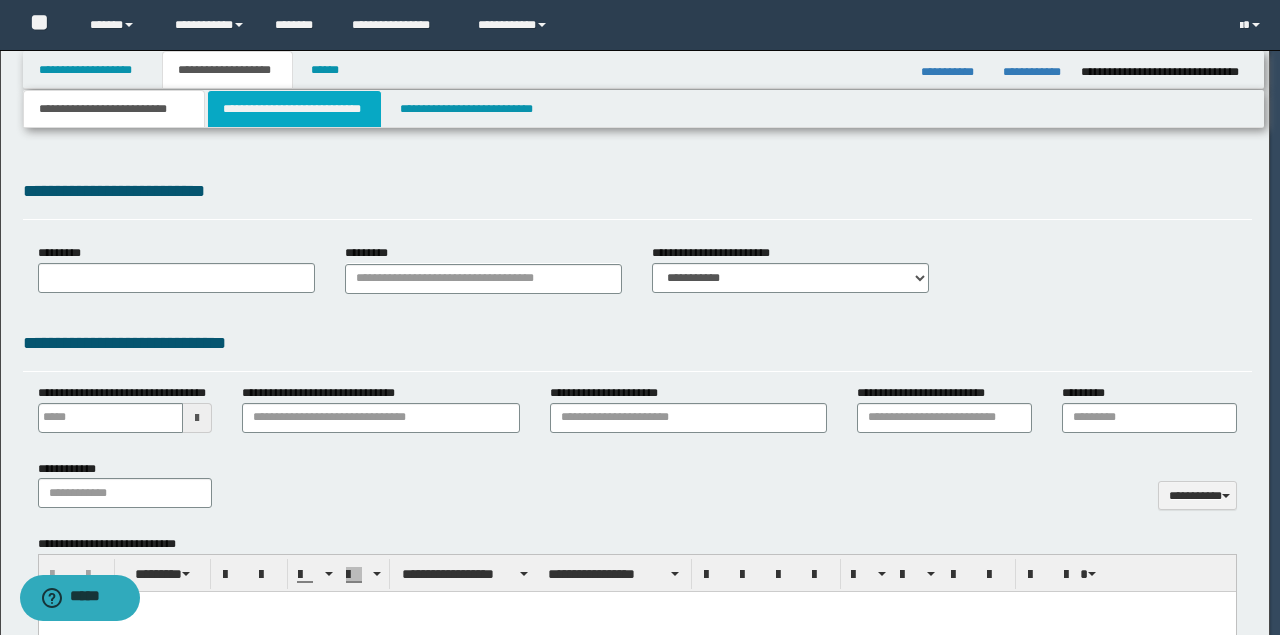 scroll, scrollTop: 0, scrollLeft: 0, axis: both 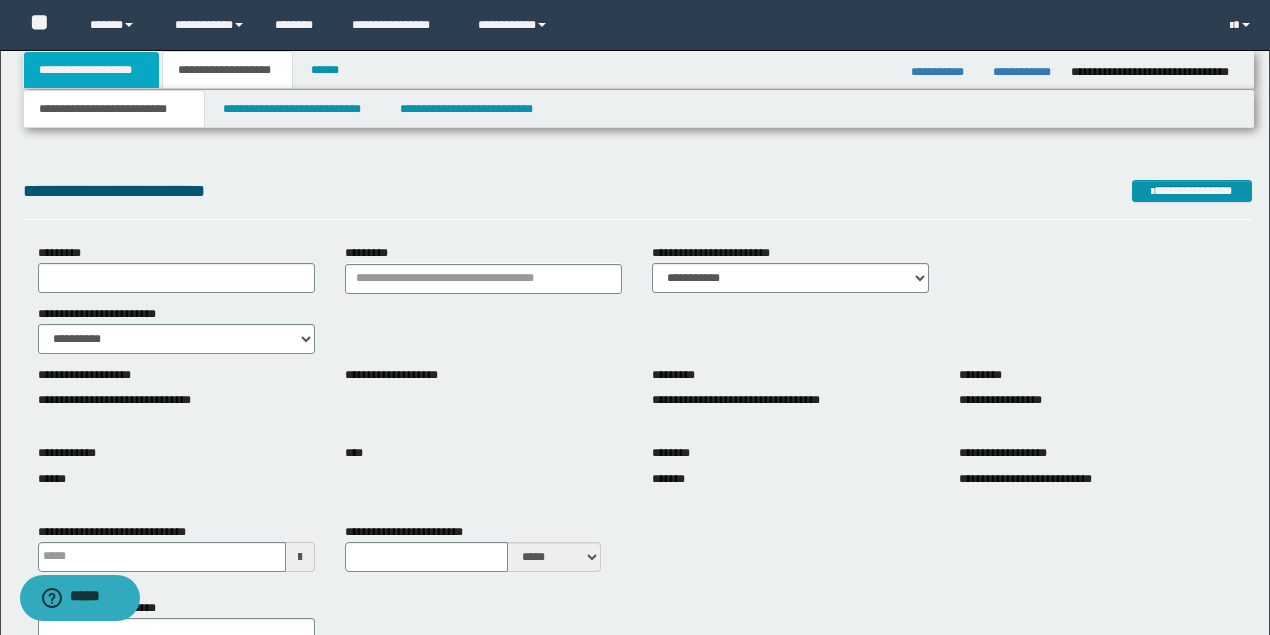 click on "**********" at bounding box center [92, 70] 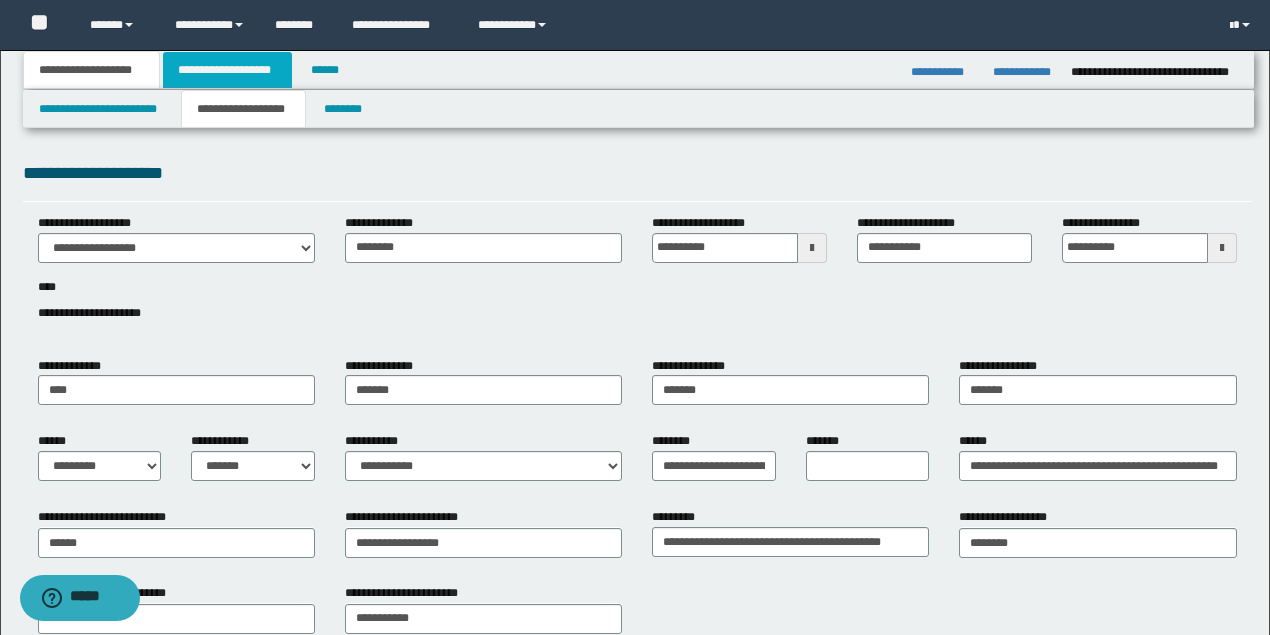 drag, startPoint x: 238, startPoint y: 72, endPoint x: 239, endPoint y: 82, distance: 10.049875 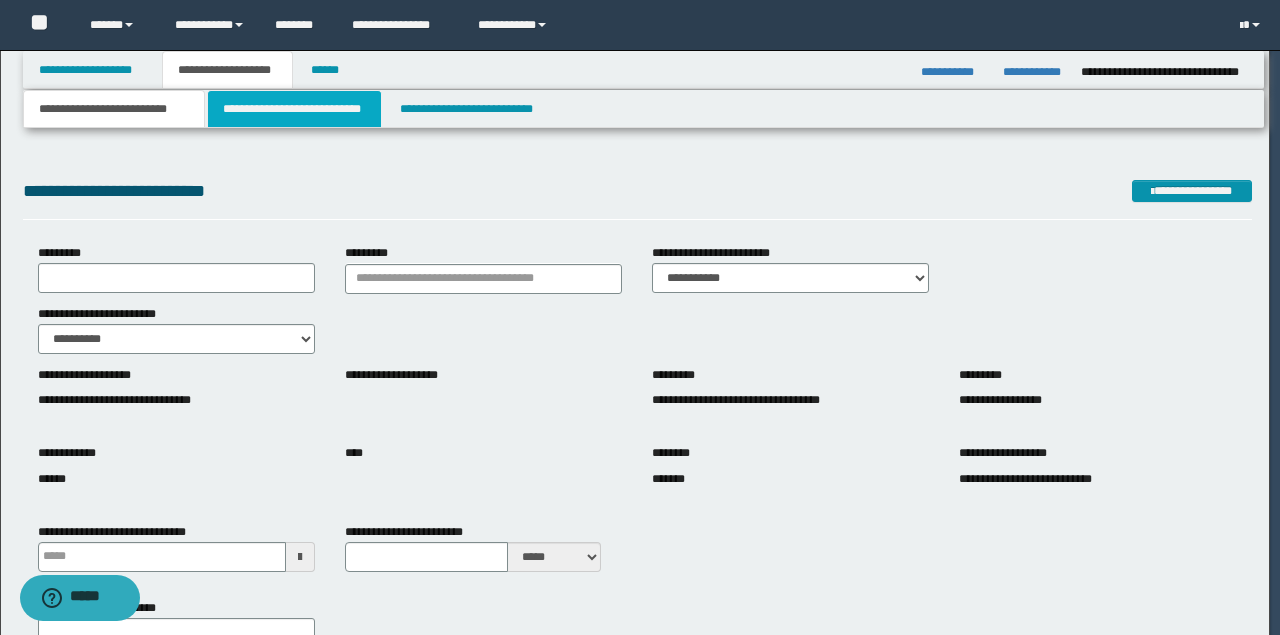 type 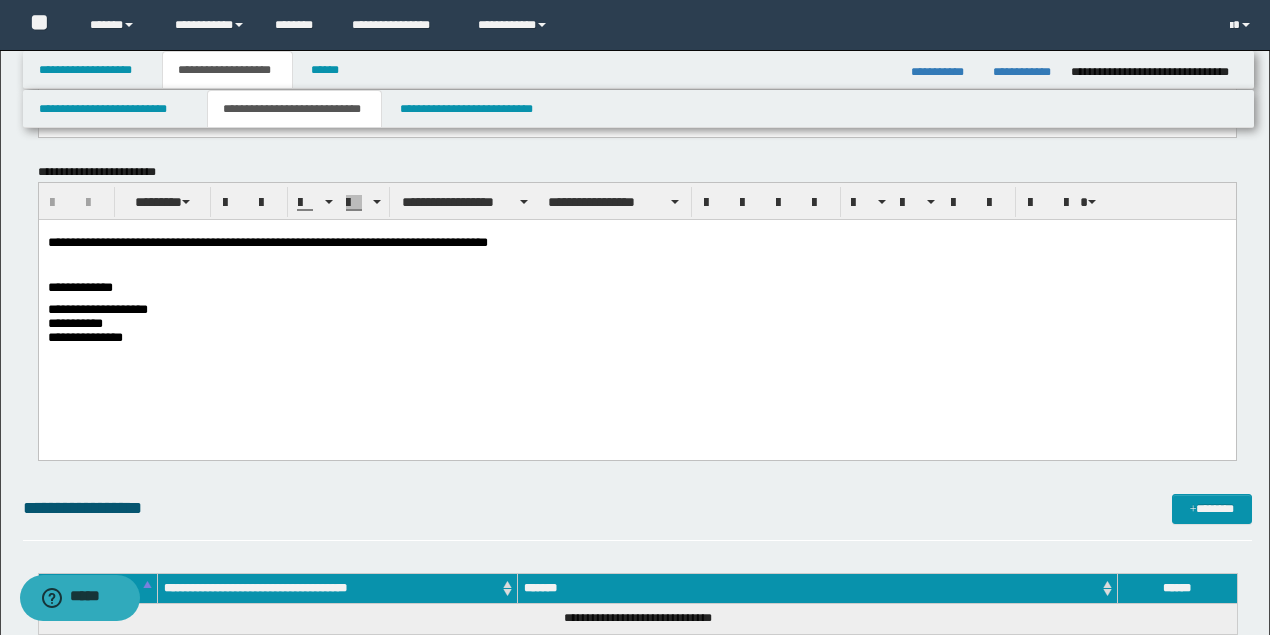 scroll, scrollTop: 266, scrollLeft: 0, axis: vertical 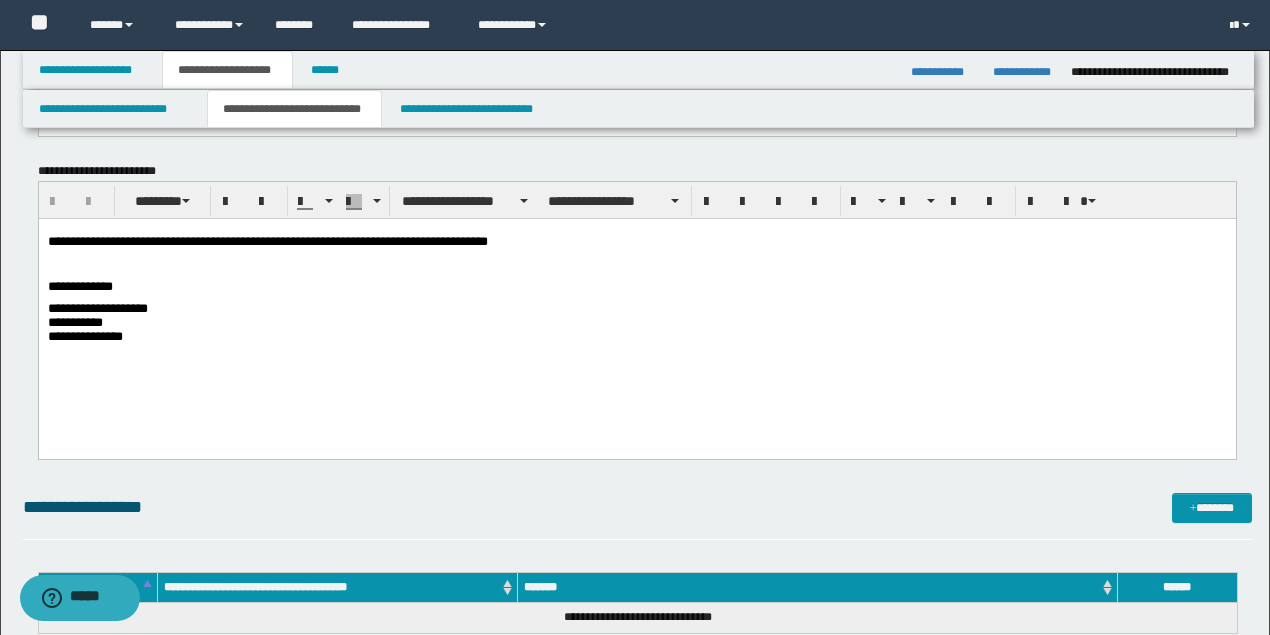 click on "**********" at bounding box center [267, 241] 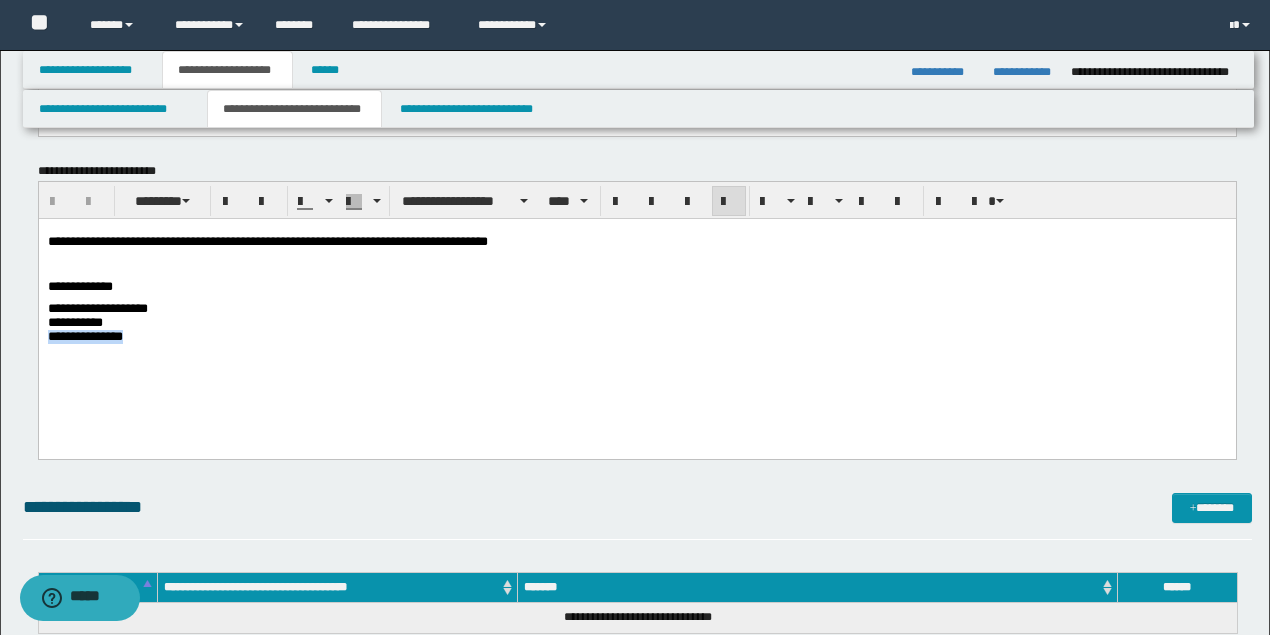 drag, startPoint x: 109, startPoint y: 351, endPoint x: 49, endPoint y: 353, distance: 60.033325 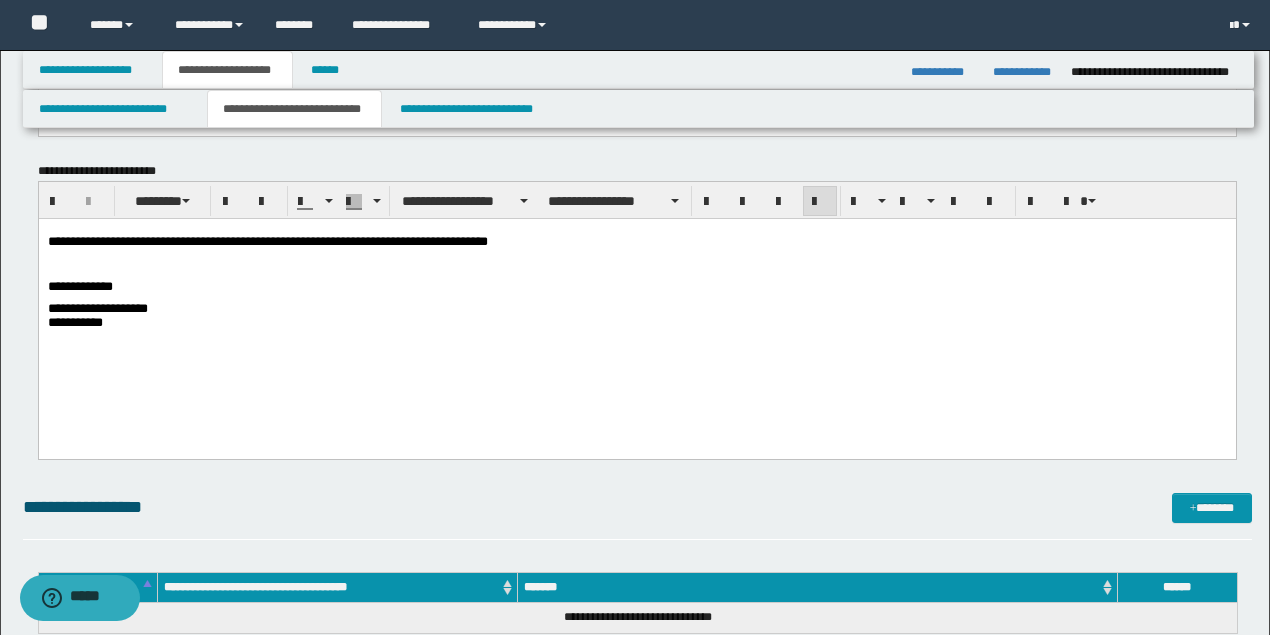 click at bounding box center [636, 264] 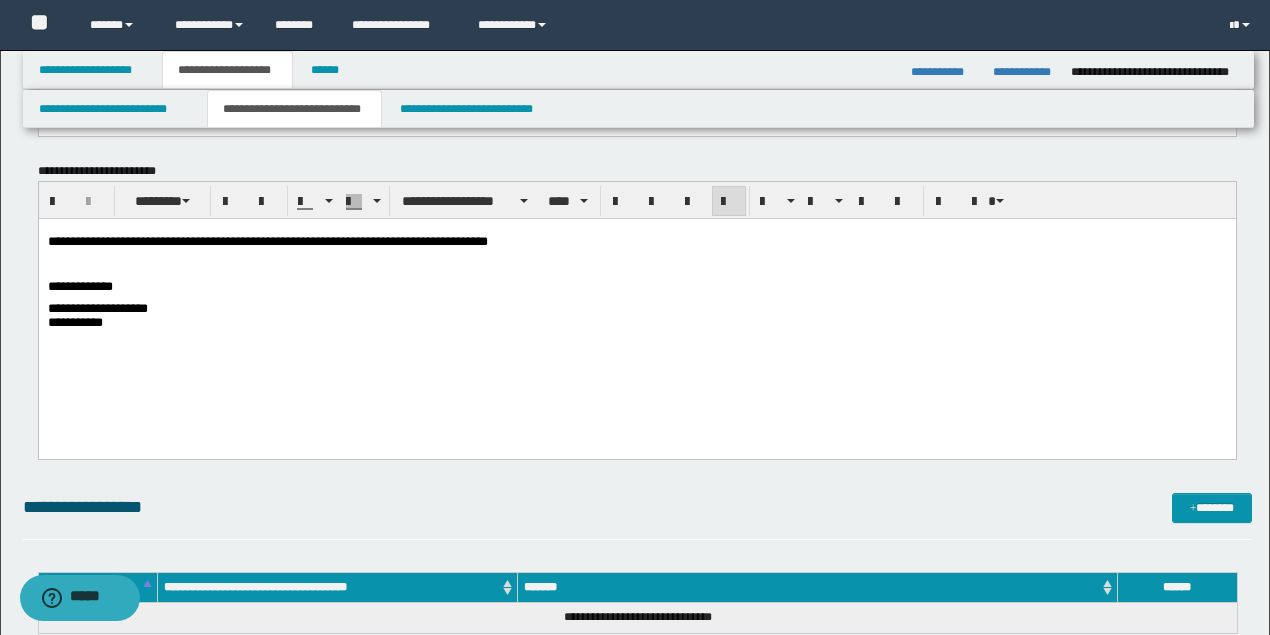 click on "**********" at bounding box center (267, 241) 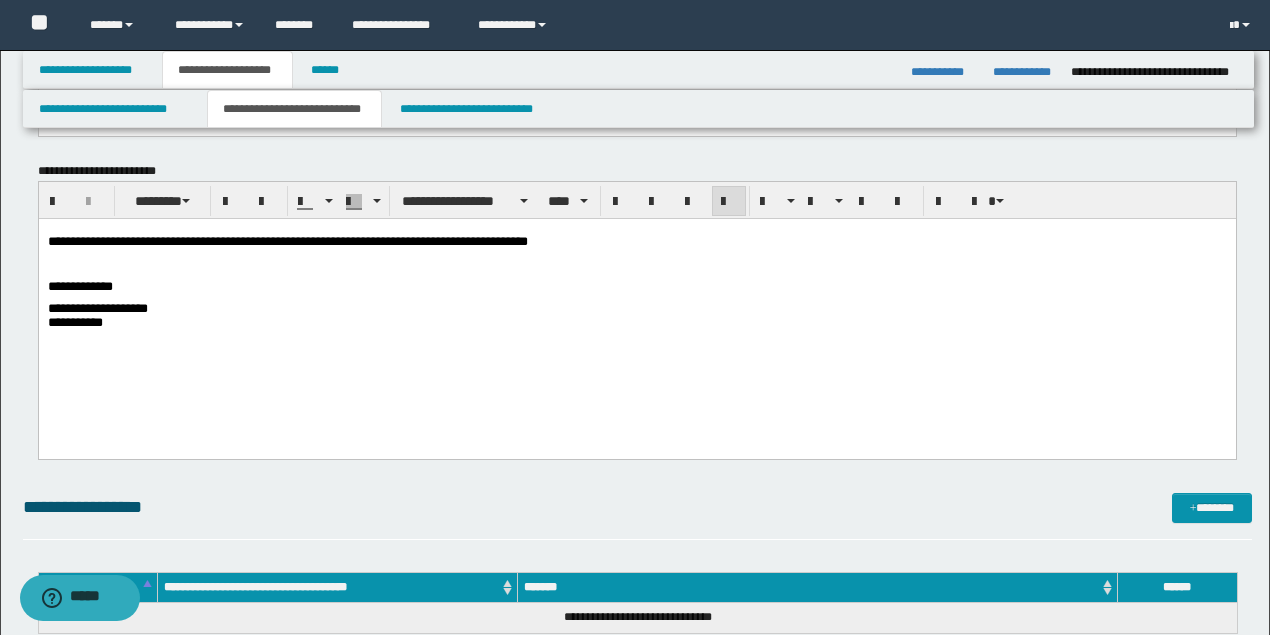 click on "**********" at bounding box center [287, 241] 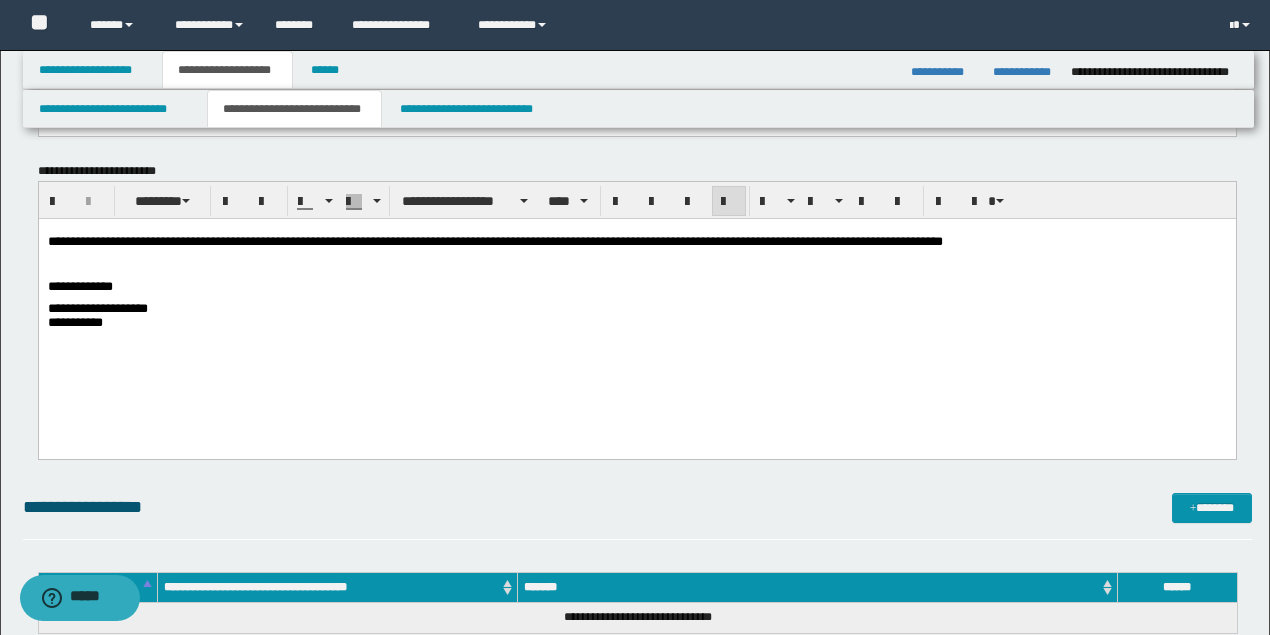 click on "**********" at bounding box center [636, 242] 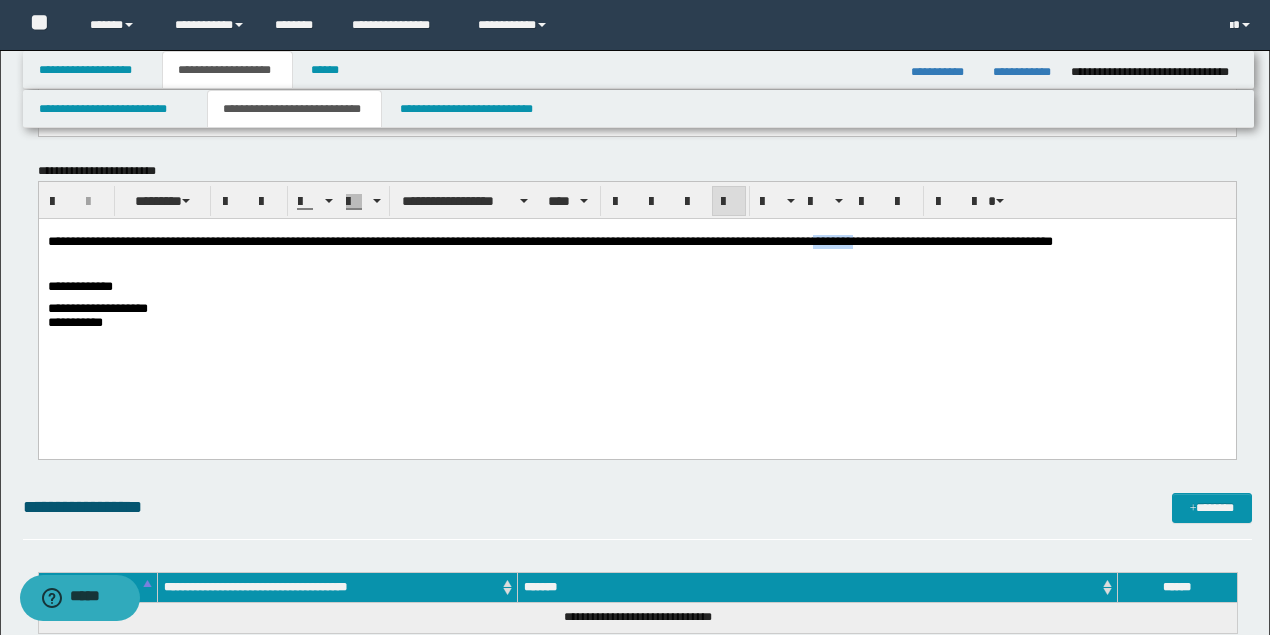 drag, startPoint x: 899, startPoint y: 243, endPoint x: 852, endPoint y: 243, distance: 47 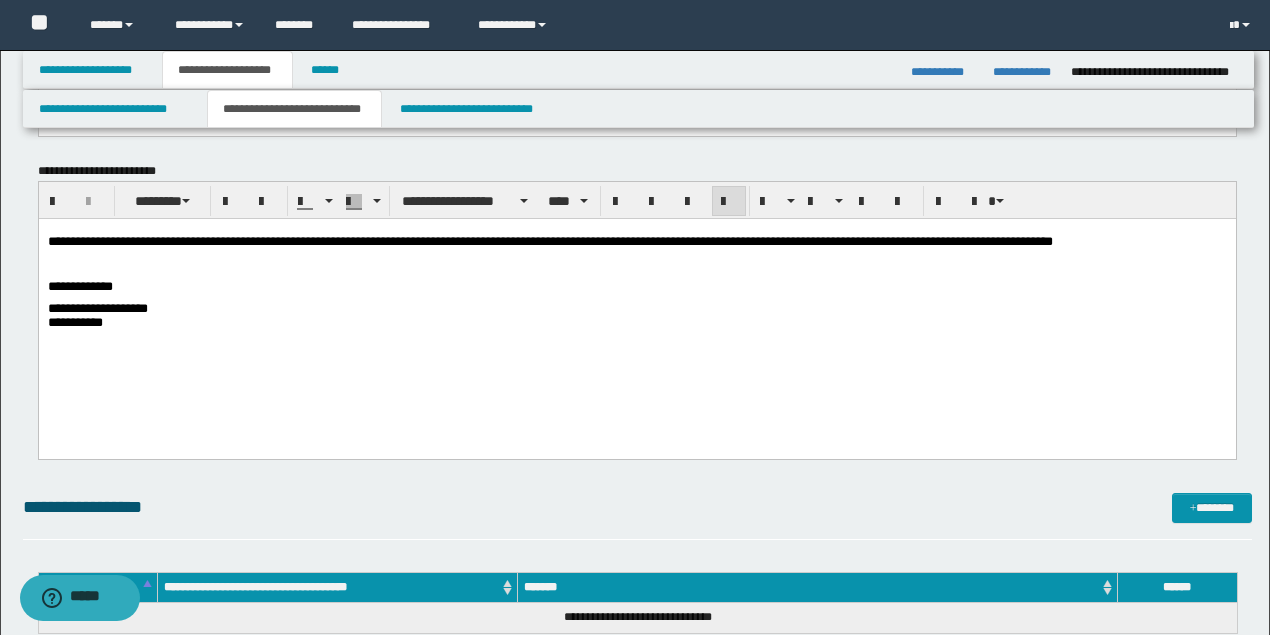 click on "**********" at bounding box center [549, 241] 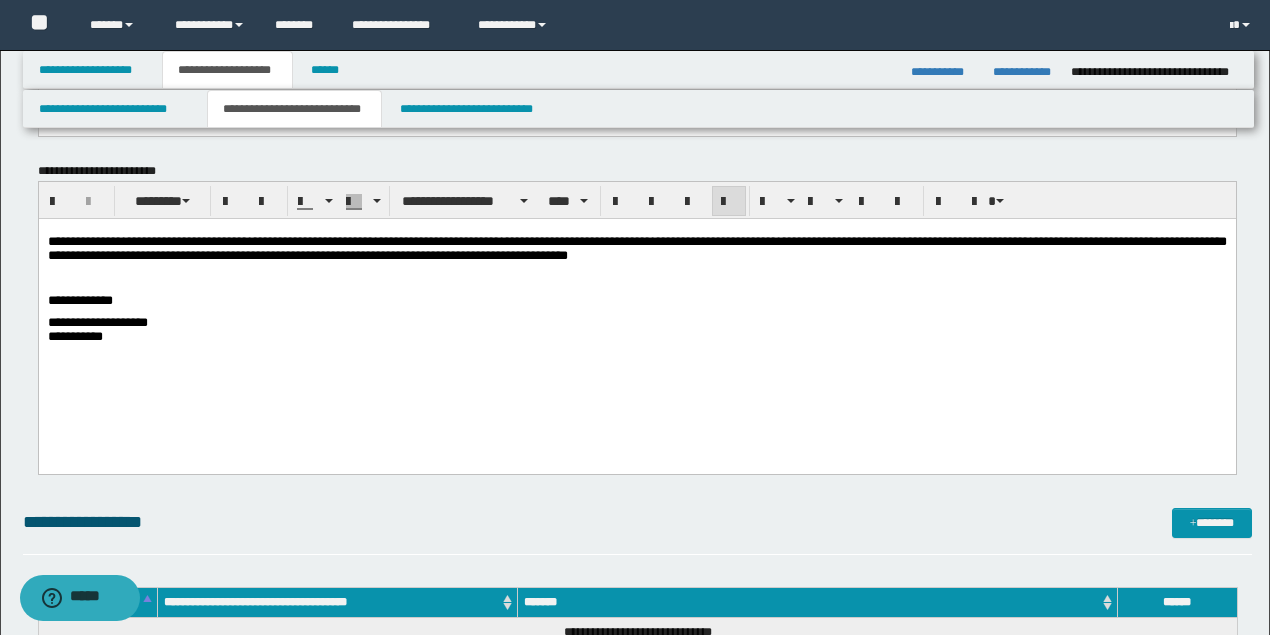click on "**********" at bounding box center [636, 249] 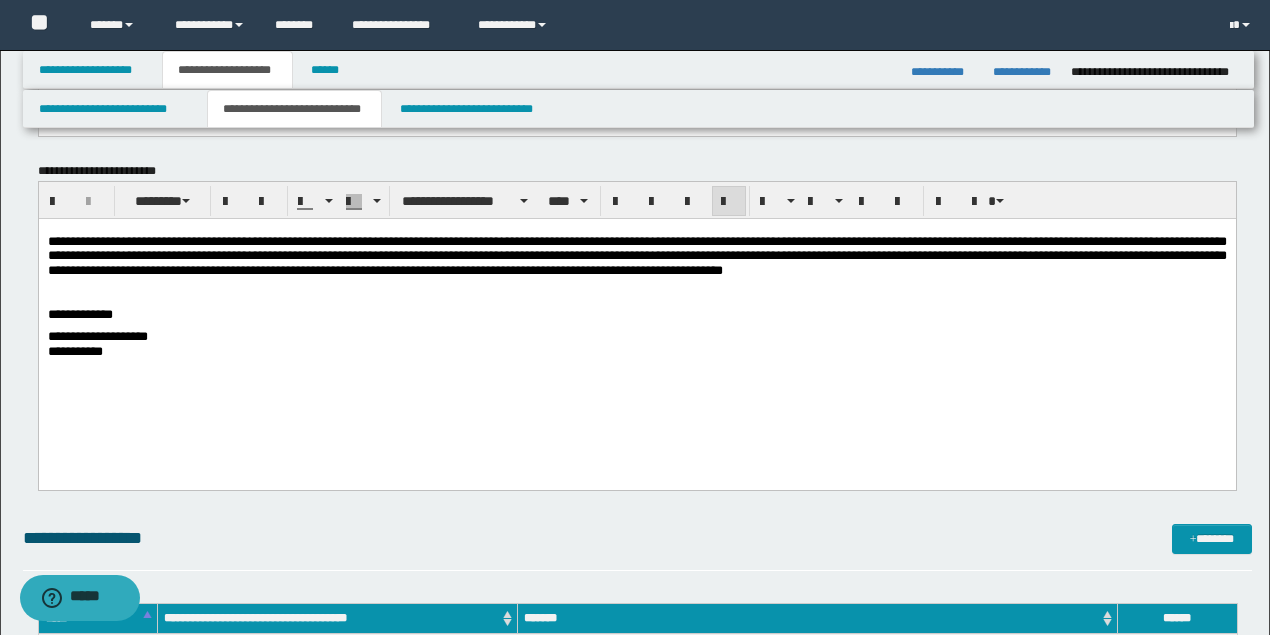 click on "**********" at bounding box center (636, 256) 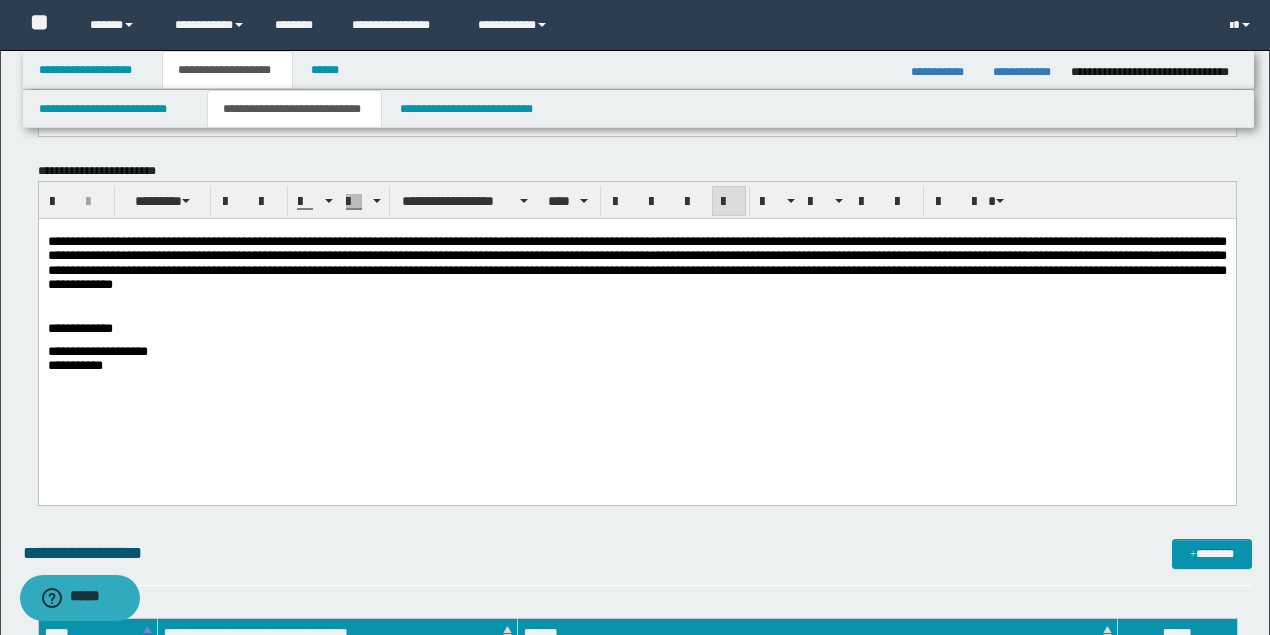 drag, startPoint x: 528, startPoint y: 312, endPoint x: 480, endPoint y: 311, distance: 48.010414 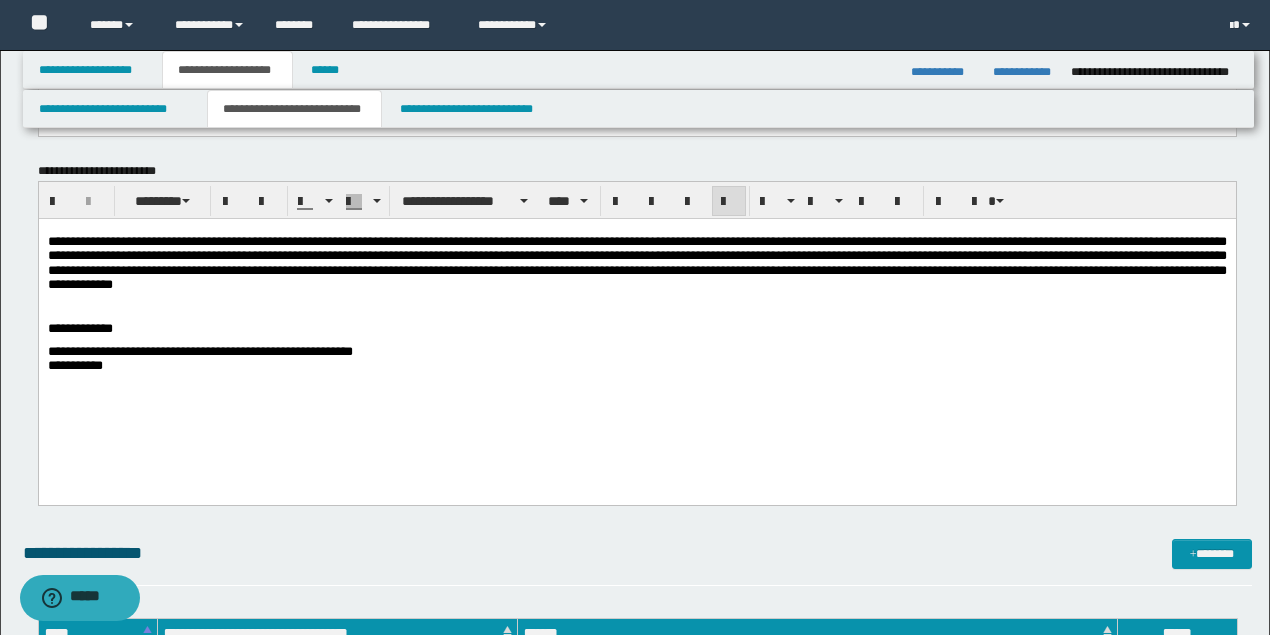 click on "**********" at bounding box center [199, 351] 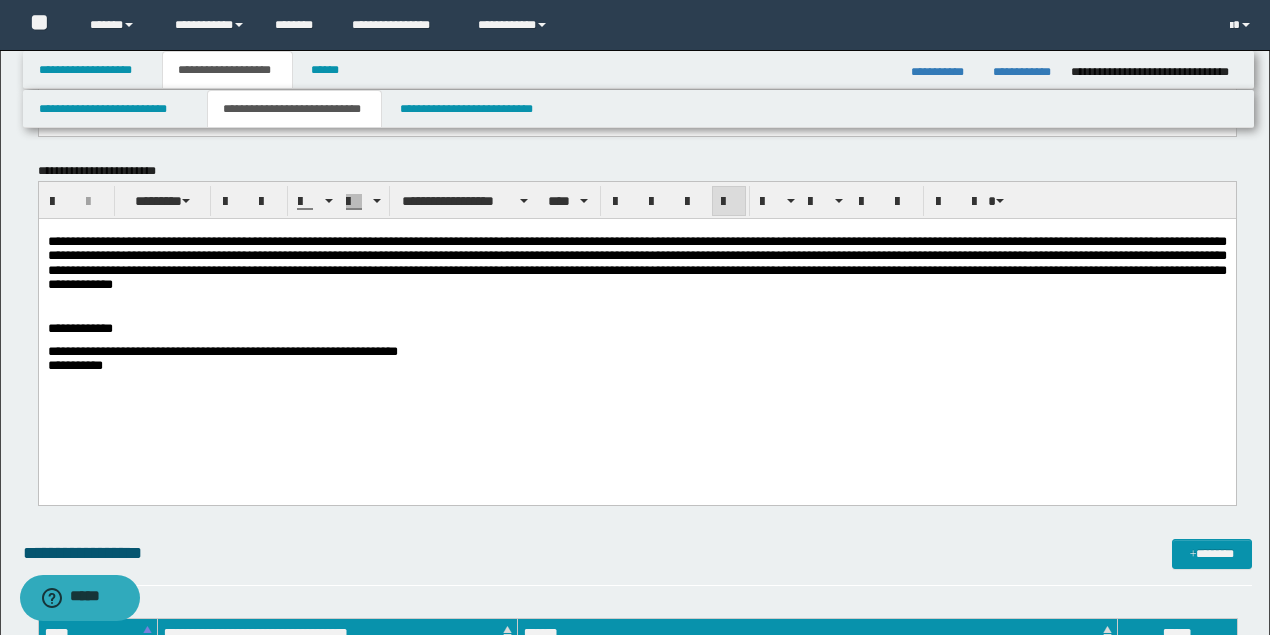 drag, startPoint x: 66, startPoint y: 376, endPoint x: 83, endPoint y: 380, distance: 17.464249 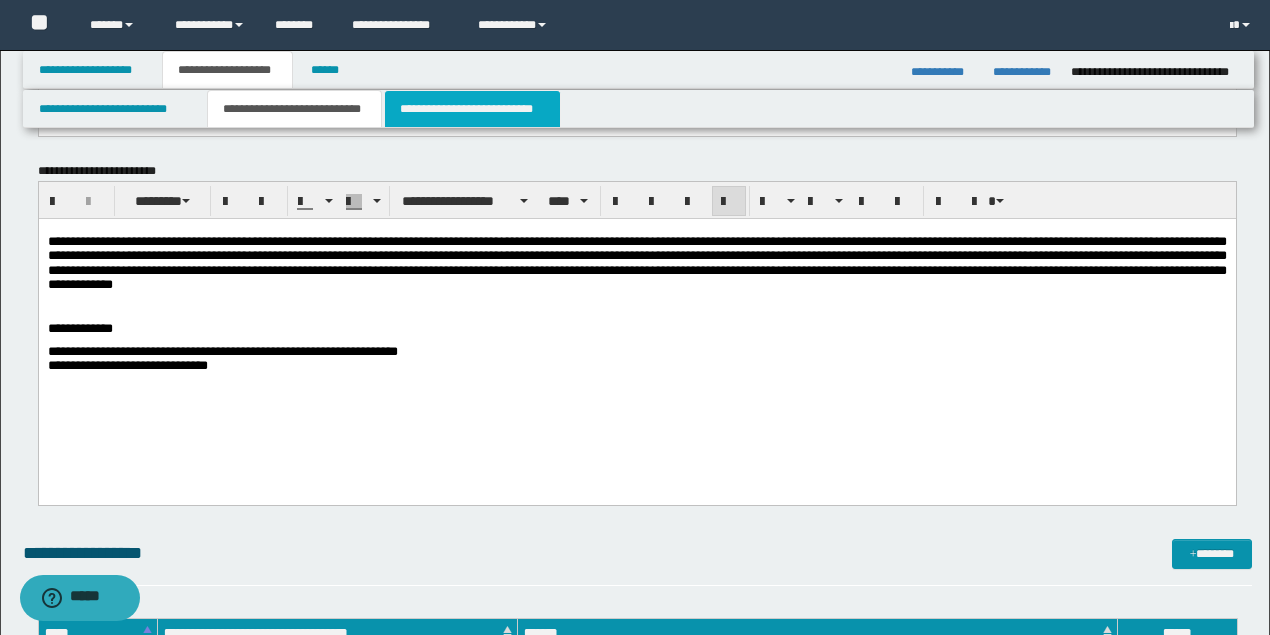 click on "**********" at bounding box center (472, 109) 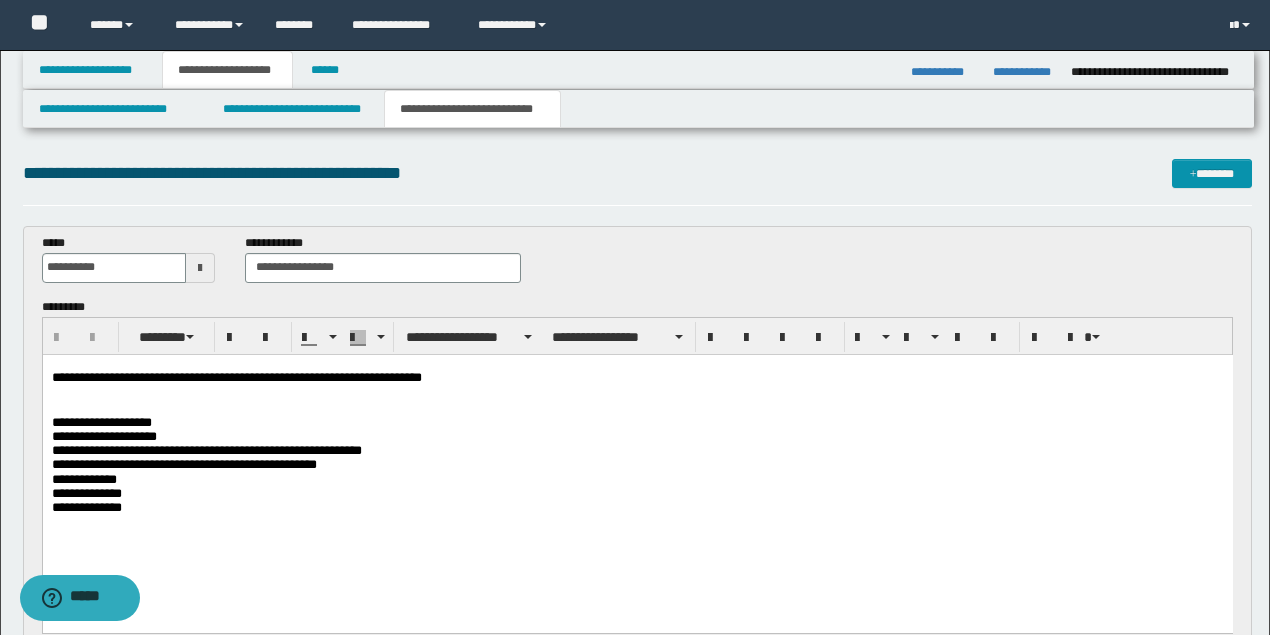 scroll, scrollTop: 66, scrollLeft: 0, axis: vertical 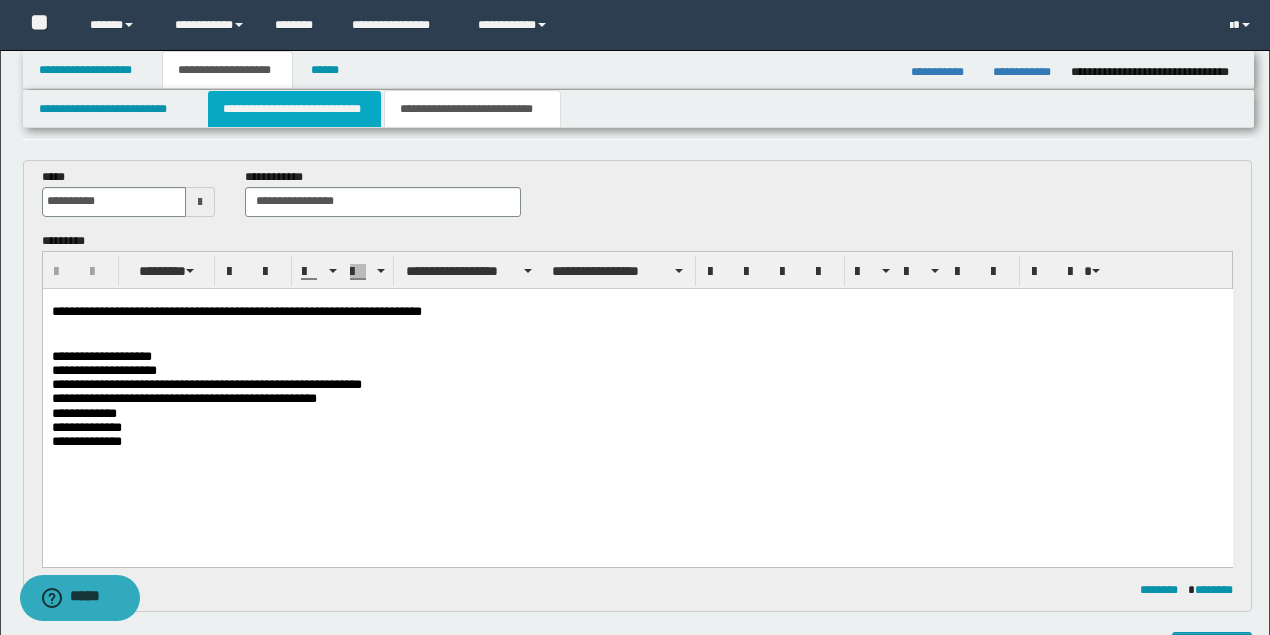 click on "**********" at bounding box center [294, 109] 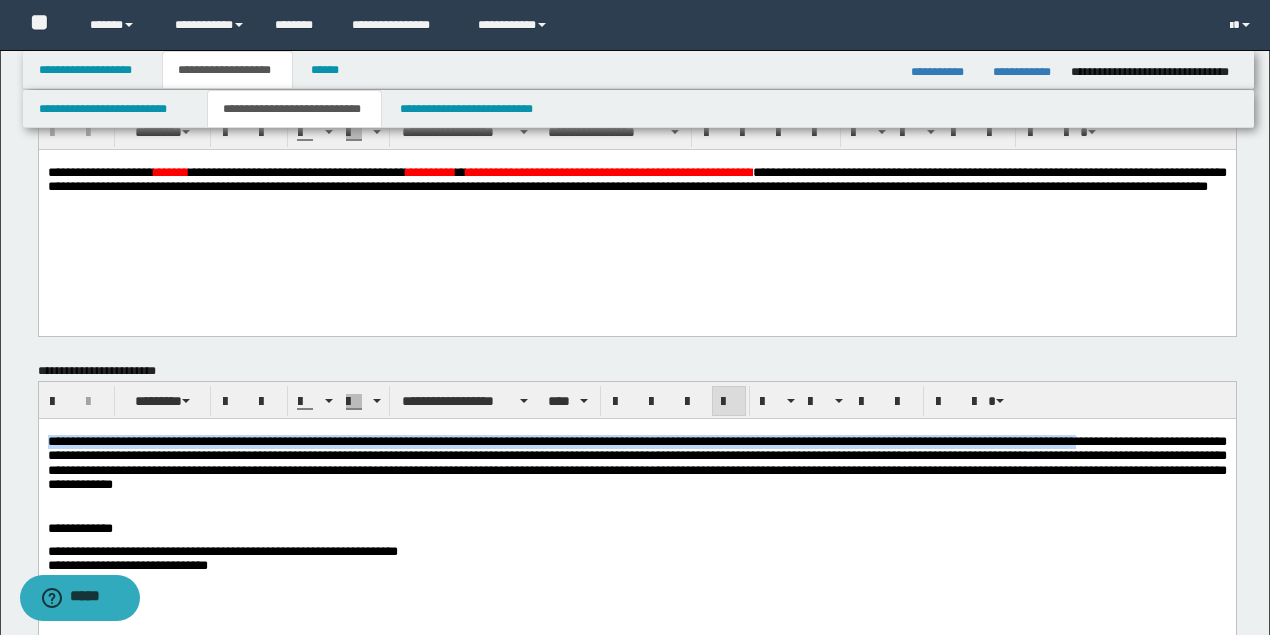 drag, startPoint x: 1172, startPoint y: 445, endPoint x: 42, endPoint y: 442, distance: 1130.004 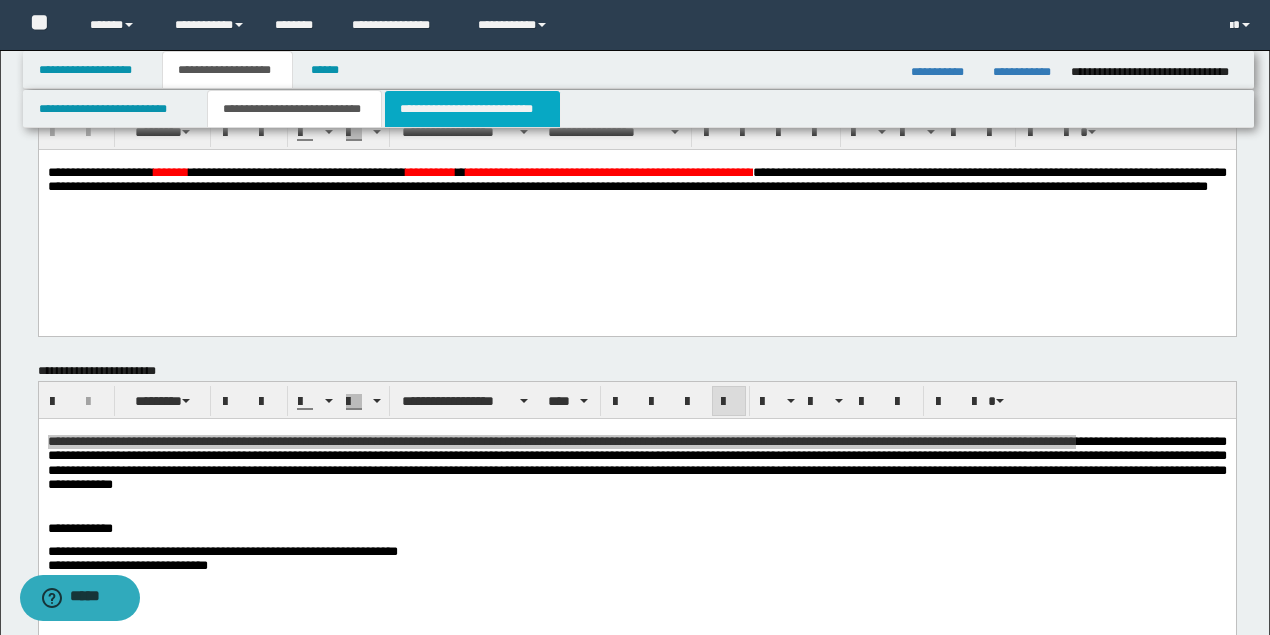 click on "**********" at bounding box center (472, 109) 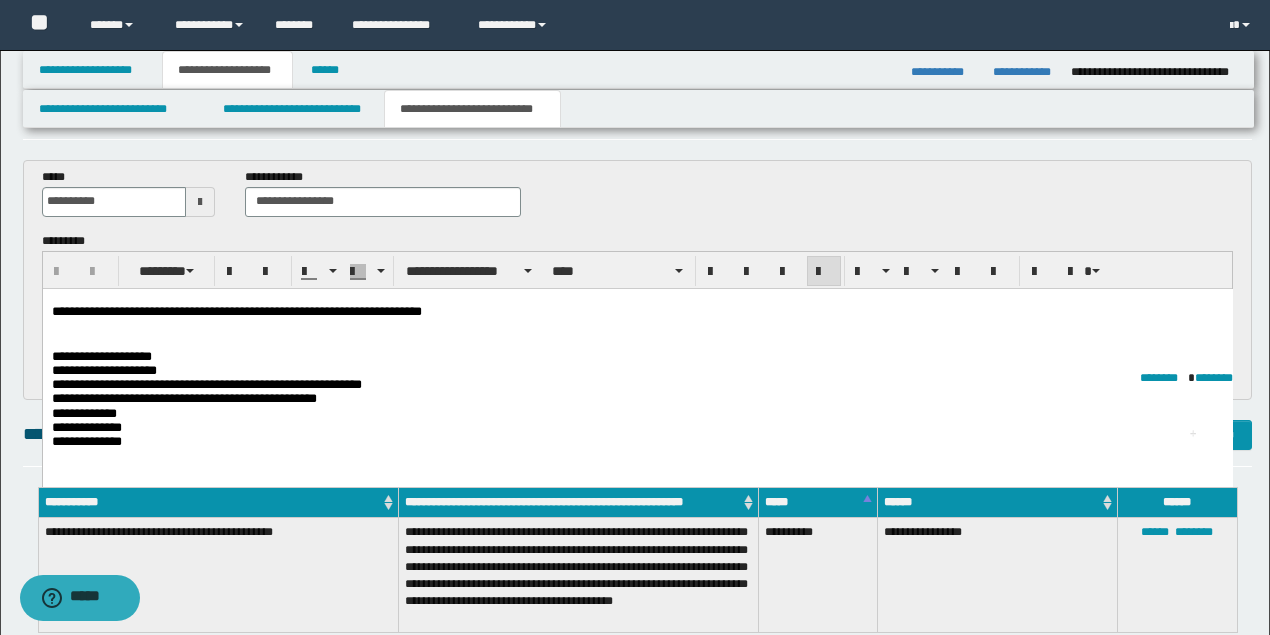 click on "**********" at bounding box center (637, 397) 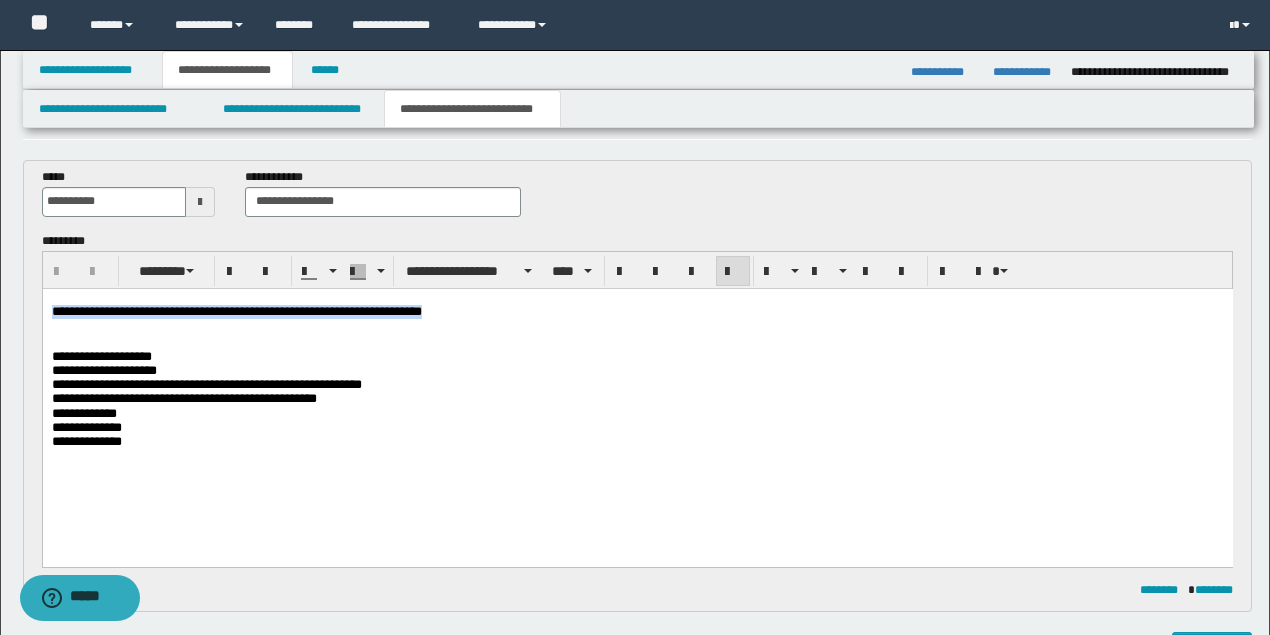 drag, startPoint x: 447, startPoint y: 310, endPoint x: 37, endPoint y: 314, distance: 410.0195 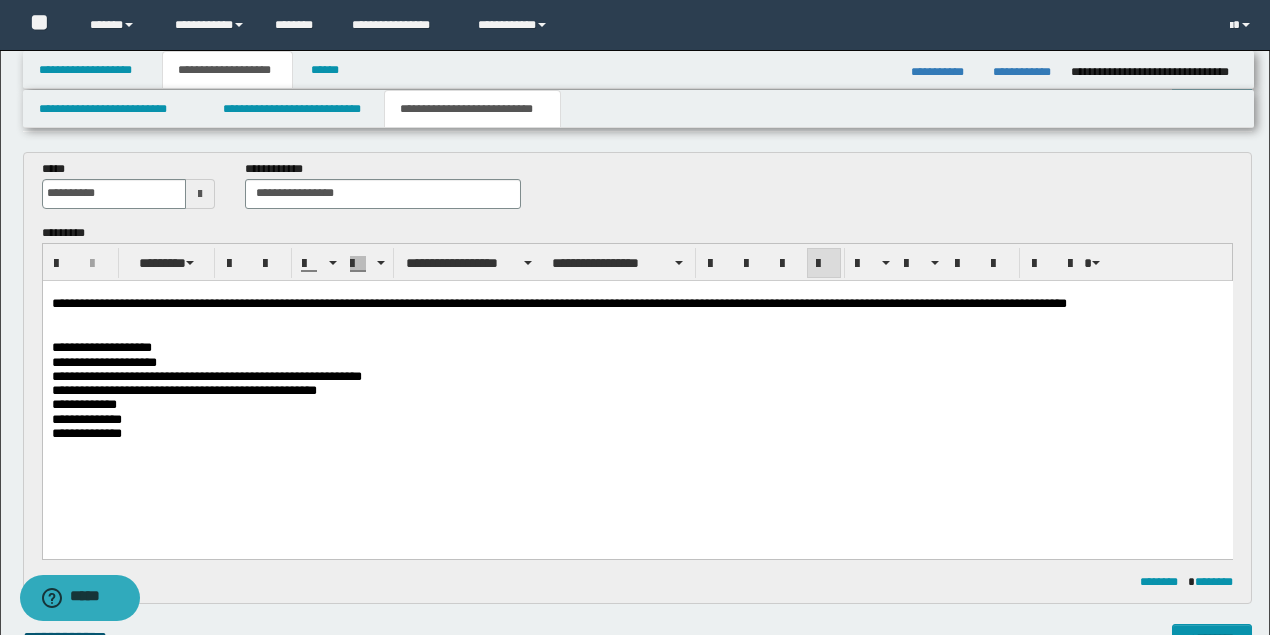 scroll, scrollTop: 66, scrollLeft: 0, axis: vertical 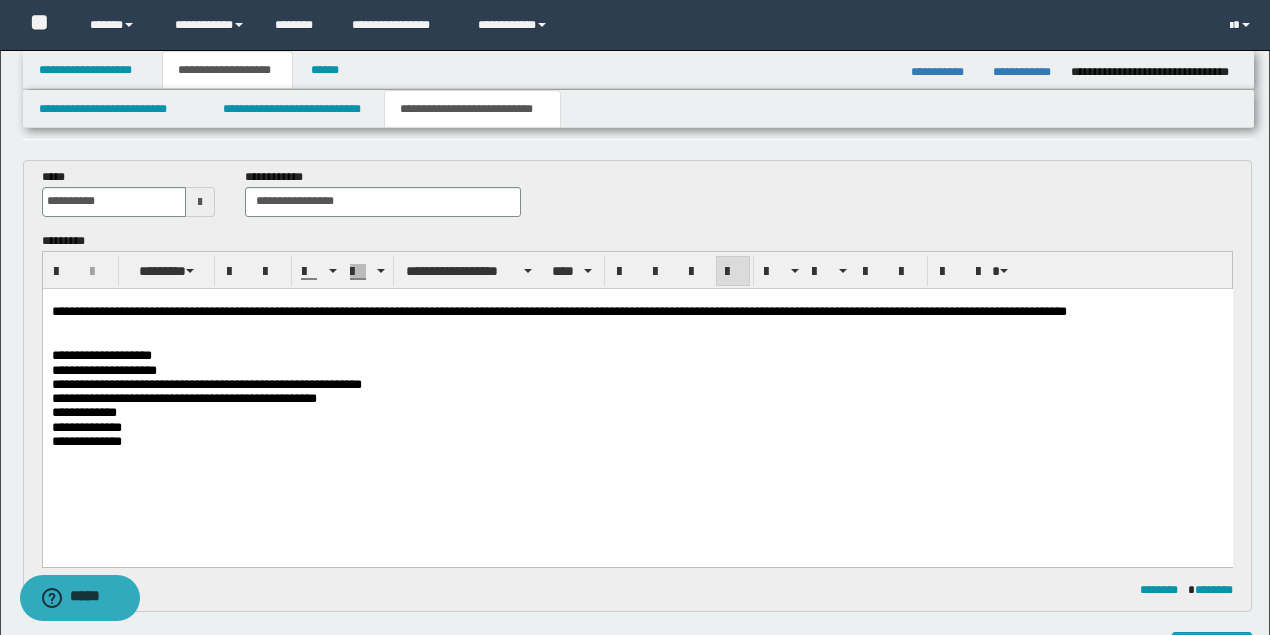 drag, startPoint x: 213, startPoint y: 438, endPoint x: 170, endPoint y: 417, distance: 47.853943 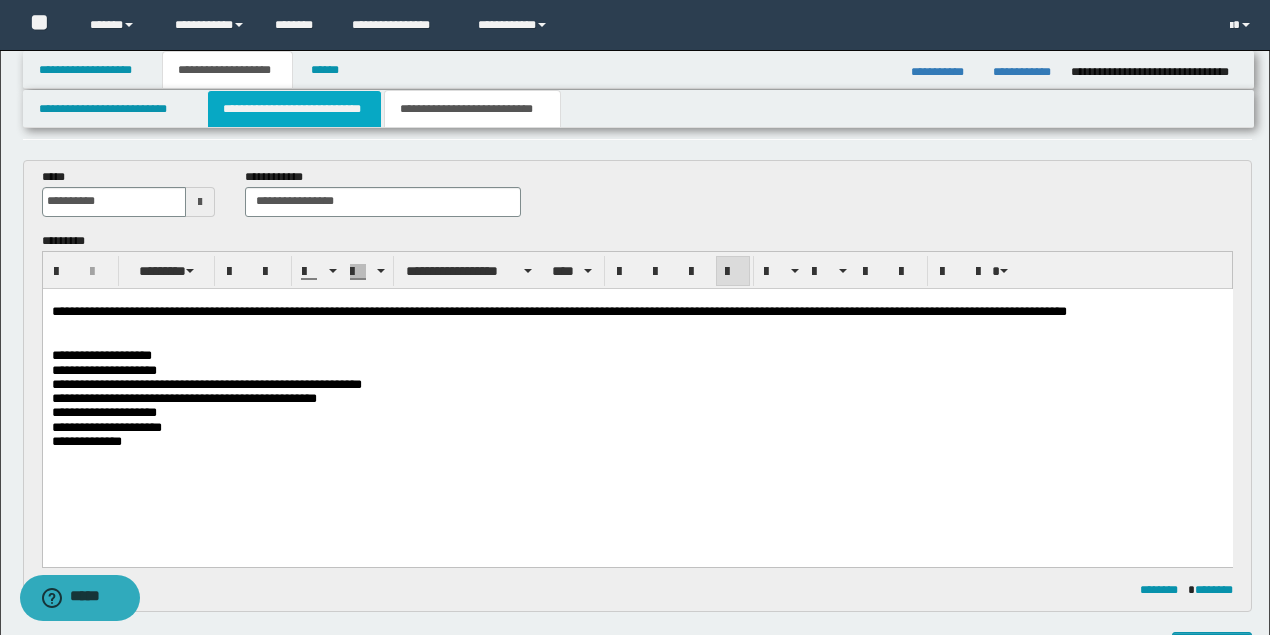 click on "**********" at bounding box center (294, 109) 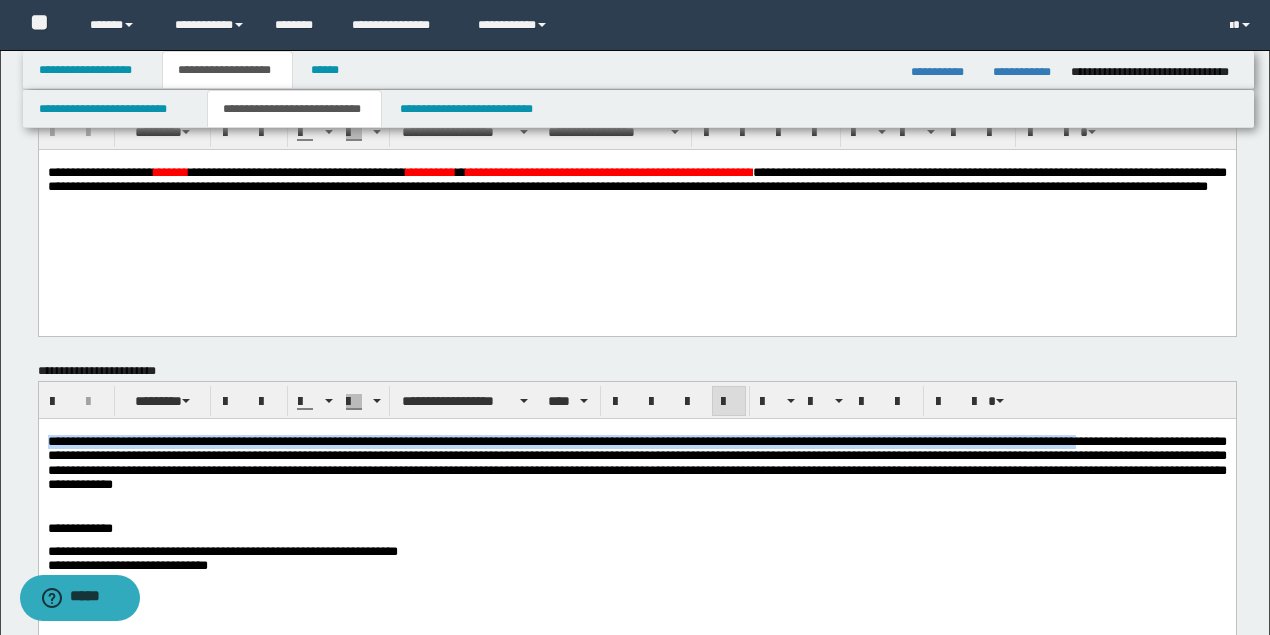 drag, startPoint x: 595, startPoint y: 485, endPoint x: 629, endPoint y: 484, distance: 34.0147 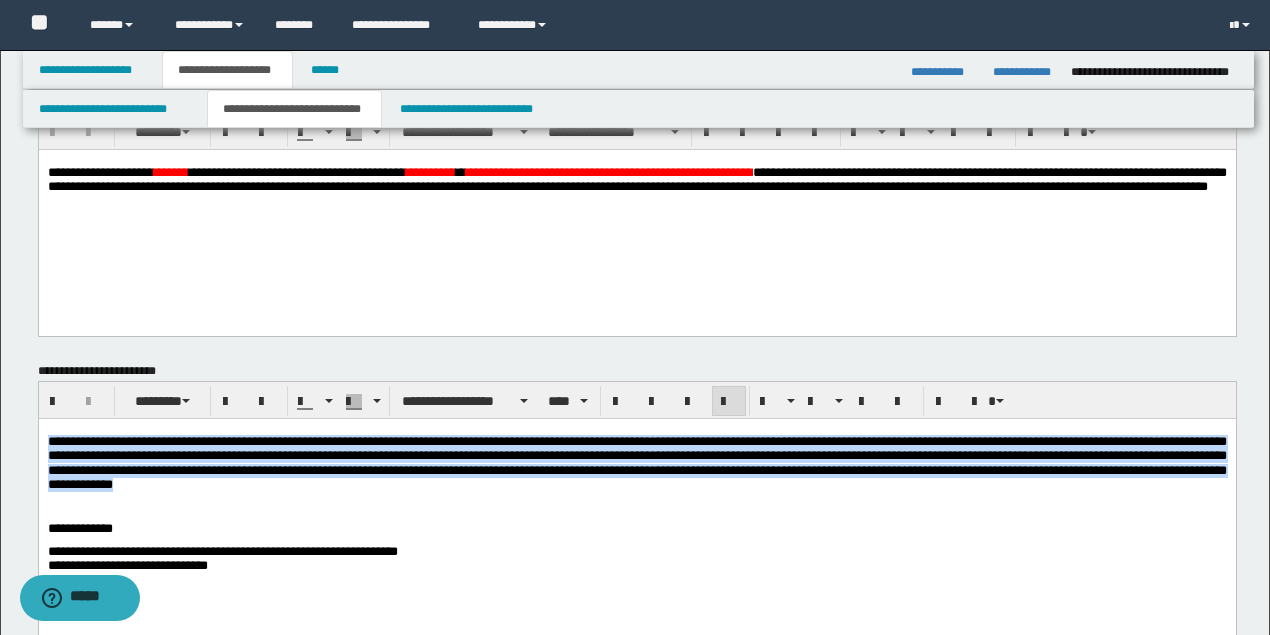click on "**********" at bounding box center [636, 463] 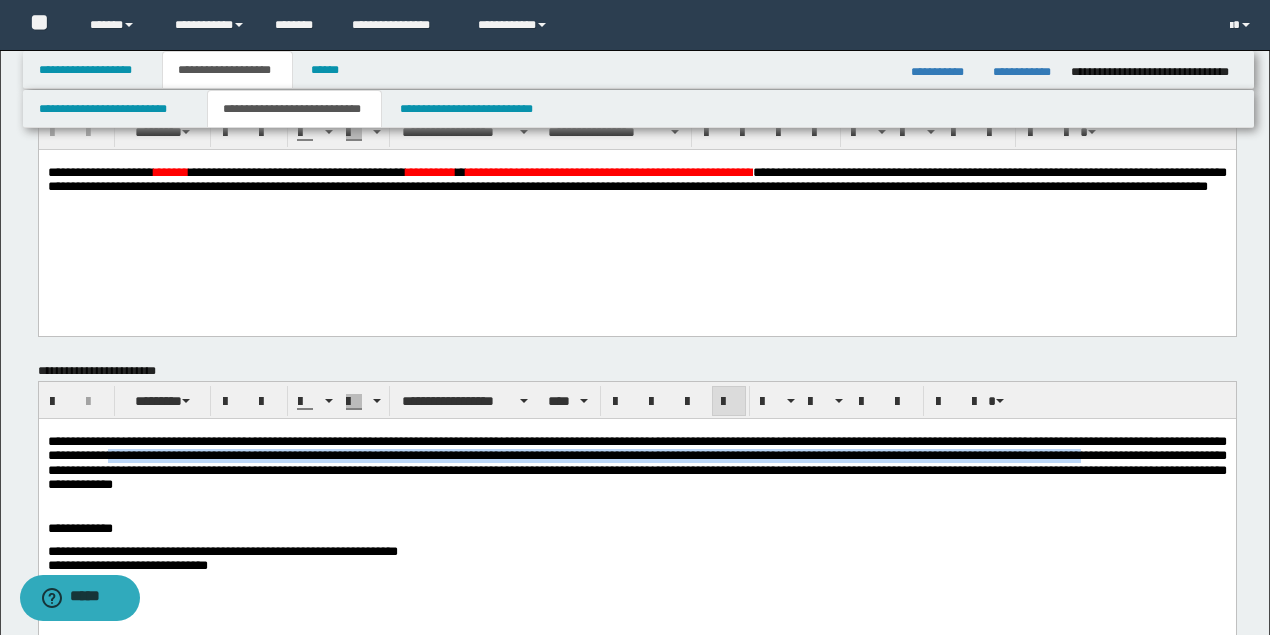 drag, startPoint x: 240, startPoint y: 459, endPoint x: 89, endPoint y: 476, distance: 151.95393 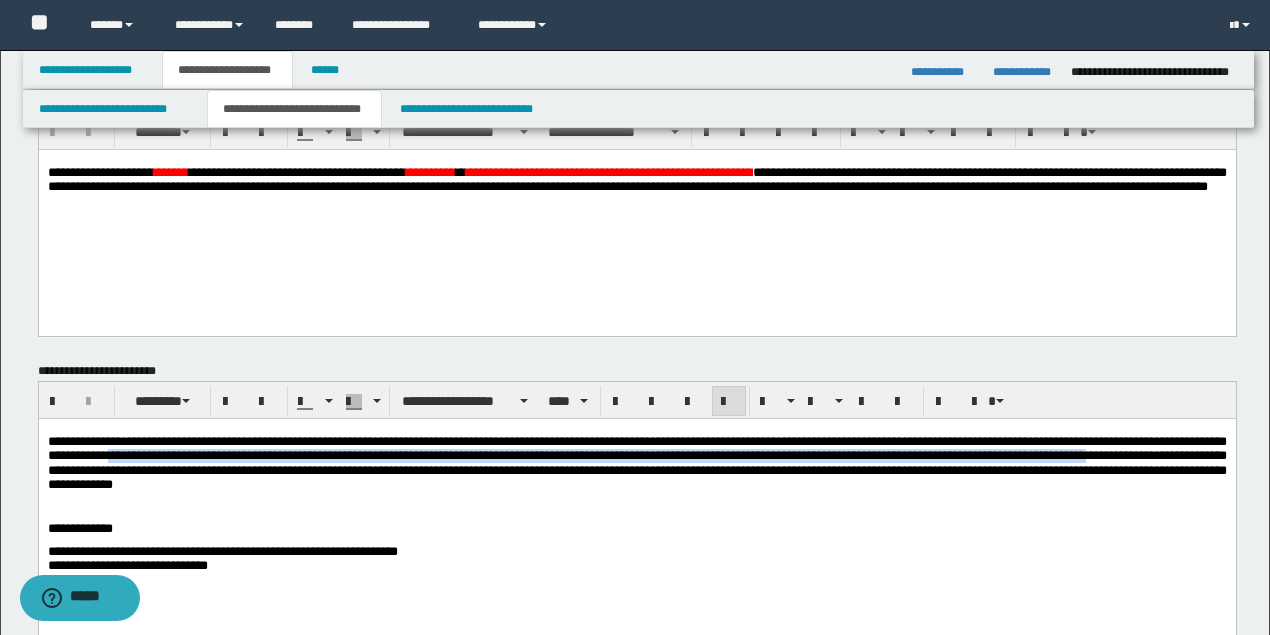 copy on "**********" 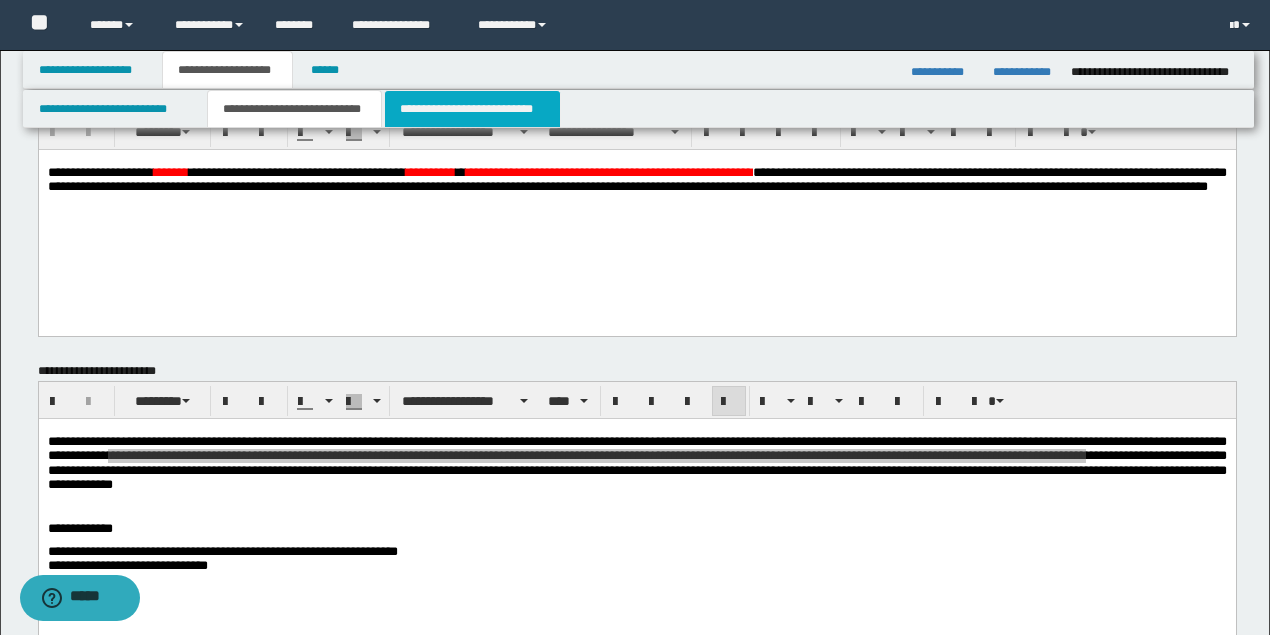click on "**********" at bounding box center (472, 109) 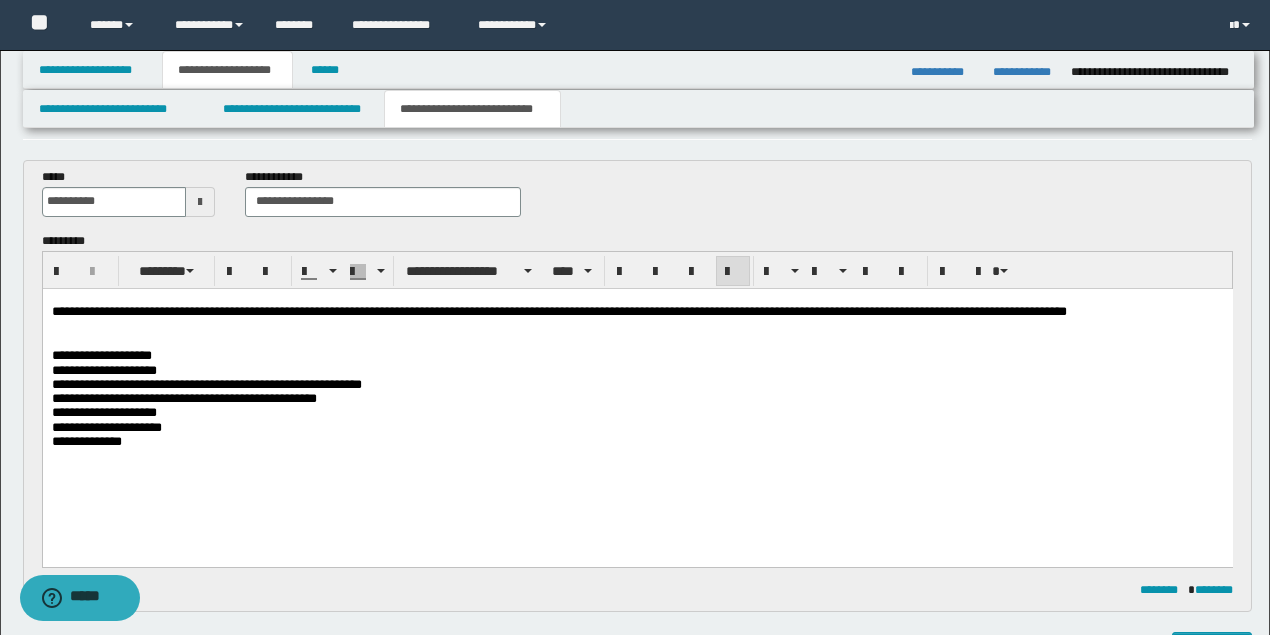 click on "**********" at bounding box center [637, 441] 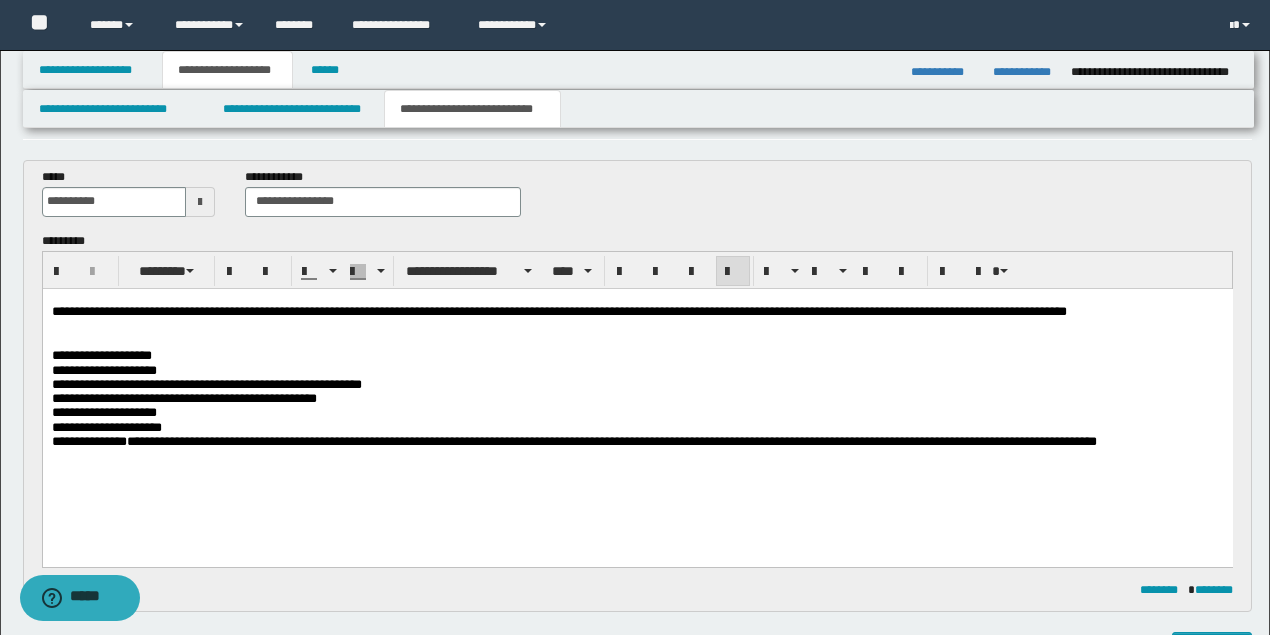 click on "**********" at bounding box center [611, 440] 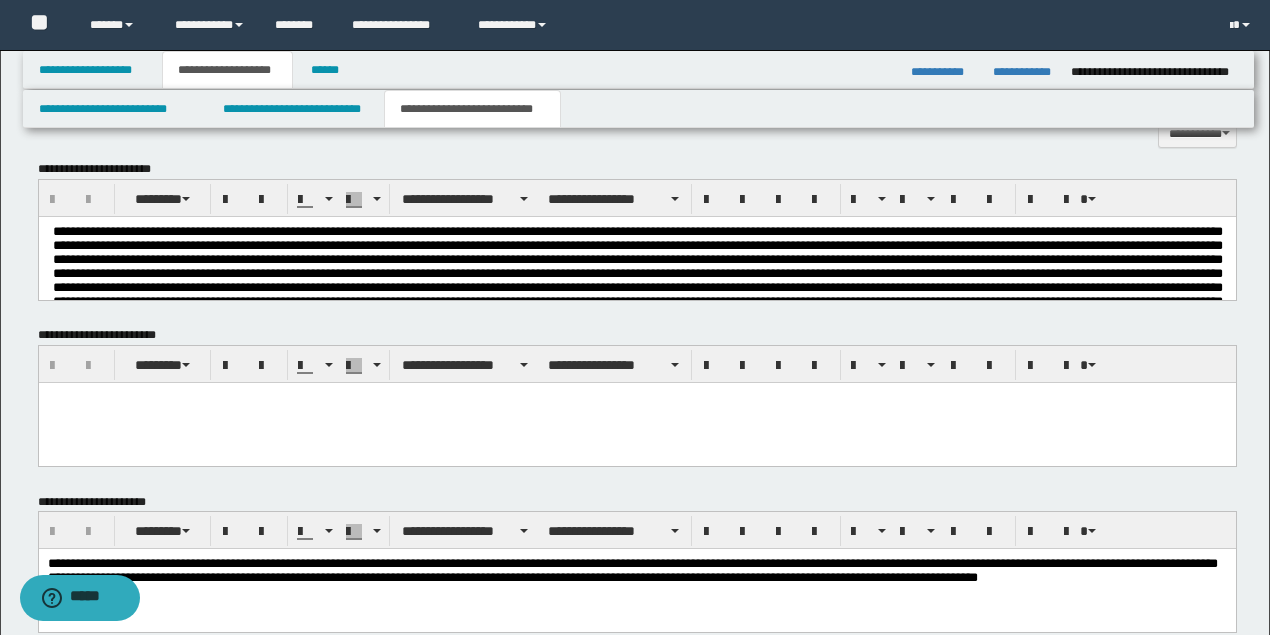 scroll, scrollTop: 866, scrollLeft: 0, axis: vertical 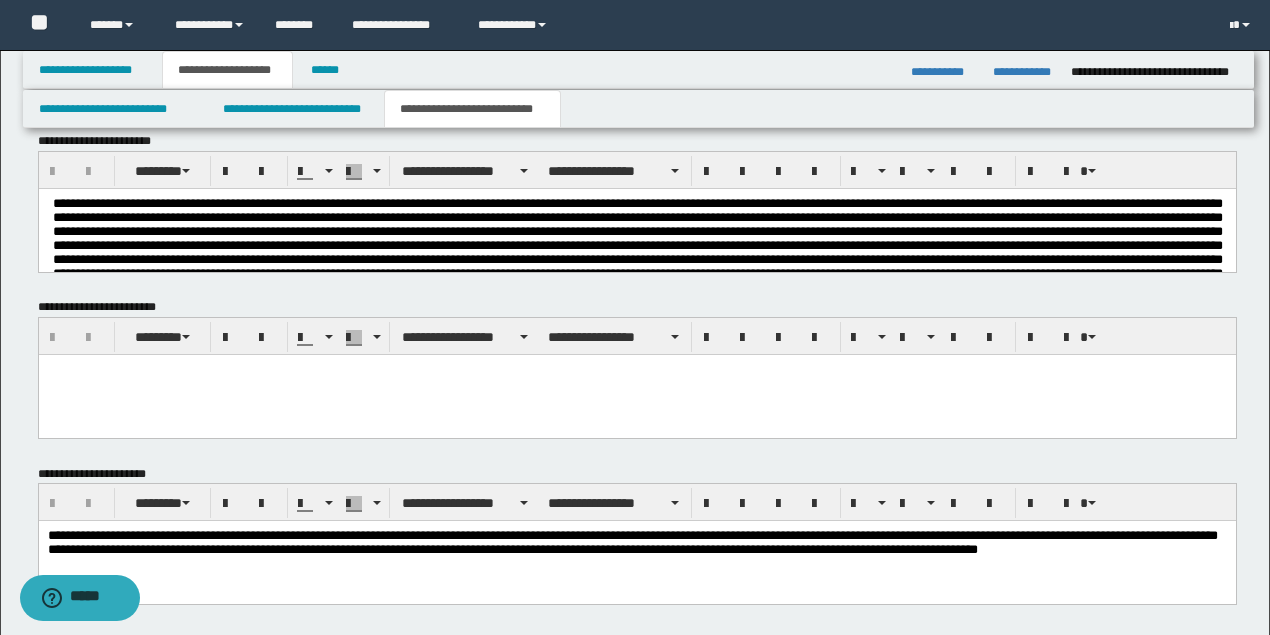 click at bounding box center [637, 250] 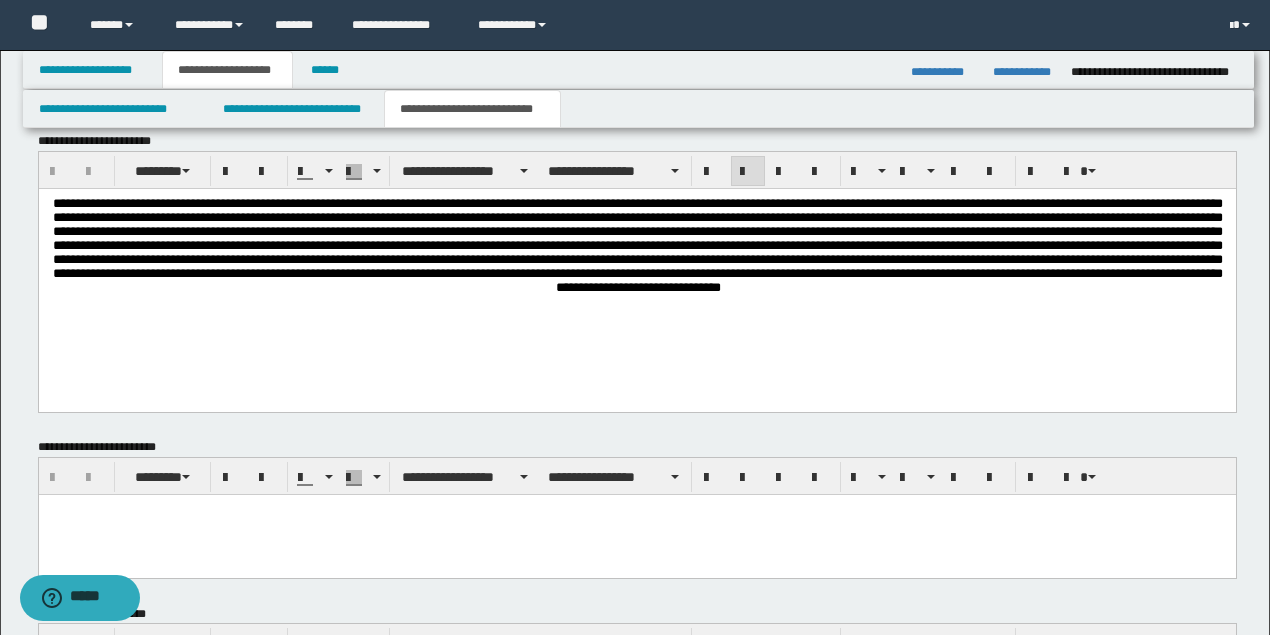 click at bounding box center [636, 275] 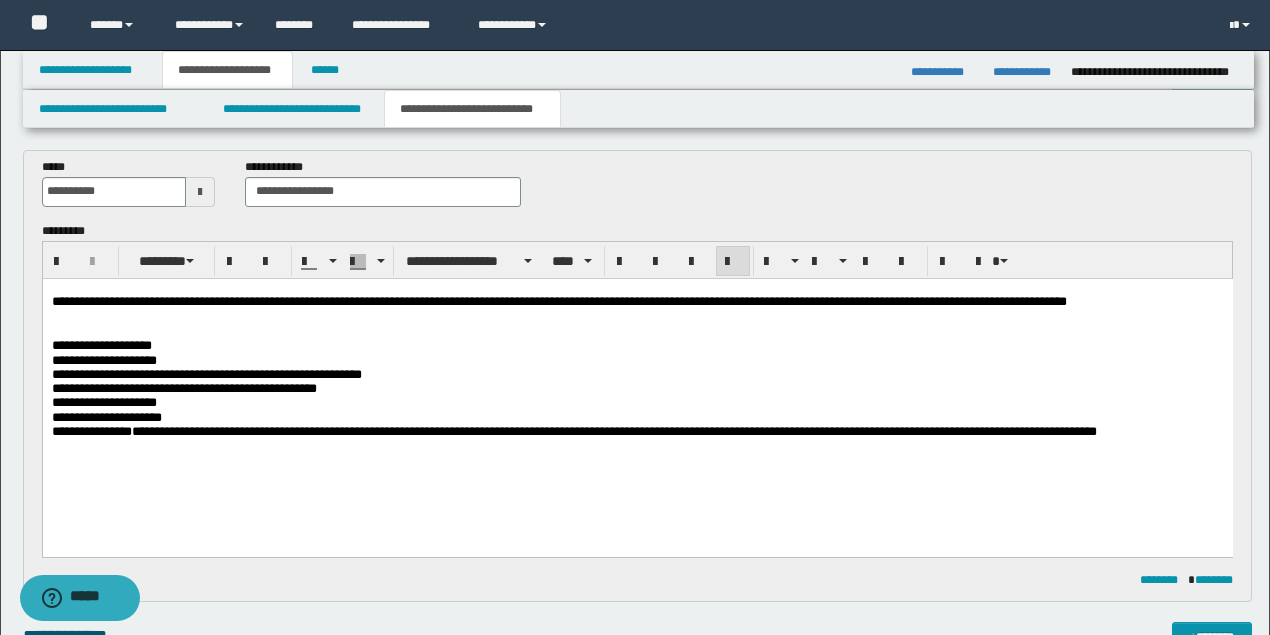 scroll, scrollTop: 0, scrollLeft: 0, axis: both 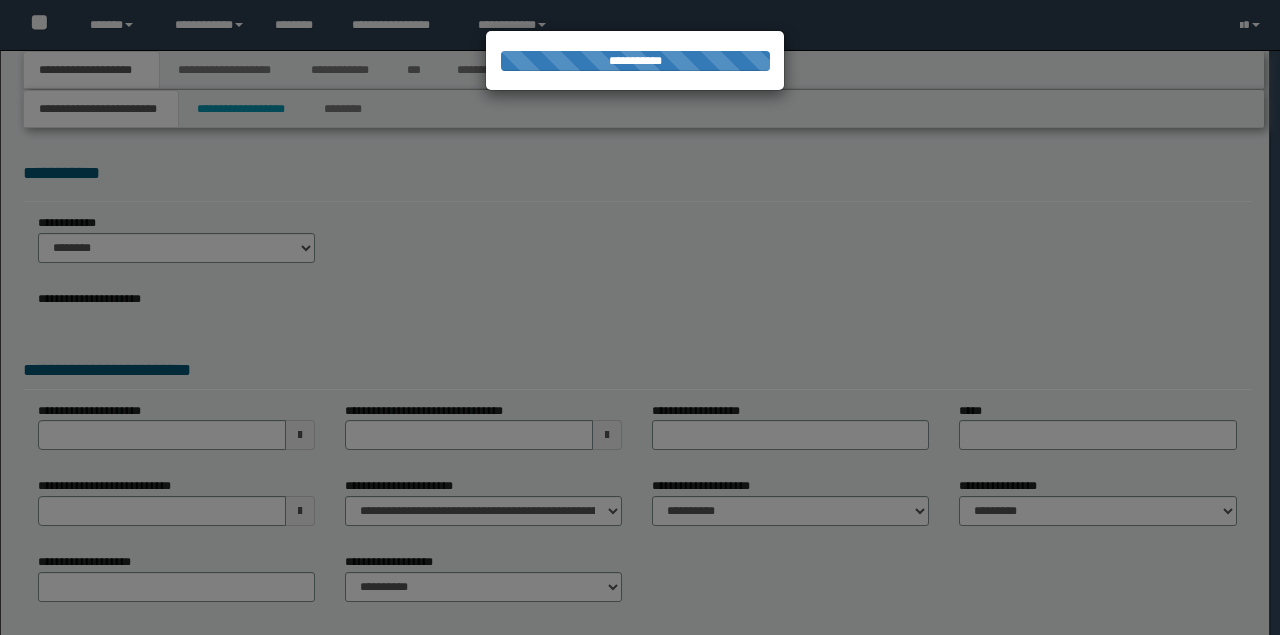 select on "*" 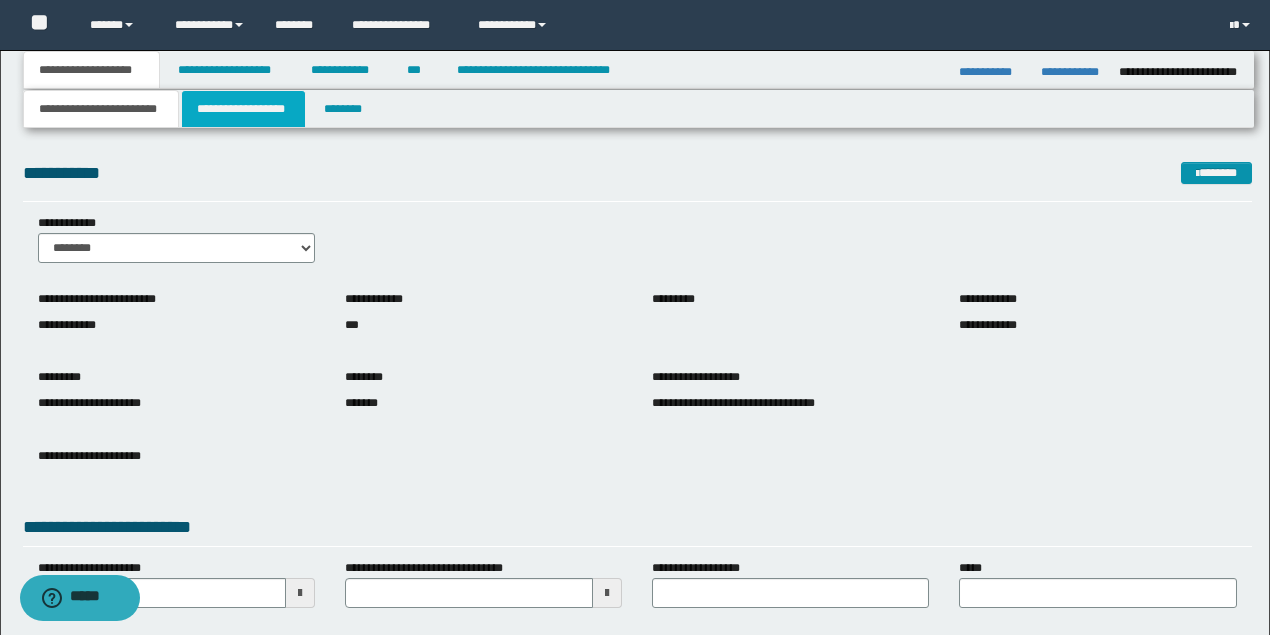 click on "**********" at bounding box center (243, 109) 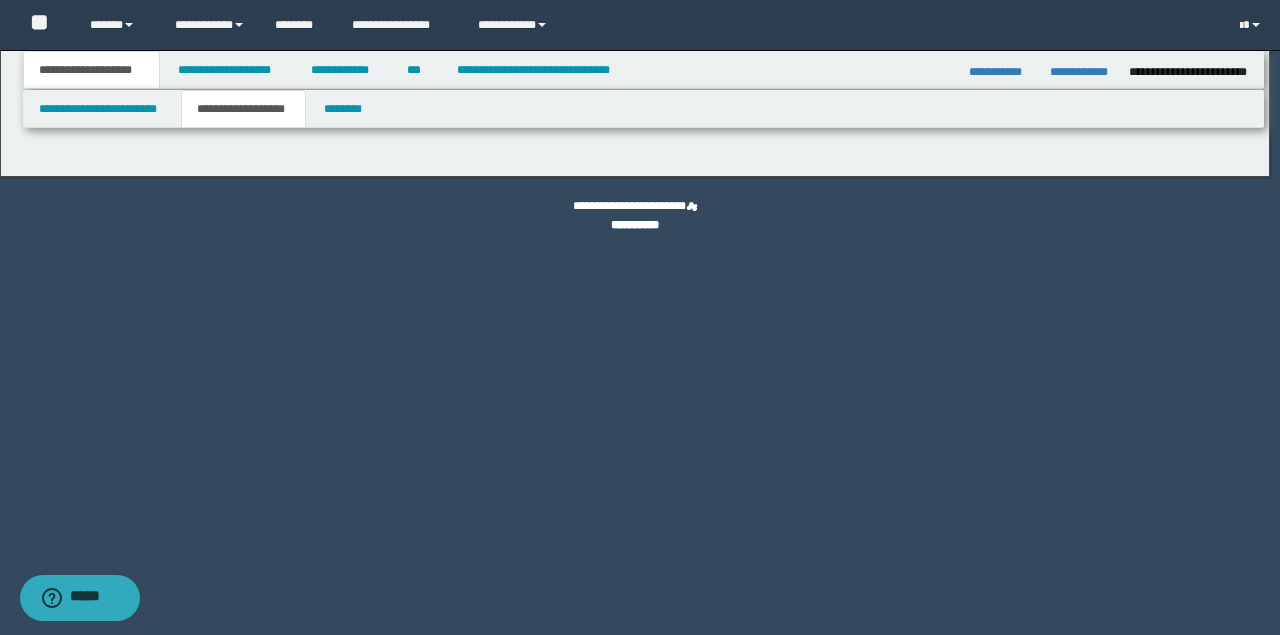 type on "********" 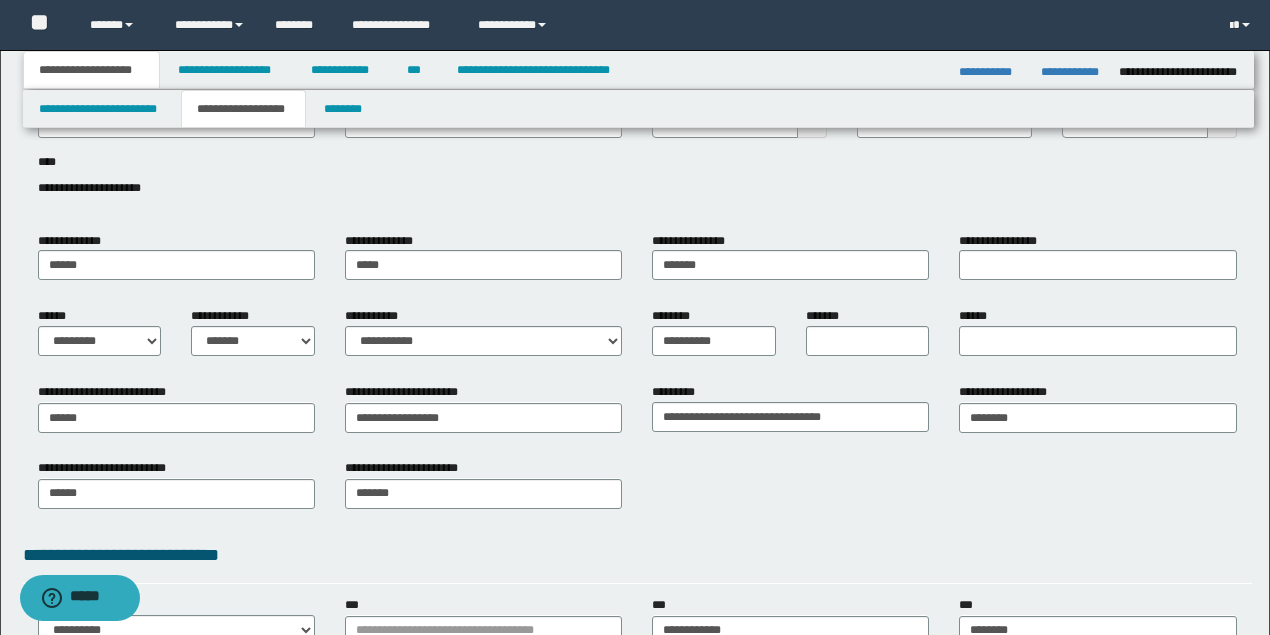 scroll, scrollTop: 133, scrollLeft: 0, axis: vertical 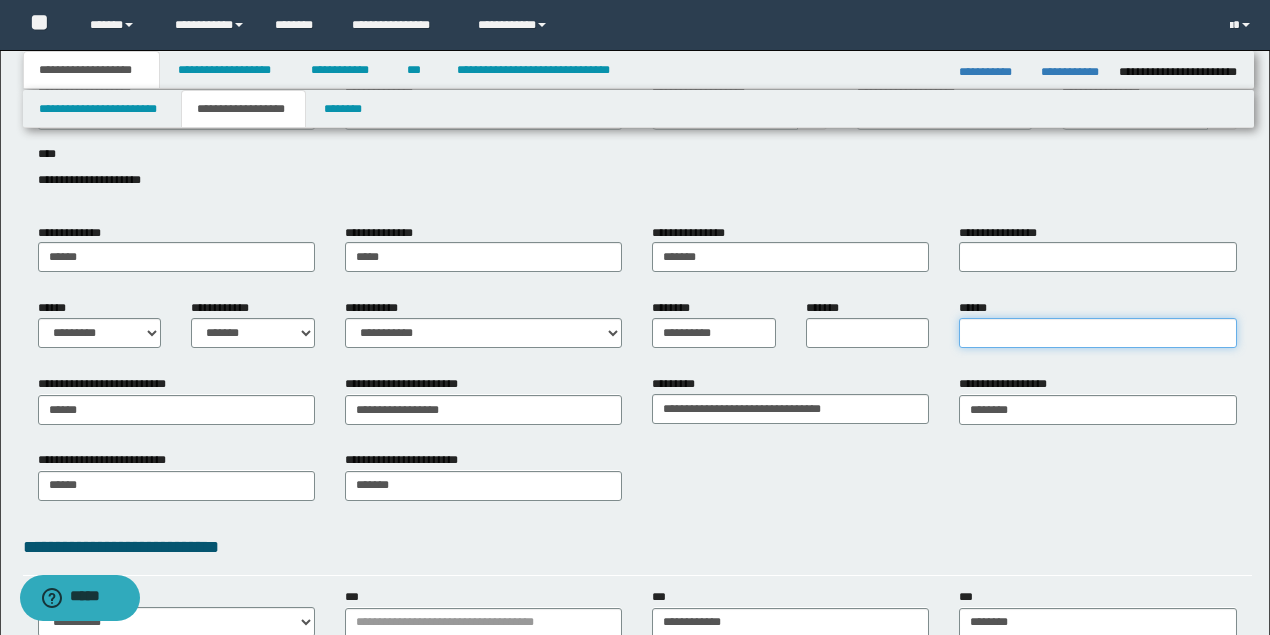 click on "******" at bounding box center (1097, 333) 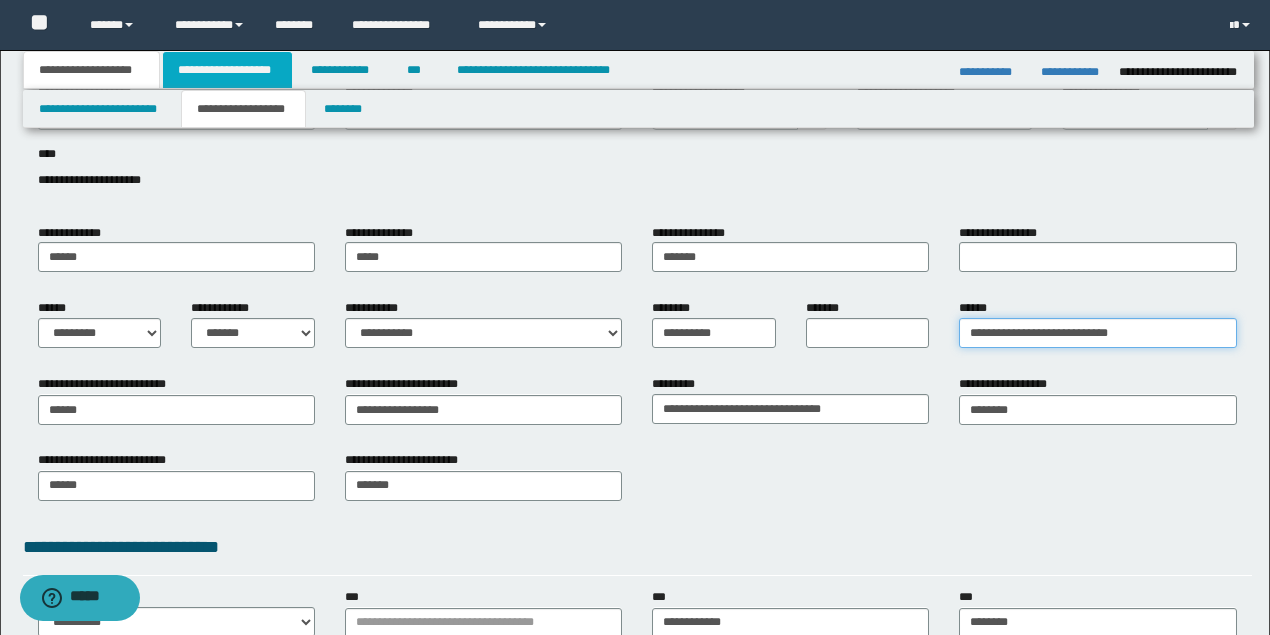 type on "**********" 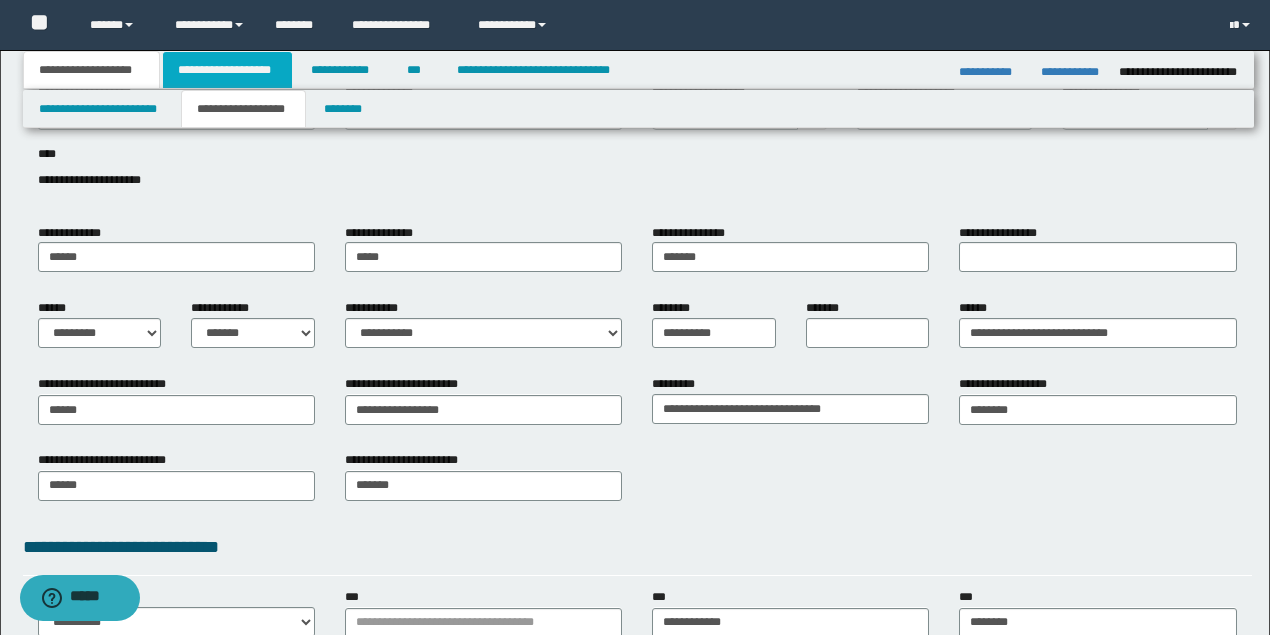 click on "**********" at bounding box center [227, 70] 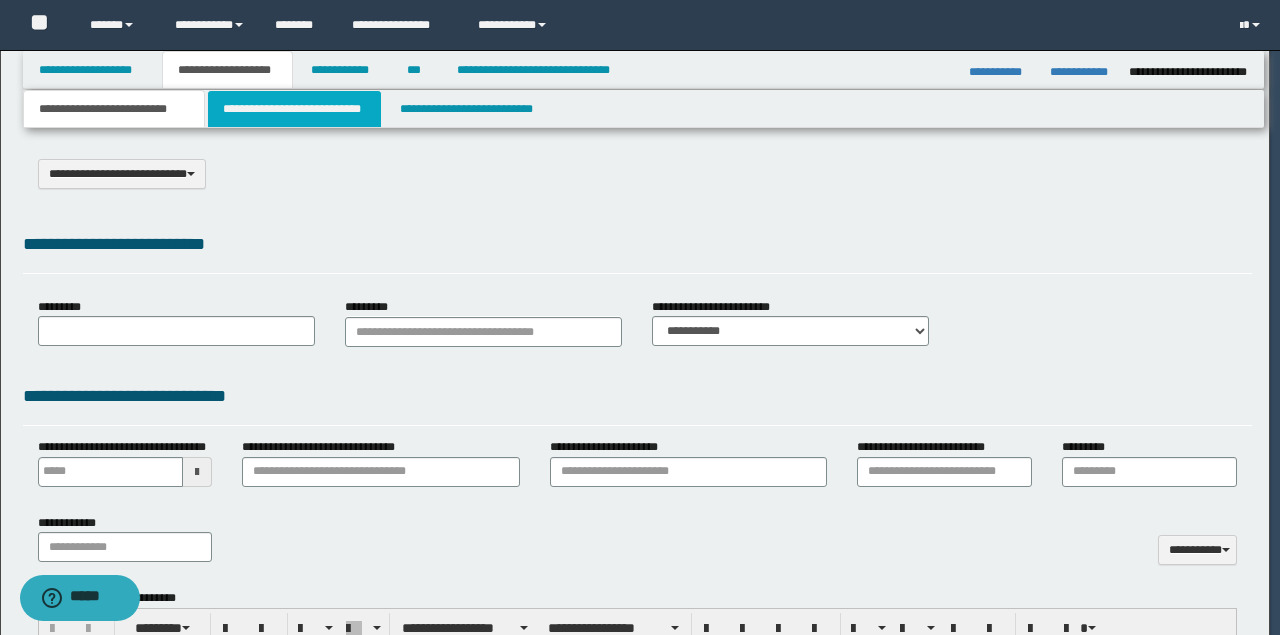 select on "*" 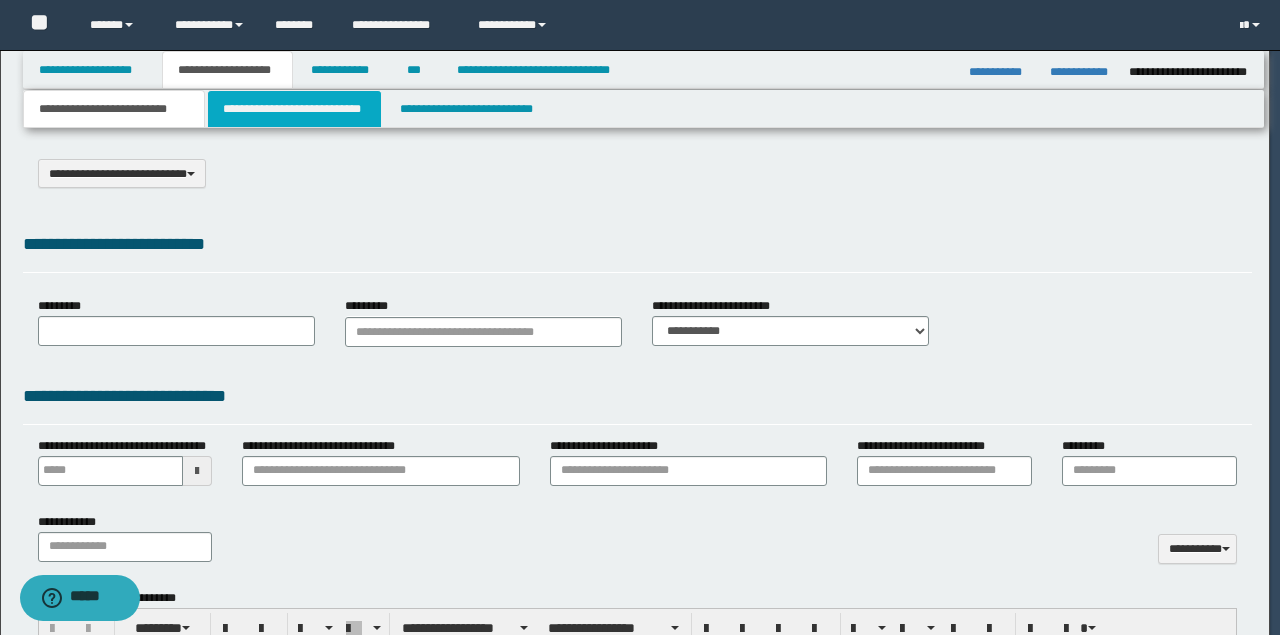 scroll, scrollTop: 0, scrollLeft: 0, axis: both 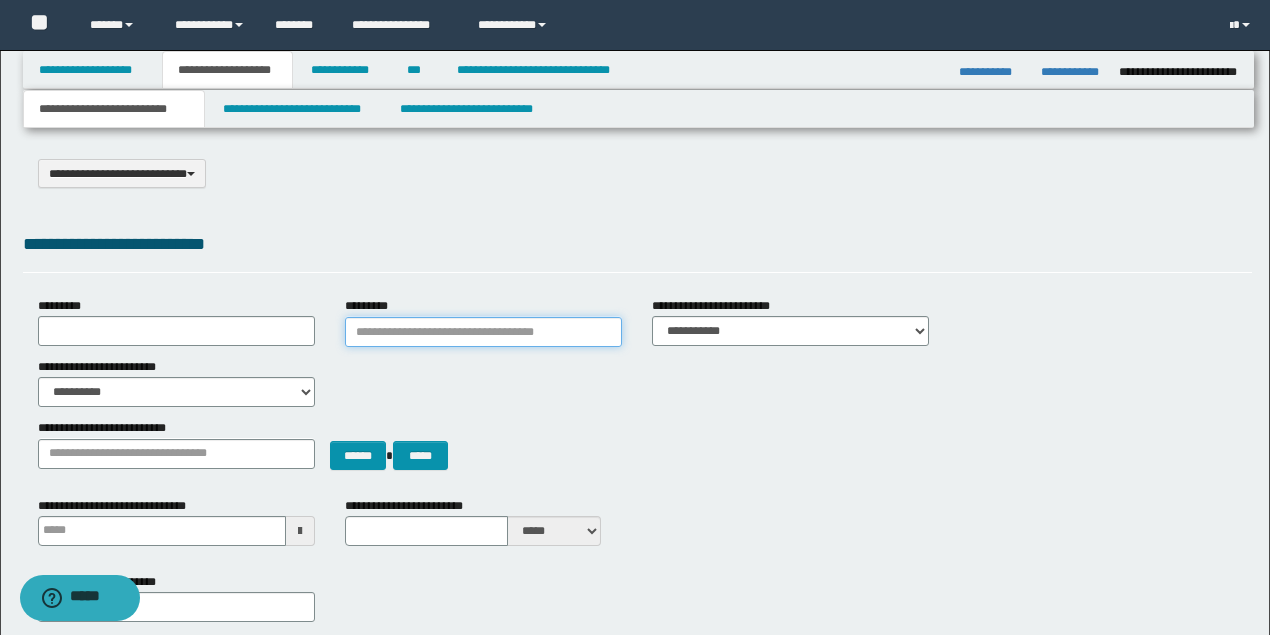 click on "*********" at bounding box center (483, 332) 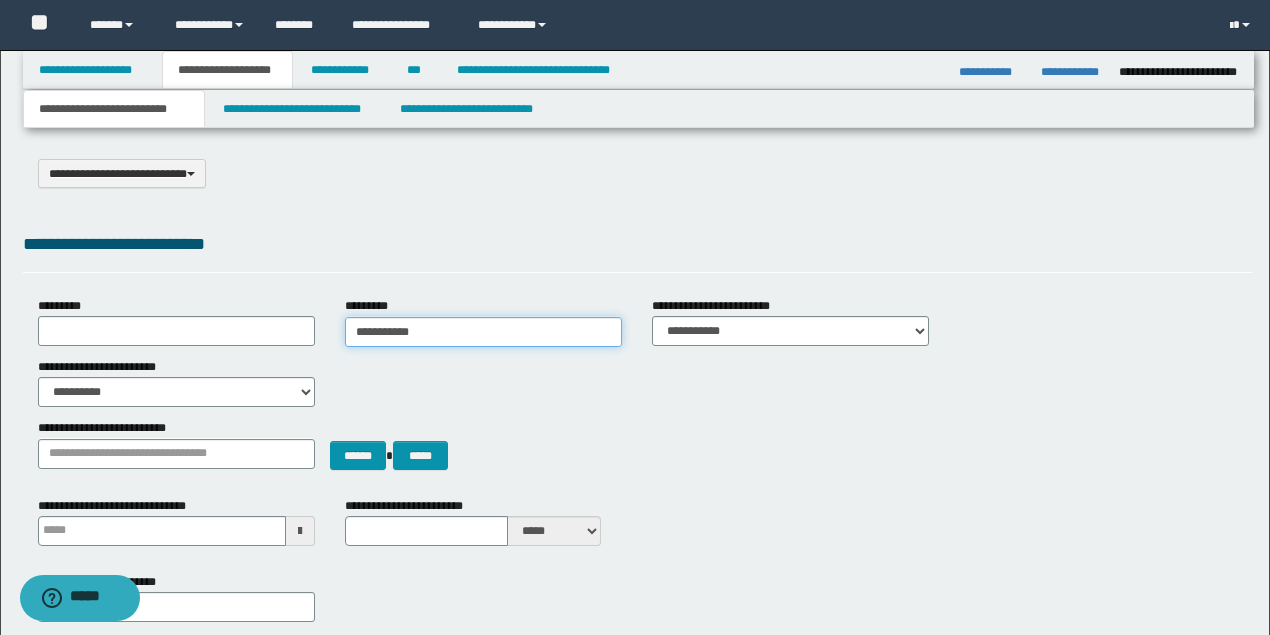 type on "**********" 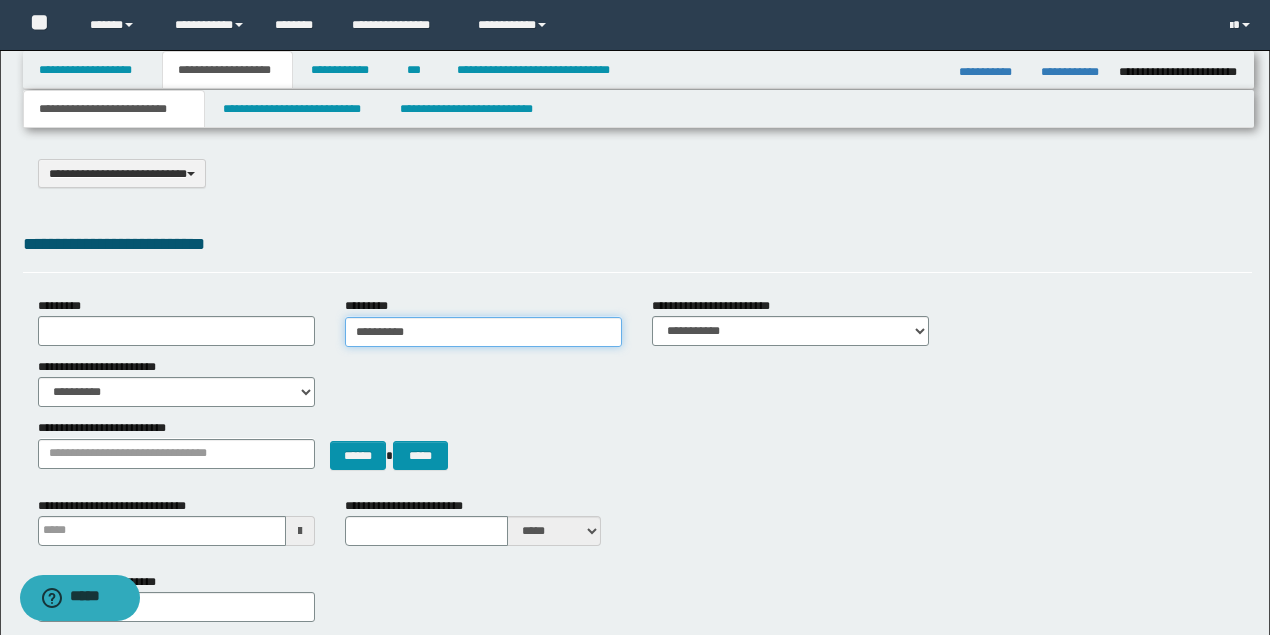 type on "**********" 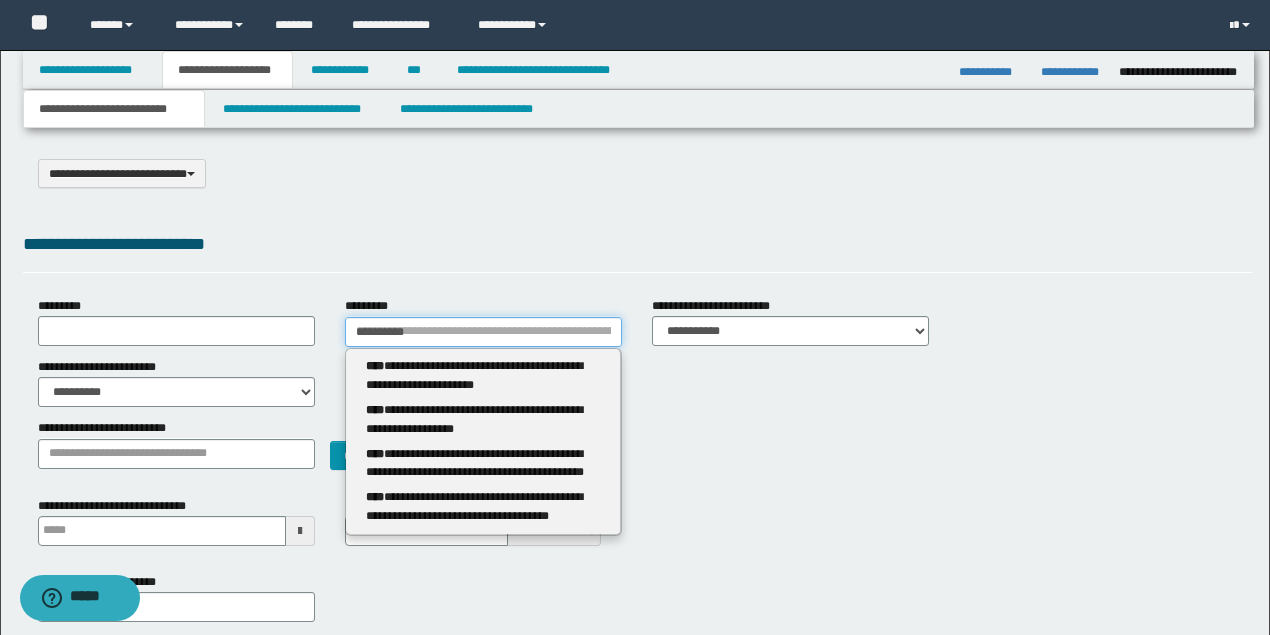 type on "**********" 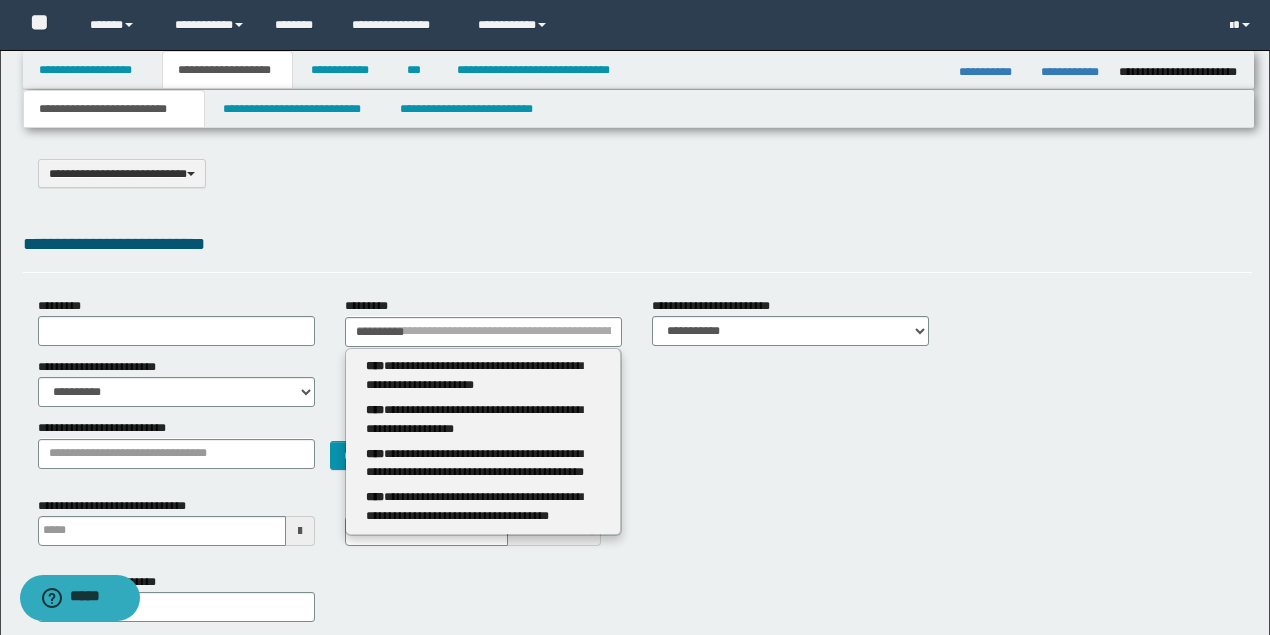 type 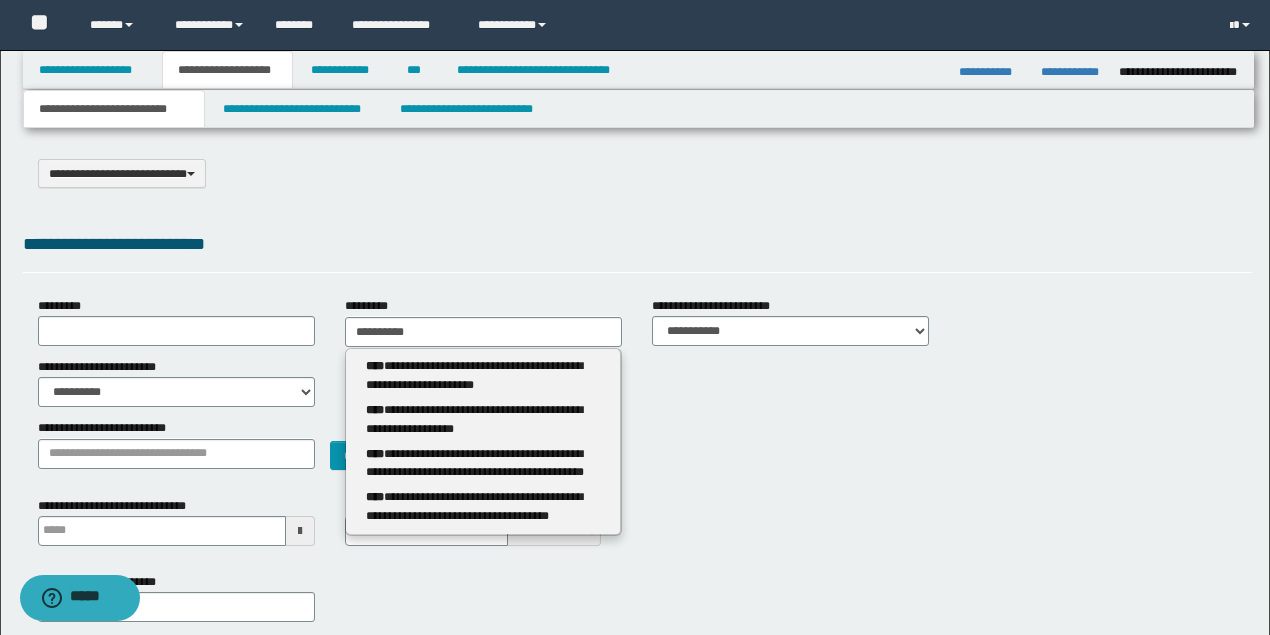 click on "**********" at bounding box center [635, 949] 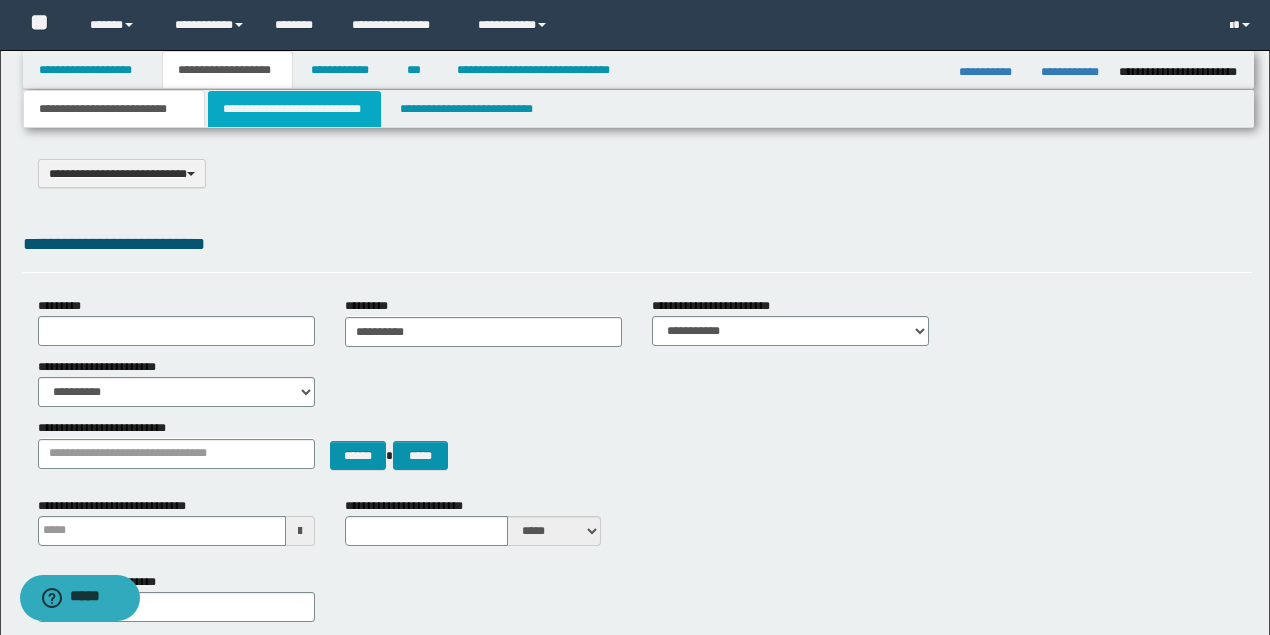 click on "**********" at bounding box center [294, 109] 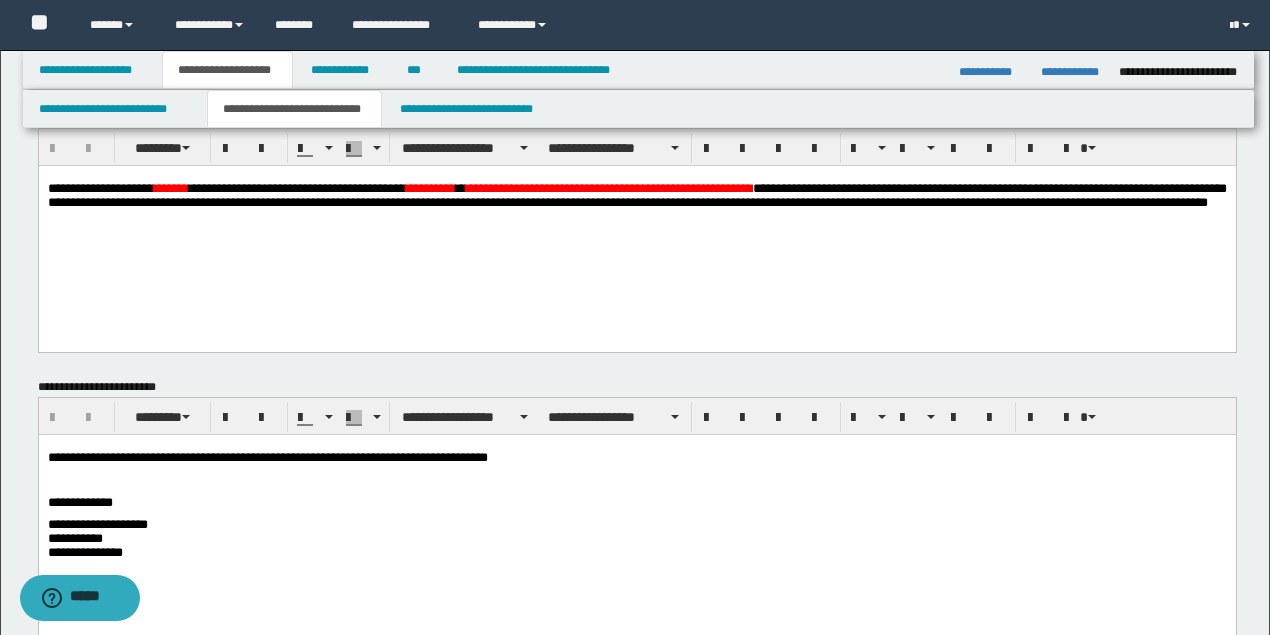 scroll, scrollTop: 133, scrollLeft: 0, axis: vertical 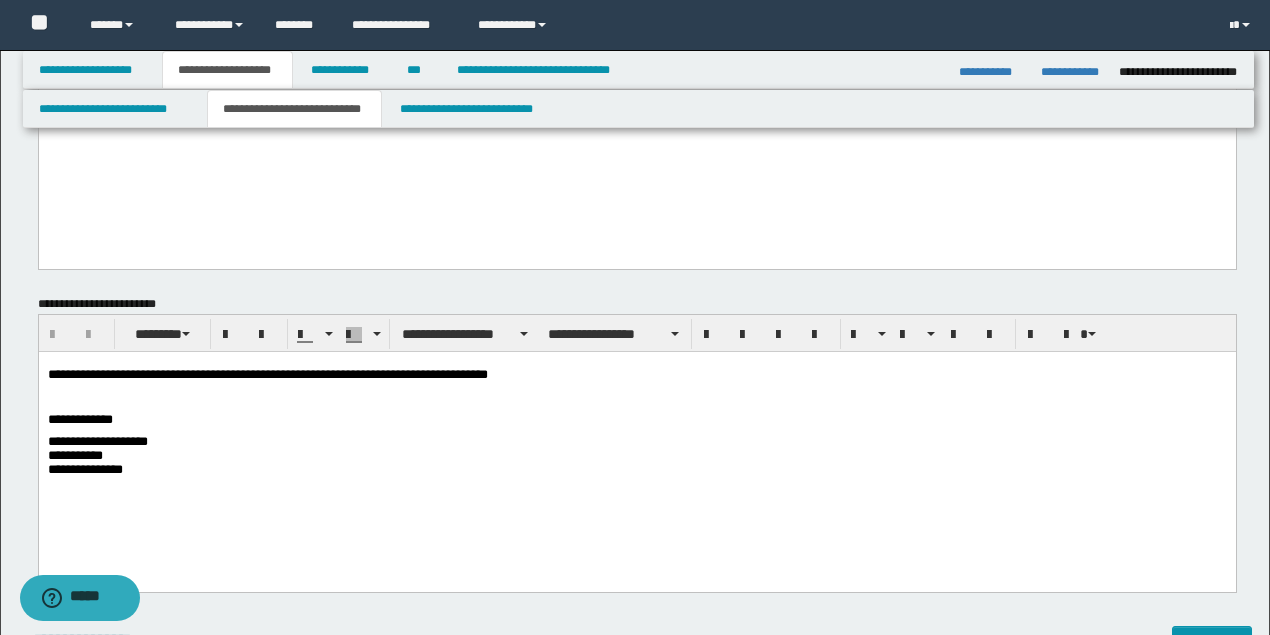 click on "**********" at bounding box center (267, 374) 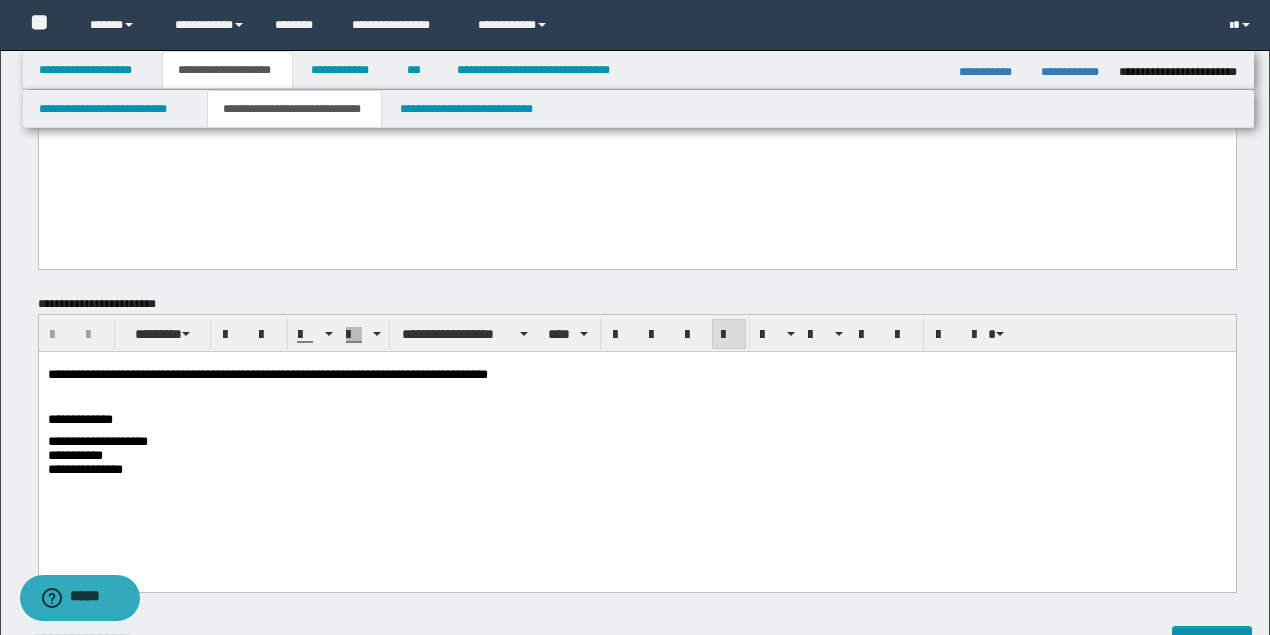 type 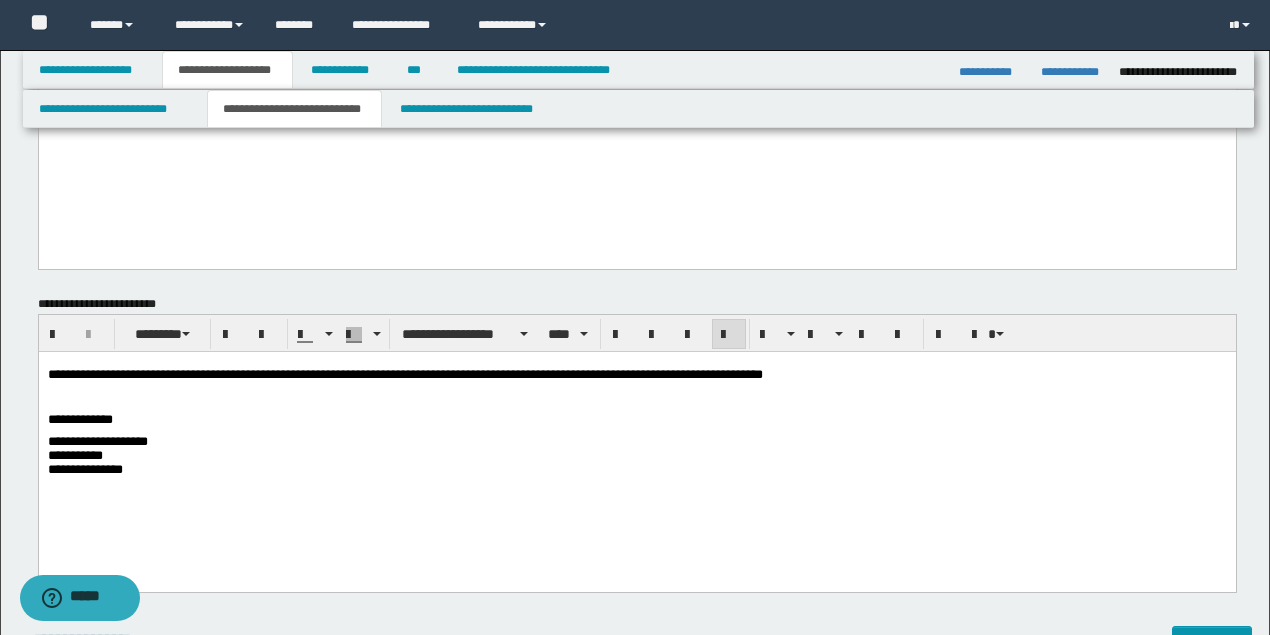click on "**********" at bounding box center [404, 374] 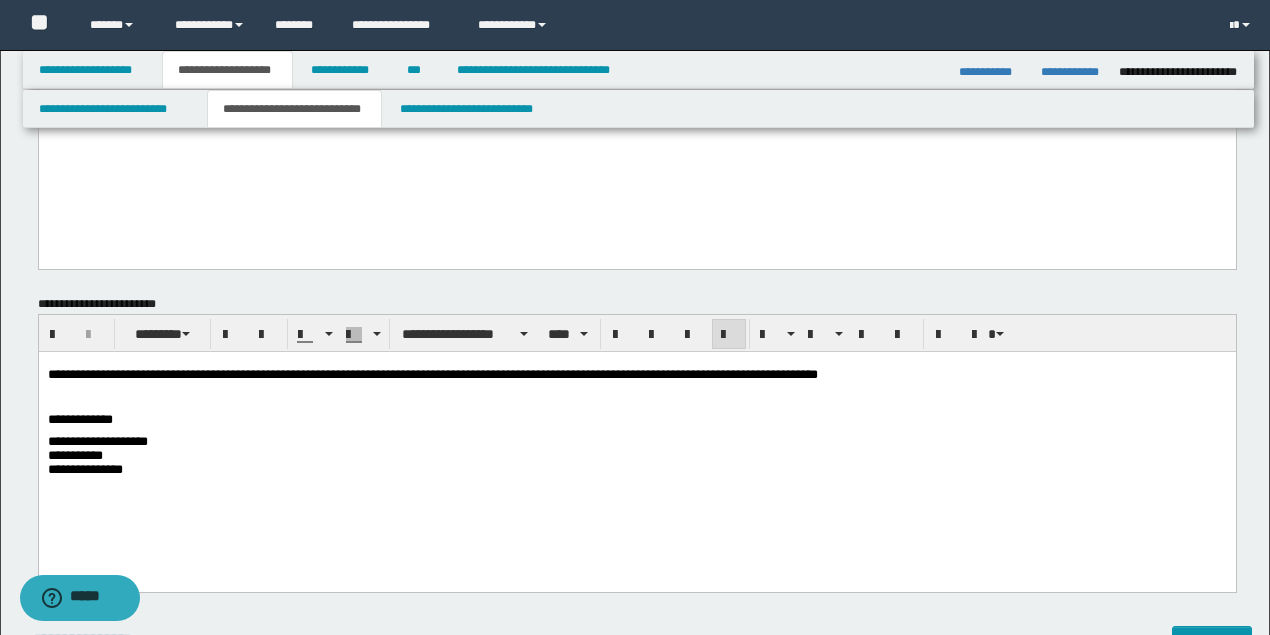 drag, startPoint x: 740, startPoint y: 383, endPoint x: 727, endPoint y: 378, distance: 13.928389 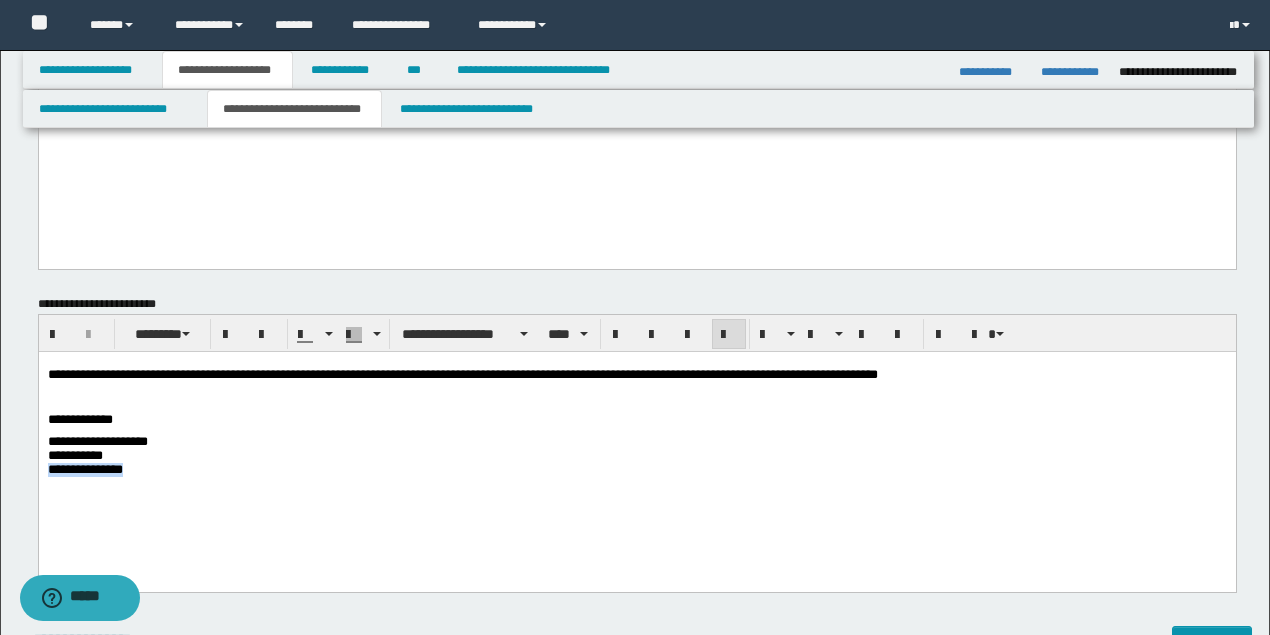 drag, startPoint x: 168, startPoint y: 477, endPoint x: 42, endPoint y: 479, distance: 126.01587 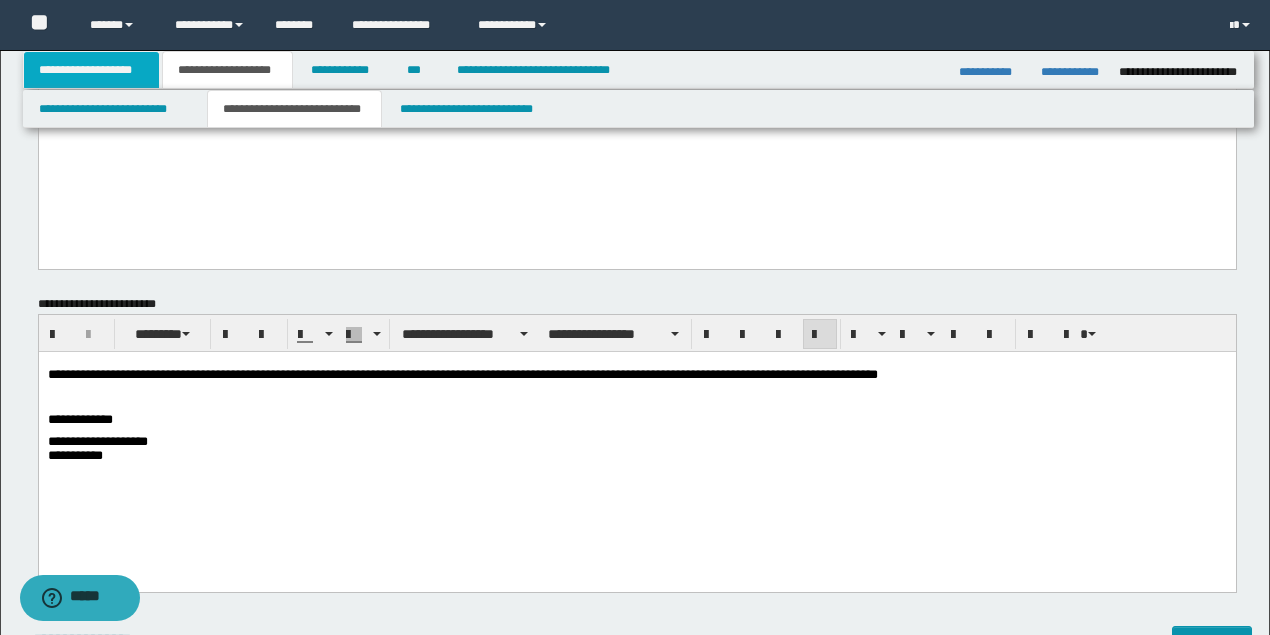 click on "**********" at bounding box center (92, 70) 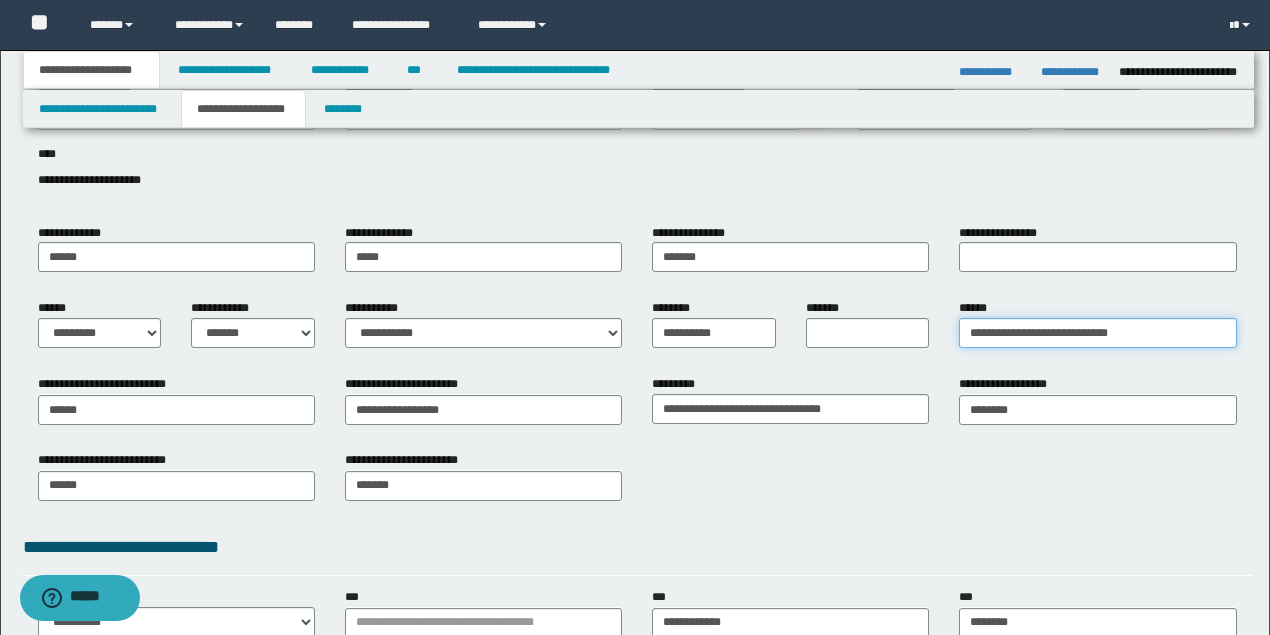 click on "**********" at bounding box center (1097, 333) 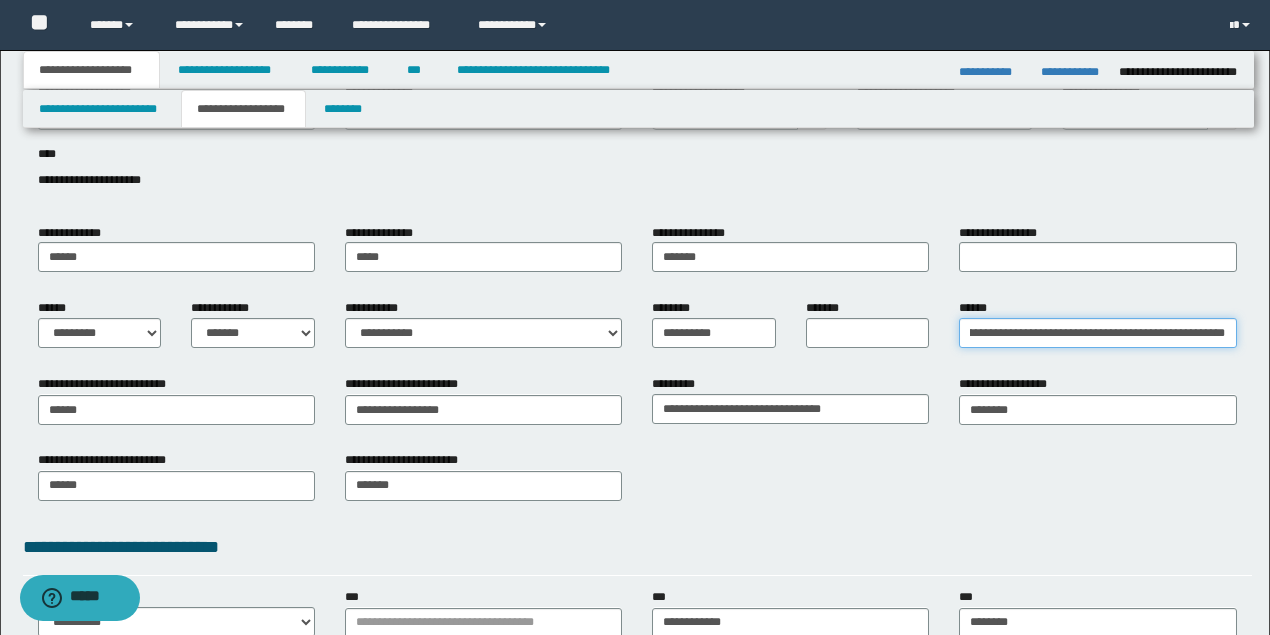 scroll, scrollTop: 0, scrollLeft: 80, axis: horizontal 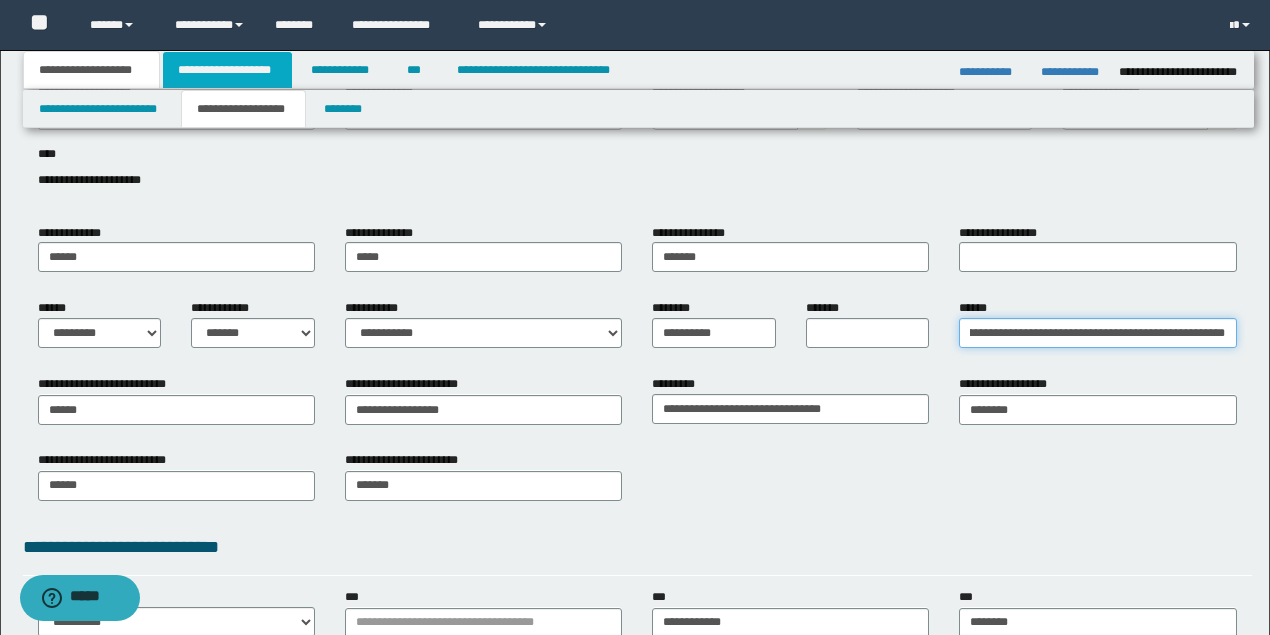 type on "**********" 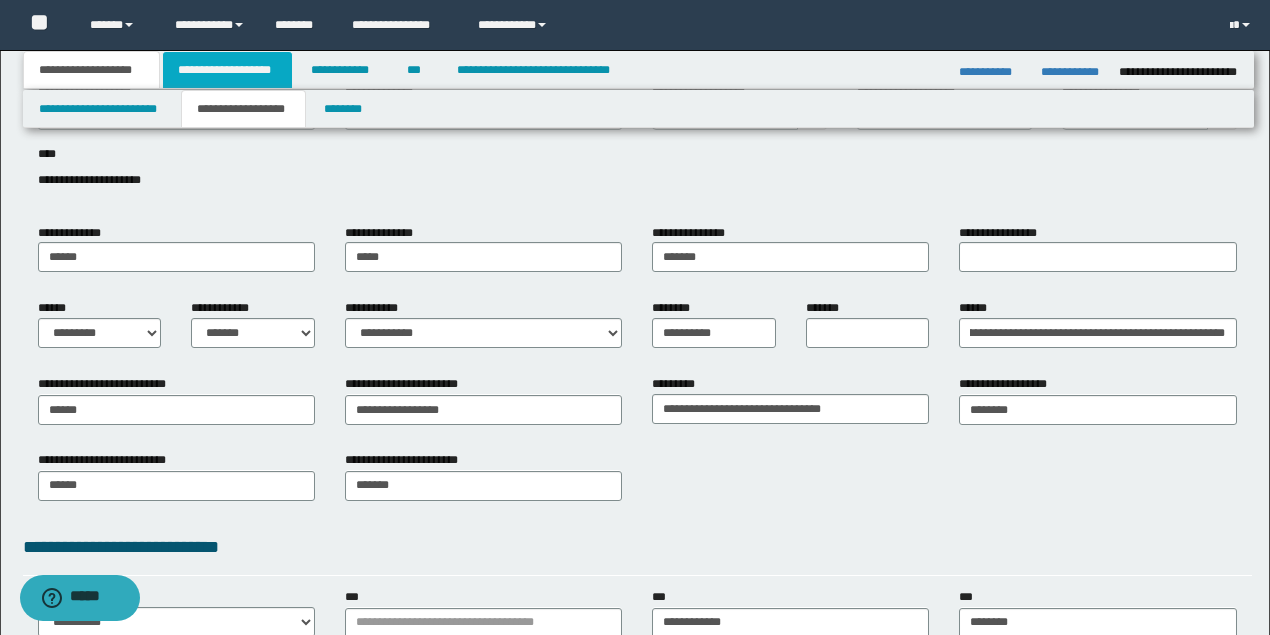 click on "**********" at bounding box center [227, 70] 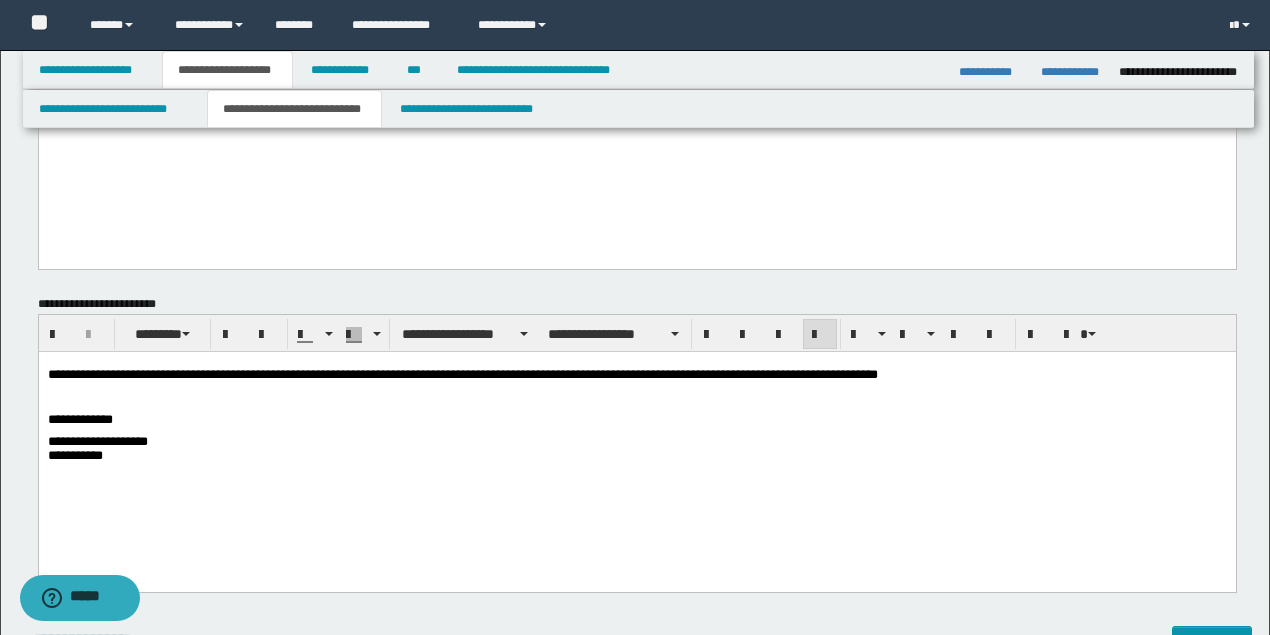drag, startPoint x: 1076, startPoint y: 379, endPoint x: 1049, endPoint y: 379, distance: 27 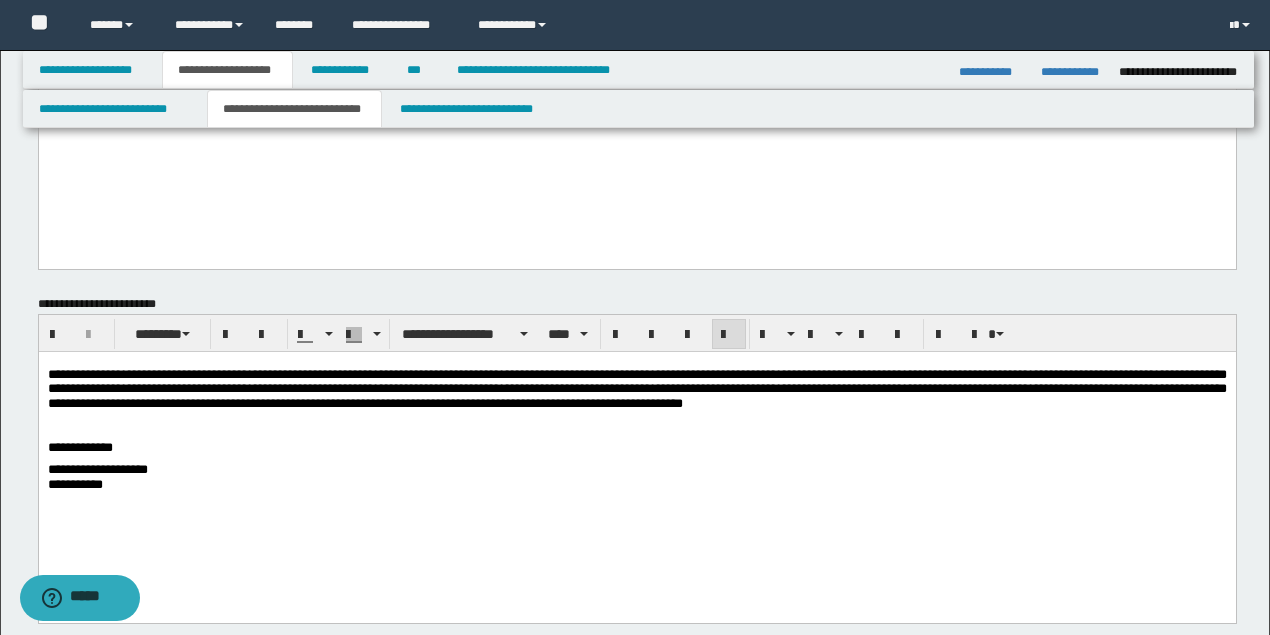 click on "**********" at bounding box center (636, 458) 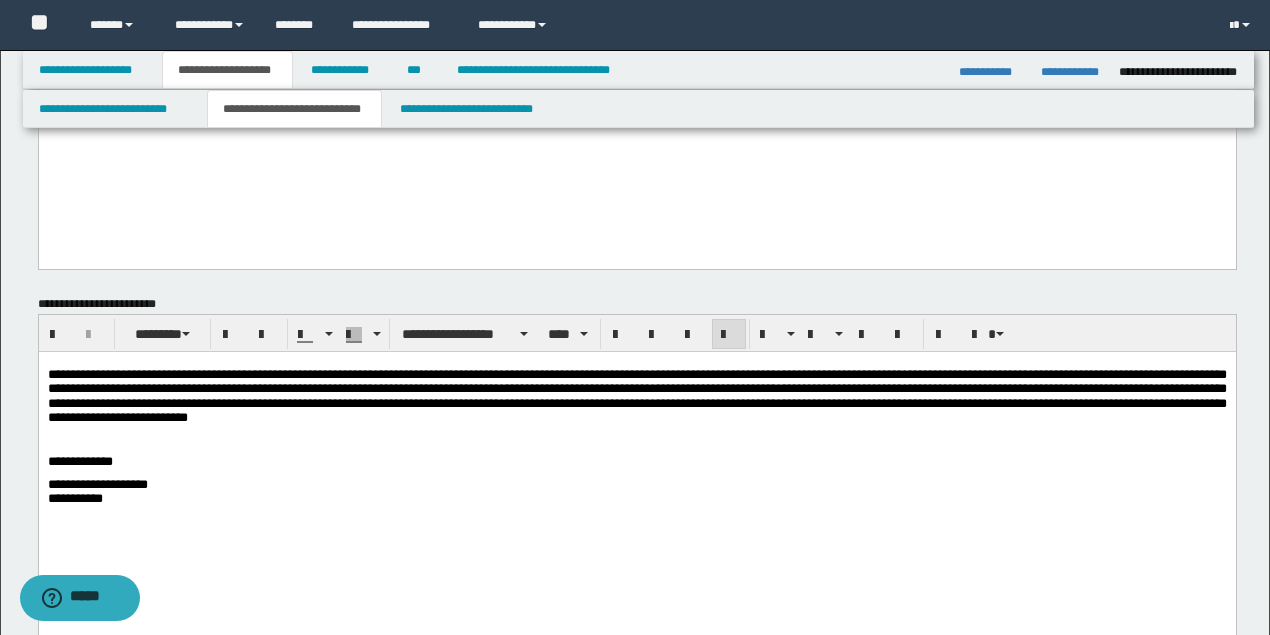 click on "**********" at bounding box center [636, 465] 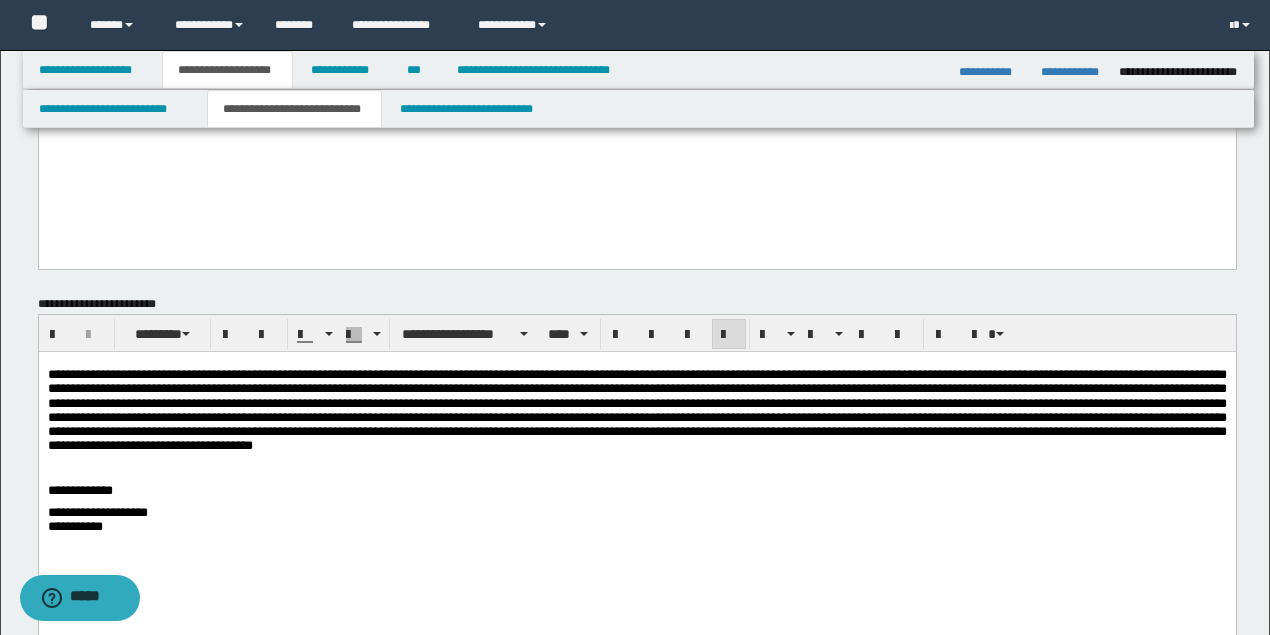 click at bounding box center [636, 469] 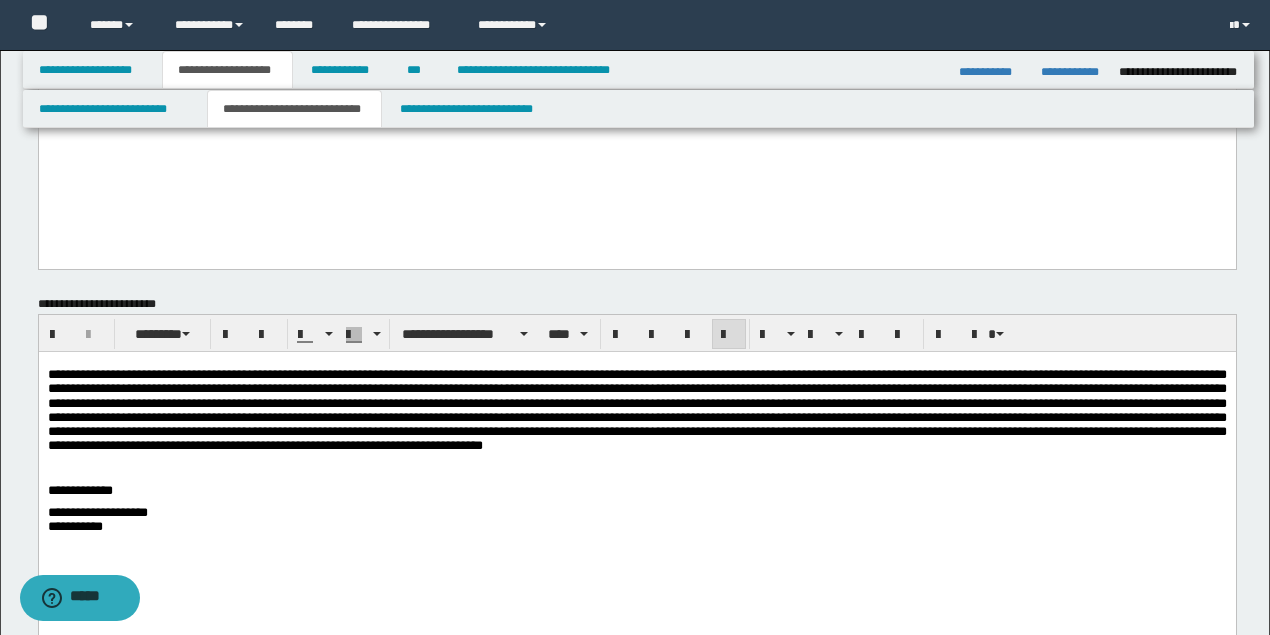 click at bounding box center (636, 411) 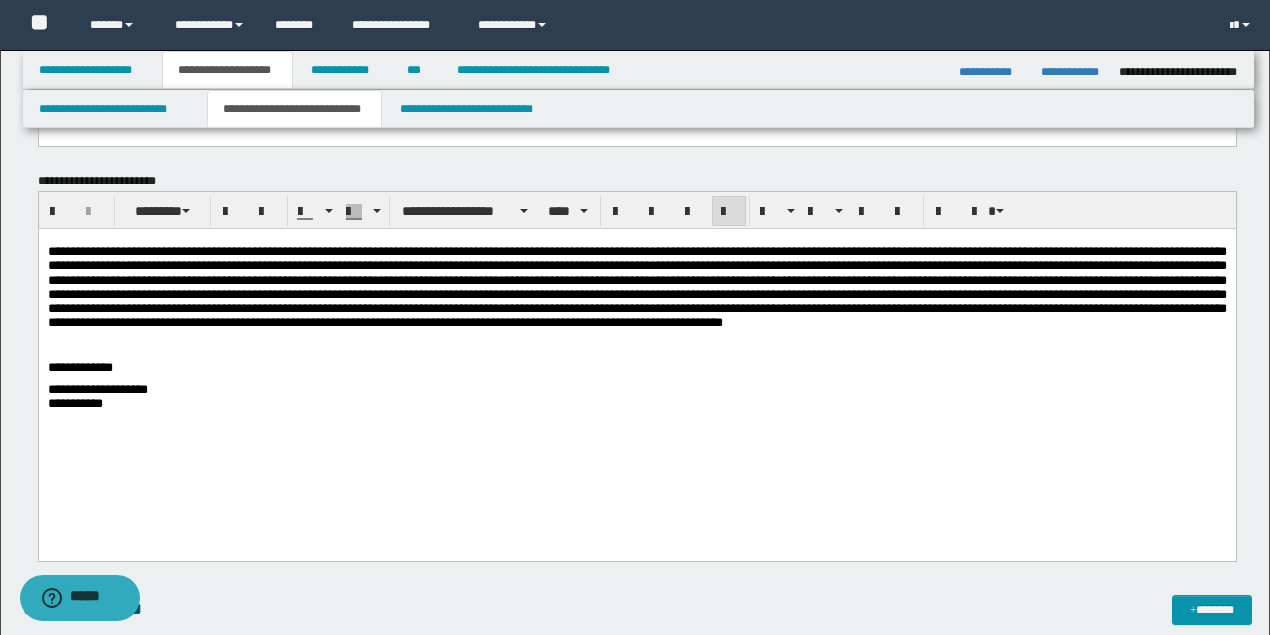 scroll, scrollTop: 266, scrollLeft: 0, axis: vertical 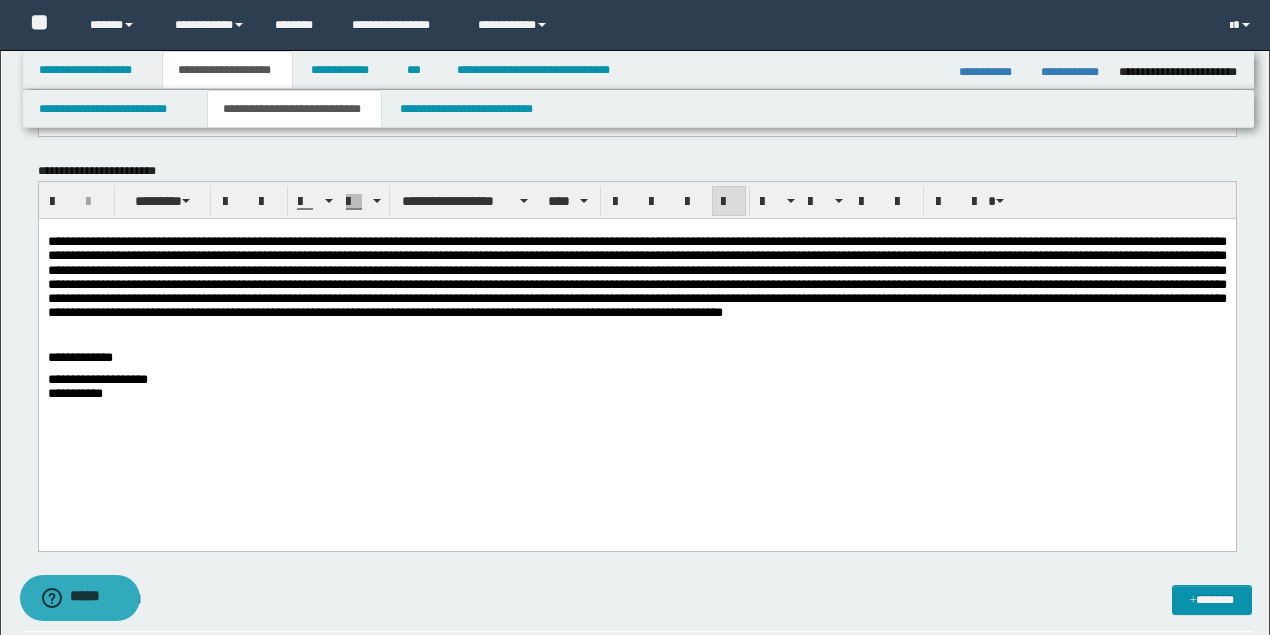 click on "**********" at bounding box center (97, 379) 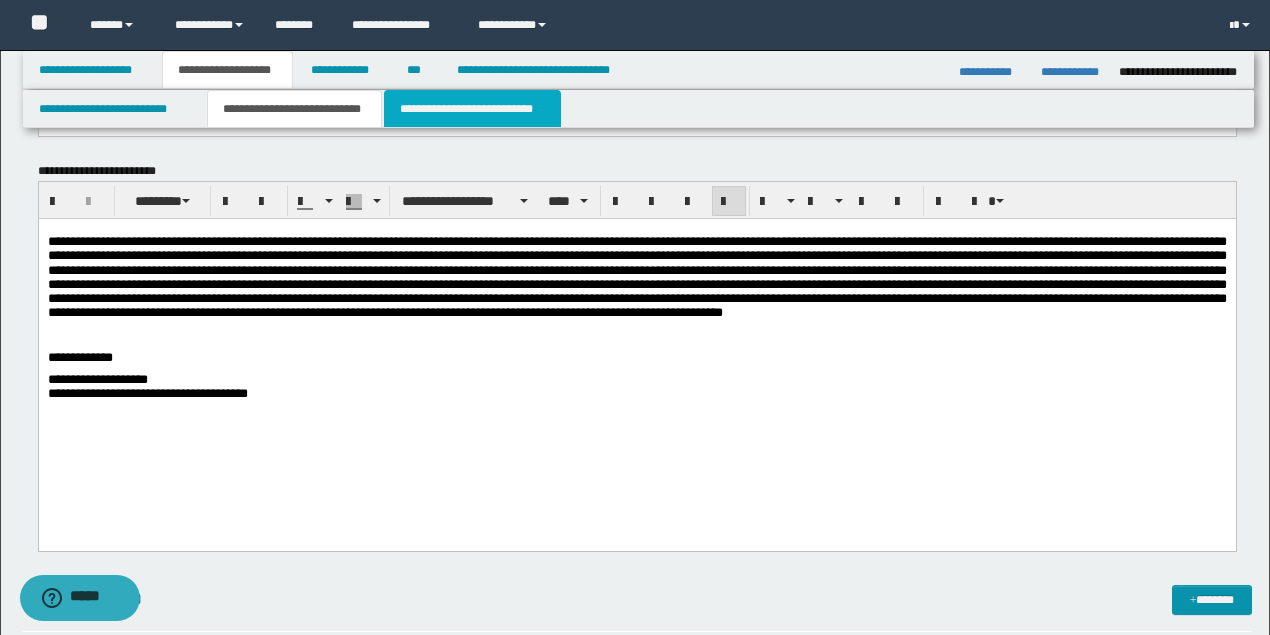 drag, startPoint x: 436, startPoint y: 114, endPoint x: 340, endPoint y: 114, distance: 96 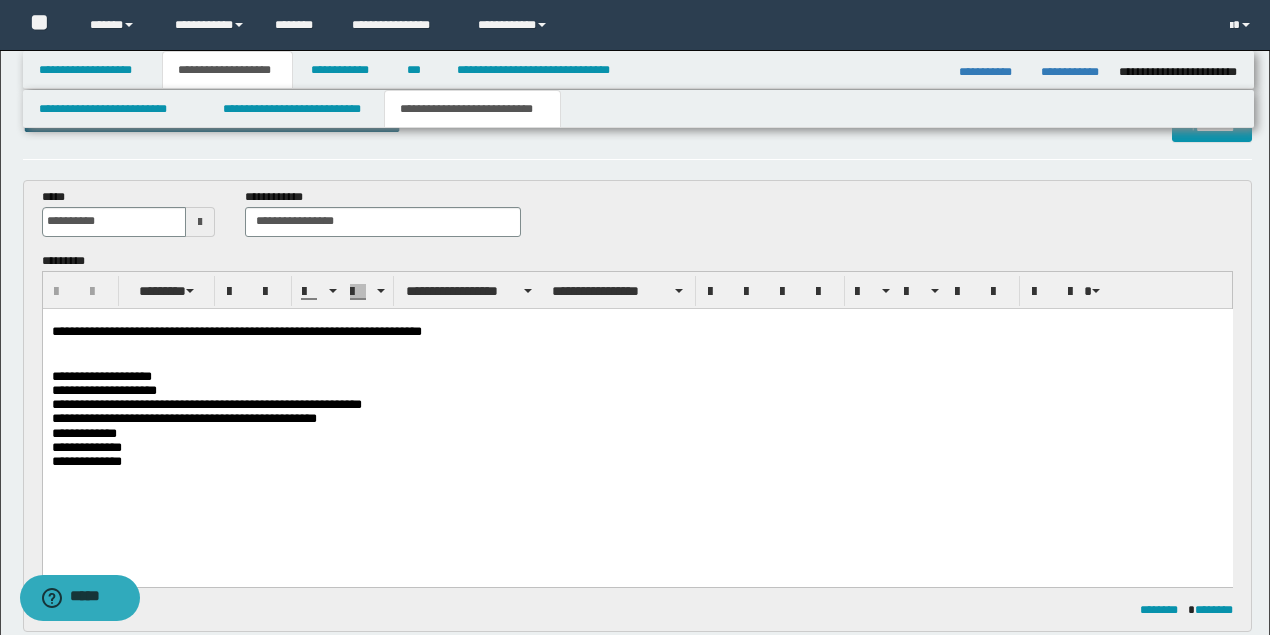 scroll, scrollTop: 66, scrollLeft: 0, axis: vertical 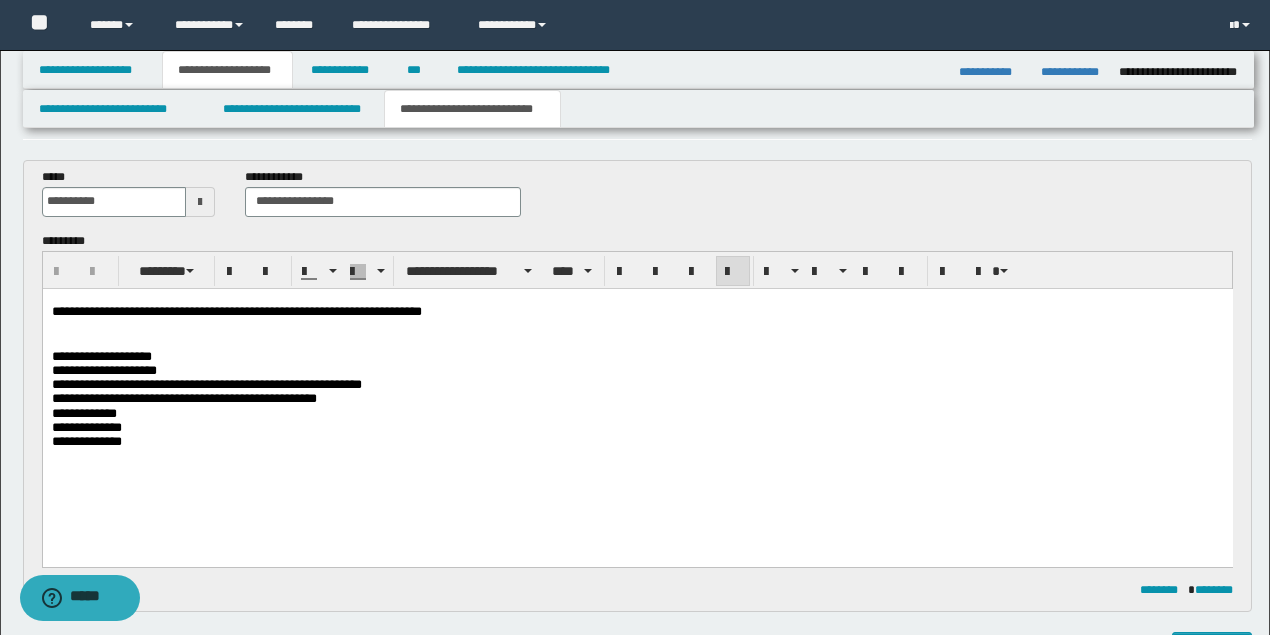 drag, startPoint x: 144, startPoint y: 373, endPoint x: 121, endPoint y: 369, distance: 23.345236 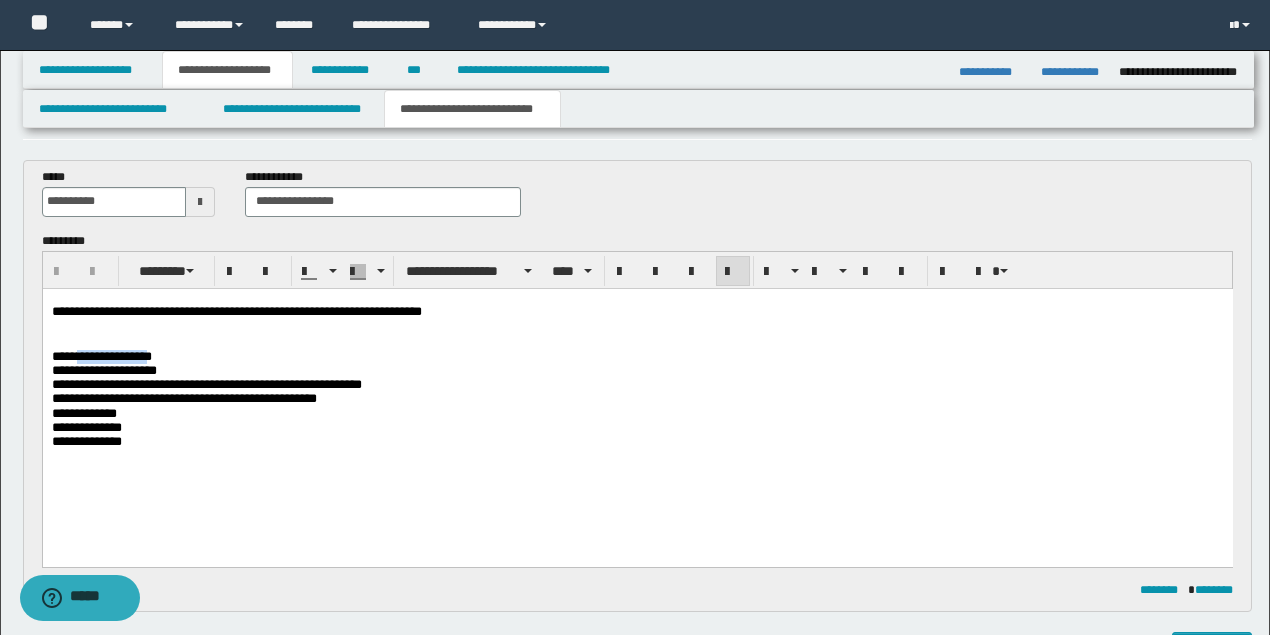 drag, startPoint x: 87, startPoint y: 355, endPoint x: 162, endPoint y: 352, distance: 75.059975 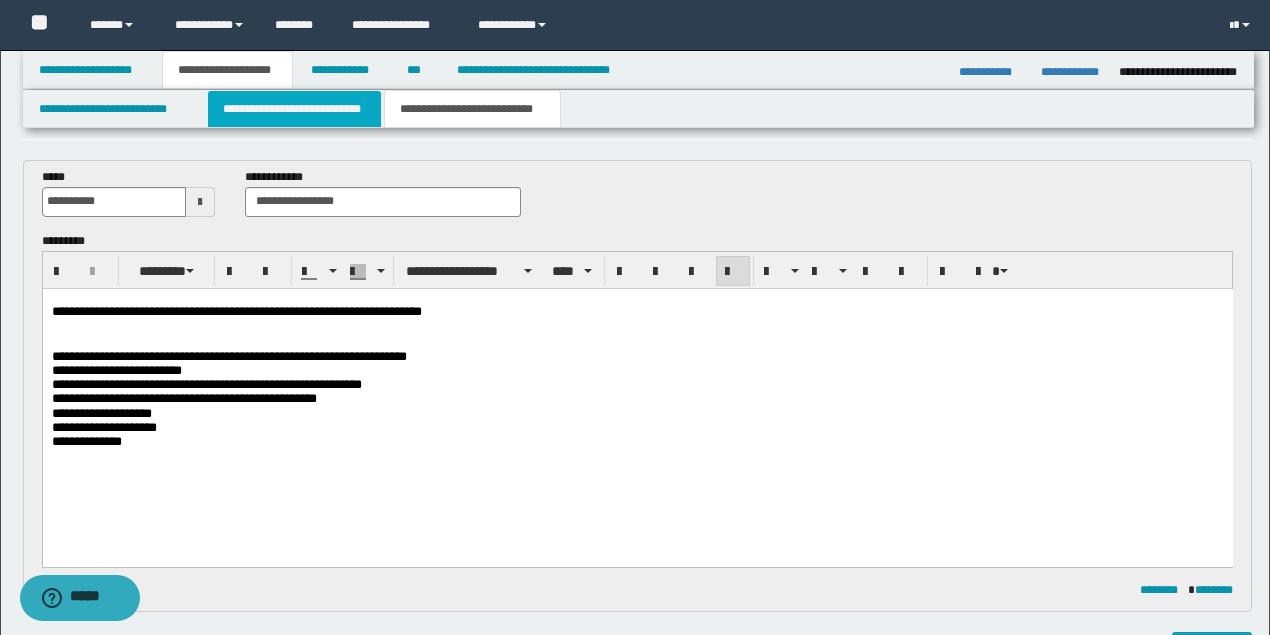 drag, startPoint x: 291, startPoint y: 110, endPoint x: 207, endPoint y: 158, distance: 96.74709 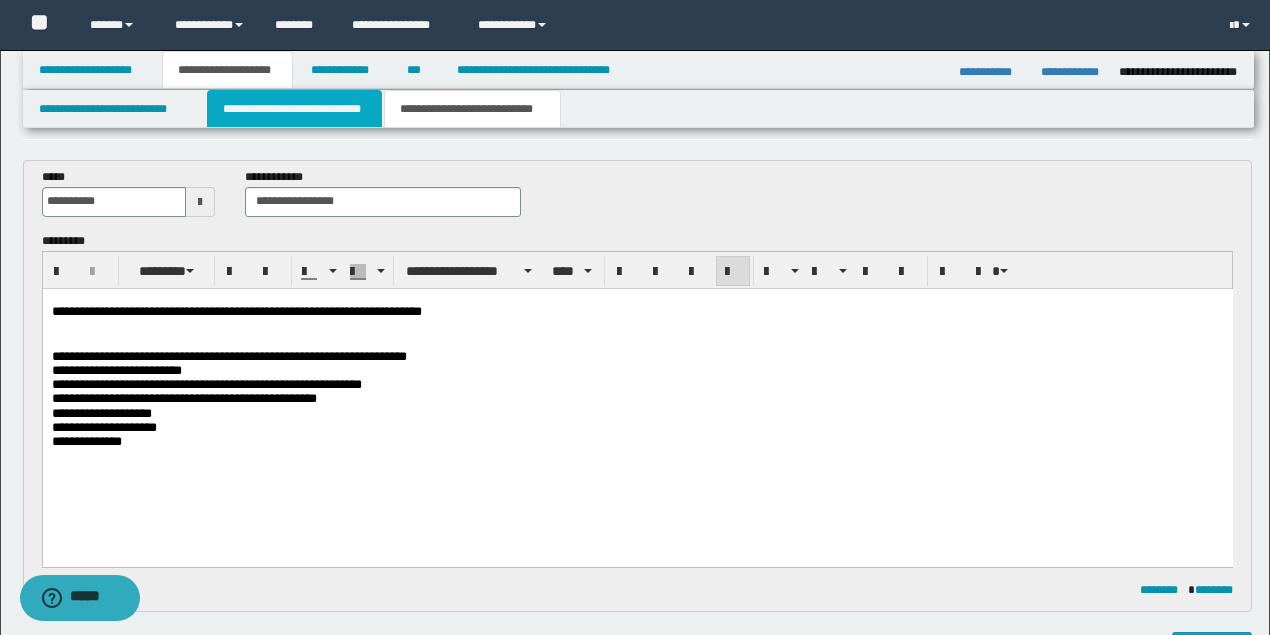 click on "**********" at bounding box center (294, 109) 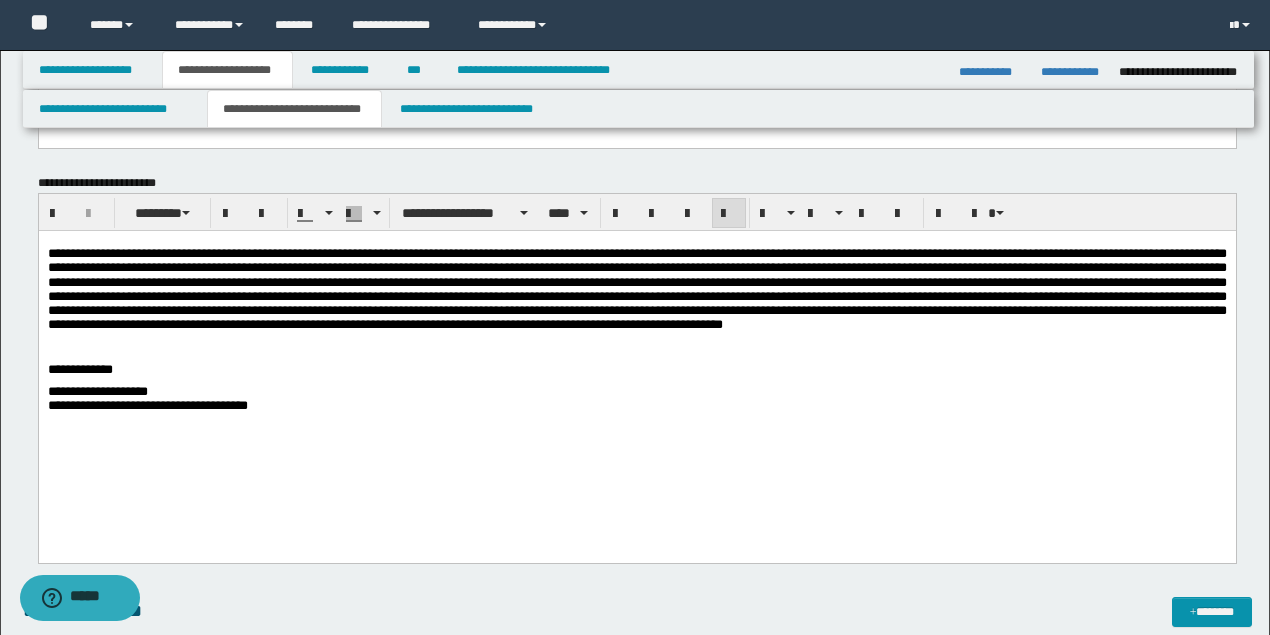scroll, scrollTop: 266, scrollLeft: 0, axis: vertical 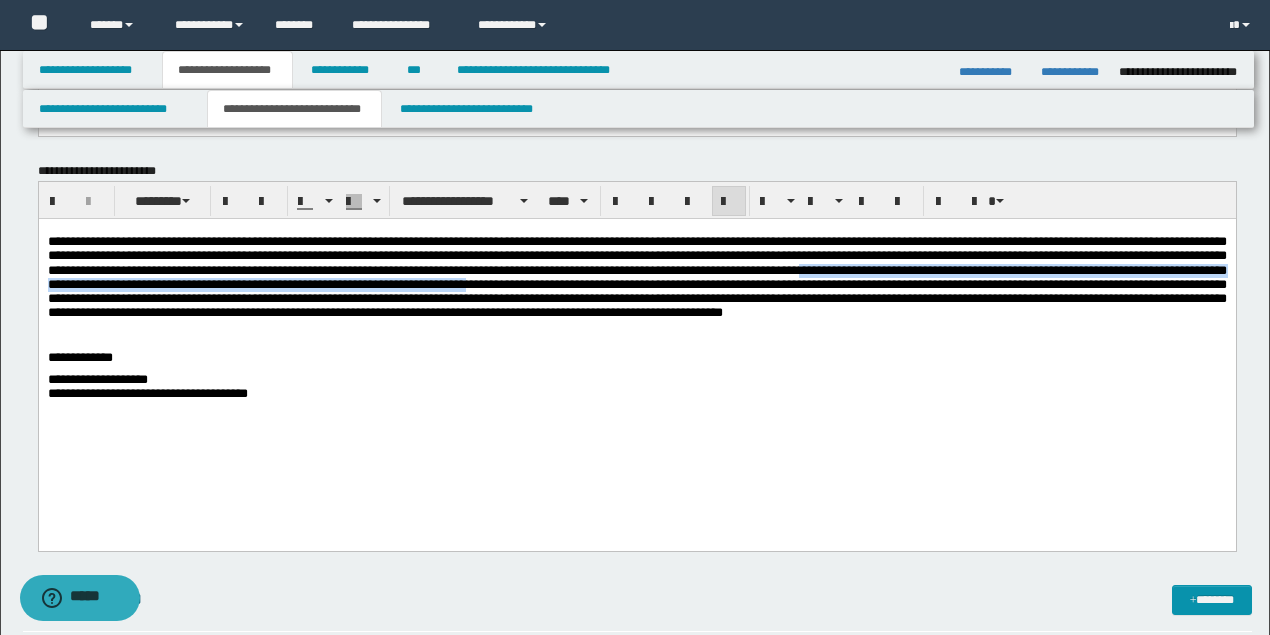 drag, startPoint x: 1010, startPoint y: 272, endPoint x: 792, endPoint y: 284, distance: 218.33003 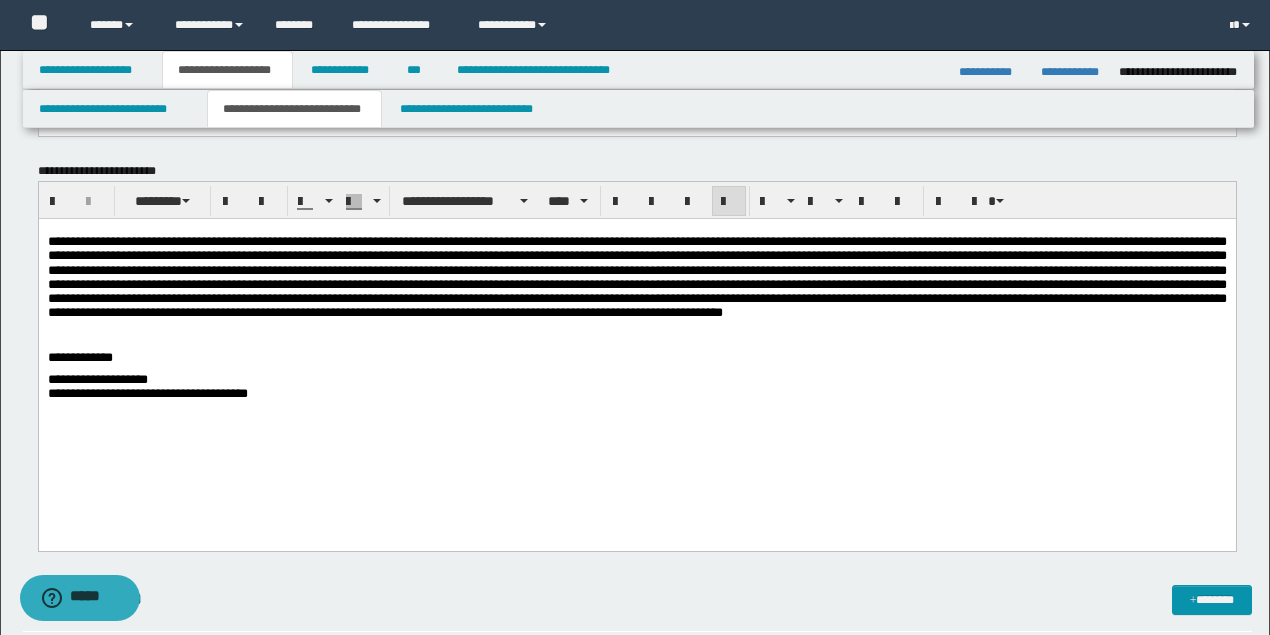 click at bounding box center (636, 277) 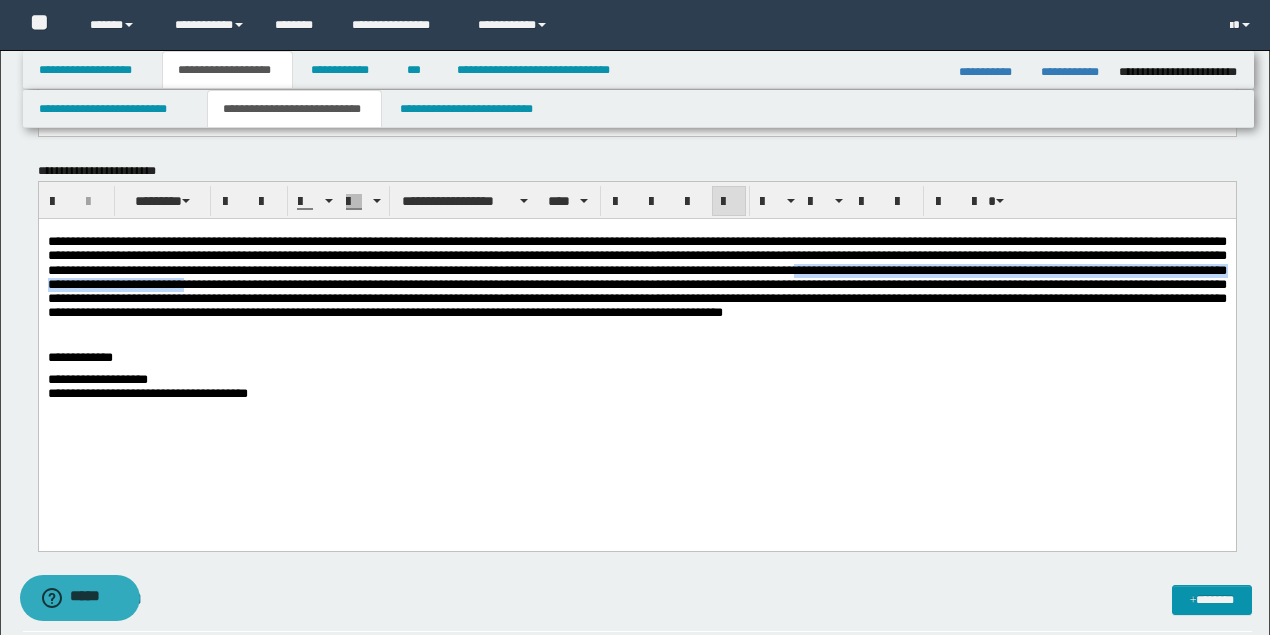 drag, startPoint x: 1009, startPoint y: 271, endPoint x: 458, endPoint y: 291, distance: 551.36285 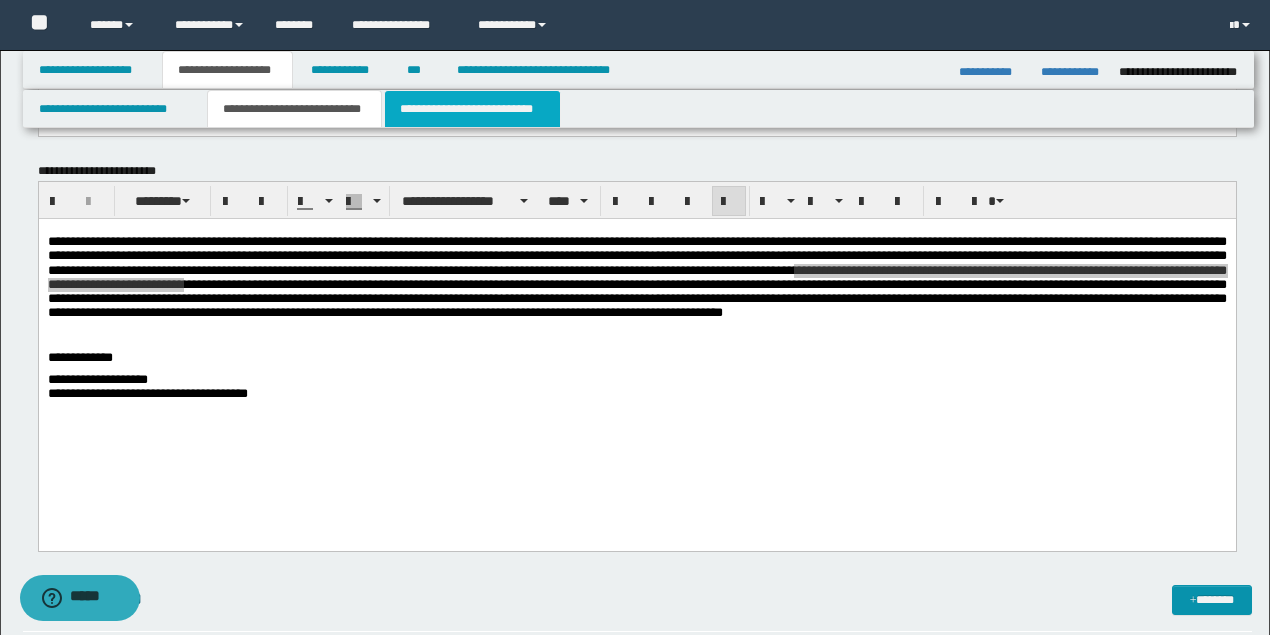click on "**********" at bounding box center [472, 109] 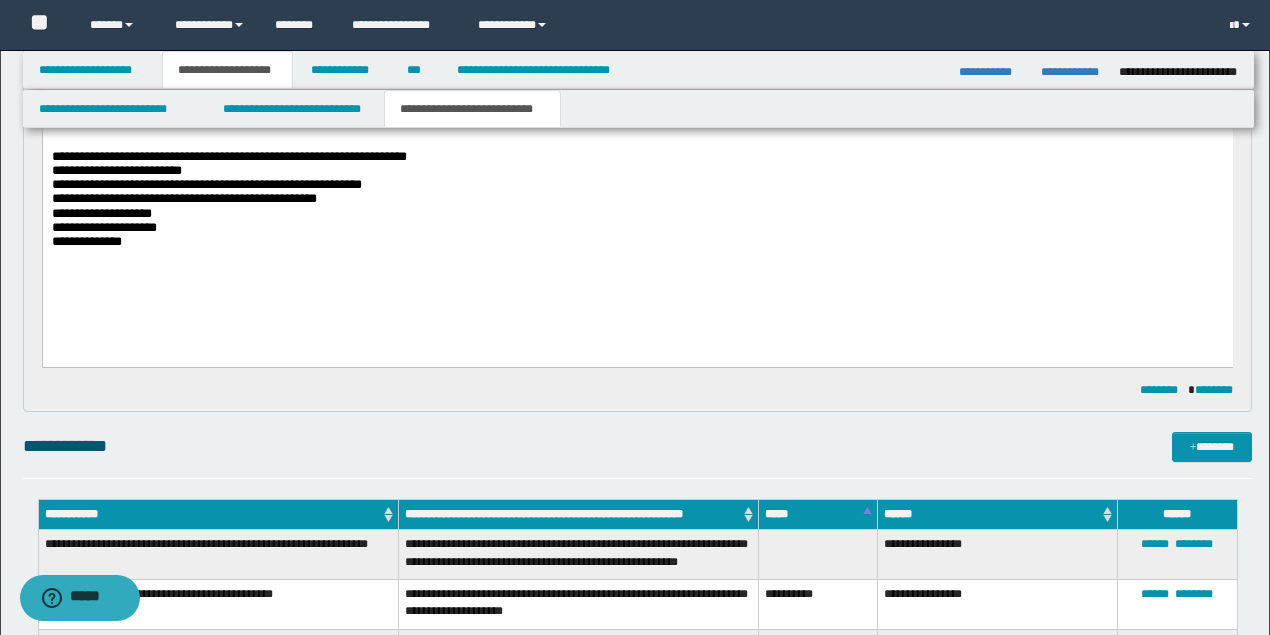 click on "**********" at bounding box center [637, 241] 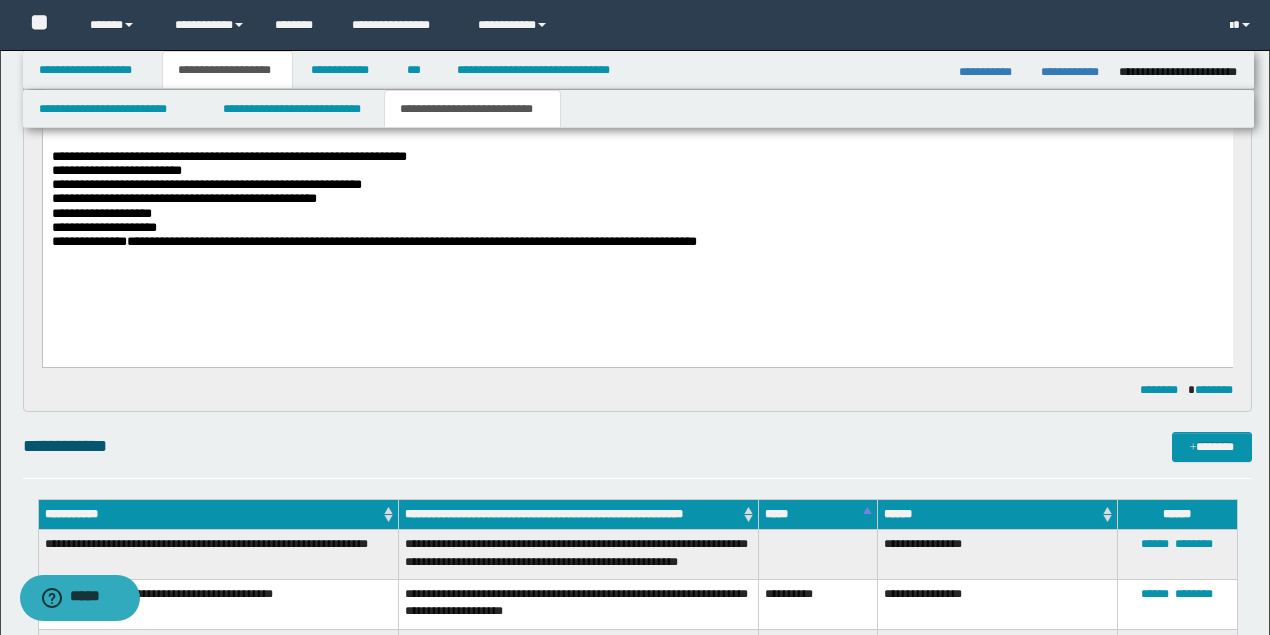 click on "**********" at bounding box center [411, 240] 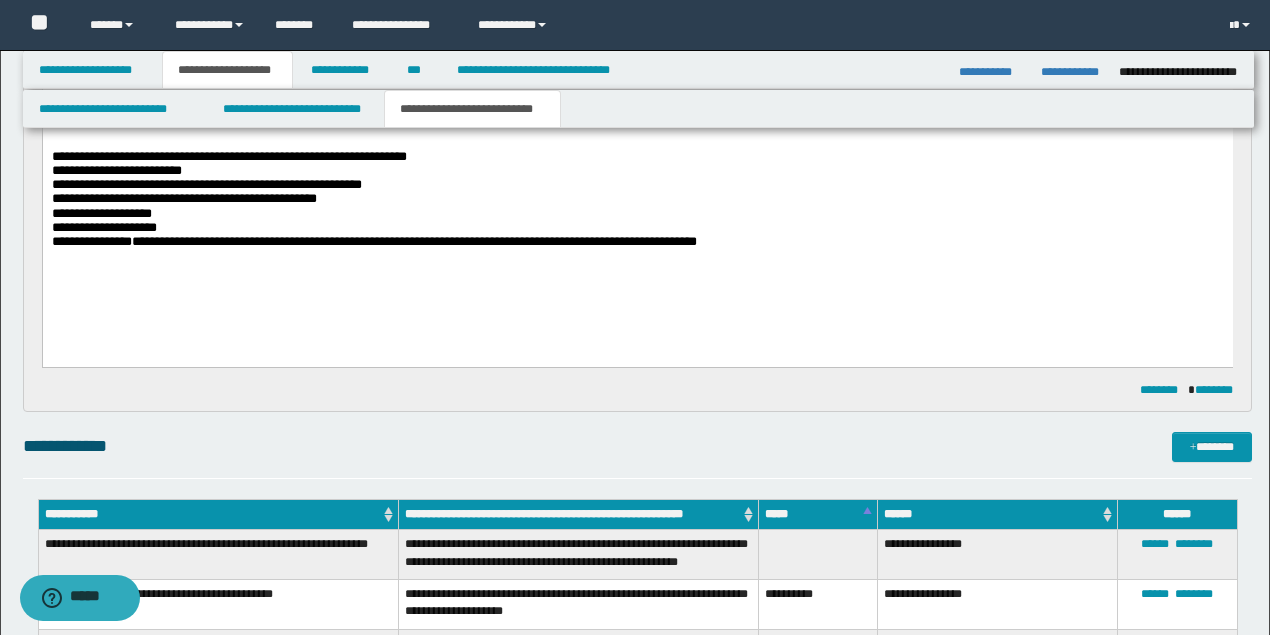 click on "**********" at bounding box center (637, 197) 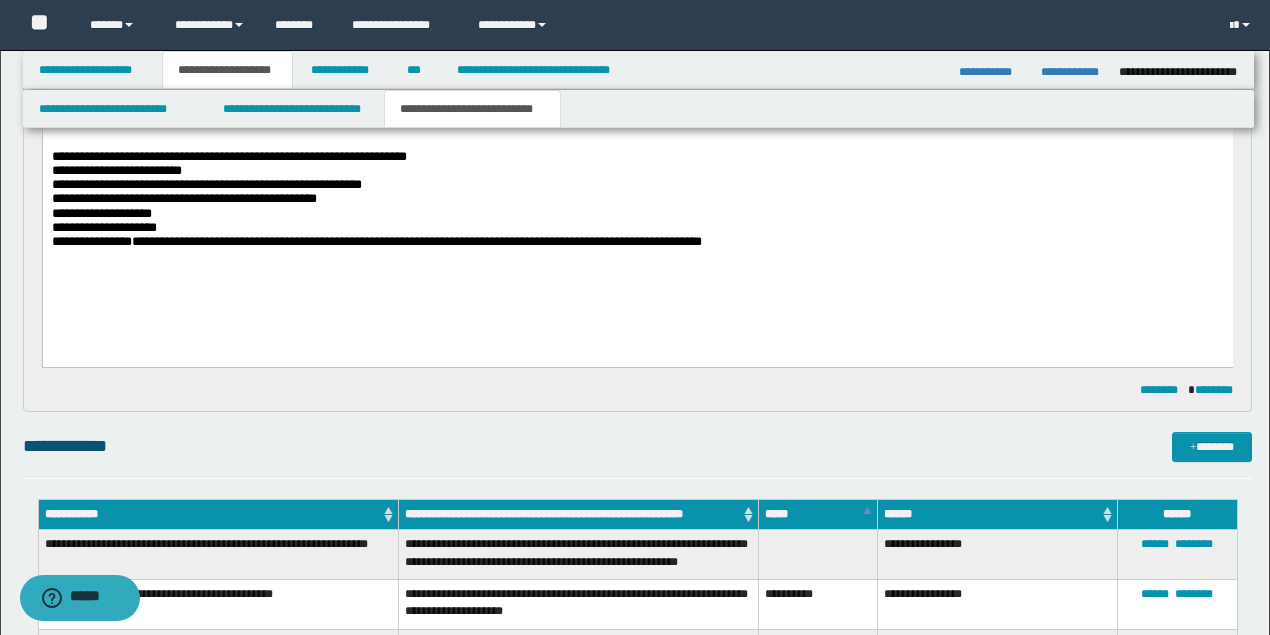 click on "**********" at bounding box center (228, 155) 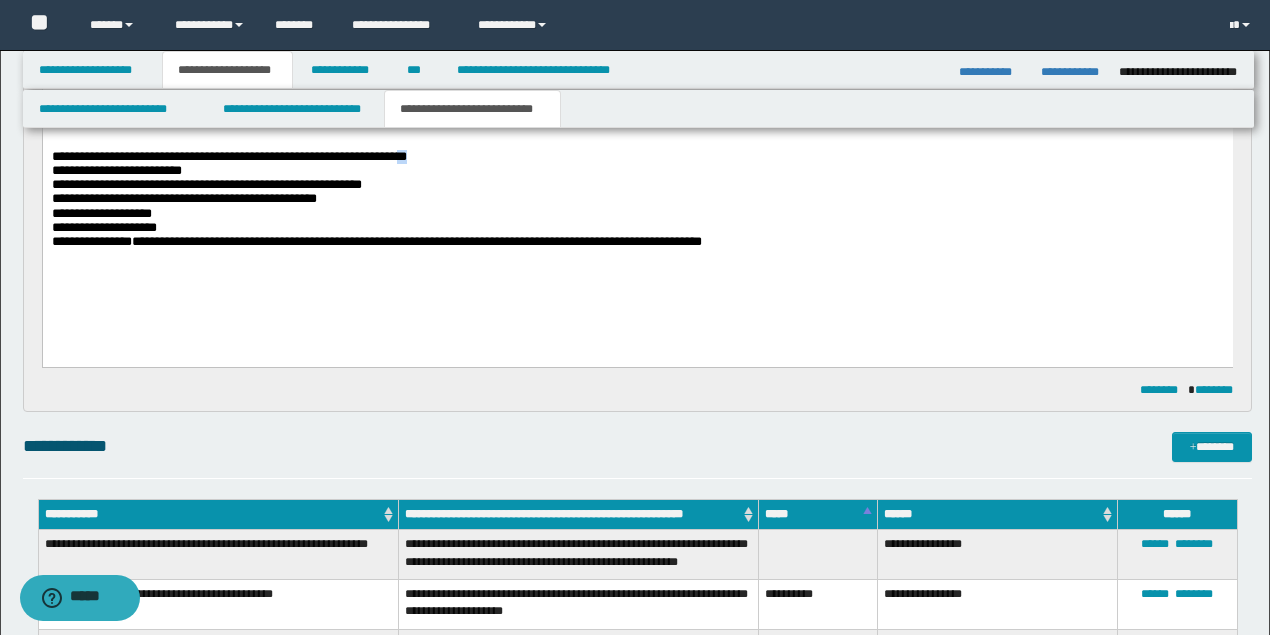 click on "**********" at bounding box center [228, 155] 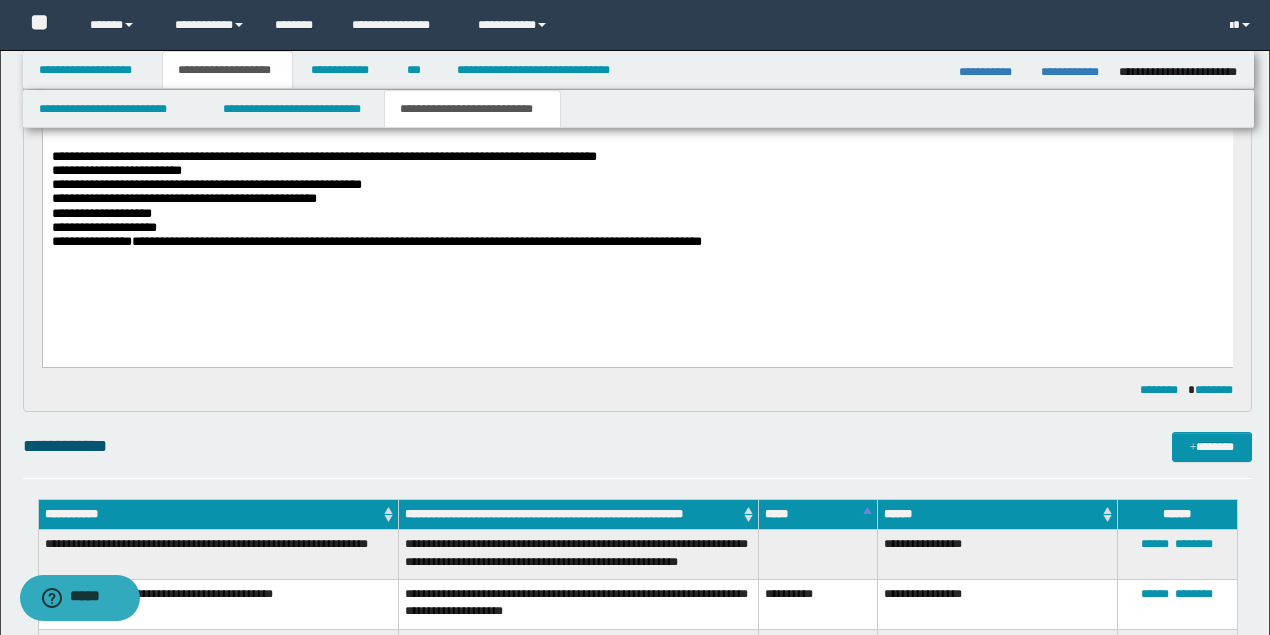 drag, startPoint x: 483, startPoint y: 162, endPoint x: 620, endPoint y: 150, distance: 137.52454 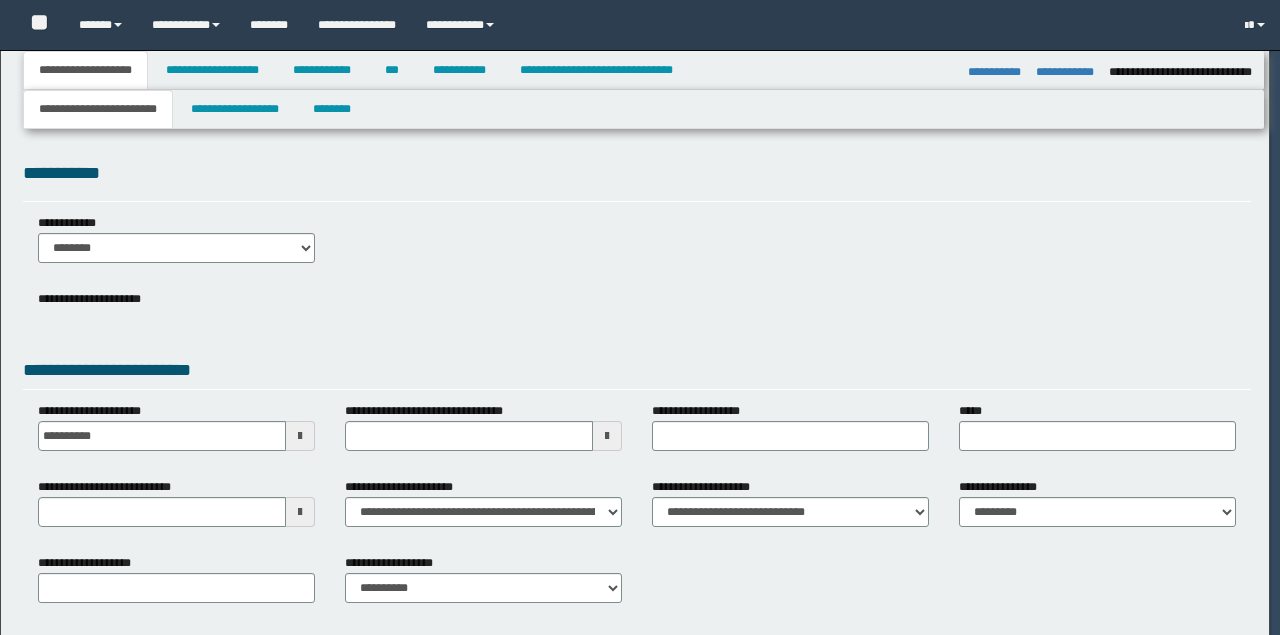 select on "*" 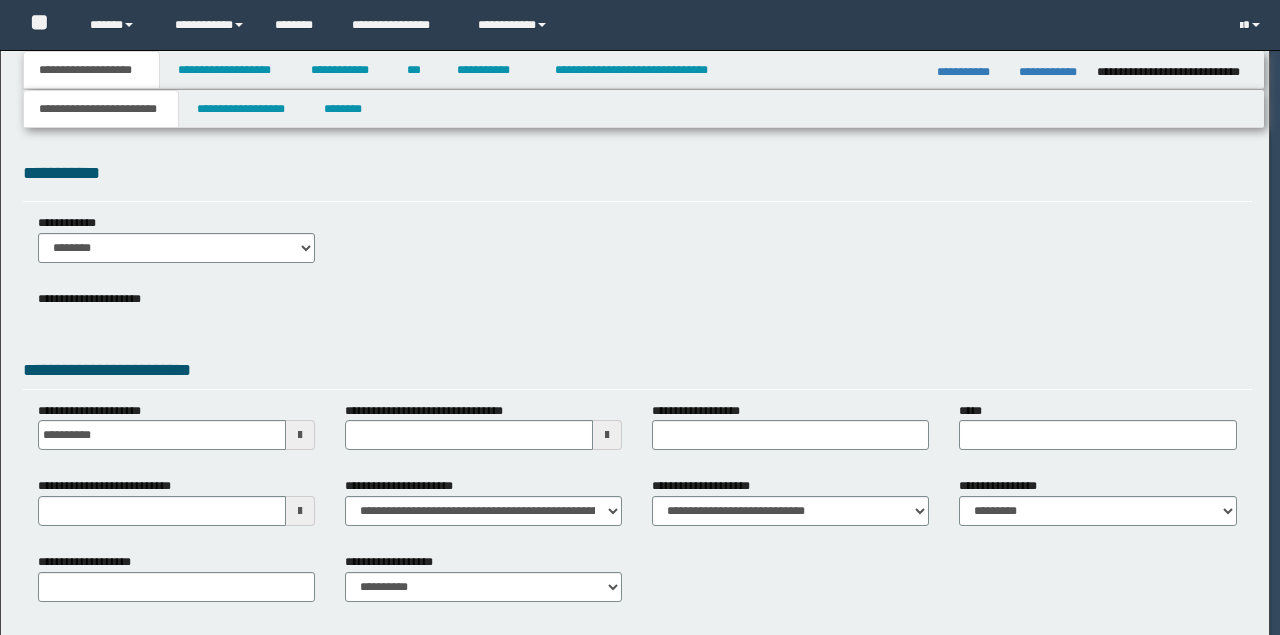 scroll, scrollTop: 0, scrollLeft: 0, axis: both 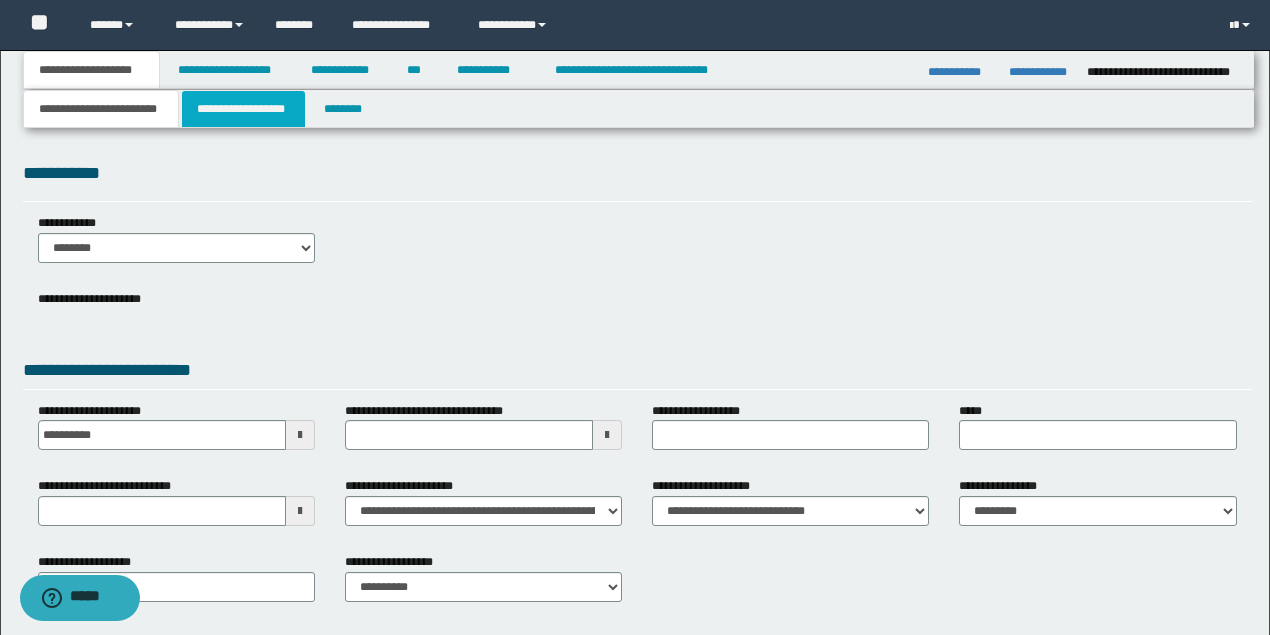 click on "**********" at bounding box center (243, 109) 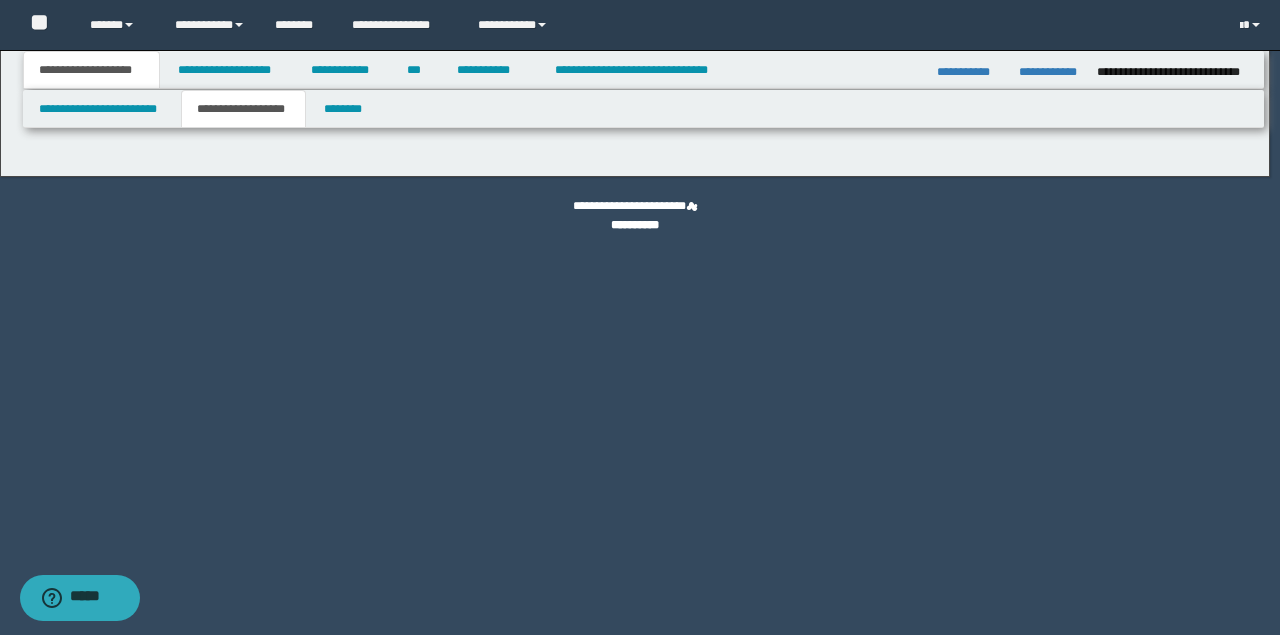type on "********" 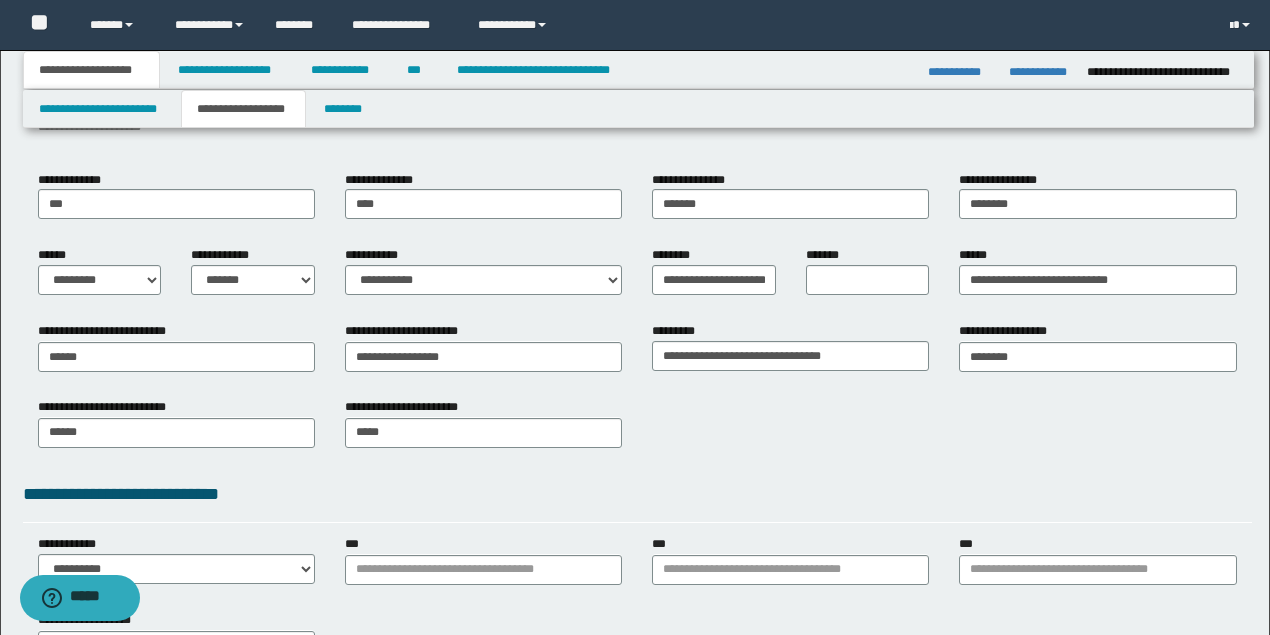scroll, scrollTop: 200, scrollLeft: 0, axis: vertical 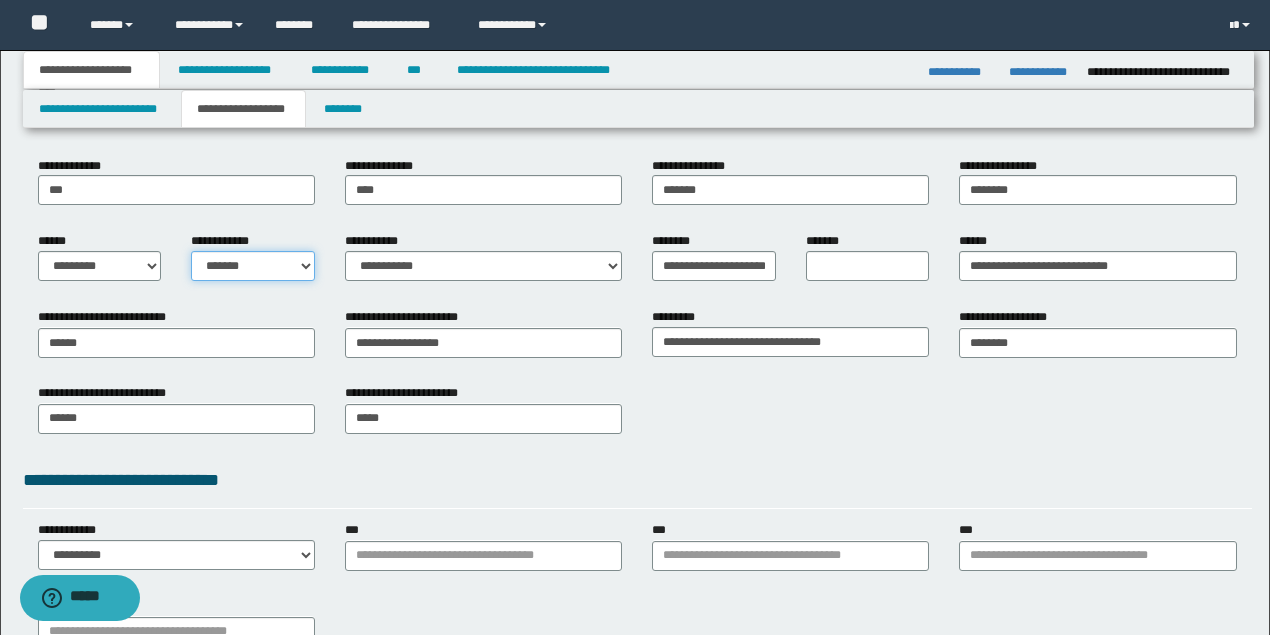 click on "**********" at bounding box center [253, 266] 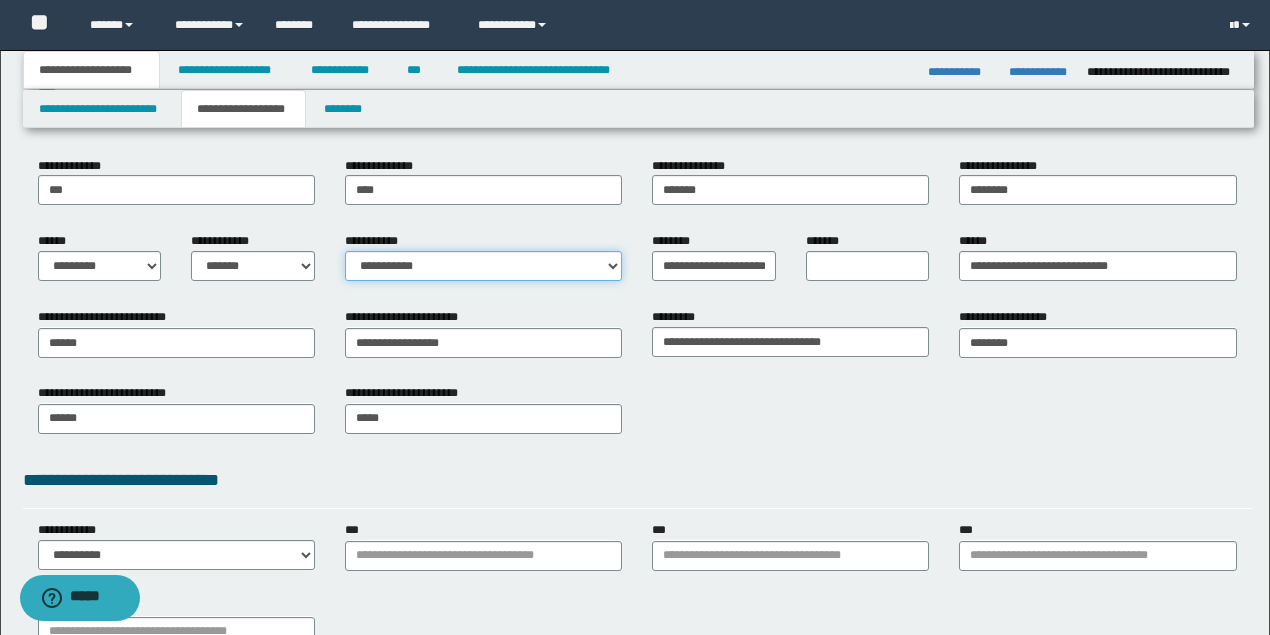click on "**********" at bounding box center (483, 266) 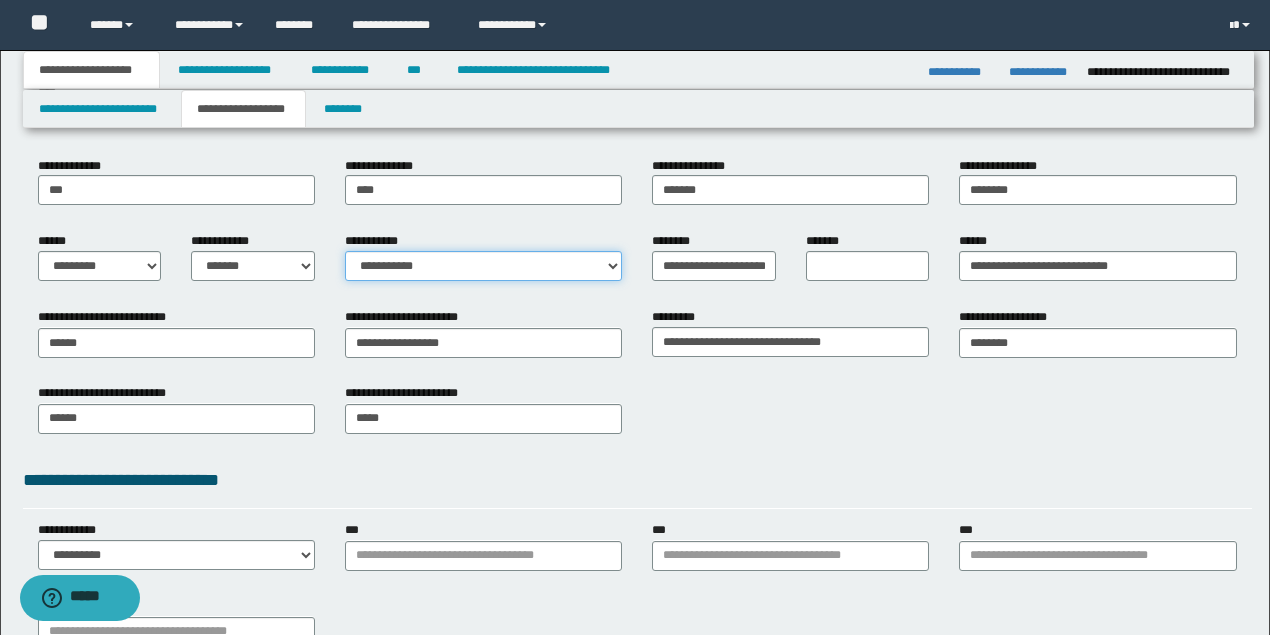 select on "*" 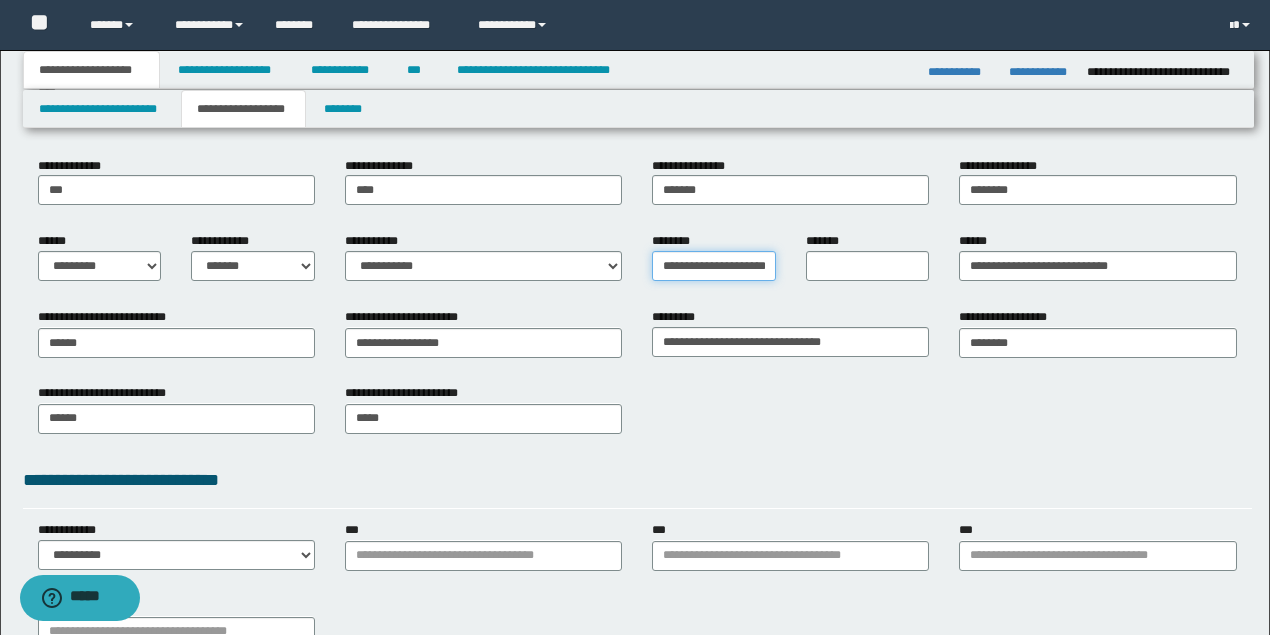 click on "**********" at bounding box center [714, 266] 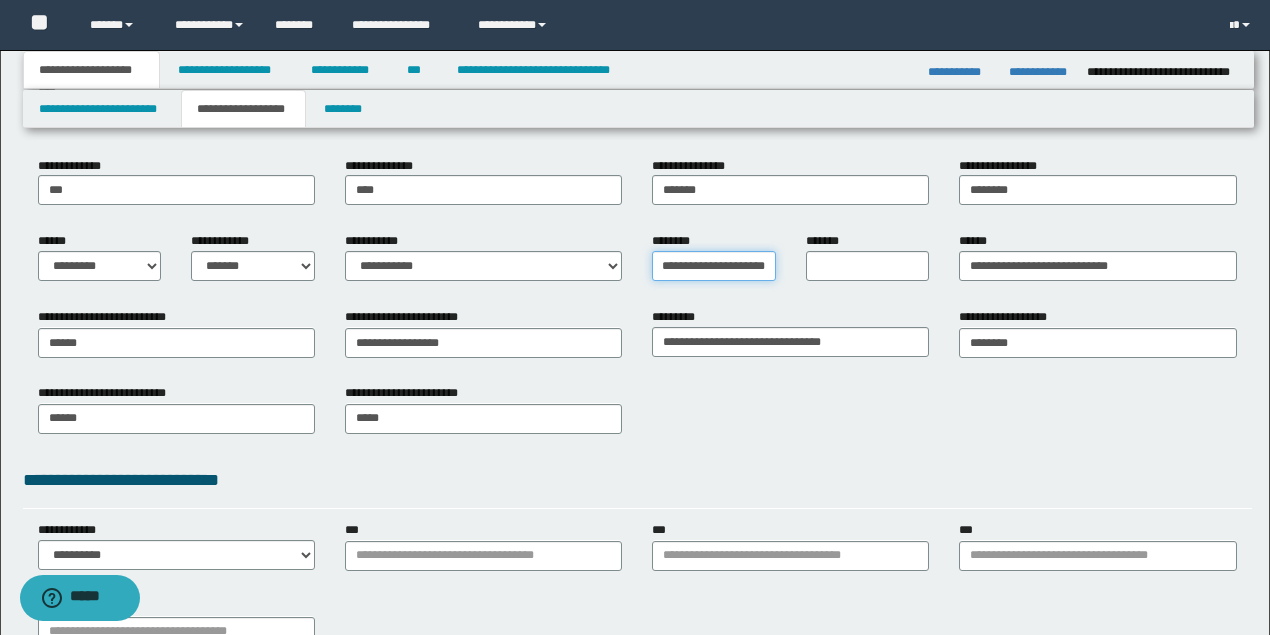 scroll, scrollTop: 0, scrollLeft: 0, axis: both 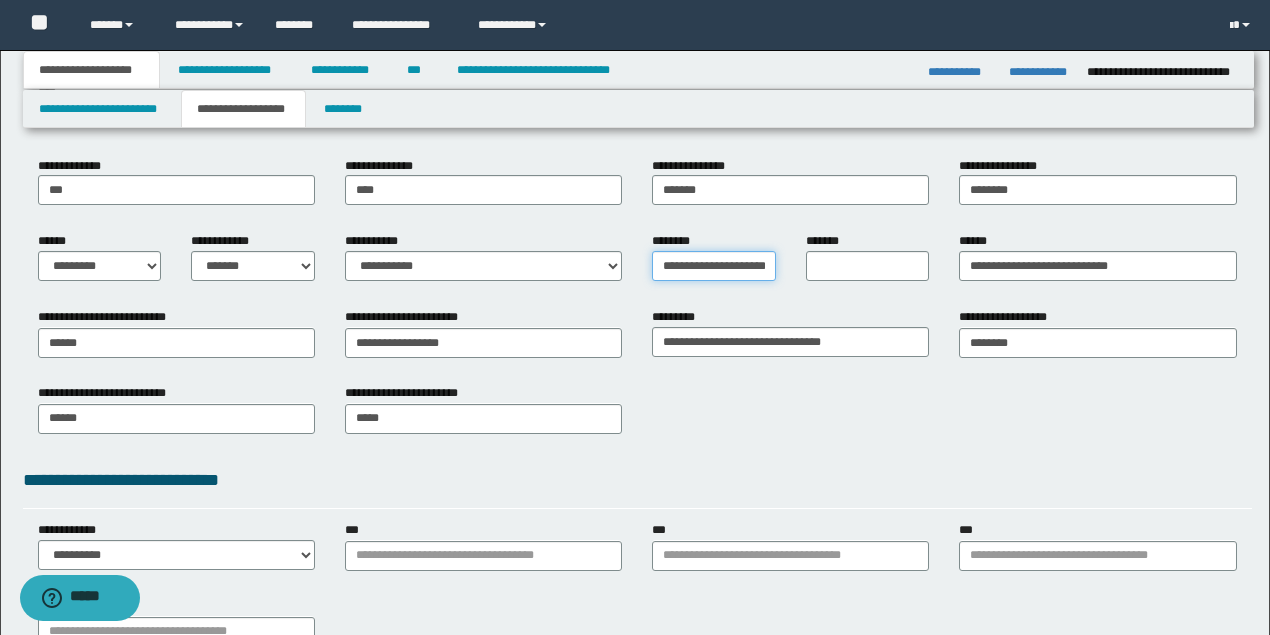 click on "**********" at bounding box center (714, 266) 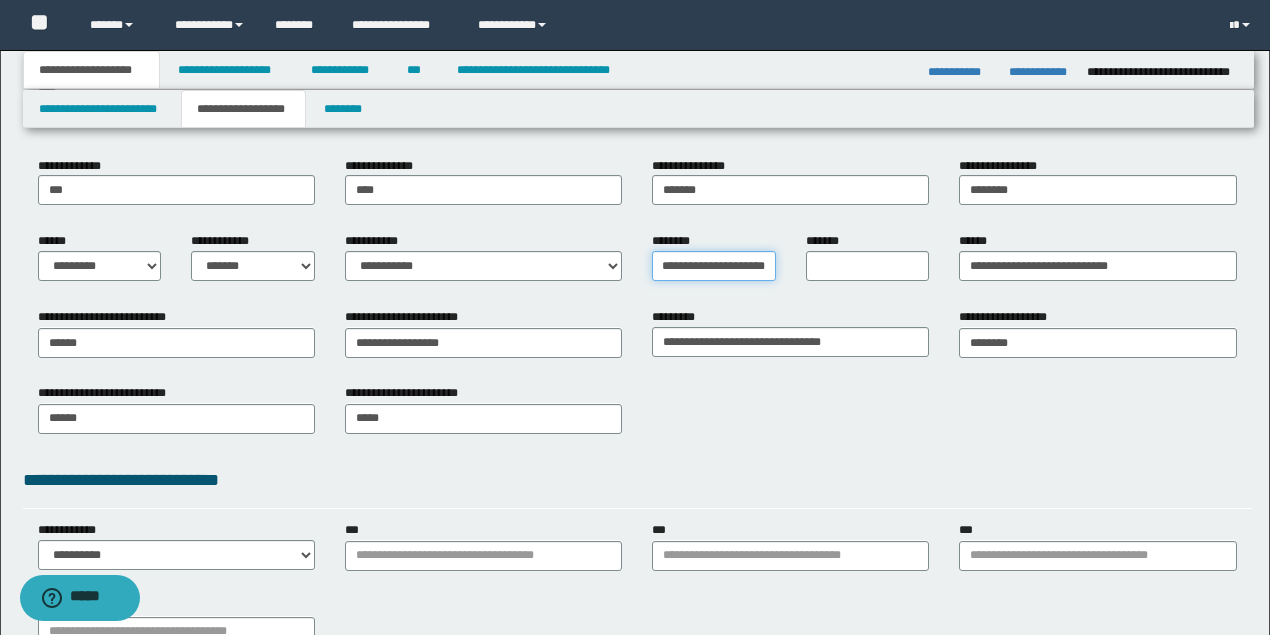 scroll, scrollTop: 0, scrollLeft: 32, axis: horizontal 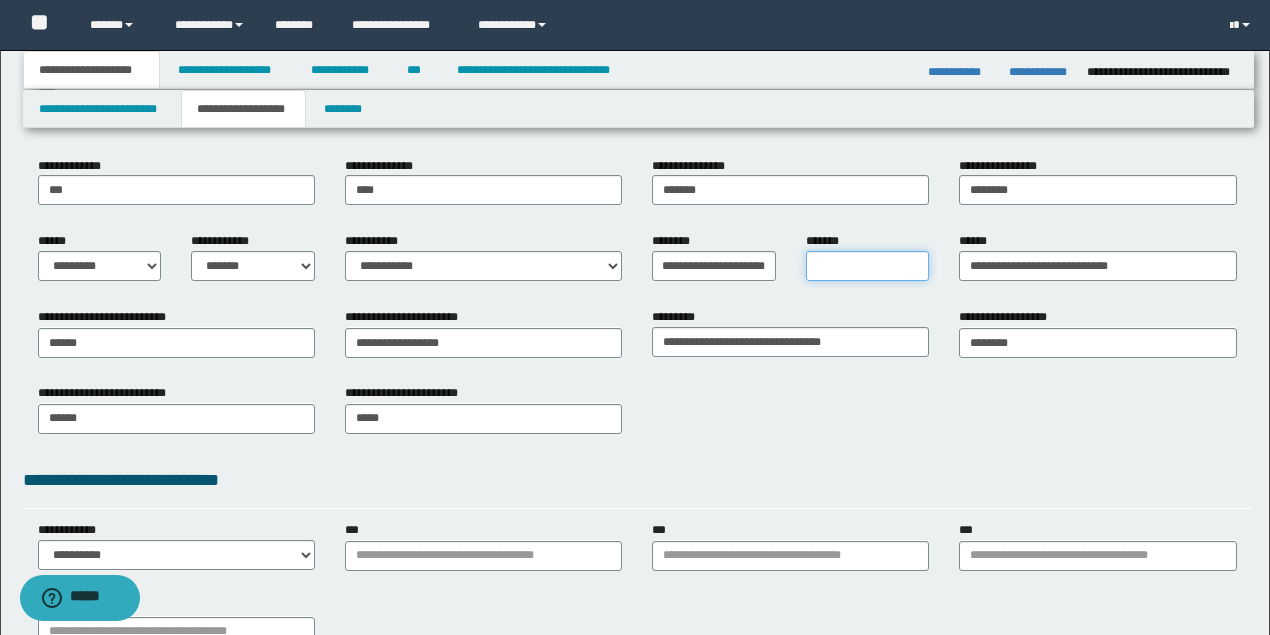 click on "*******" at bounding box center (868, 266) 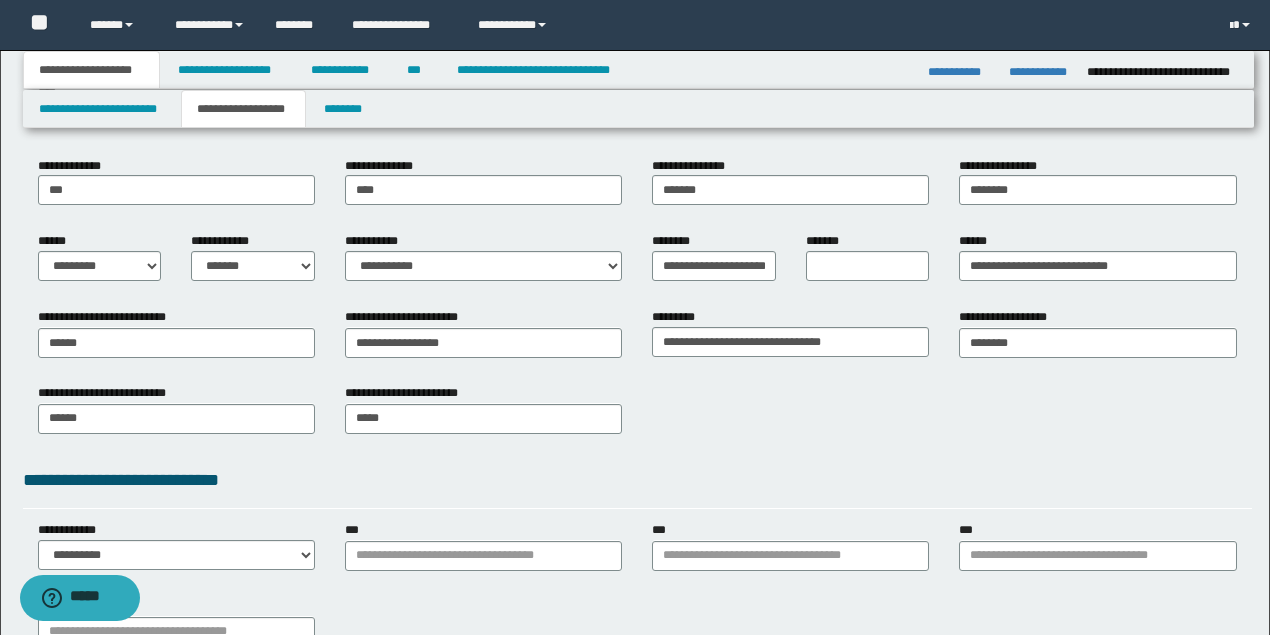 click on "**********" at bounding box center (1097, 264) 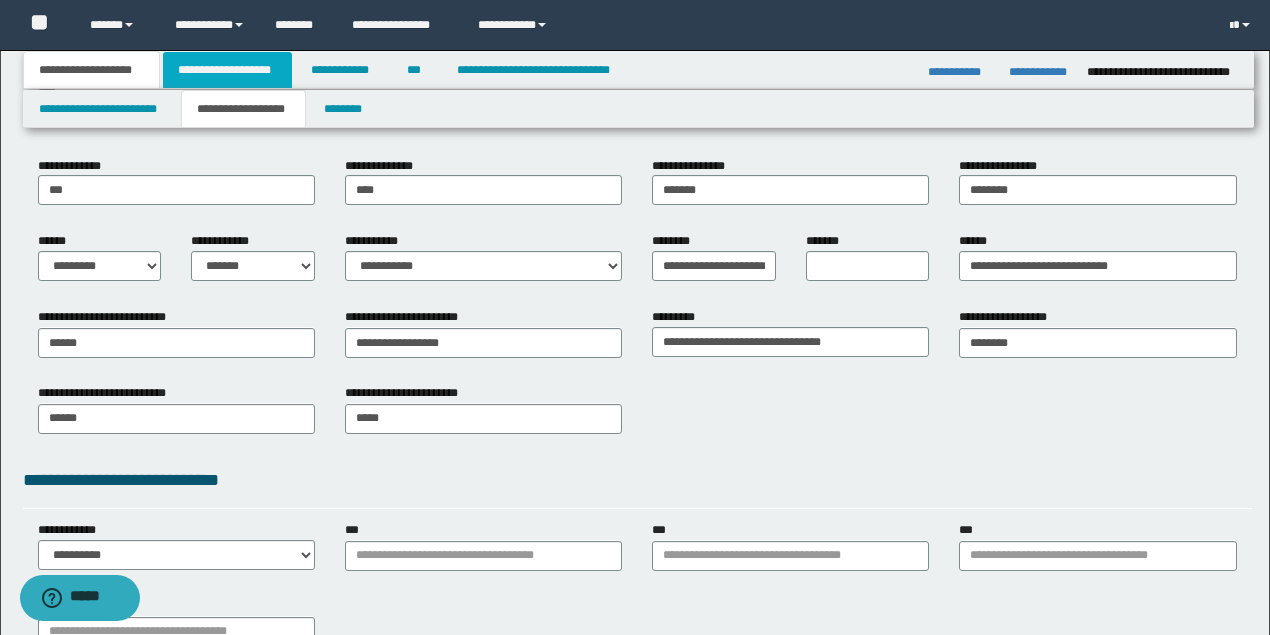 click on "**********" at bounding box center [227, 70] 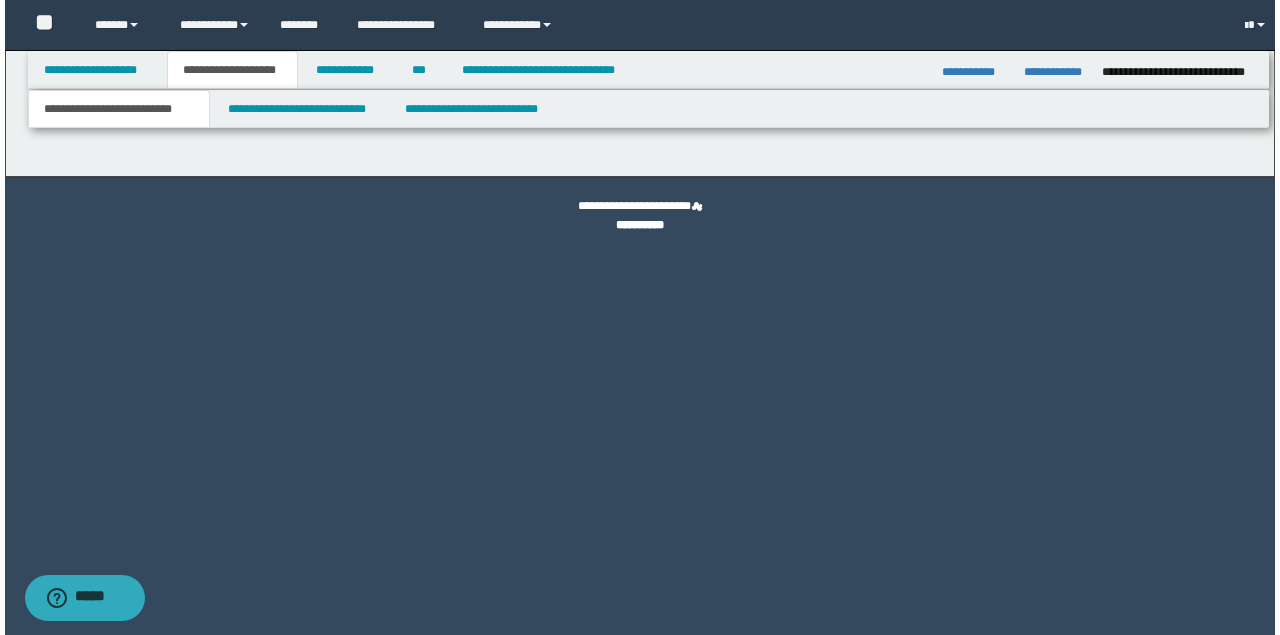 scroll, scrollTop: 0, scrollLeft: 0, axis: both 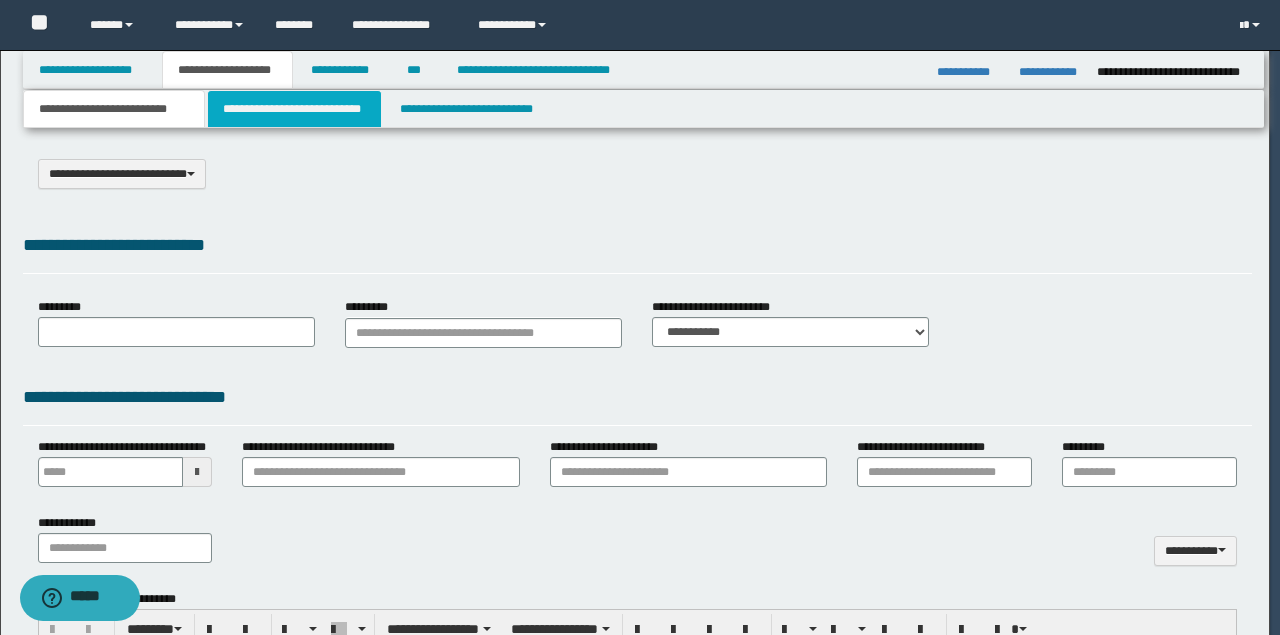 select on "*" 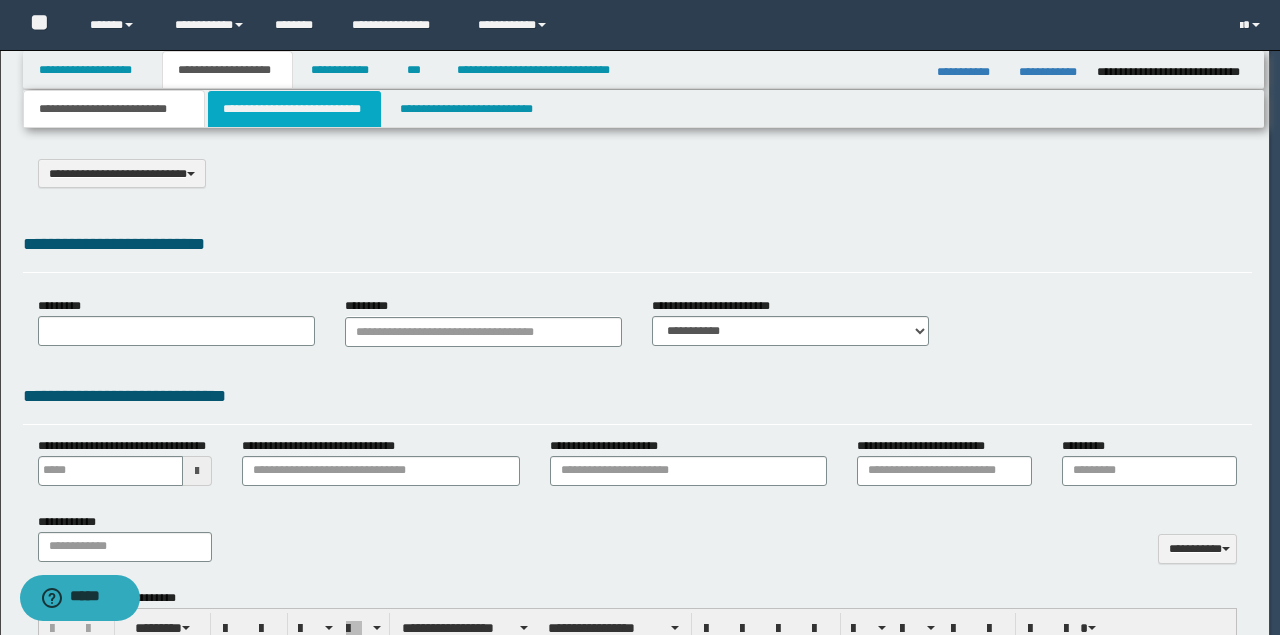 scroll, scrollTop: 0, scrollLeft: 0, axis: both 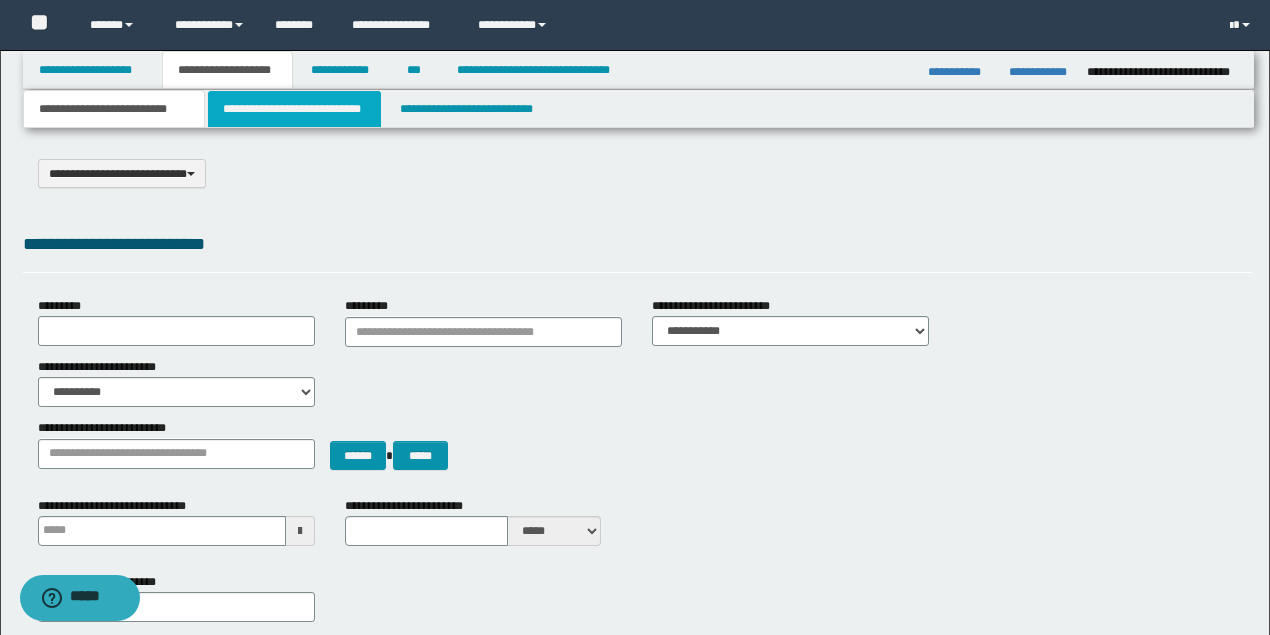 click on "**********" at bounding box center [294, 109] 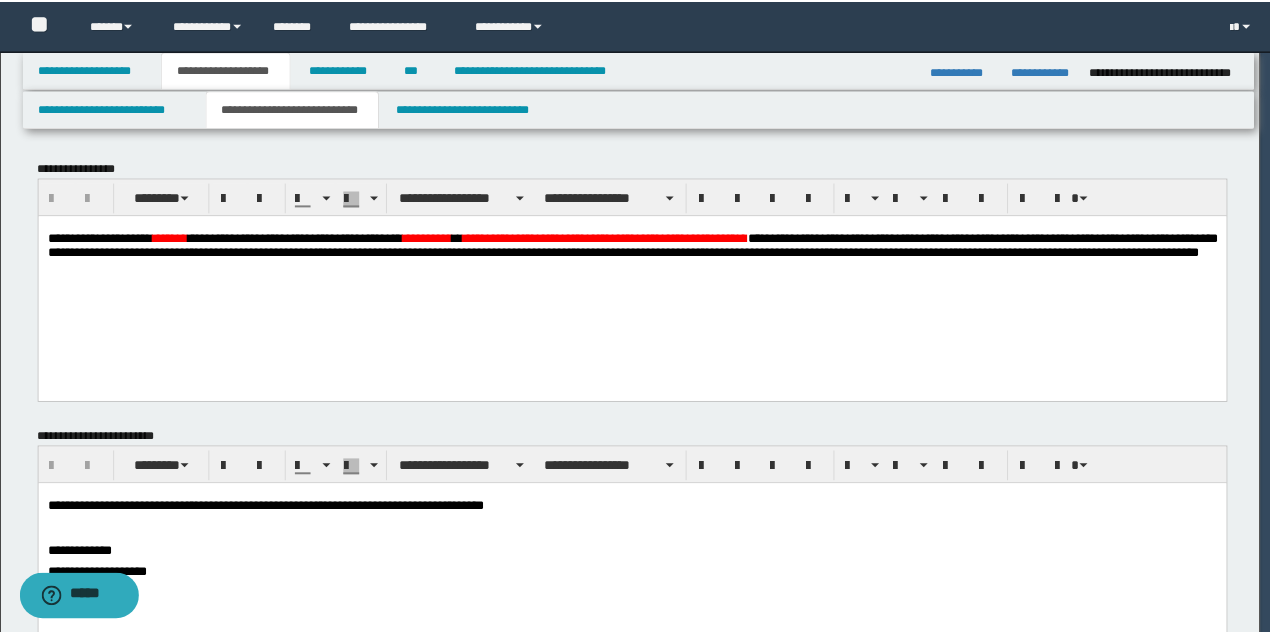 scroll, scrollTop: 0, scrollLeft: 0, axis: both 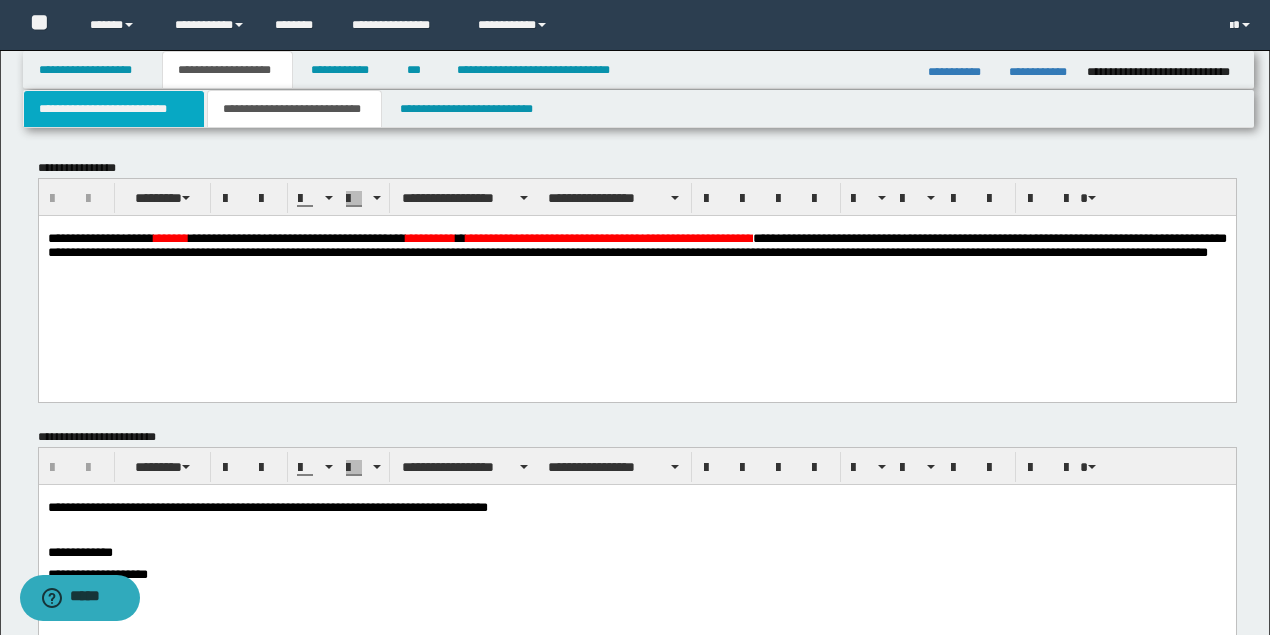 click on "**********" at bounding box center (114, 109) 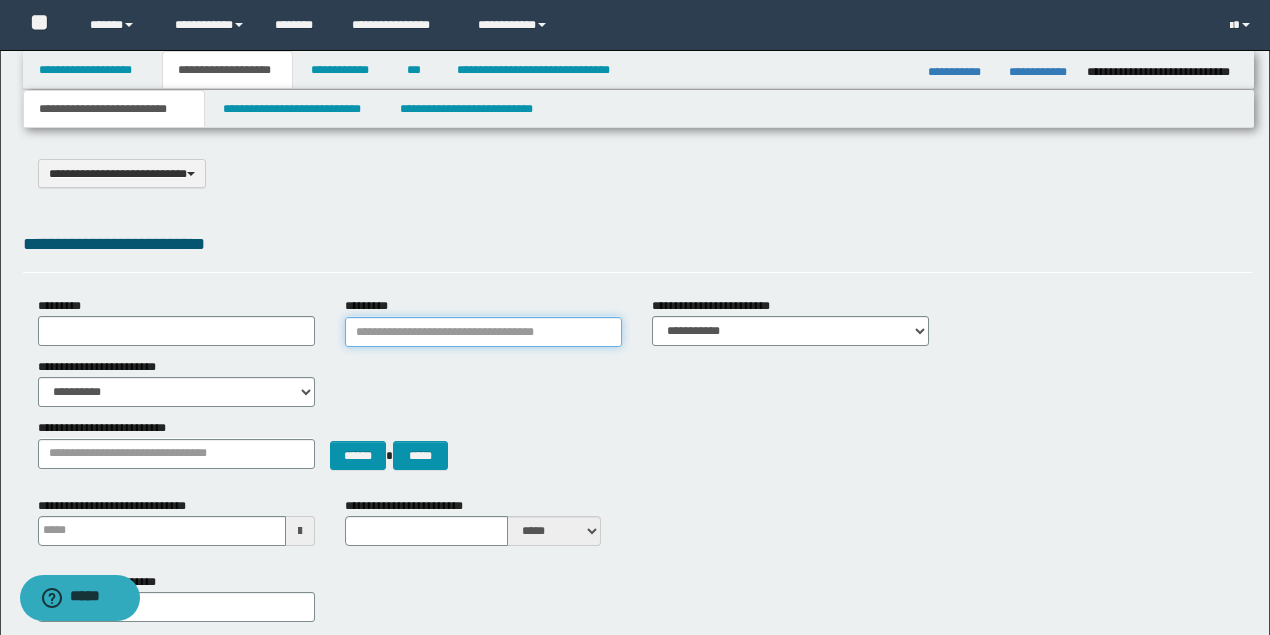 drag, startPoint x: 408, startPoint y: 333, endPoint x: 418, endPoint y: 322, distance: 14.866069 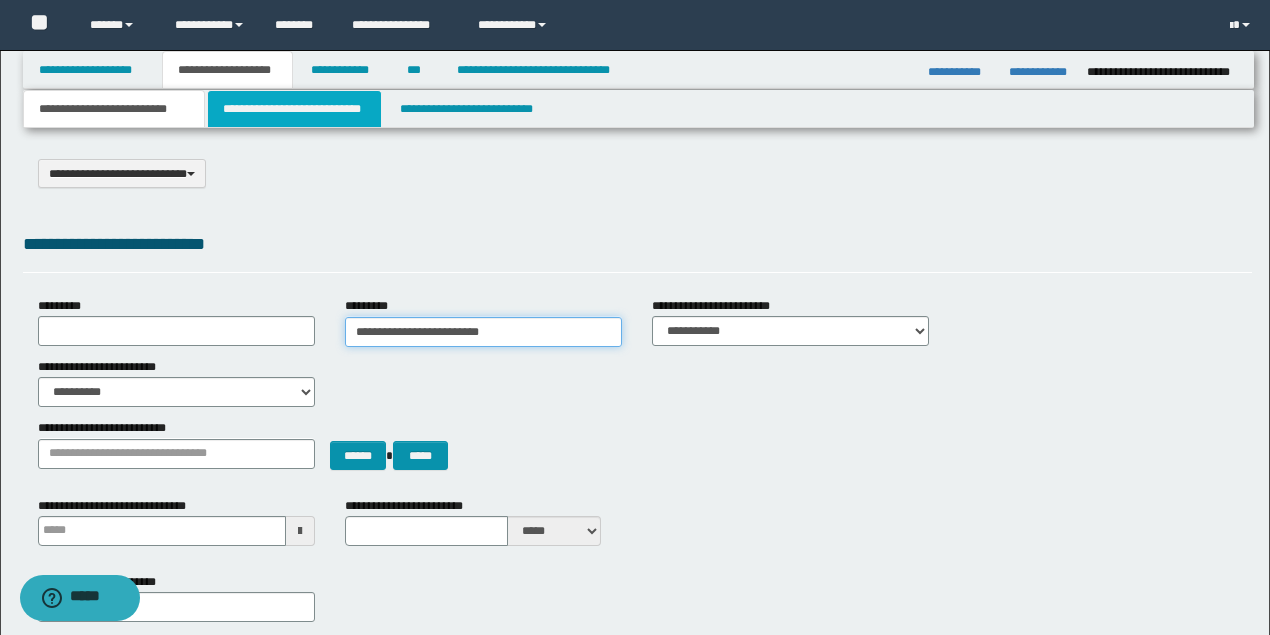 type on "**********" 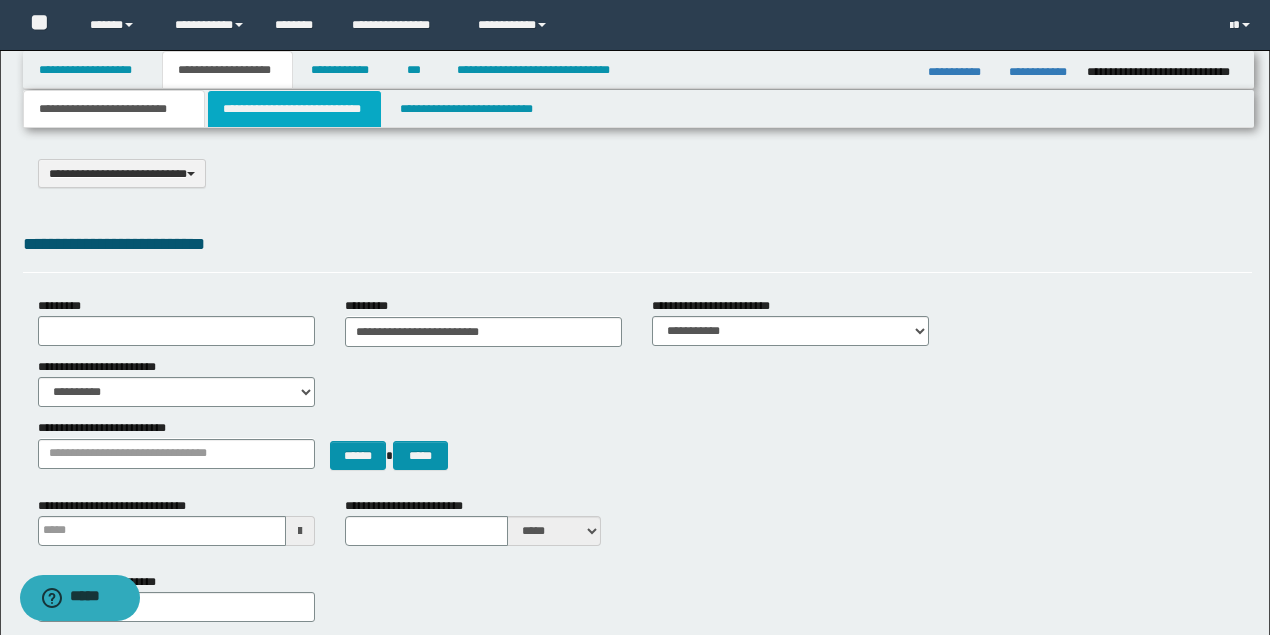click on "**********" at bounding box center [294, 109] 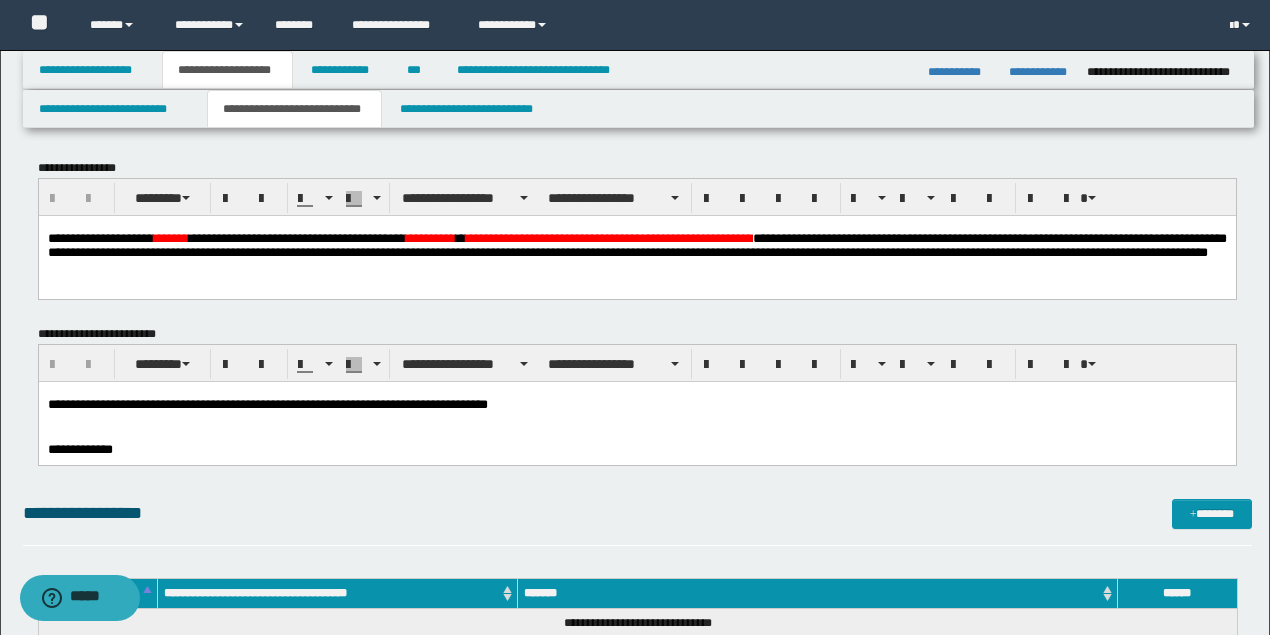 click on "**********" at bounding box center (636, 474) 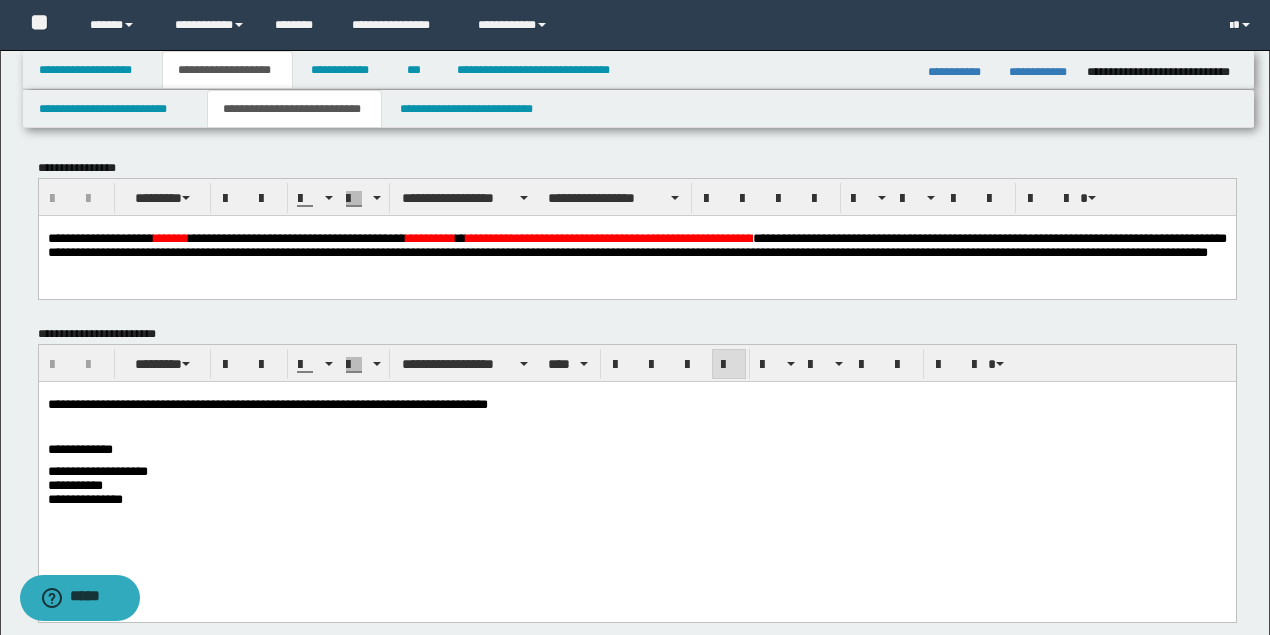 click on "**********" at bounding box center [267, 404] 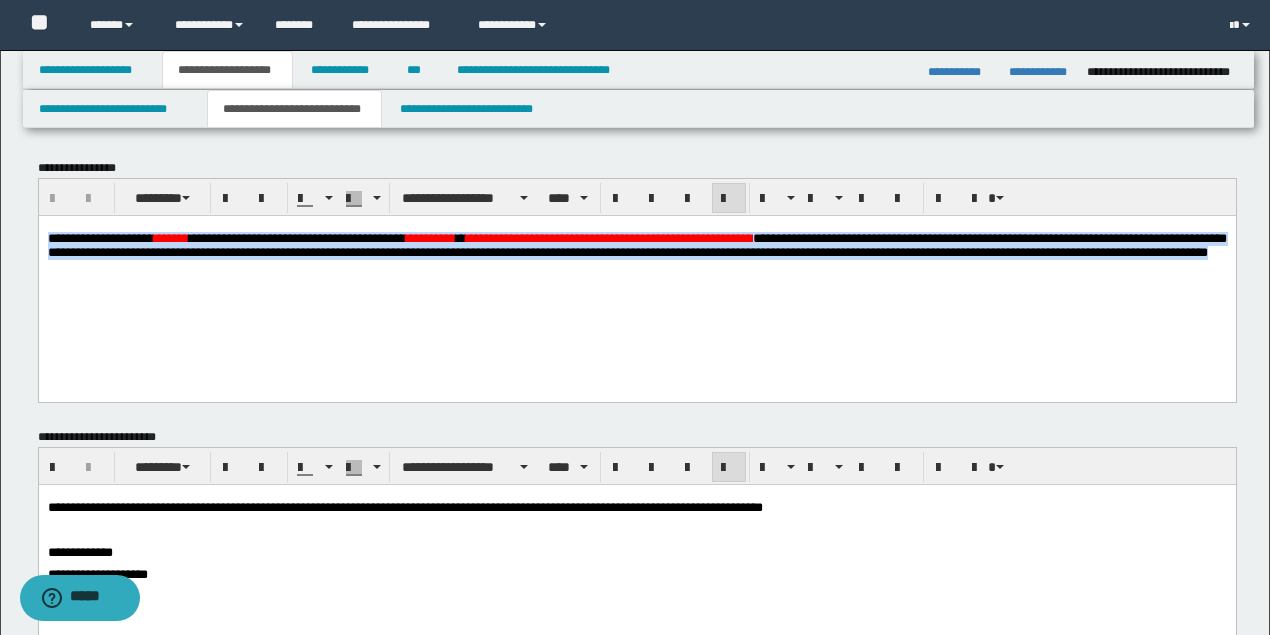 drag, startPoint x: 326, startPoint y: 274, endPoint x: 0, endPoint y: 230, distance: 328.95593 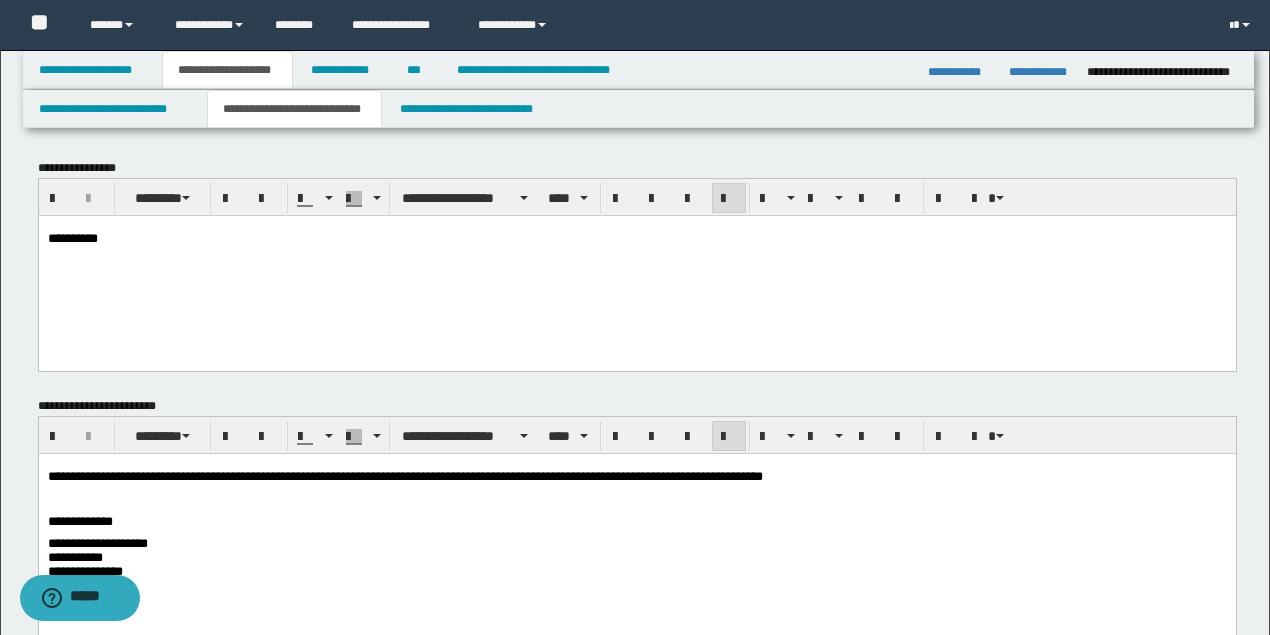 click on "**********" at bounding box center (404, 476) 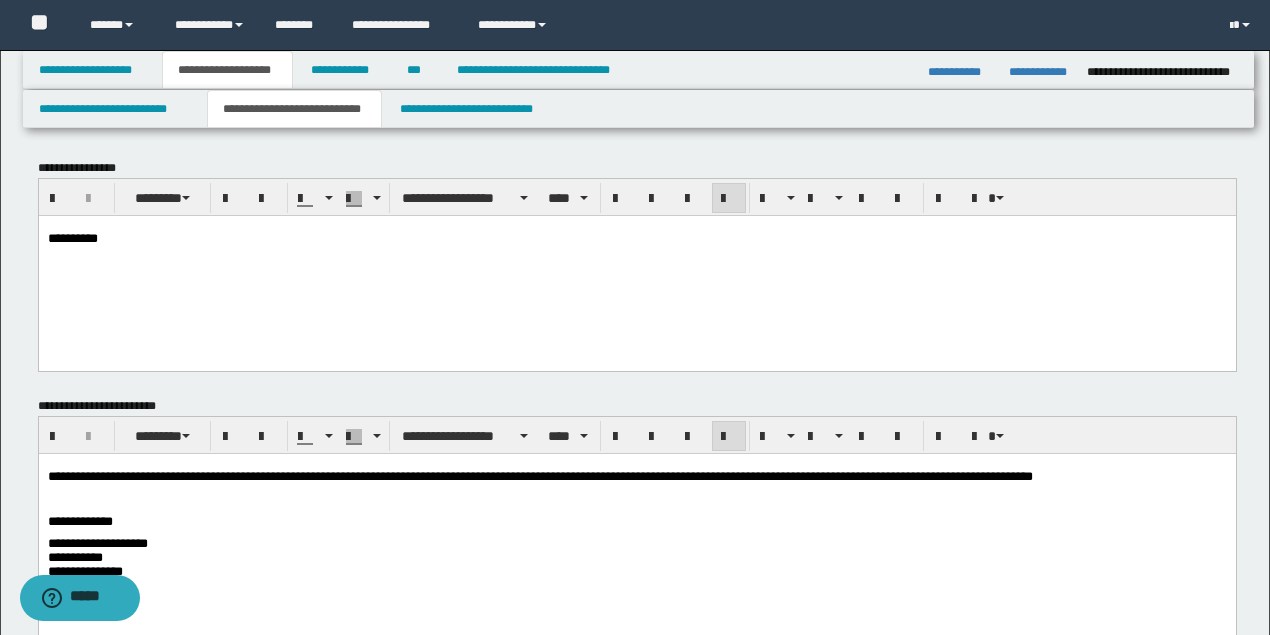 click on "**********" at bounding box center [636, 477] 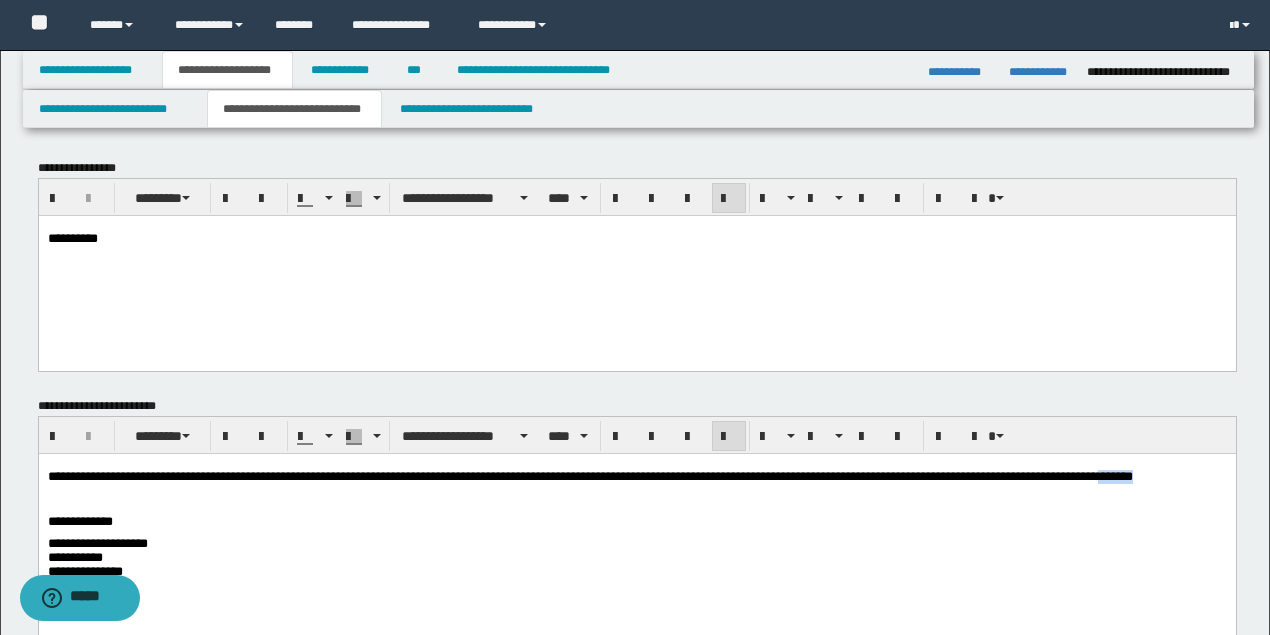 drag, startPoint x: 42, startPoint y: 494, endPoint x: 54, endPoint y: 495, distance: 12.0415945 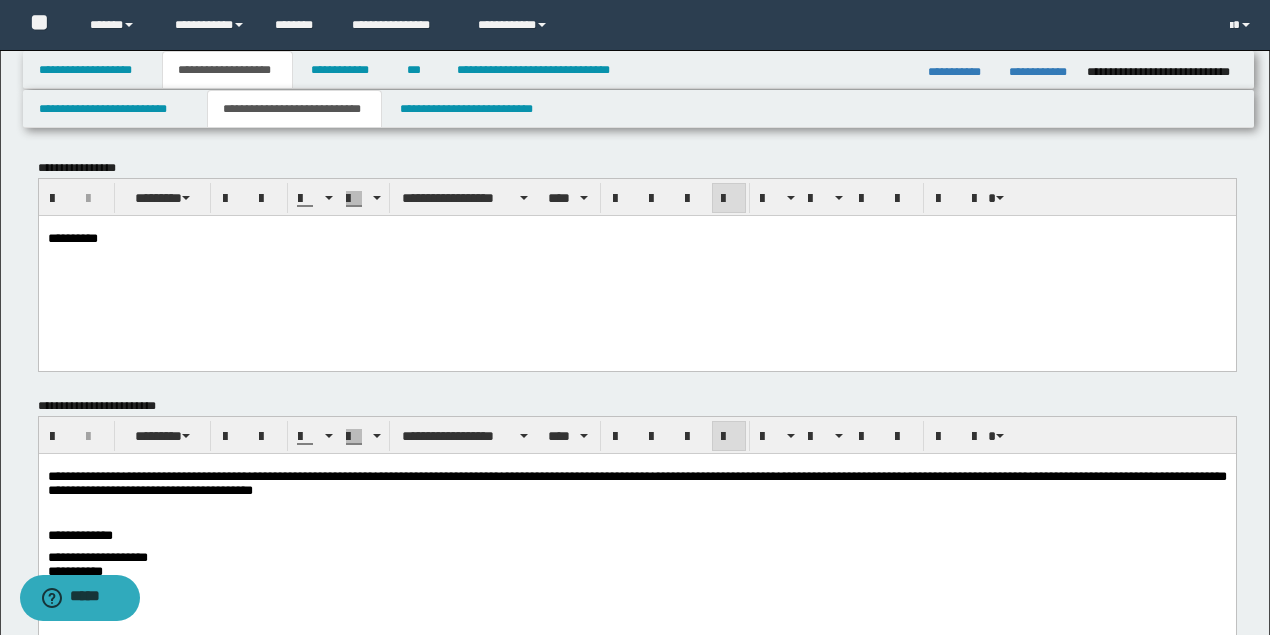click on "**********" at bounding box center (636, 553) 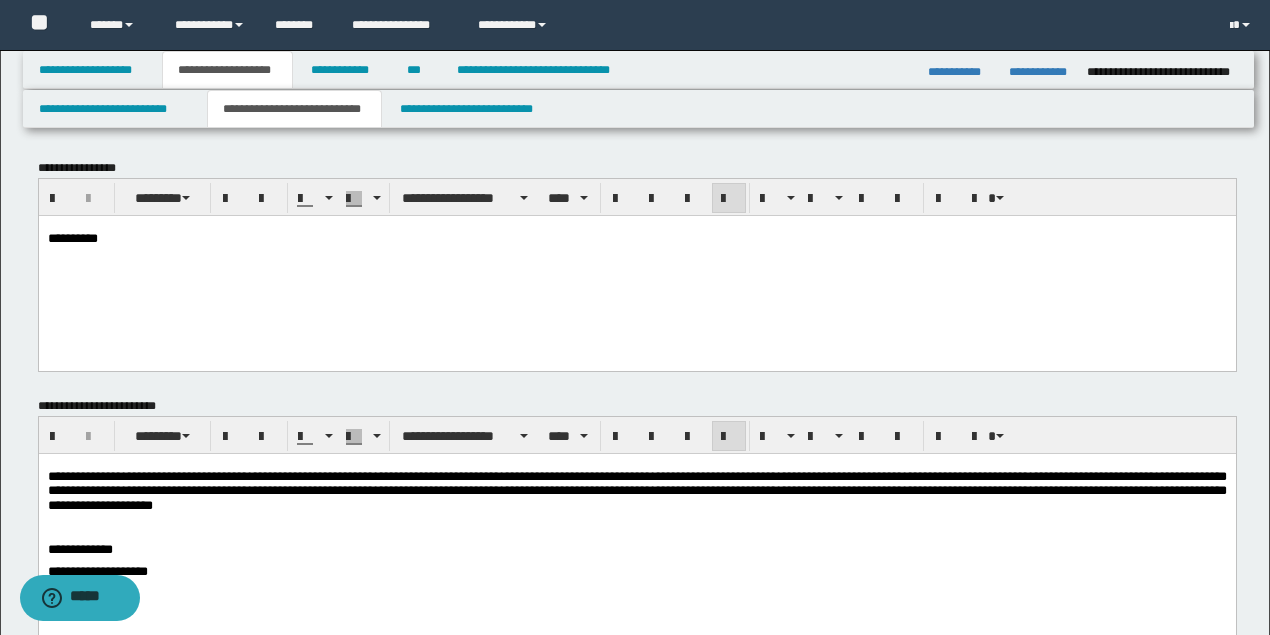 click on "**********" at bounding box center (636, 491) 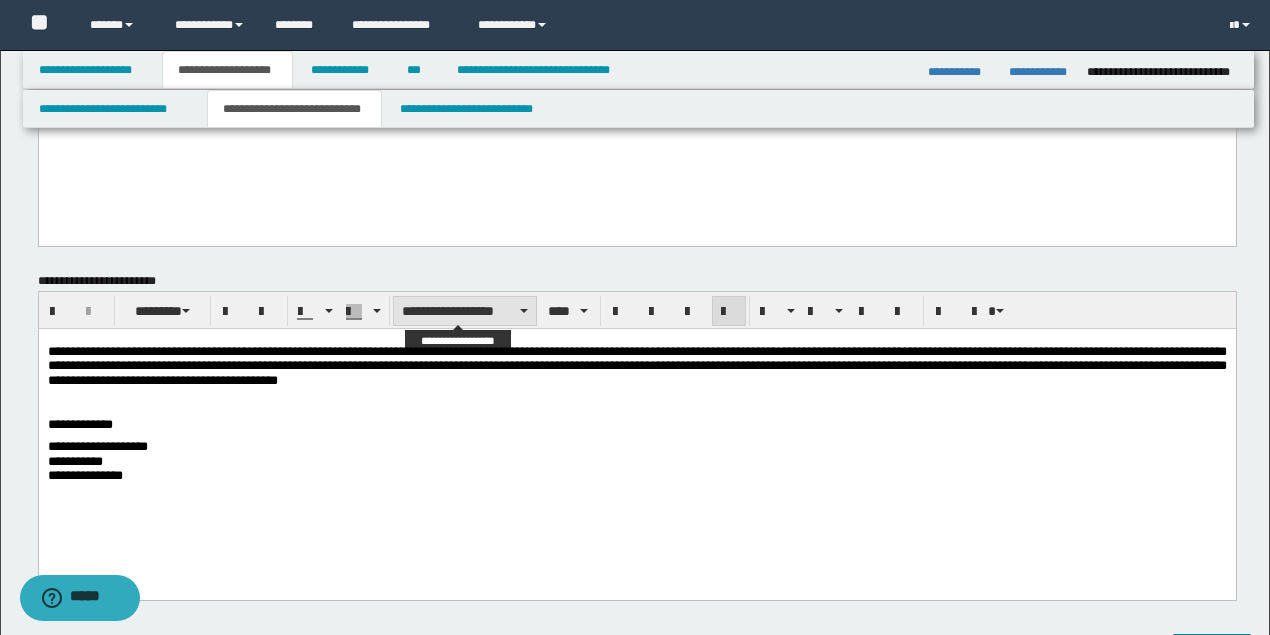 scroll, scrollTop: 56, scrollLeft: 0, axis: vertical 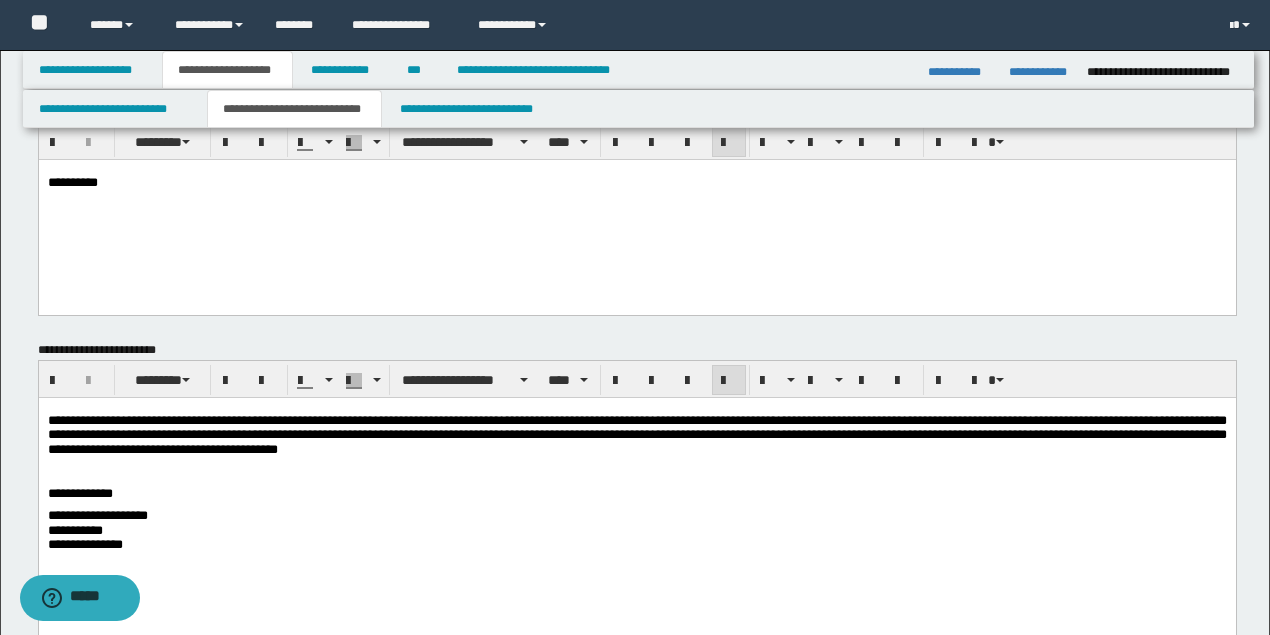 click on "**********" at bounding box center (636, 435) 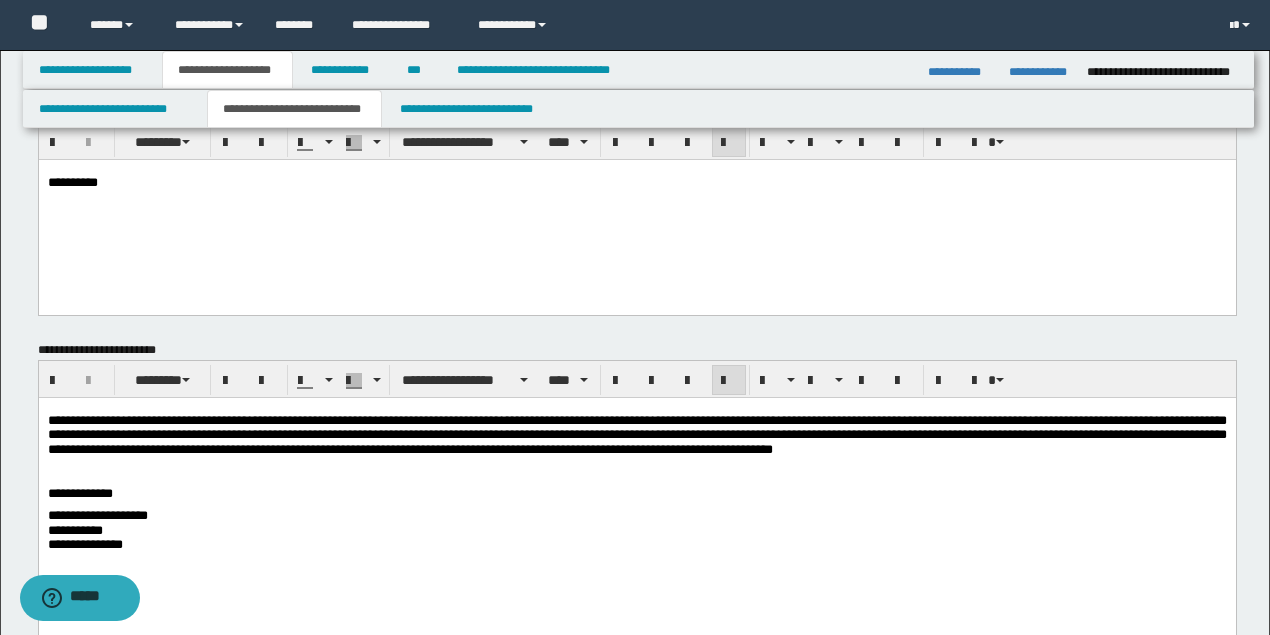 drag, startPoint x: 1147, startPoint y: 447, endPoint x: 1151, endPoint y: 465, distance: 18.439089 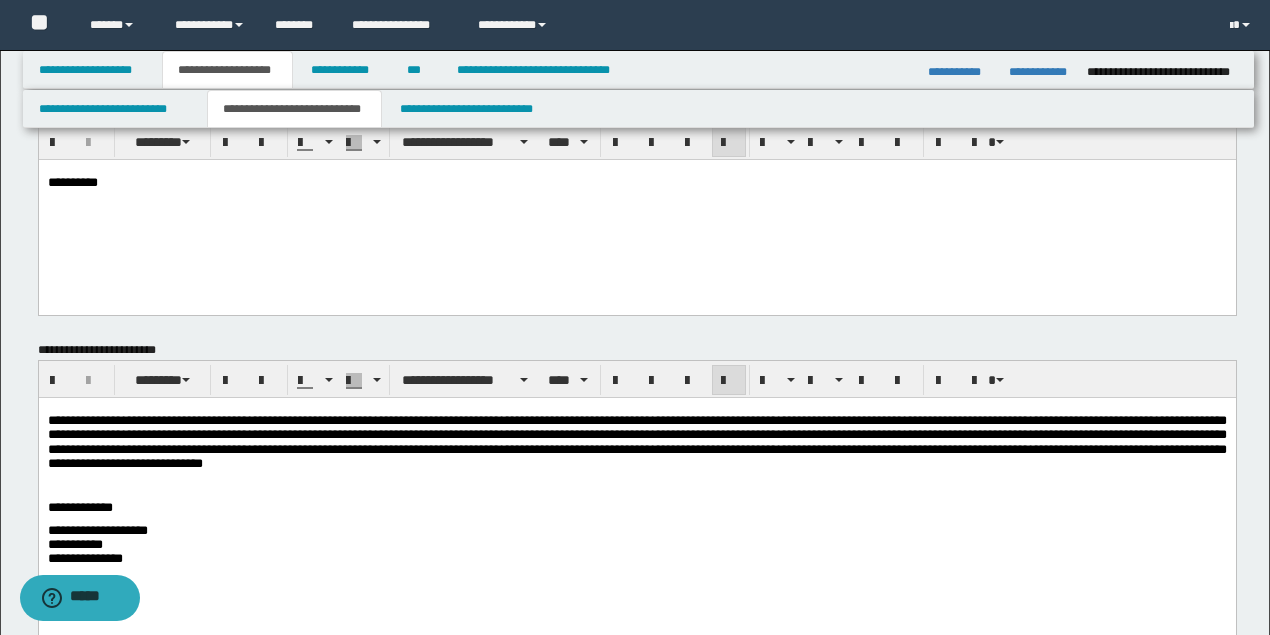 click on "**********" at bounding box center (636, 442) 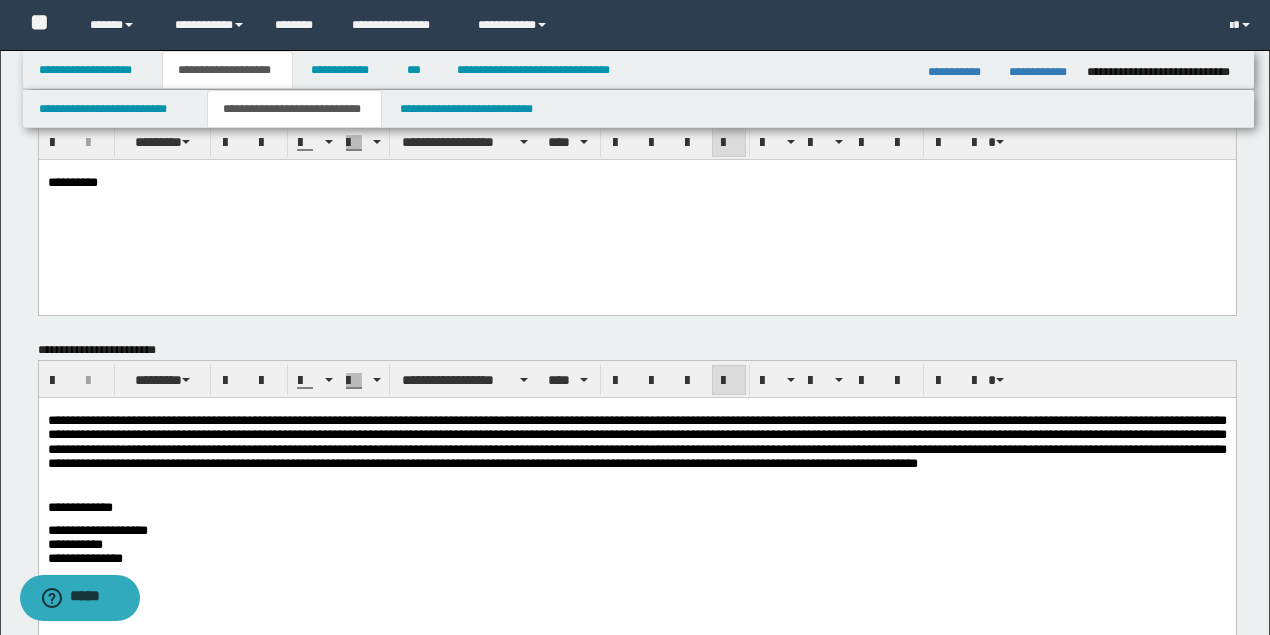 click on "**********" at bounding box center [636, 442] 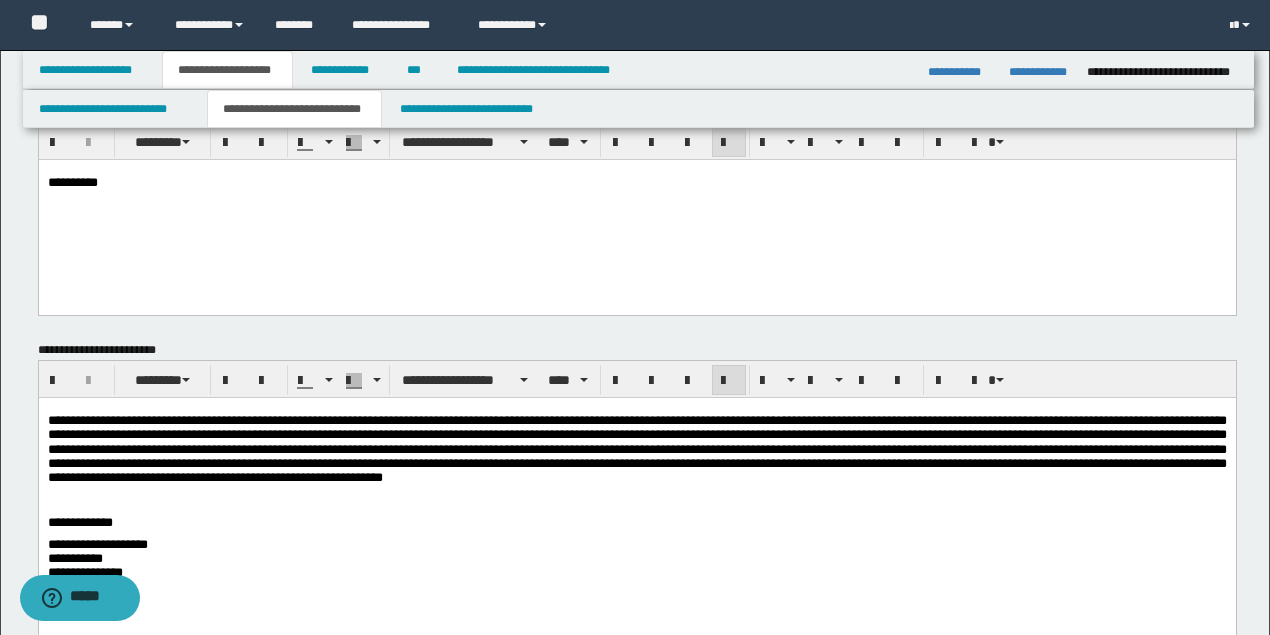 drag, startPoint x: 716, startPoint y: 486, endPoint x: 742, endPoint y: 501, distance: 30.016663 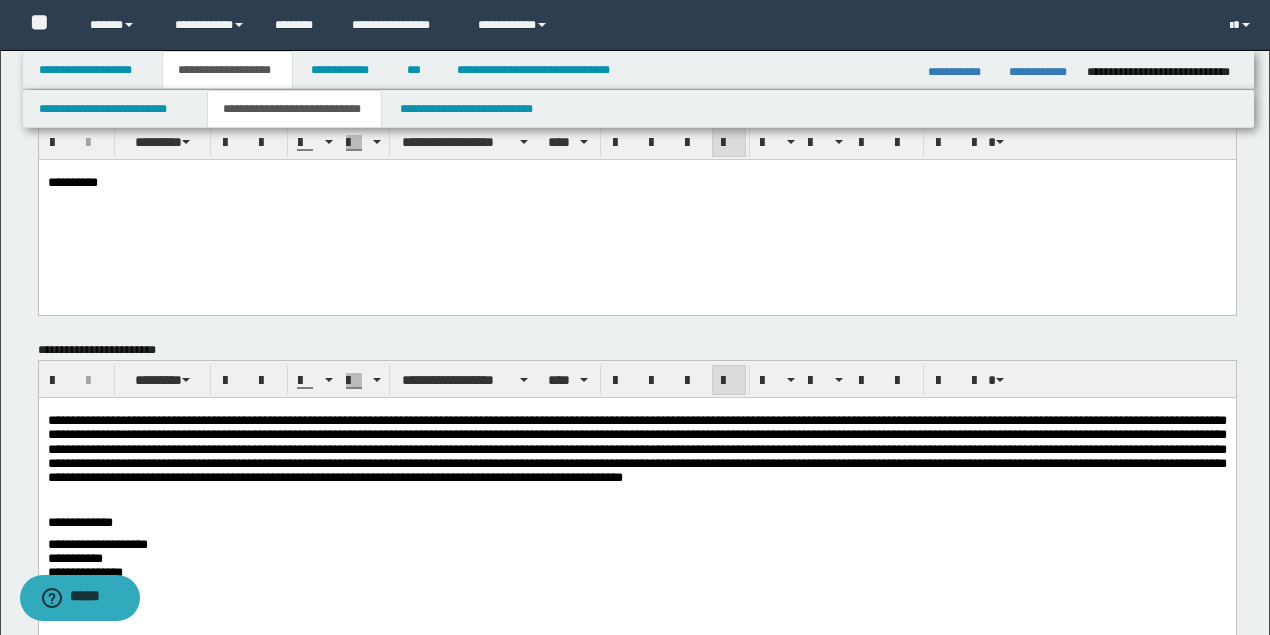 drag, startPoint x: 1048, startPoint y: 486, endPoint x: 170, endPoint y: 503, distance: 878.16455 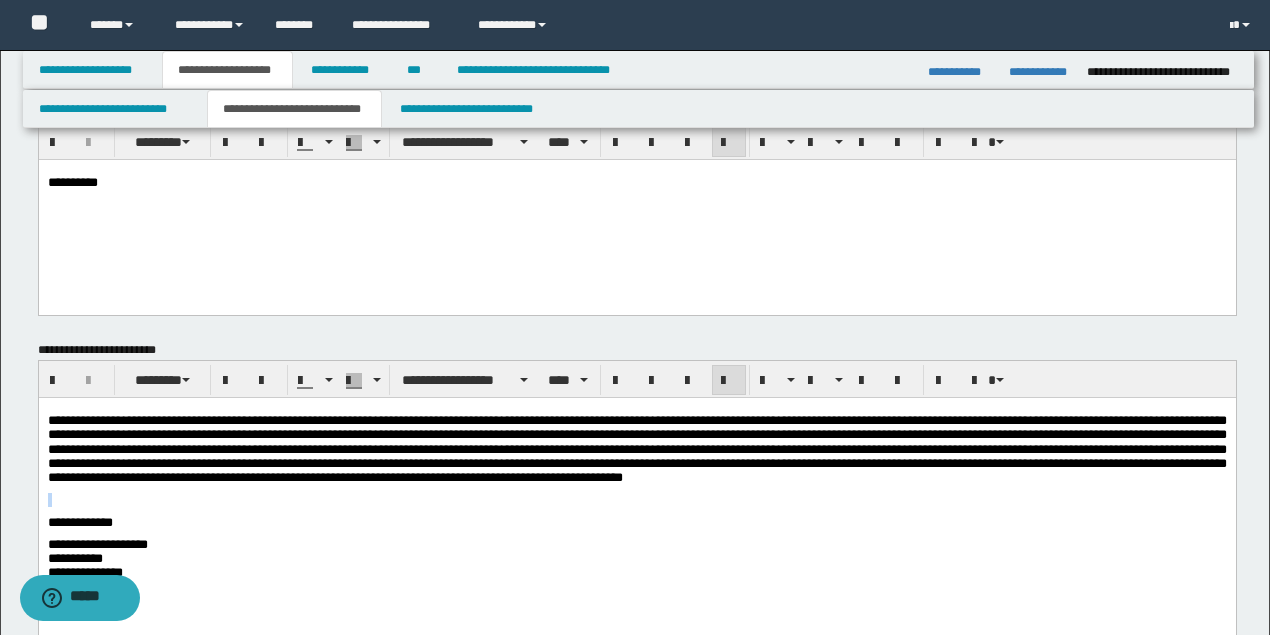 click at bounding box center [636, 449] 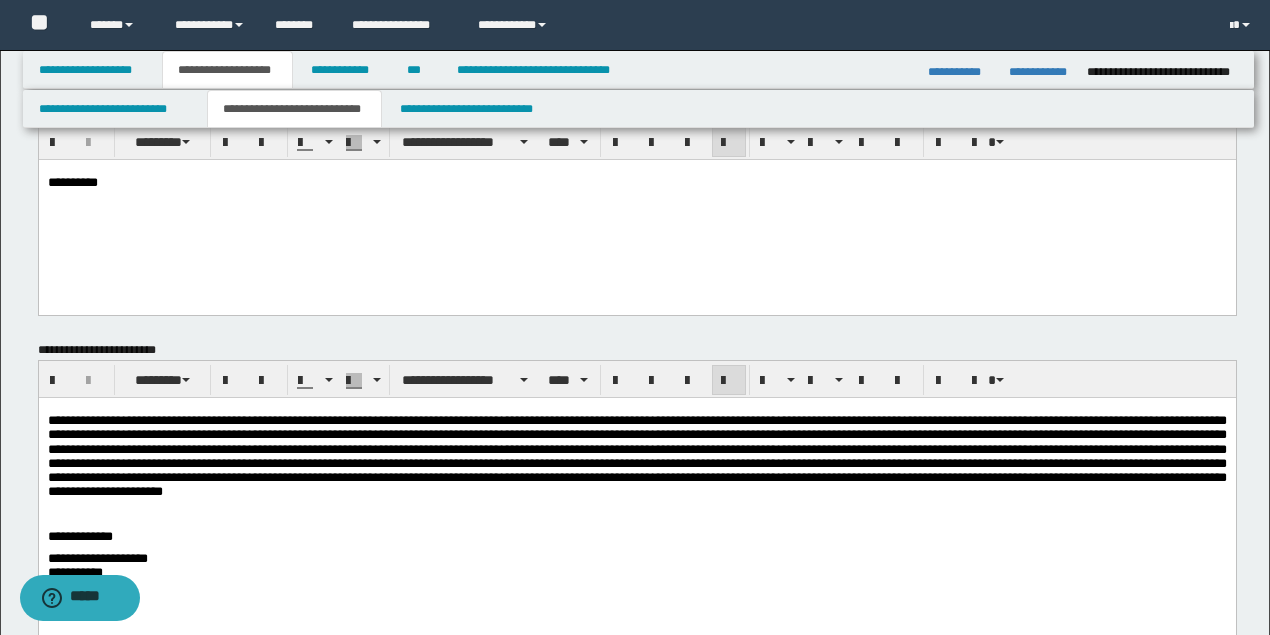 click at bounding box center (636, 456) 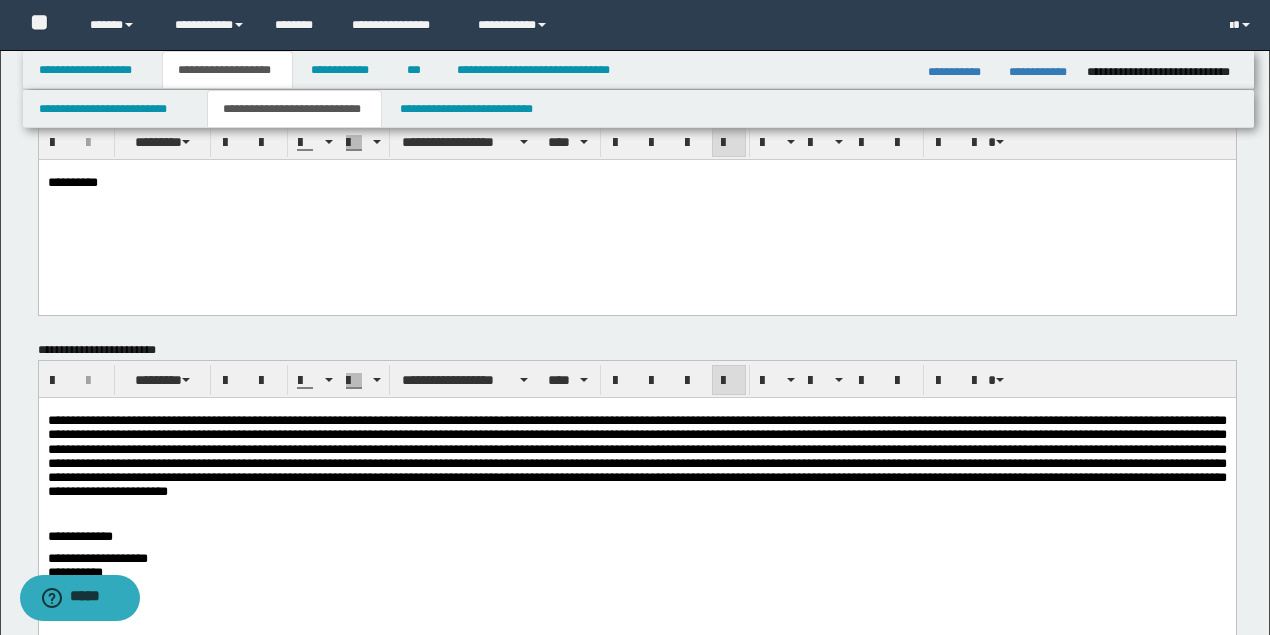 drag, startPoint x: 565, startPoint y: 506, endPoint x: 555, endPoint y: 499, distance: 12.206555 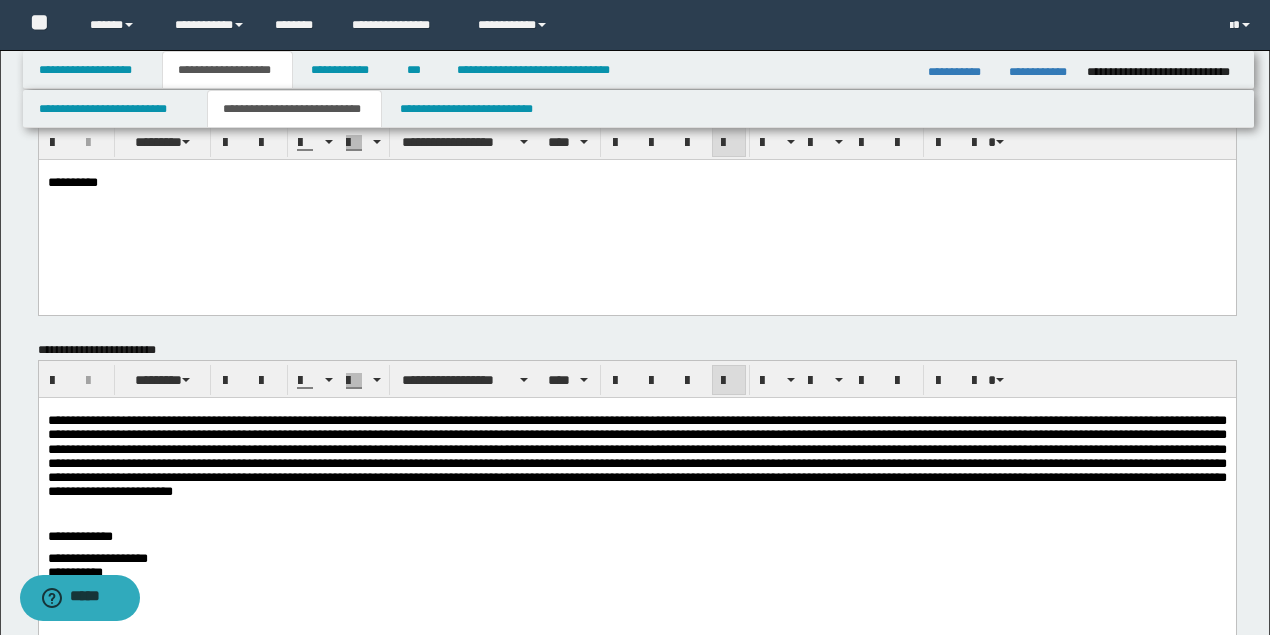 drag, startPoint x: 889, startPoint y: 501, endPoint x: 900, endPoint y: 501, distance: 11 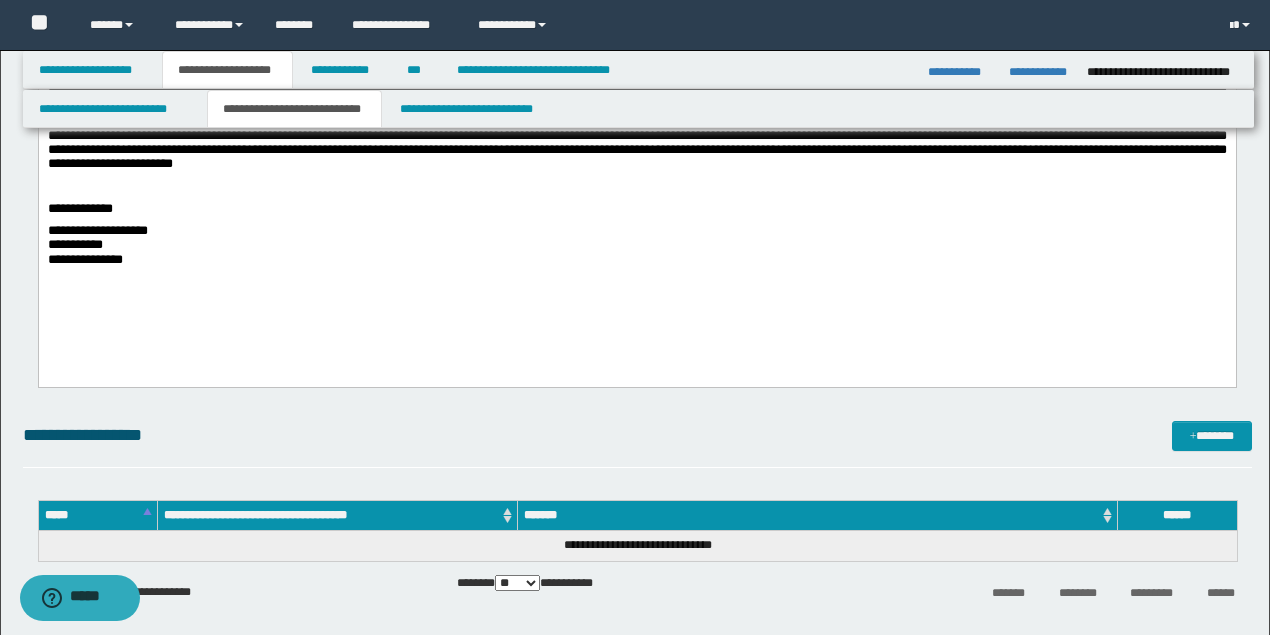 scroll, scrollTop: 389, scrollLeft: 0, axis: vertical 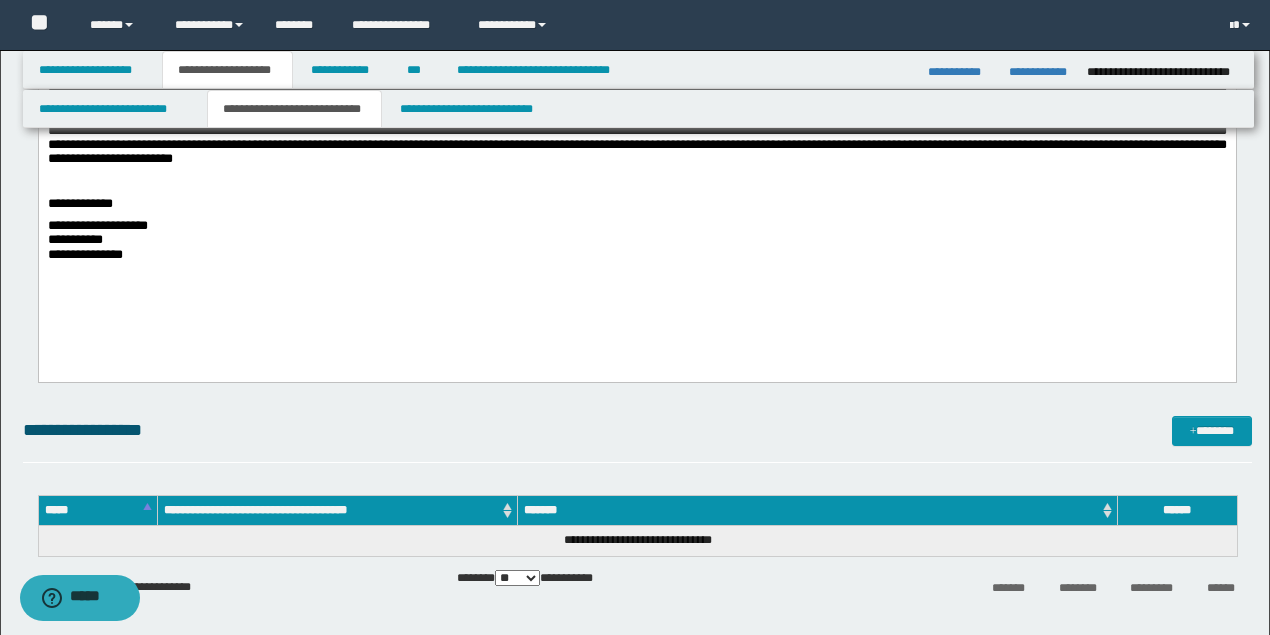 click on "**********" at bounding box center [97, 225] 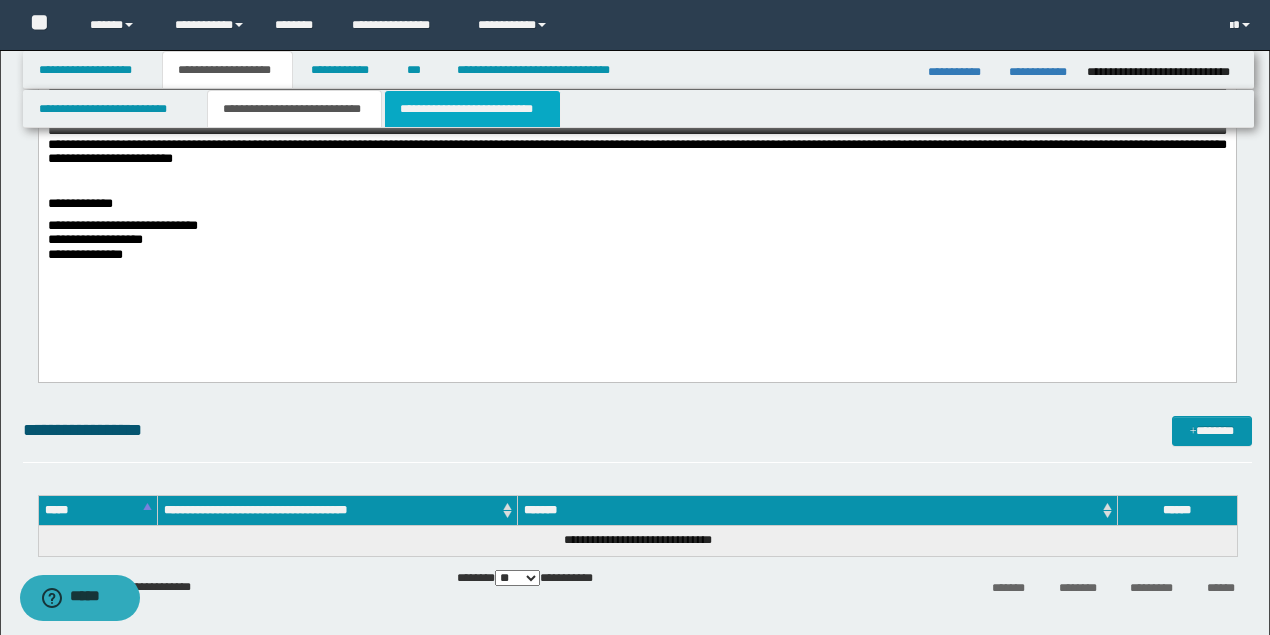 drag, startPoint x: 425, startPoint y: 111, endPoint x: 415, endPoint y: 115, distance: 10.770329 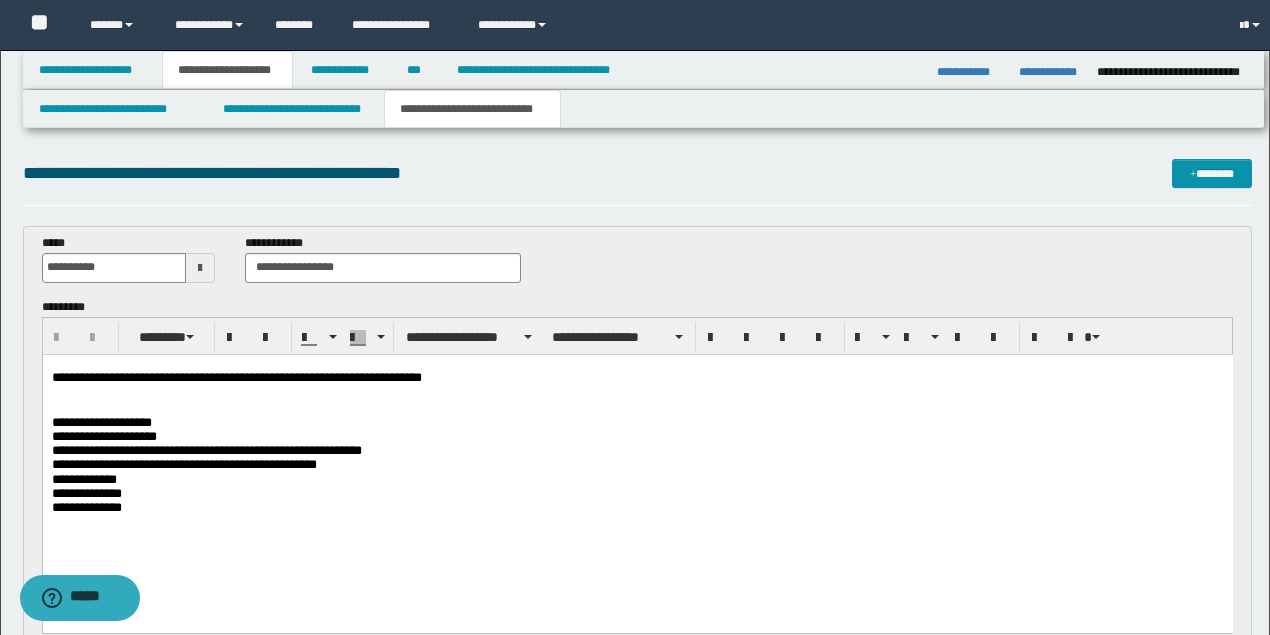 scroll, scrollTop: 0, scrollLeft: 0, axis: both 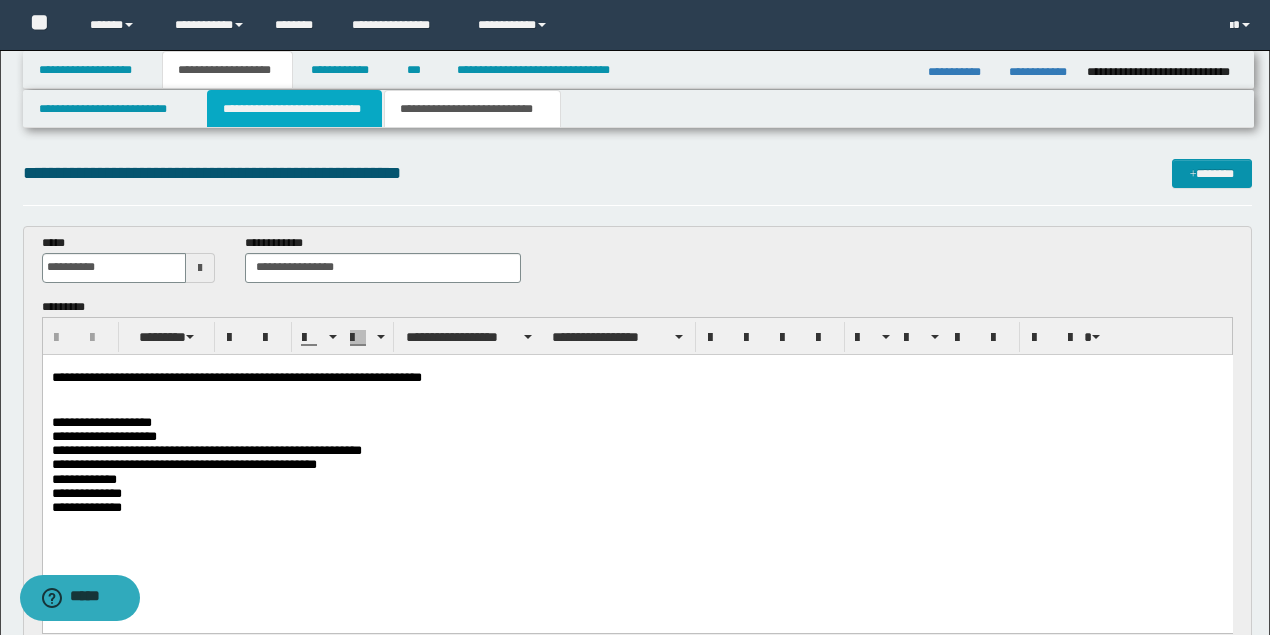 drag, startPoint x: 345, startPoint y: 98, endPoint x: 328, endPoint y: 134, distance: 39.812057 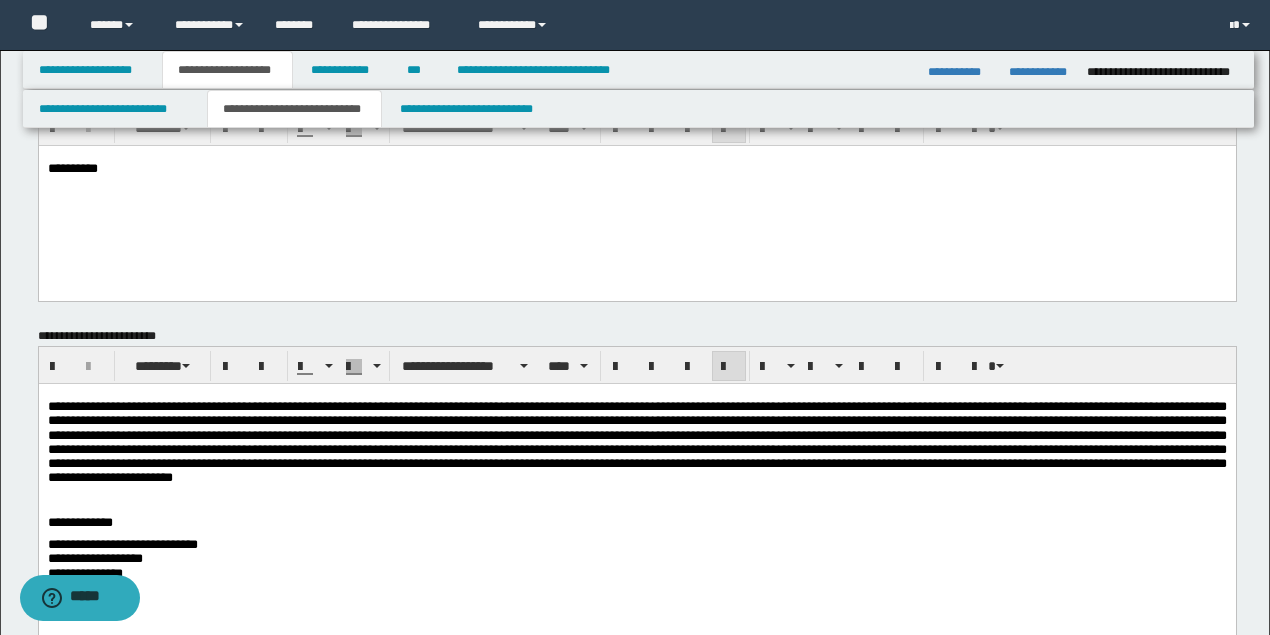 scroll, scrollTop: 133, scrollLeft: 0, axis: vertical 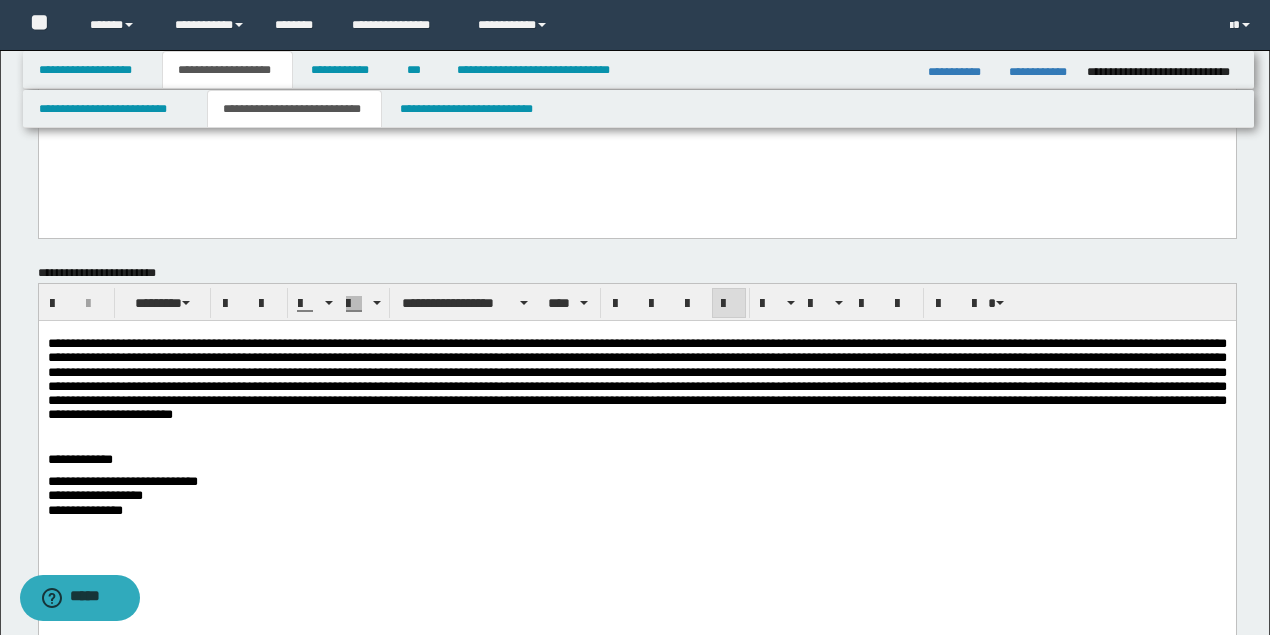 click on "**********" at bounding box center (636, 448) 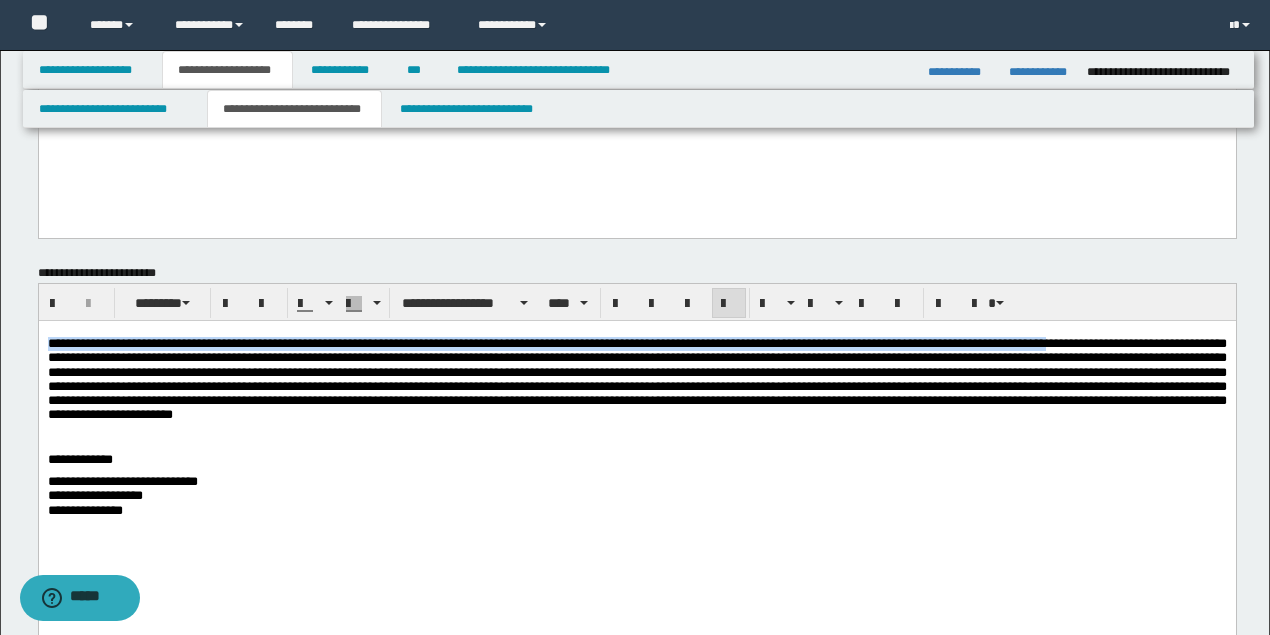 drag, startPoint x: 48, startPoint y: 341, endPoint x: 1164, endPoint y: 348, distance: 1116.022 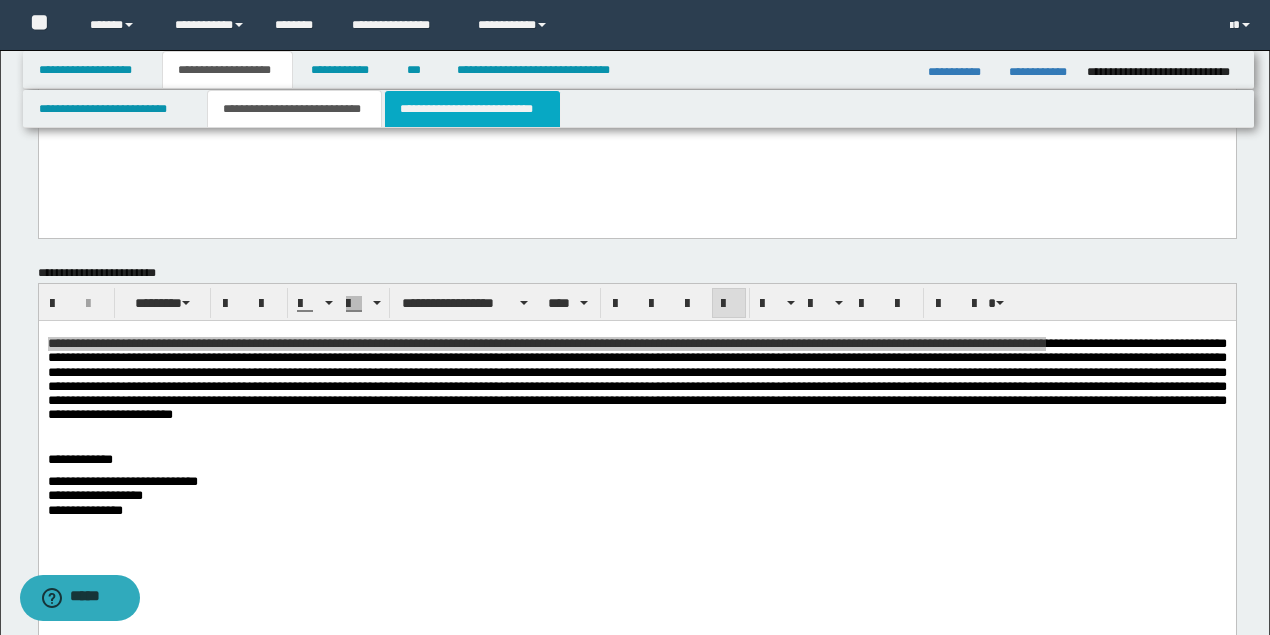 click on "**********" at bounding box center [472, 109] 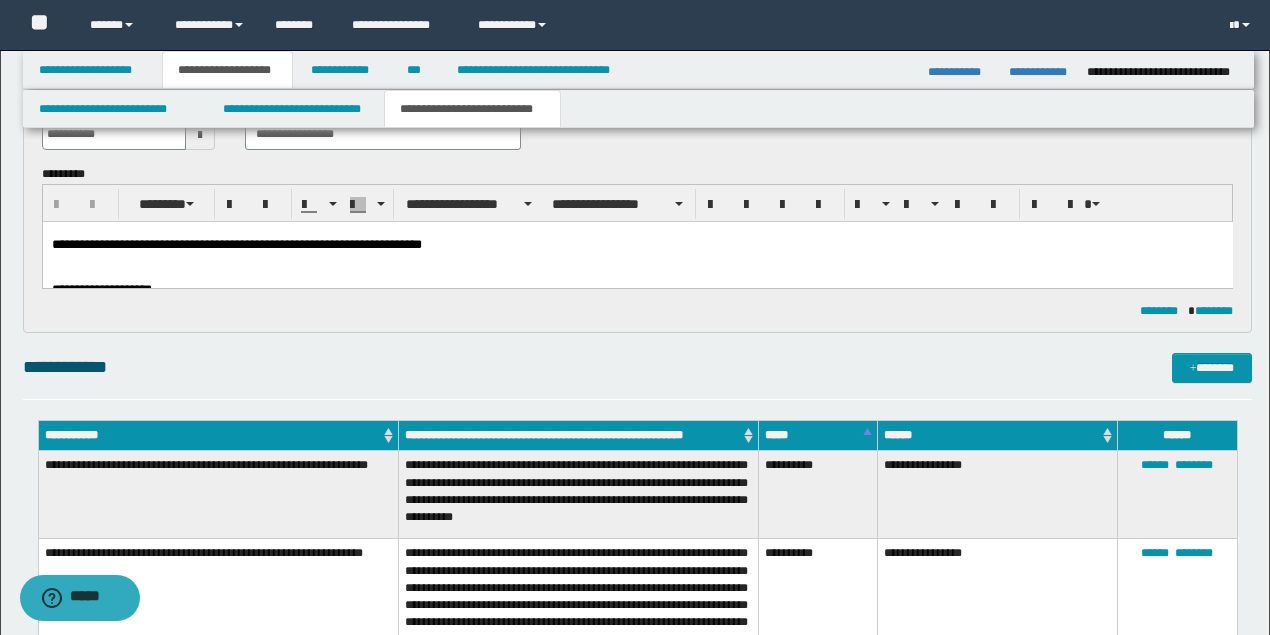 drag, startPoint x: 413, startPoint y: 245, endPoint x: 447, endPoint y: 244, distance: 34.0147 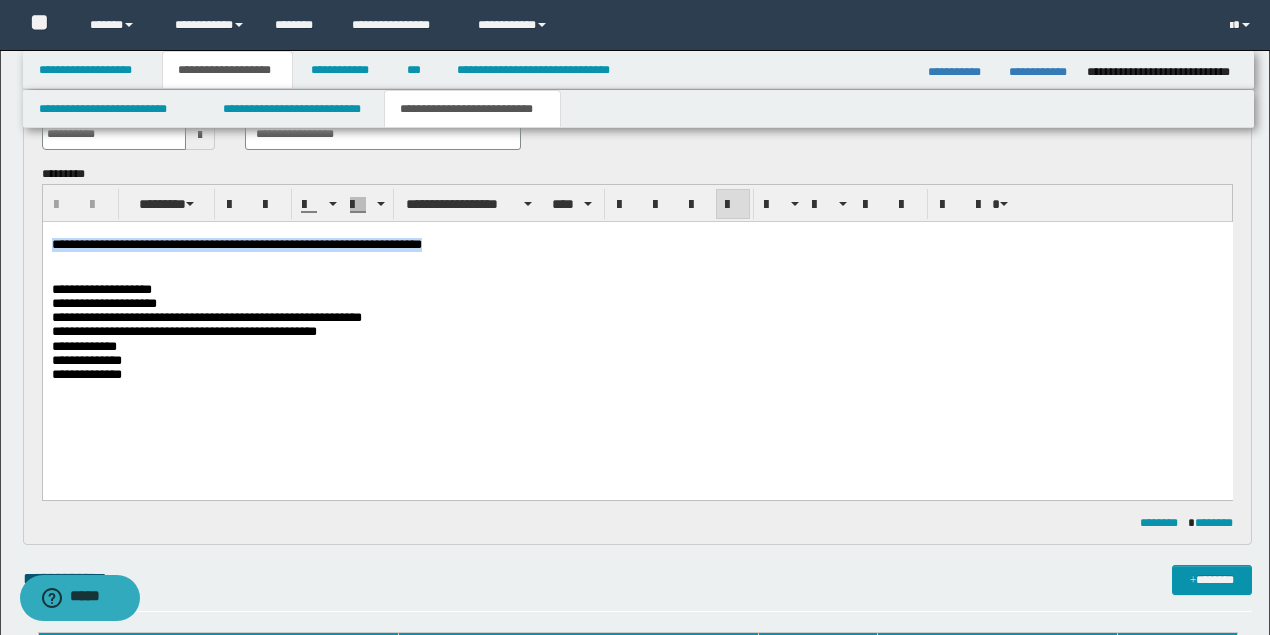 drag, startPoint x: 457, startPoint y: 244, endPoint x: 73, endPoint y: 461, distance: 441.07257 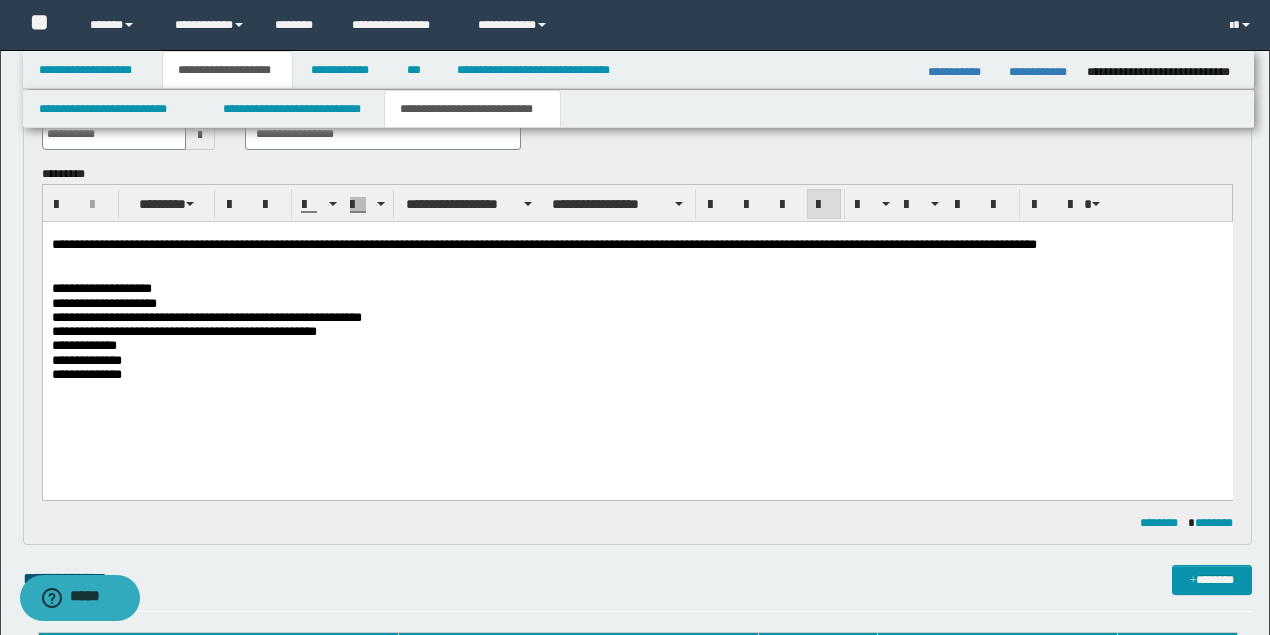 click on "**********" at bounding box center [101, 287] 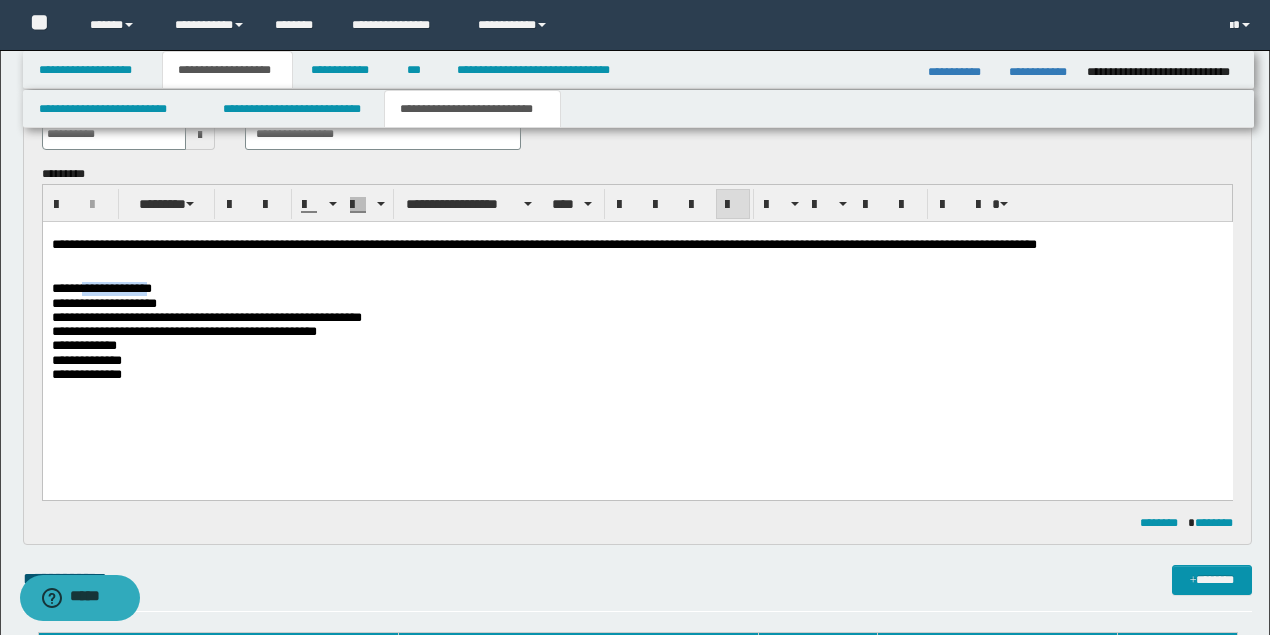 drag, startPoint x: 91, startPoint y: 290, endPoint x: 161, endPoint y: 282, distance: 70.45566 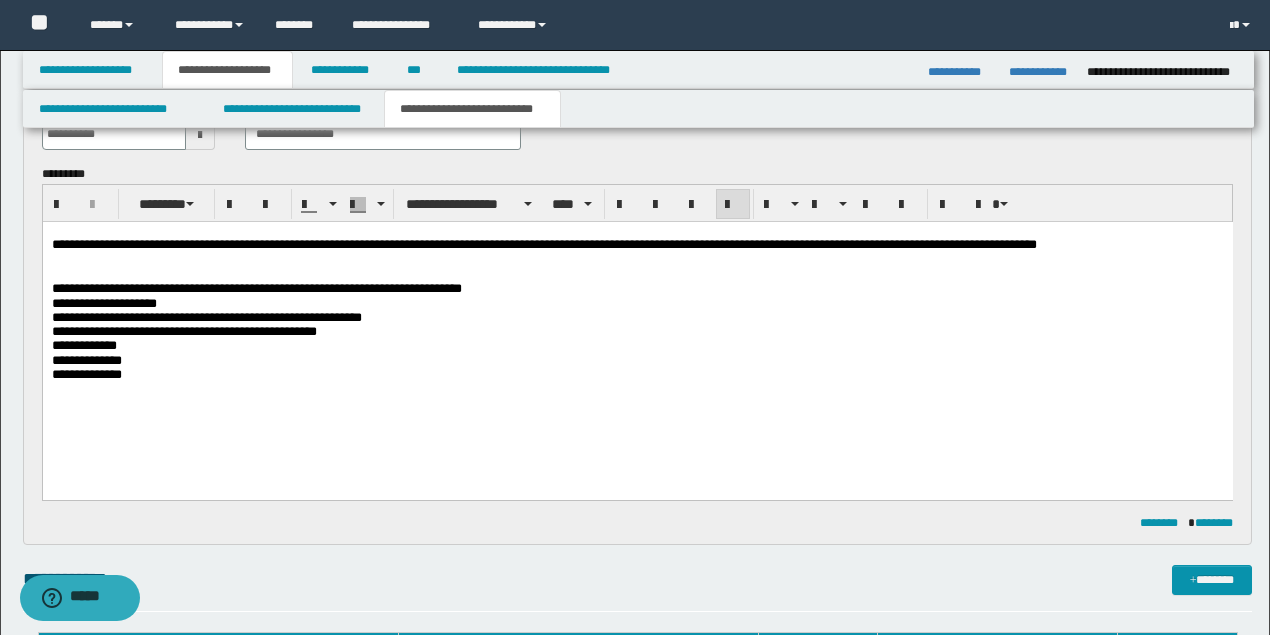 click on "**********" at bounding box center [103, 302] 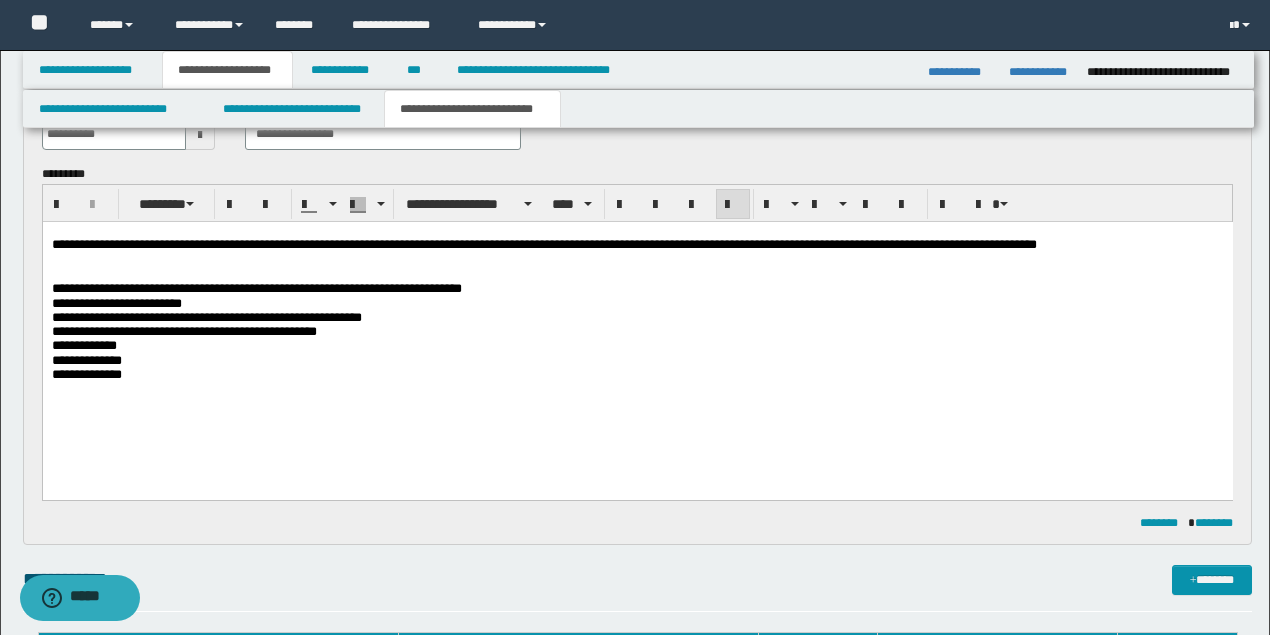 click on "**********" at bounding box center (206, 316) 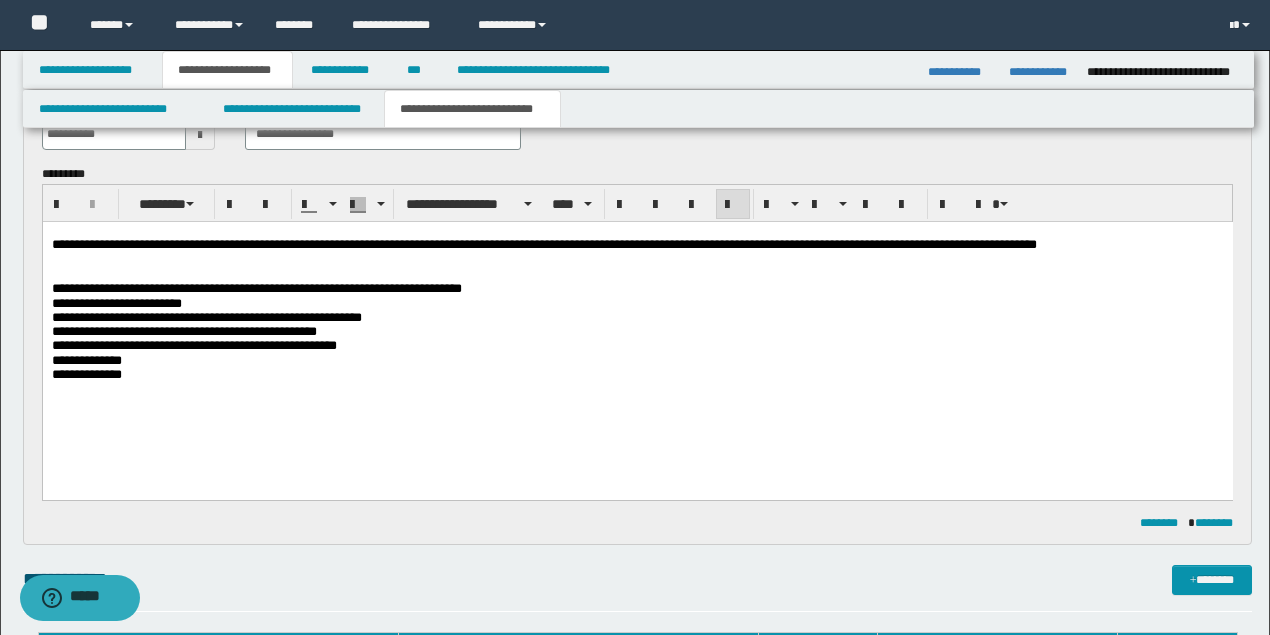 click on "**********" at bounding box center (193, 344) 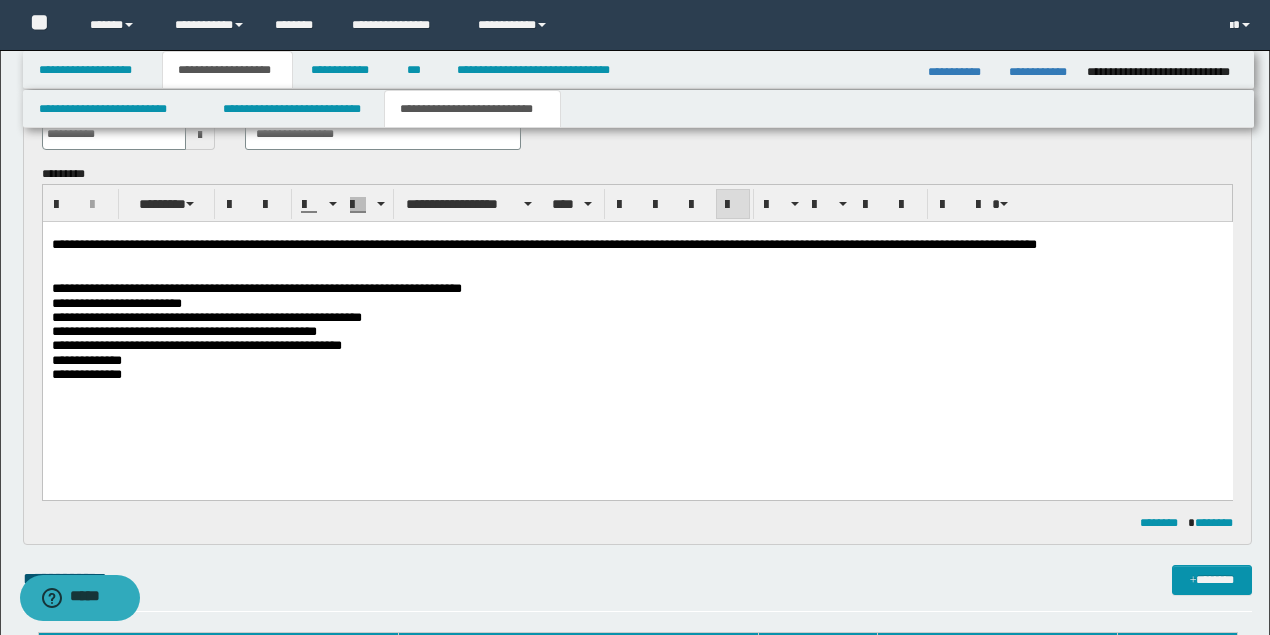 click on "**********" at bounding box center [637, 360] 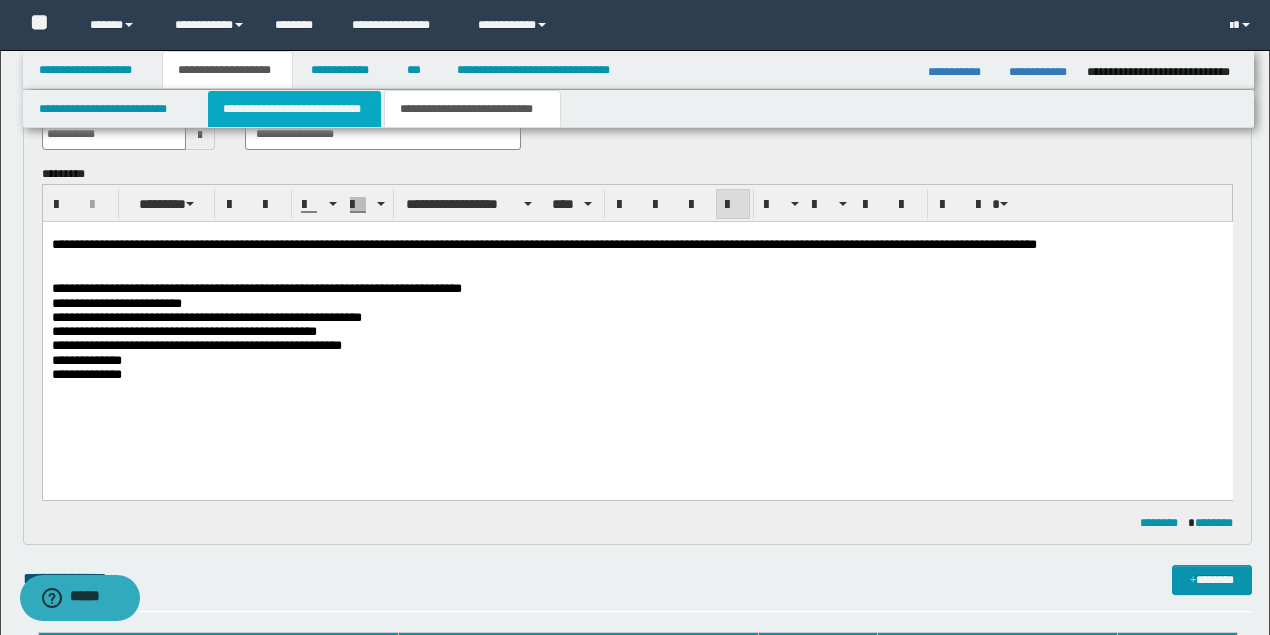 drag, startPoint x: 344, startPoint y: 119, endPoint x: 332, endPoint y: 119, distance: 12 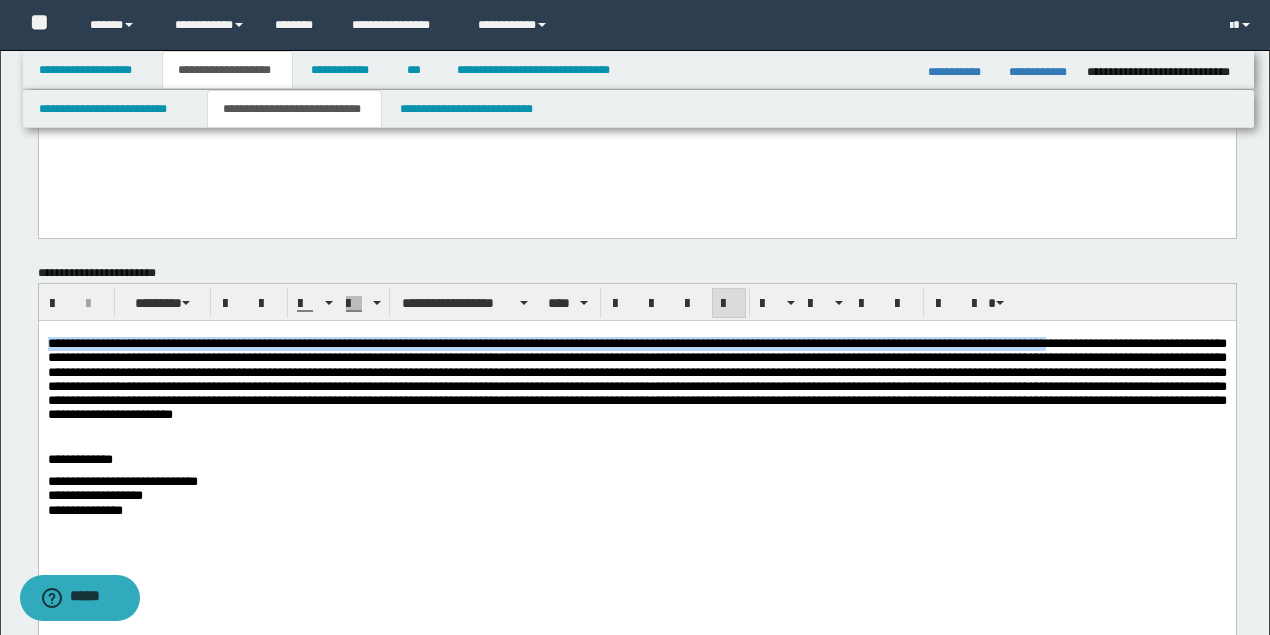click at bounding box center (636, 379) 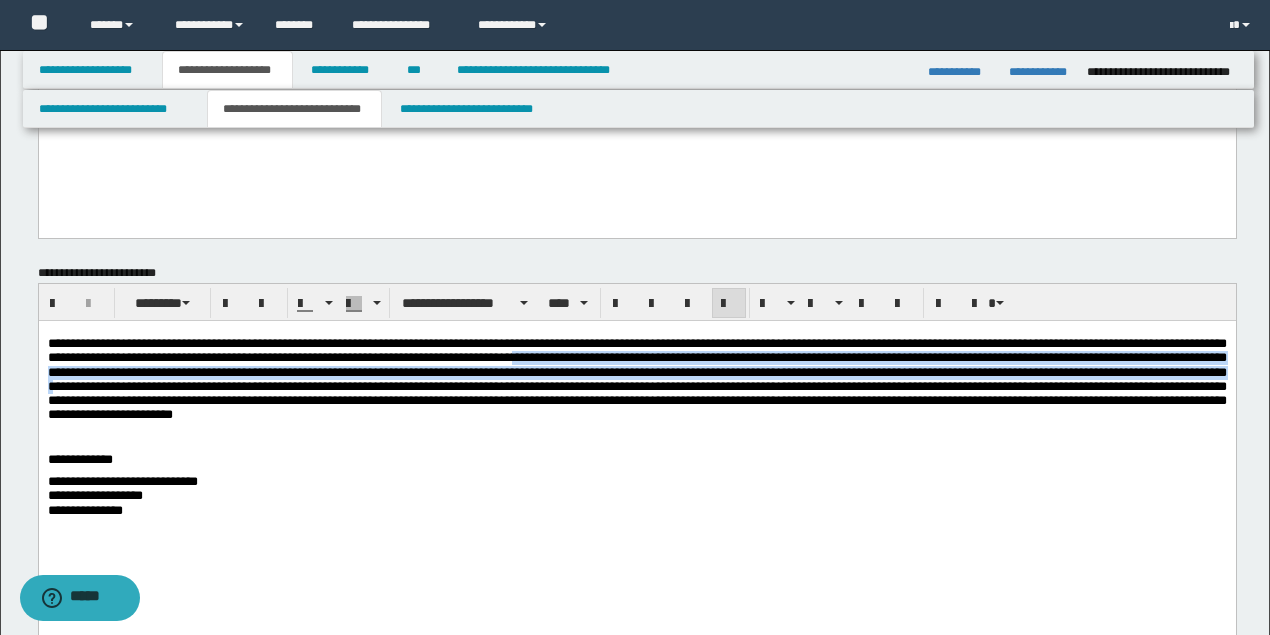 drag, startPoint x: 722, startPoint y: 357, endPoint x: 510, endPoint y: 393, distance: 215.03488 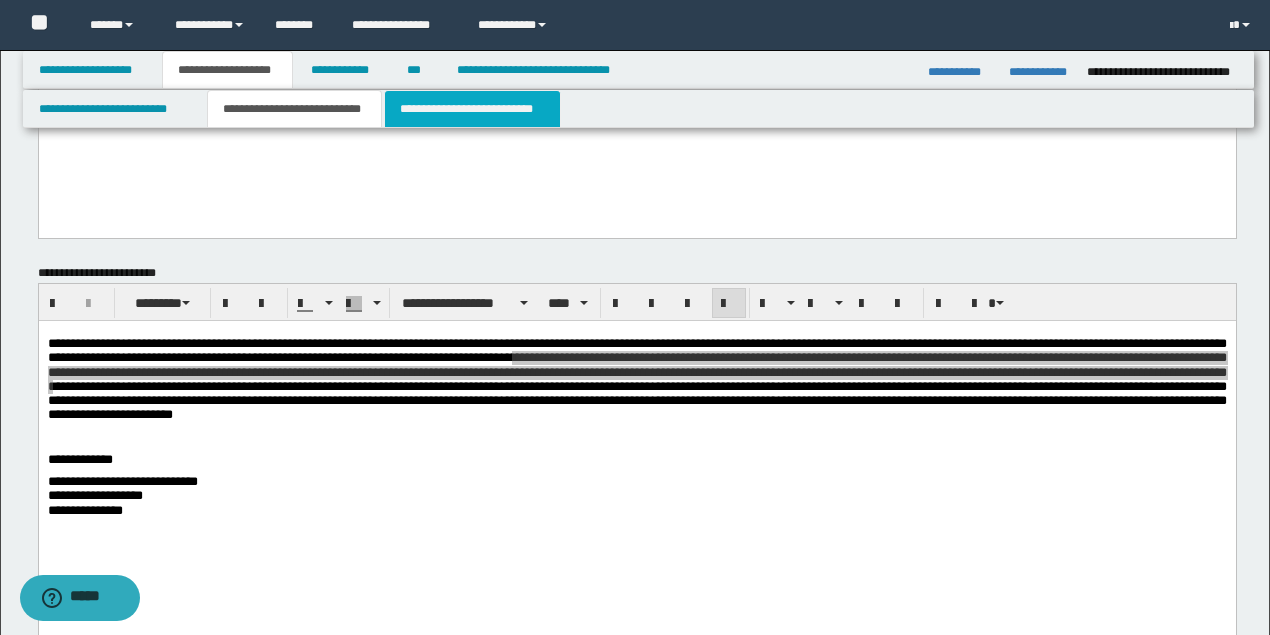 click on "**********" at bounding box center (472, 109) 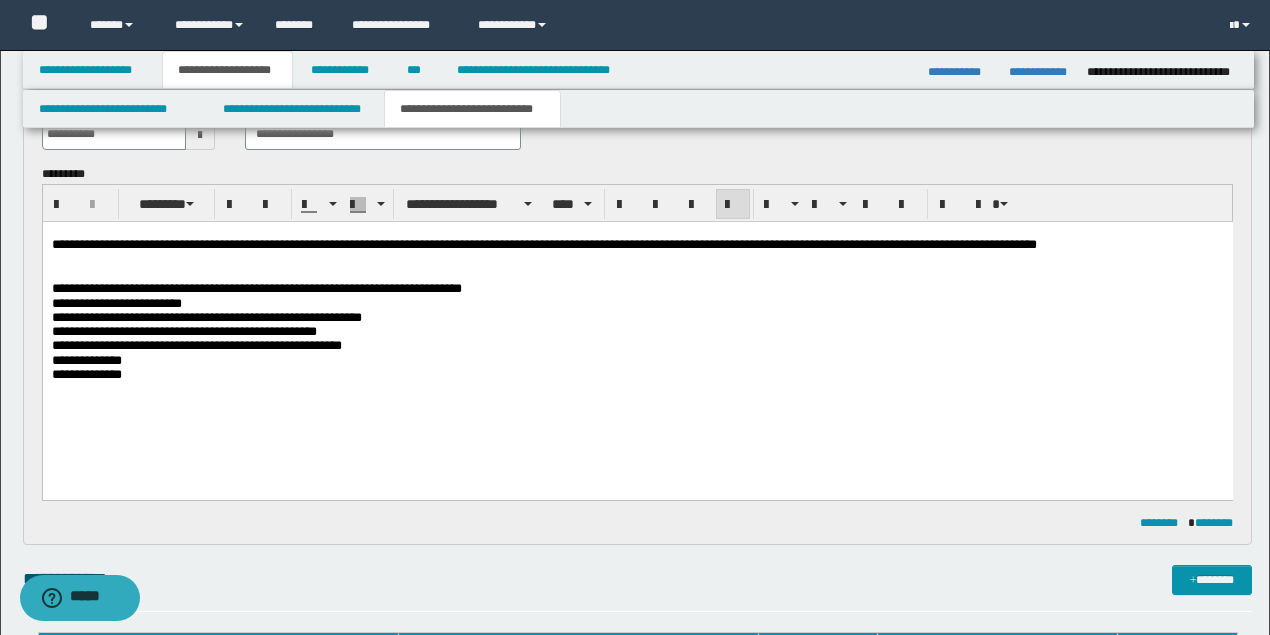 click on "**********" at bounding box center [637, 360] 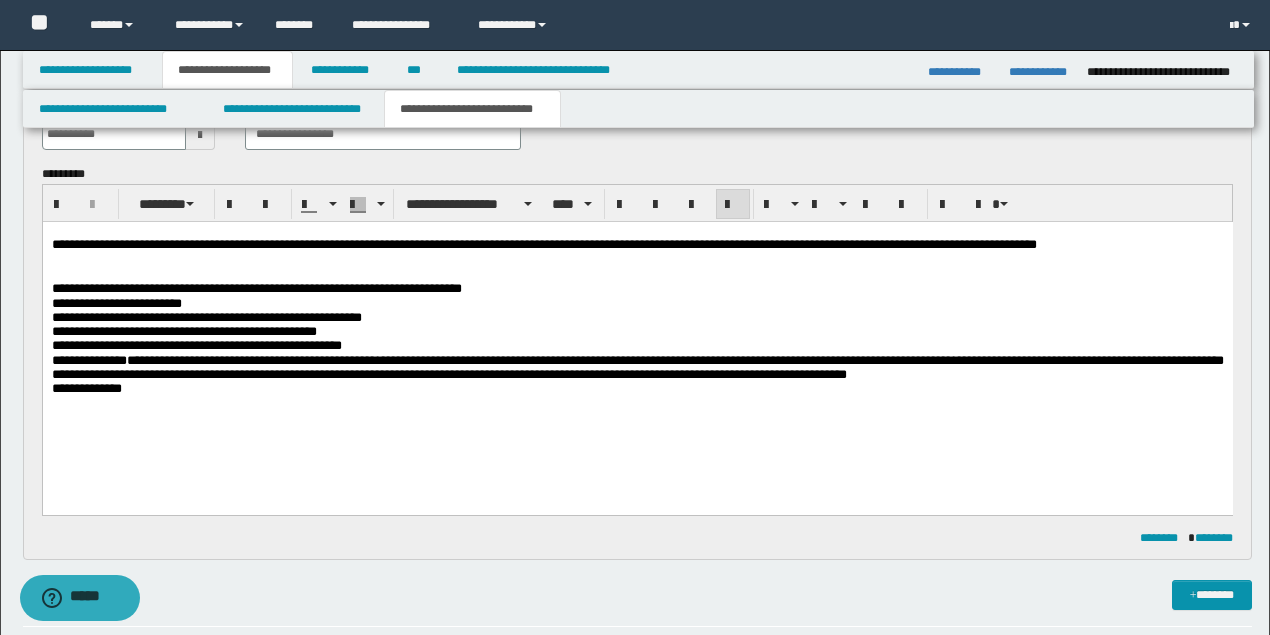 drag, startPoint x: 183, startPoint y: 366, endPoint x: 229, endPoint y: 383, distance: 49.0408 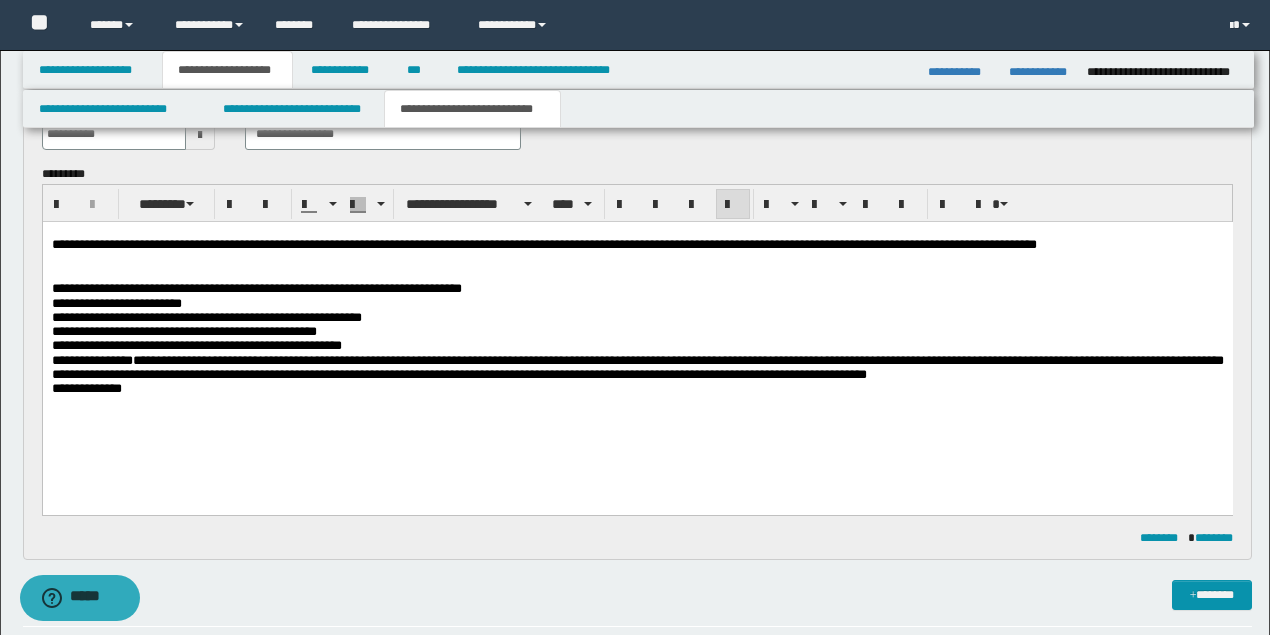 click on "**********" at bounding box center [637, 388] 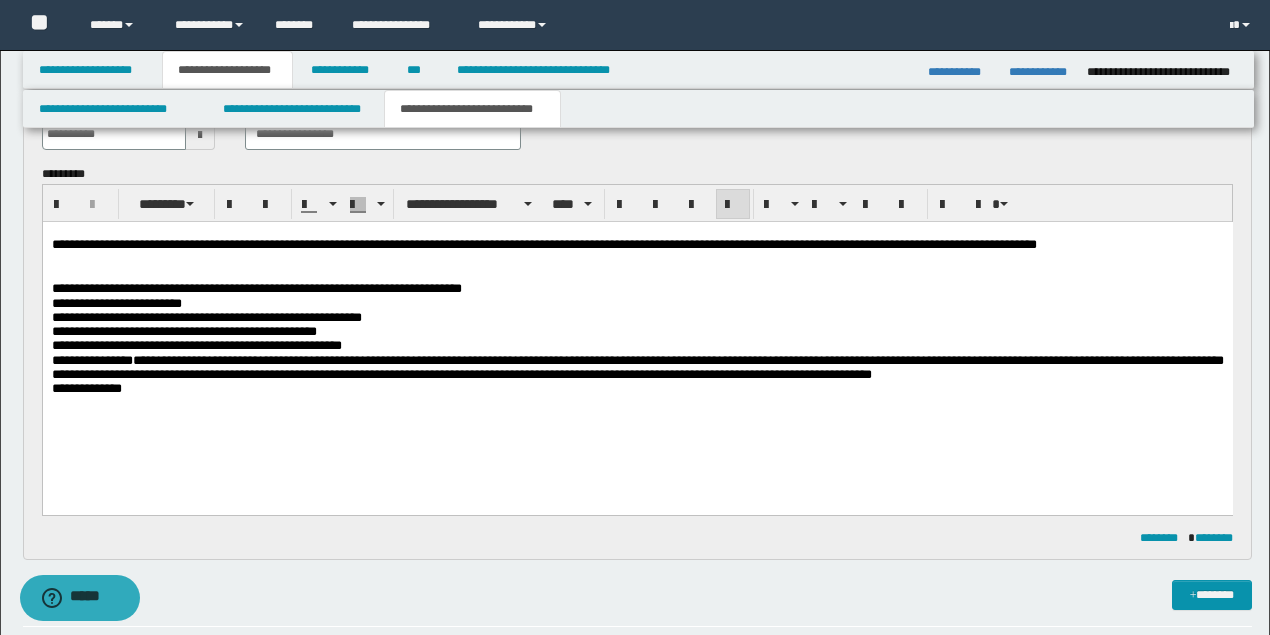 click on "**********" at bounding box center (637, 337) 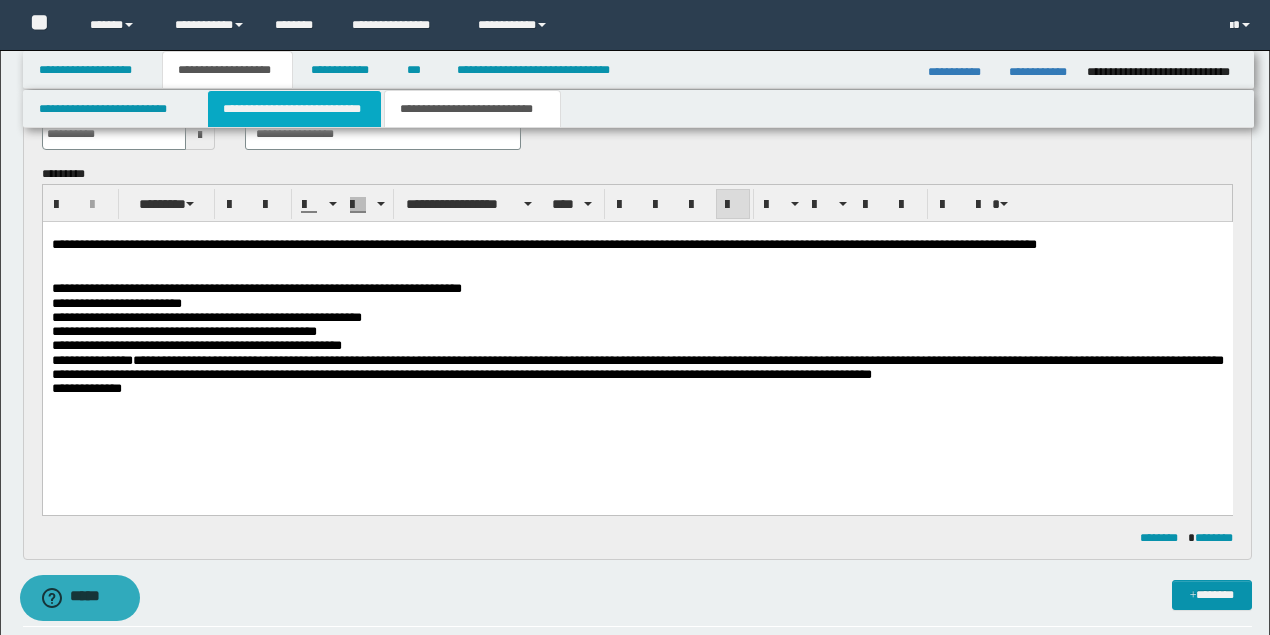 click on "**********" at bounding box center [294, 109] 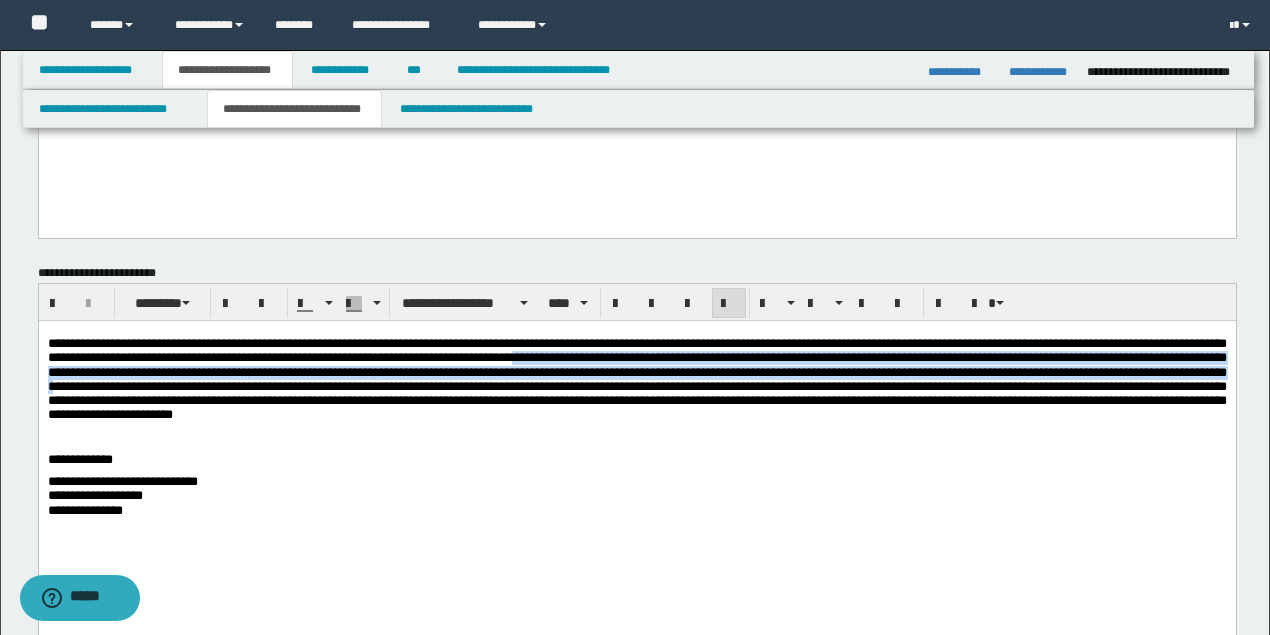 drag, startPoint x: 414, startPoint y: 419, endPoint x: 378, endPoint y: 400, distance: 40.706264 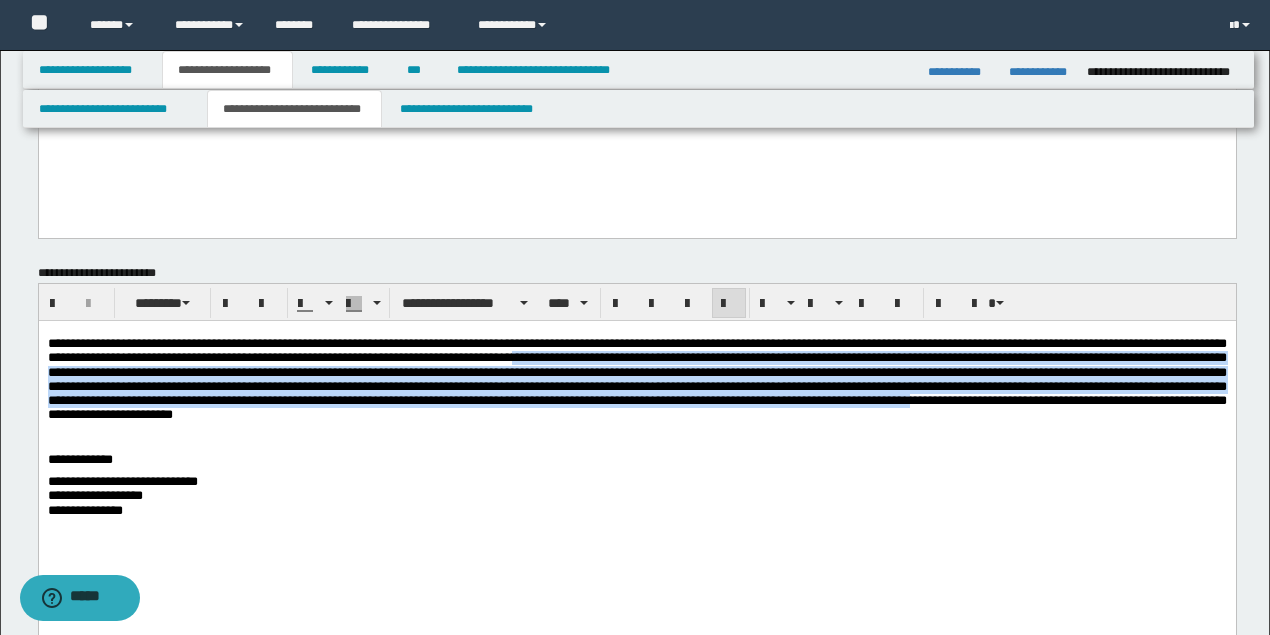 click at bounding box center [636, 379] 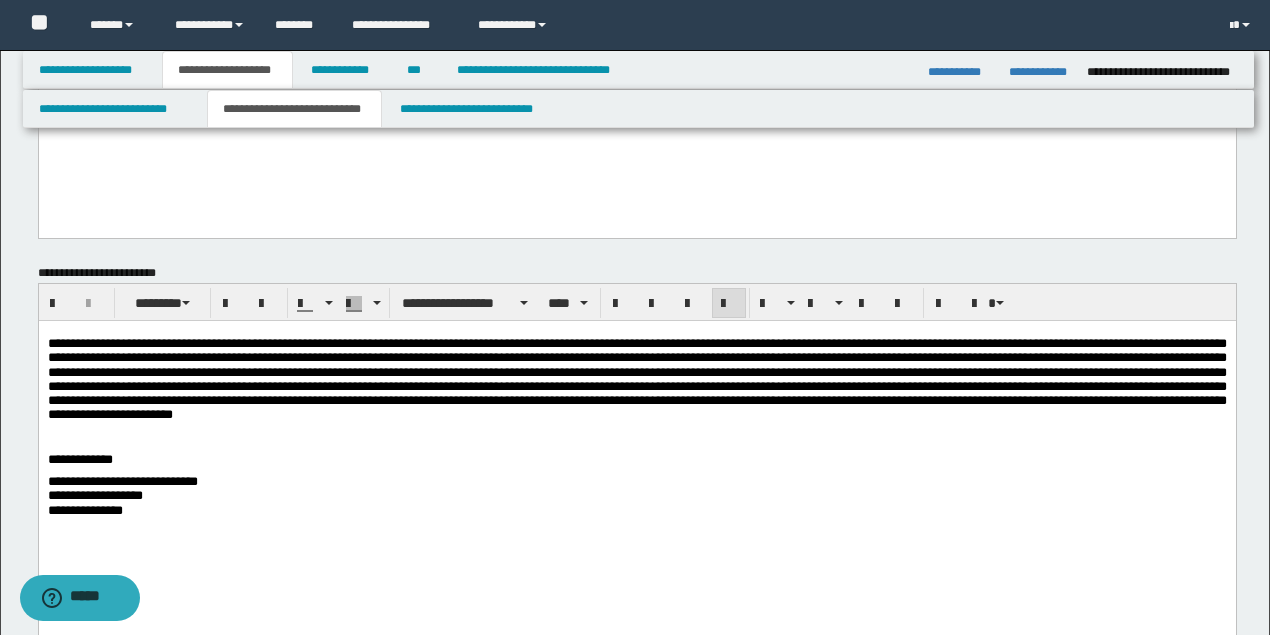 click at bounding box center (636, 379) 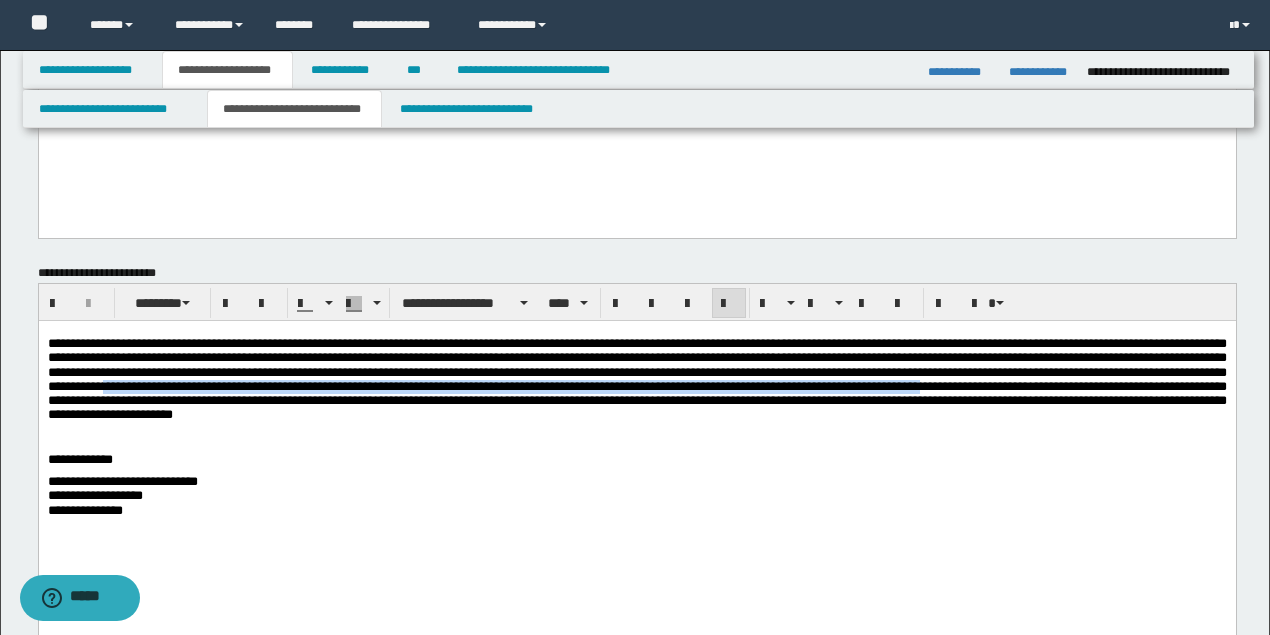 drag, startPoint x: 575, startPoint y: 391, endPoint x: 258, endPoint y: 405, distance: 317.309 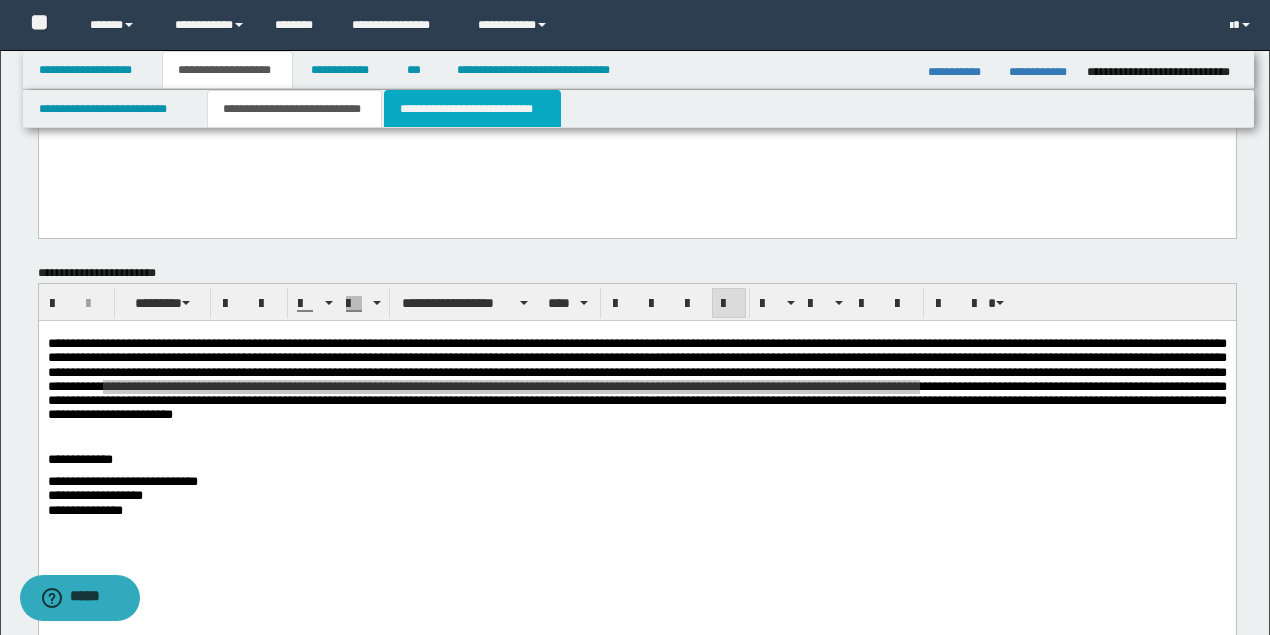 drag, startPoint x: 476, startPoint y: 124, endPoint x: 424, endPoint y: 159, distance: 62.681736 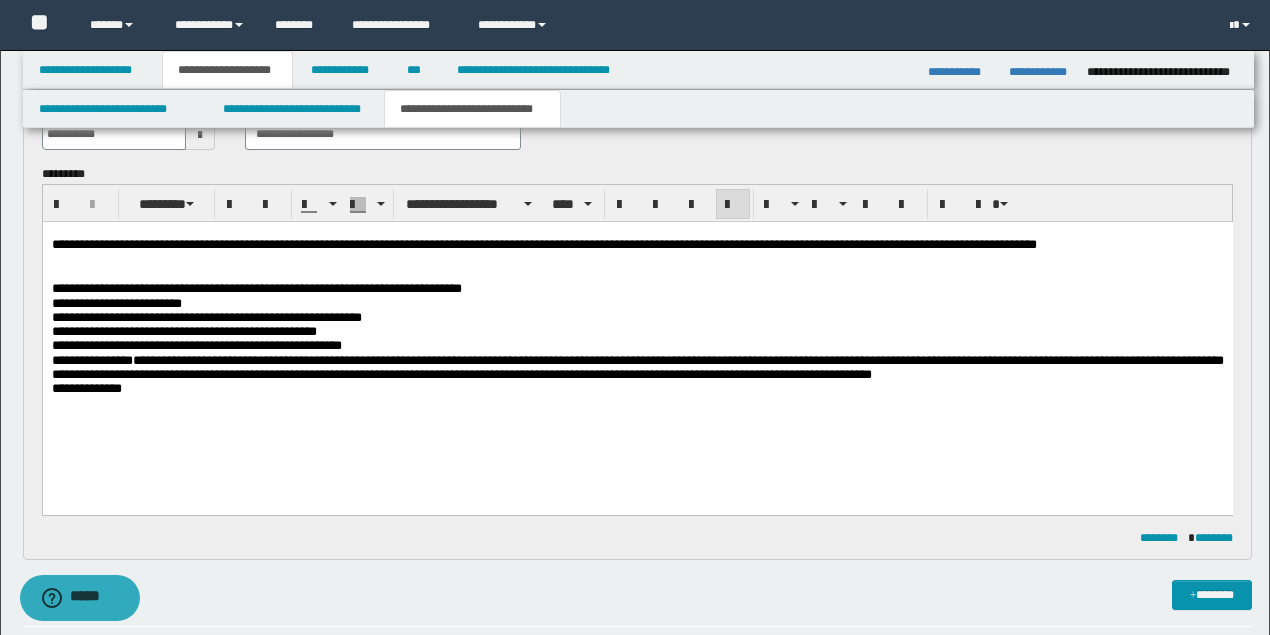 click on "**********" at bounding box center (637, 388) 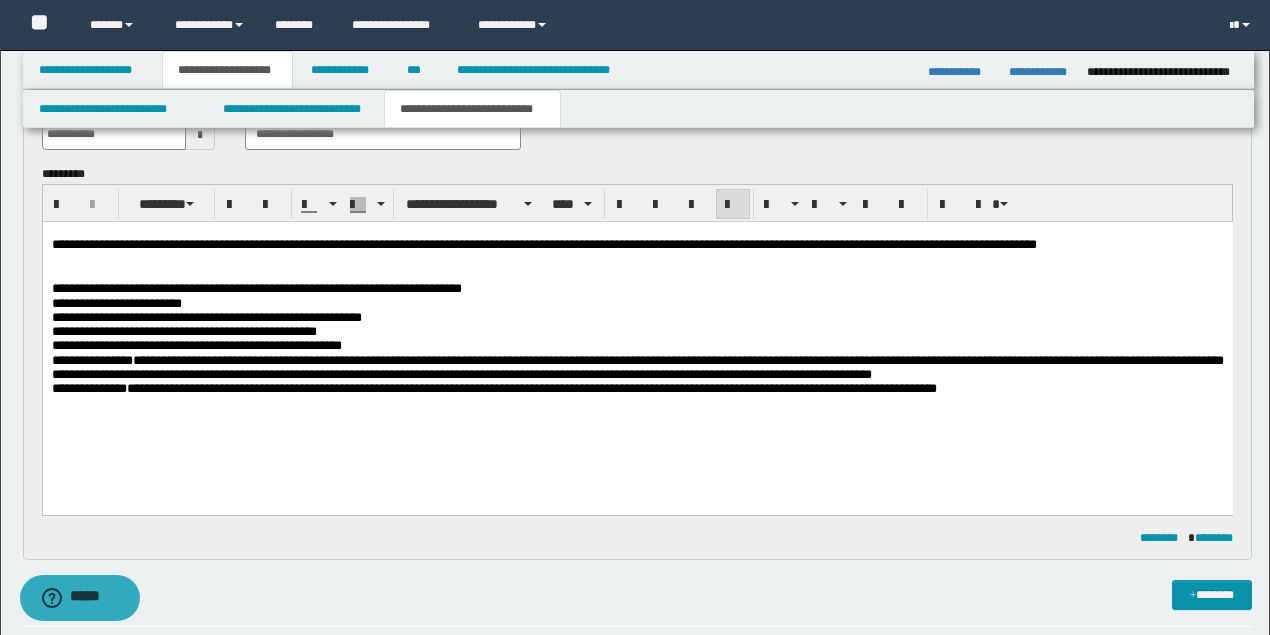 click on "**********" at bounding box center [531, 387] 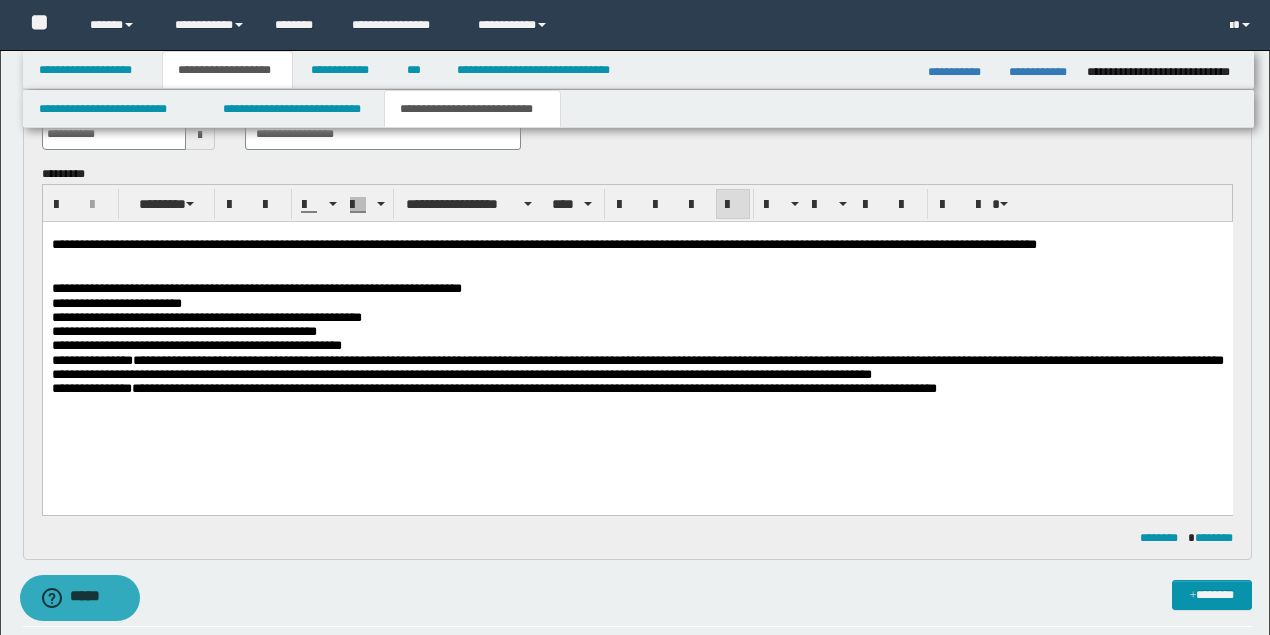 click on "**********" at bounding box center [637, 388] 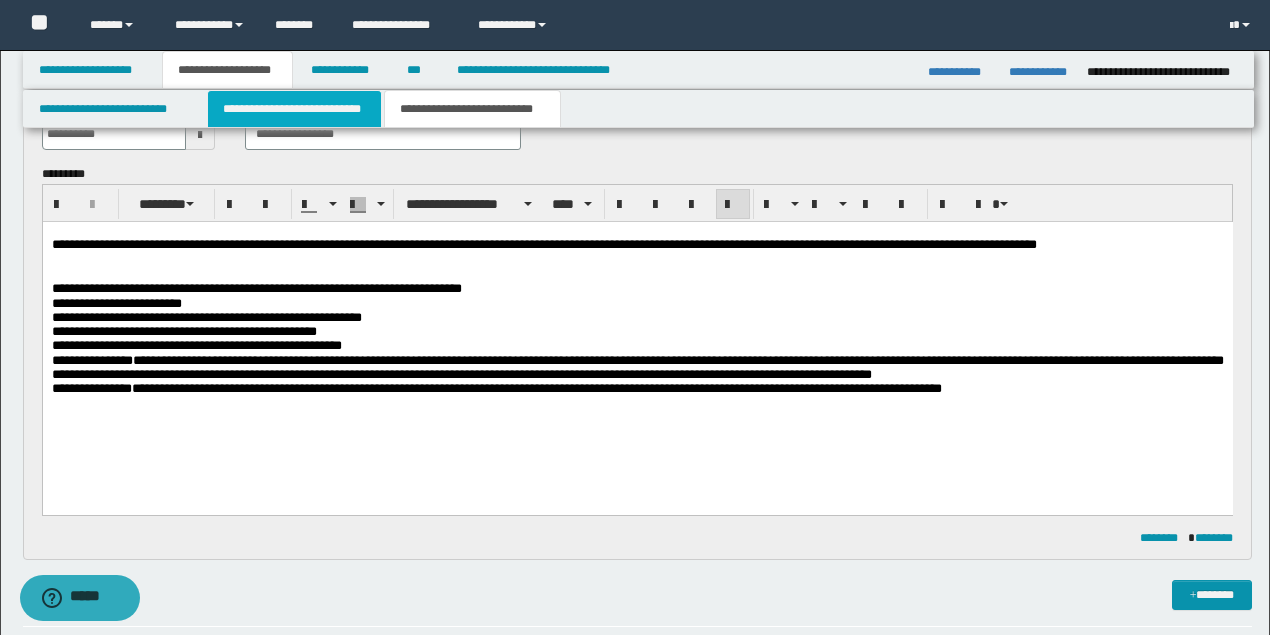 click on "**********" at bounding box center (294, 109) 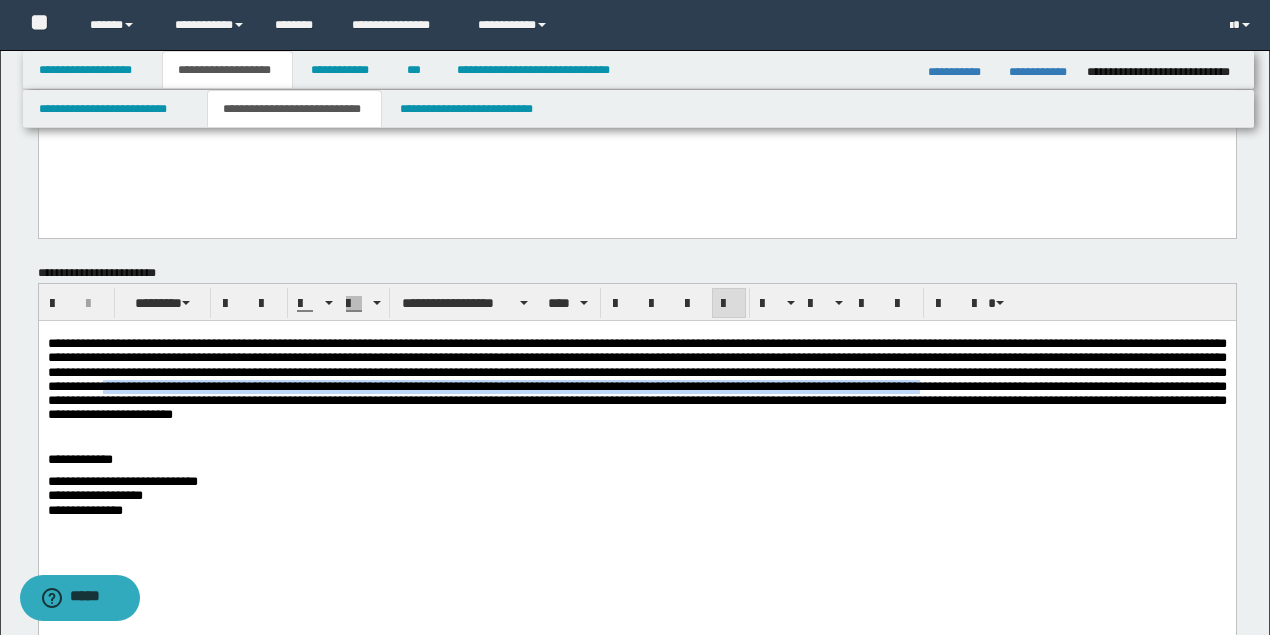 click at bounding box center [636, 379] 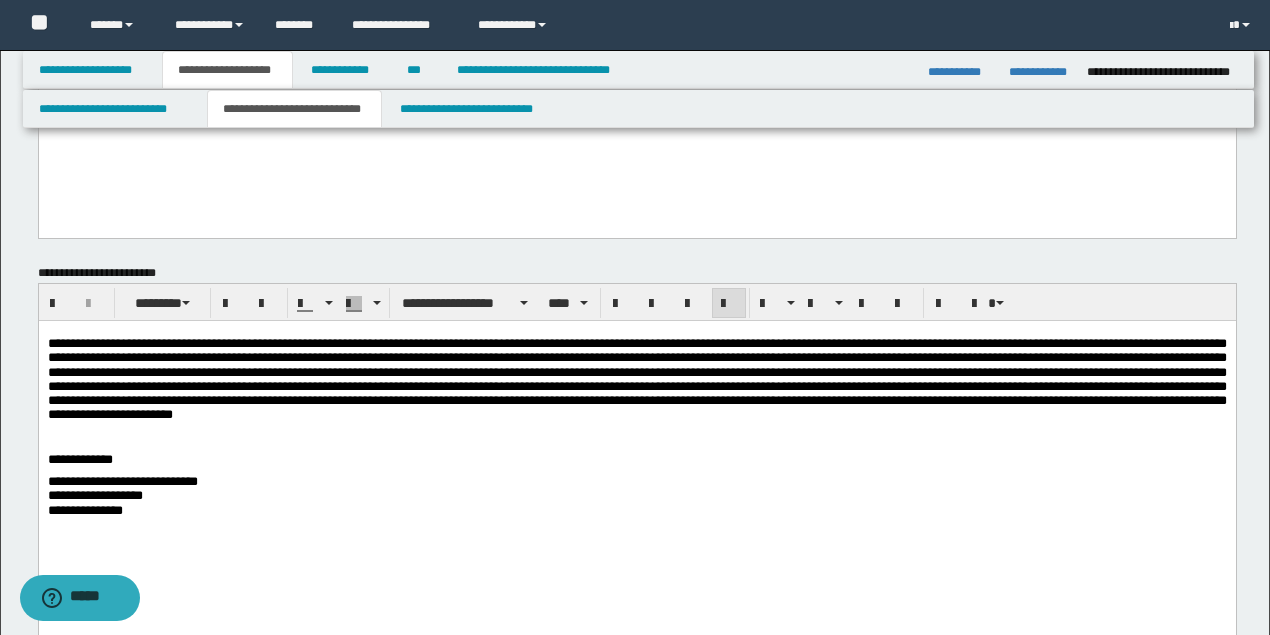click at bounding box center (636, 379) 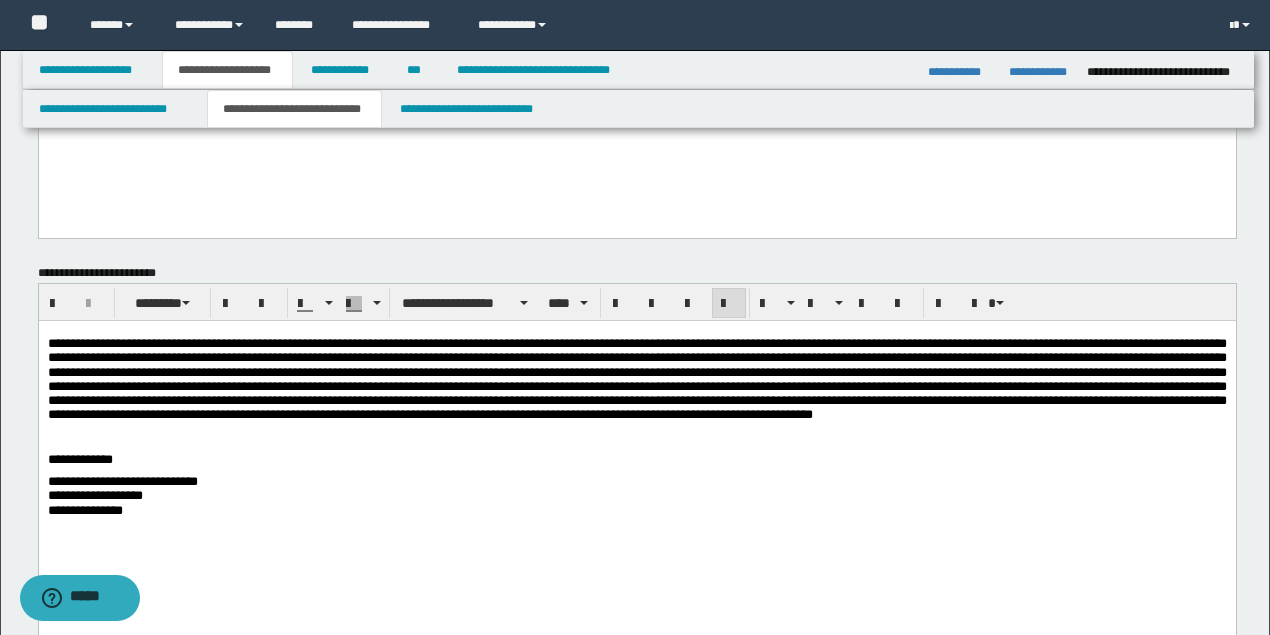 drag, startPoint x: 442, startPoint y: 413, endPoint x: 456, endPoint y: 421, distance: 16.124516 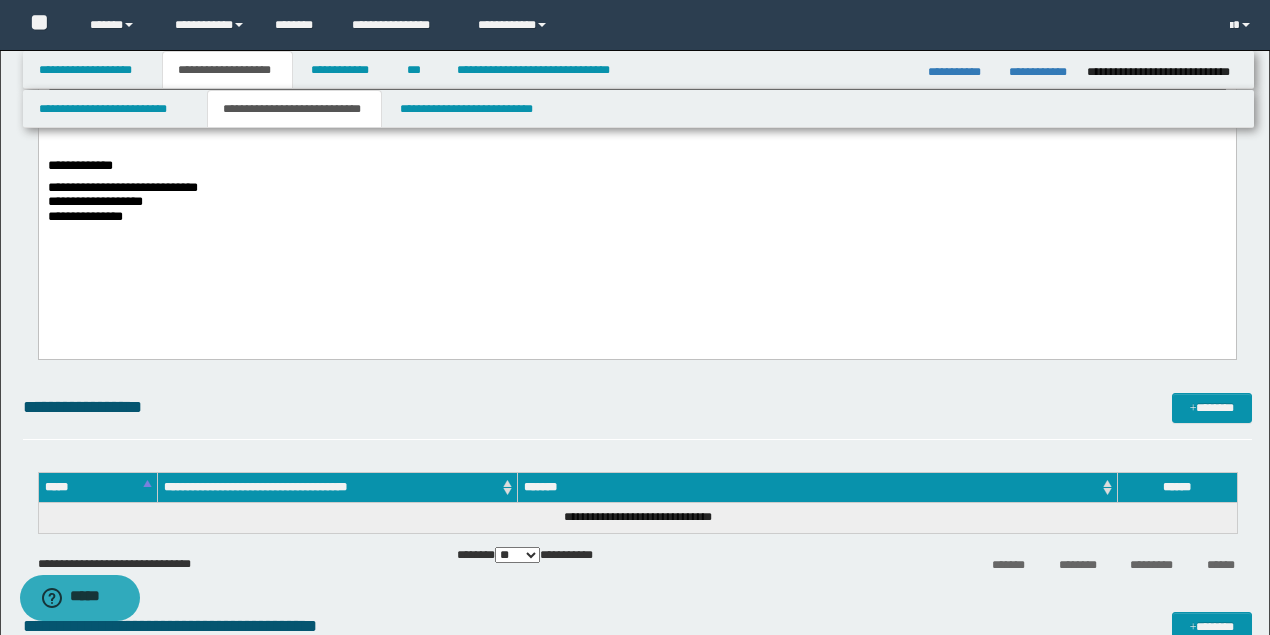 scroll, scrollTop: 466, scrollLeft: 0, axis: vertical 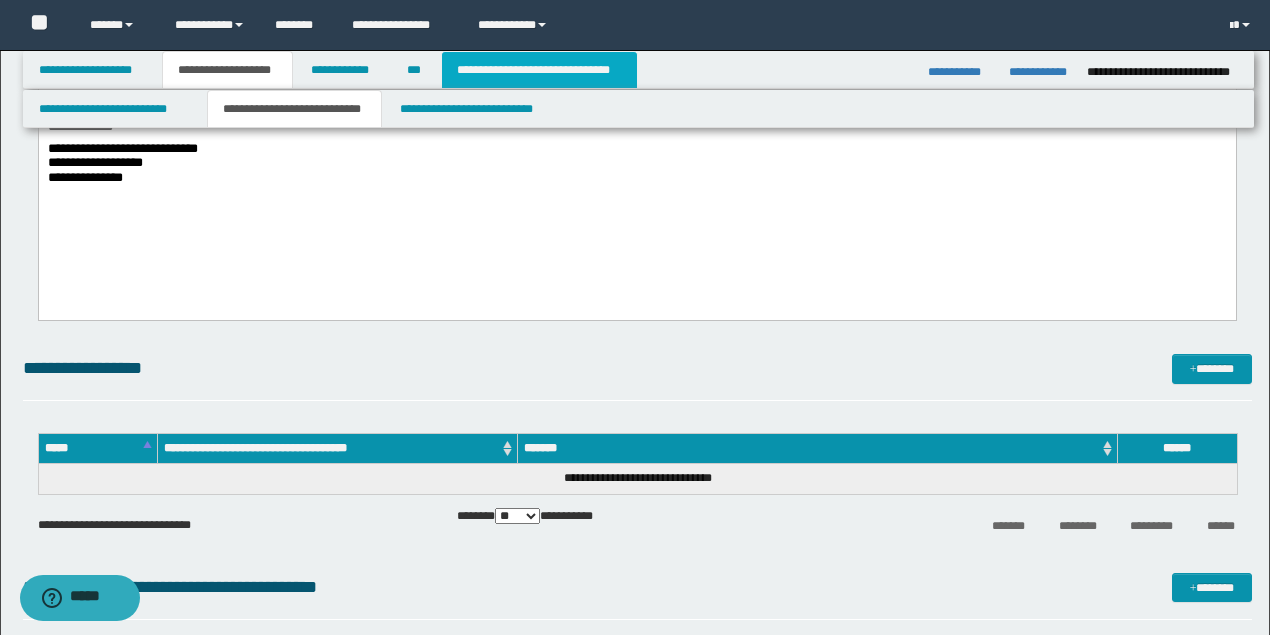 click on "**********" at bounding box center [539, 70] 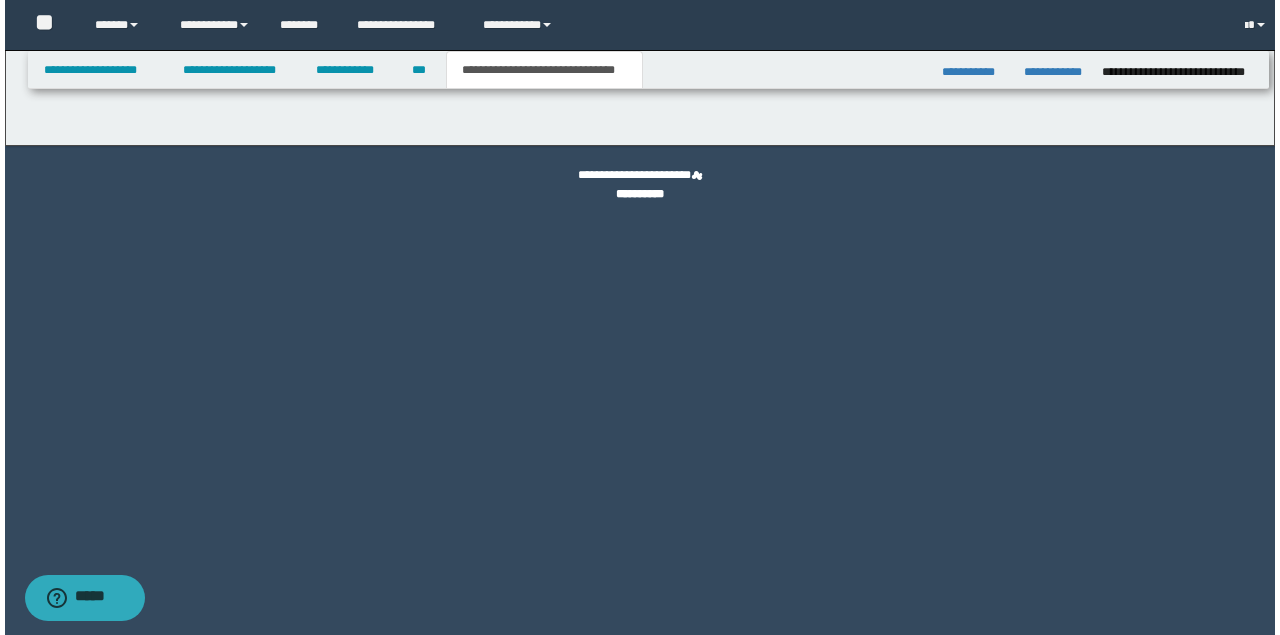 scroll, scrollTop: 0, scrollLeft: 0, axis: both 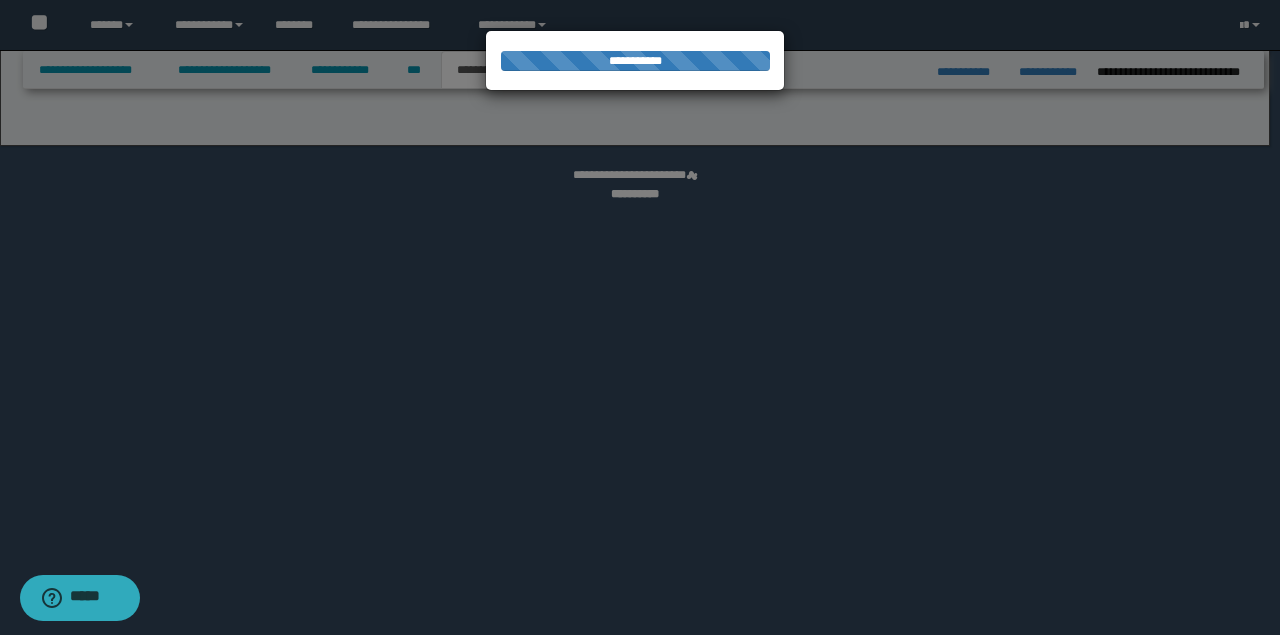 select on "*" 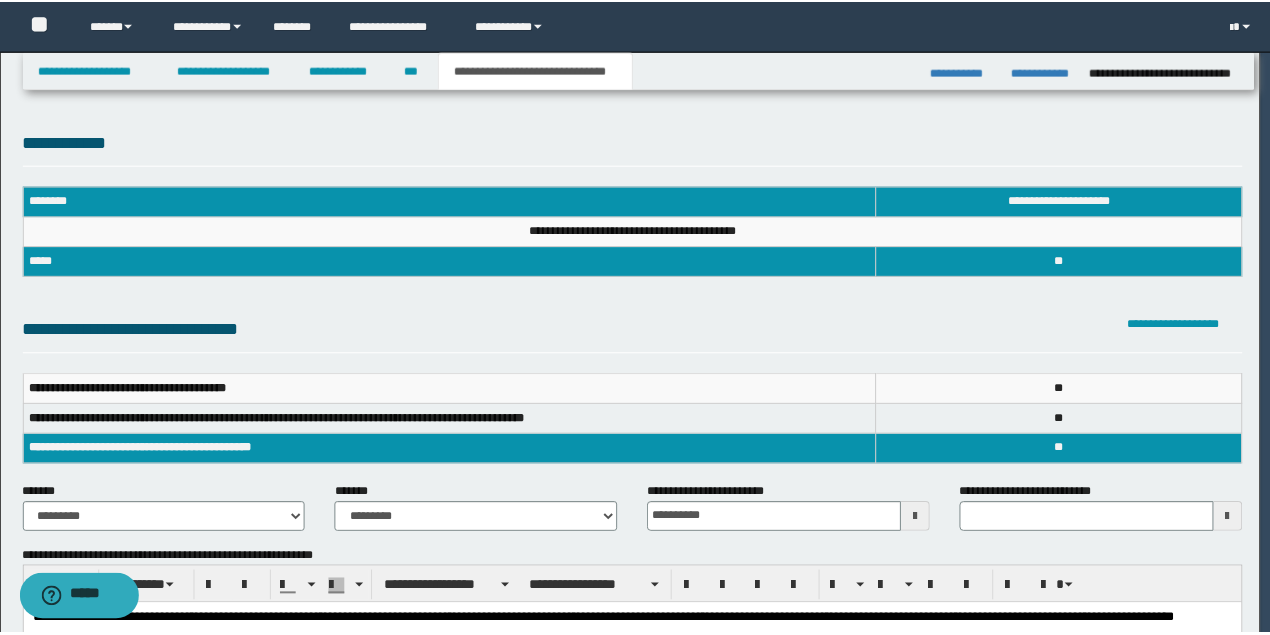 scroll, scrollTop: 0, scrollLeft: 0, axis: both 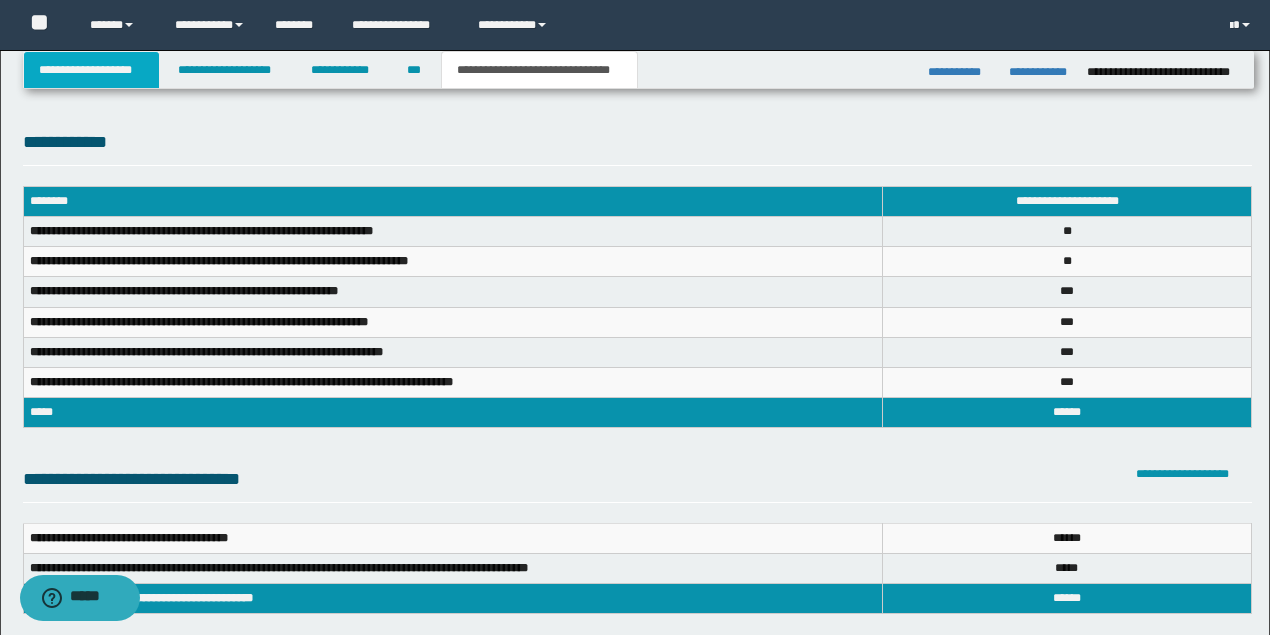 click on "**********" at bounding box center (92, 70) 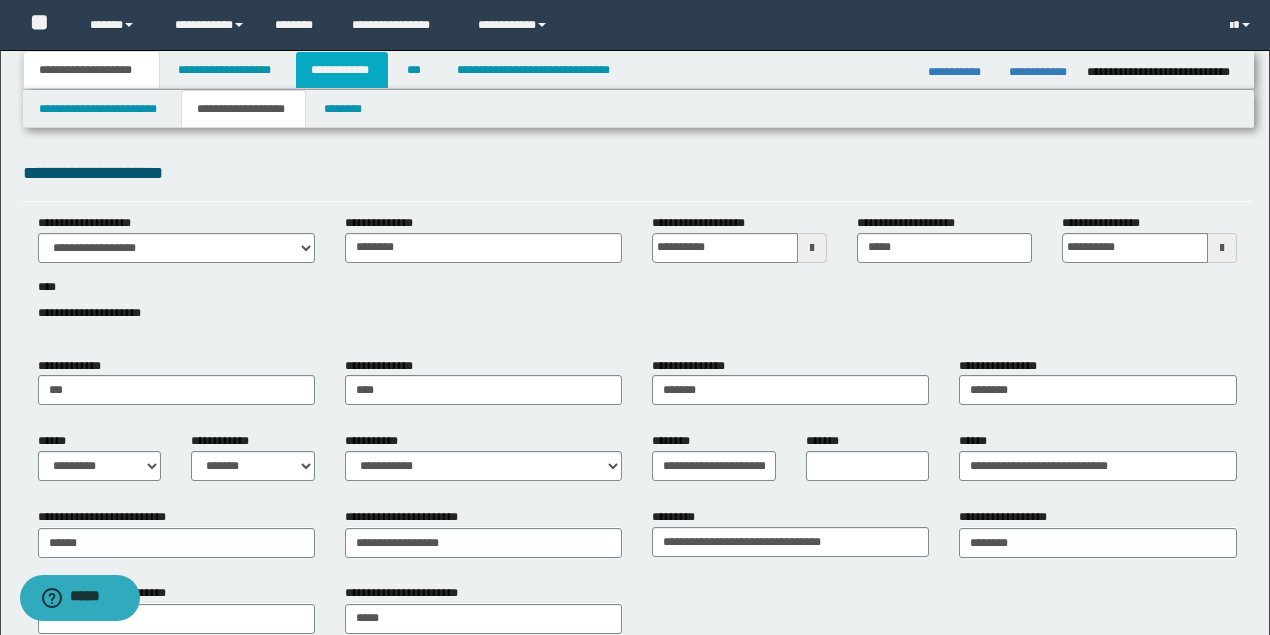 click on "**********" at bounding box center [342, 70] 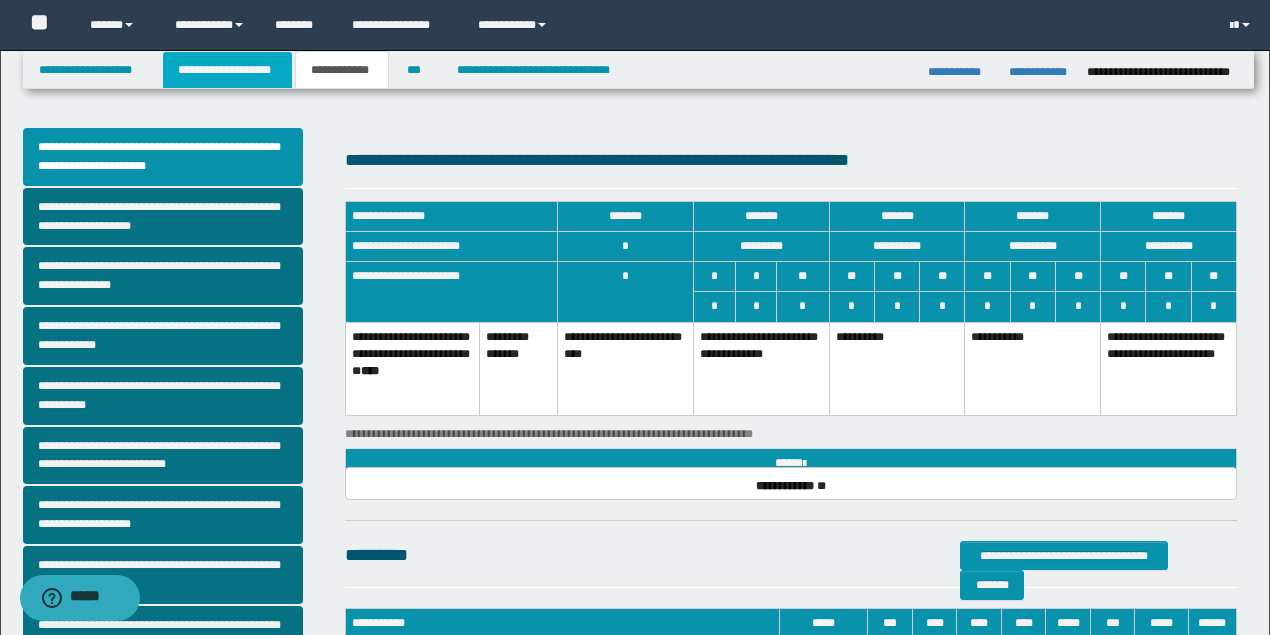 click on "**********" at bounding box center (227, 70) 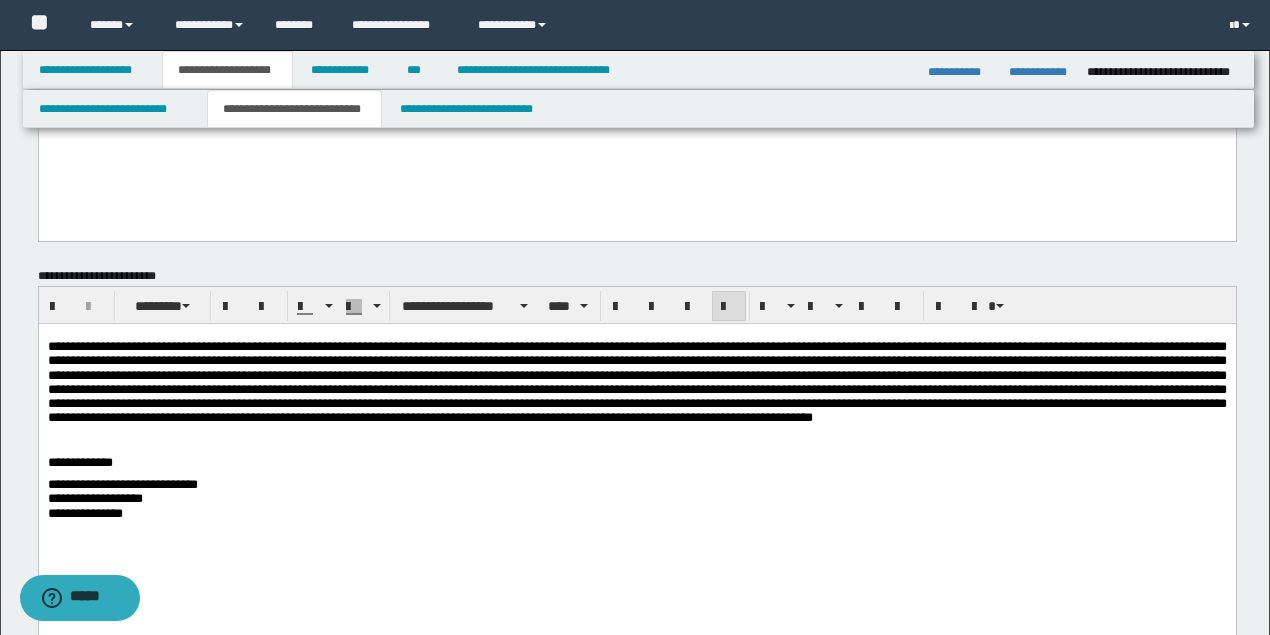 scroll, scrollTop: 133, scrollLeft: 0, axis: vertical 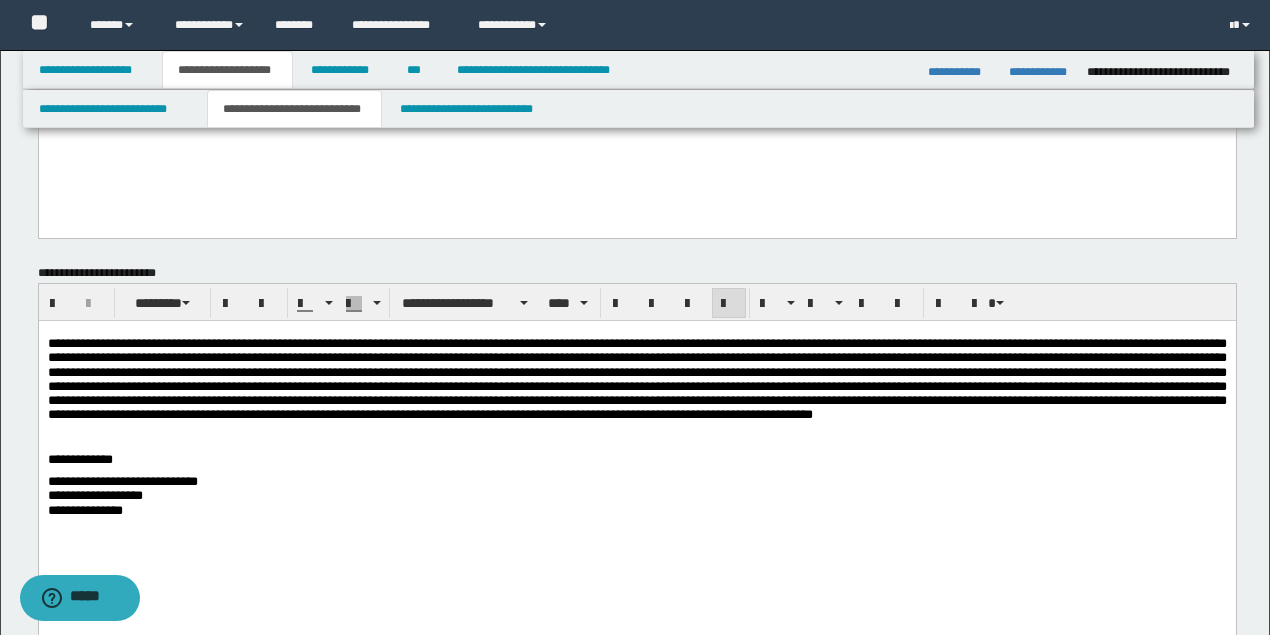 click at bounding box center (636, 379) 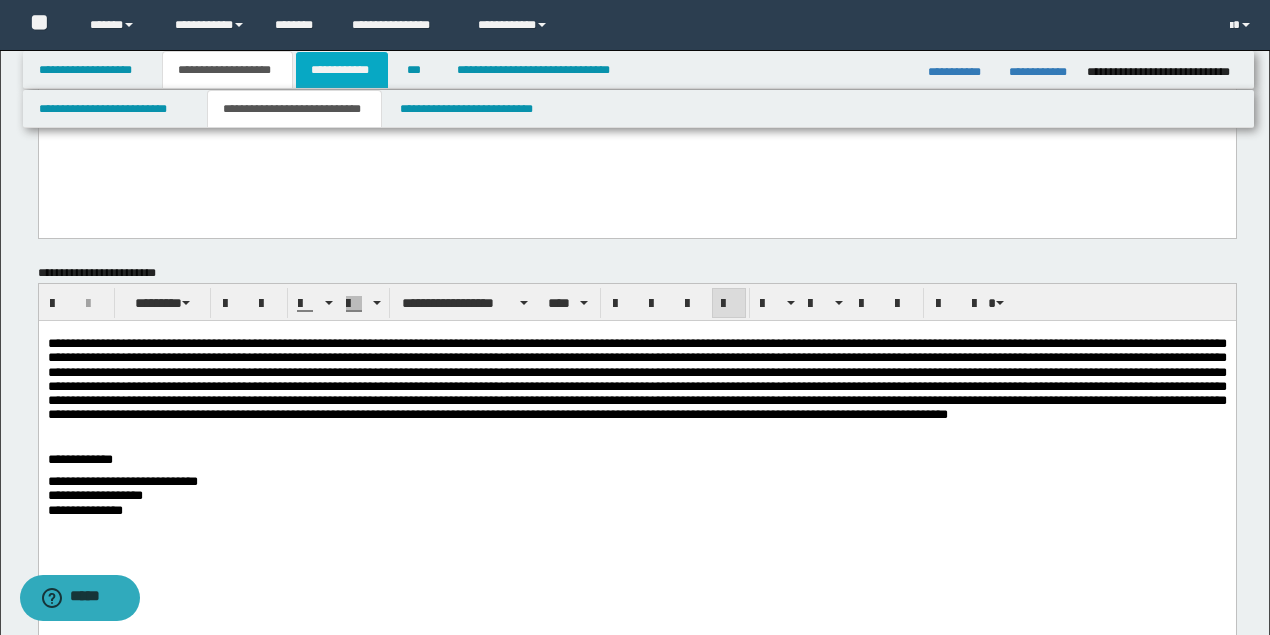 click on "**********" at bounding box center [342, 70] 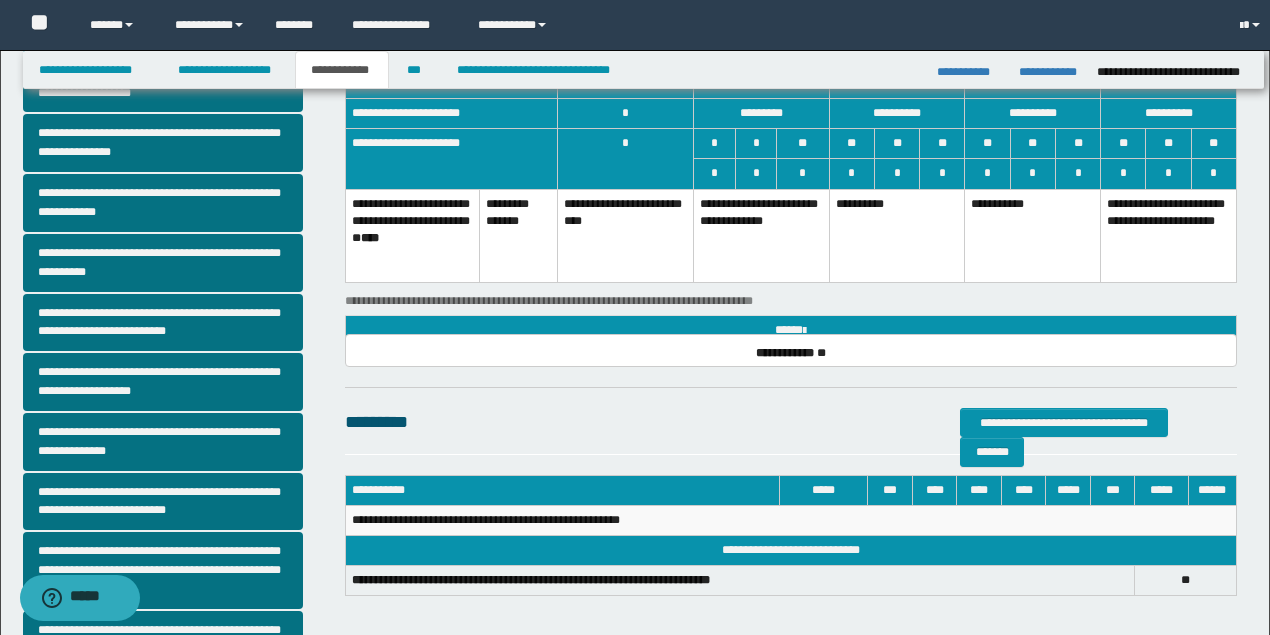 scroll, scrollTop: 102, scrollLeft: 0, axis: vertical 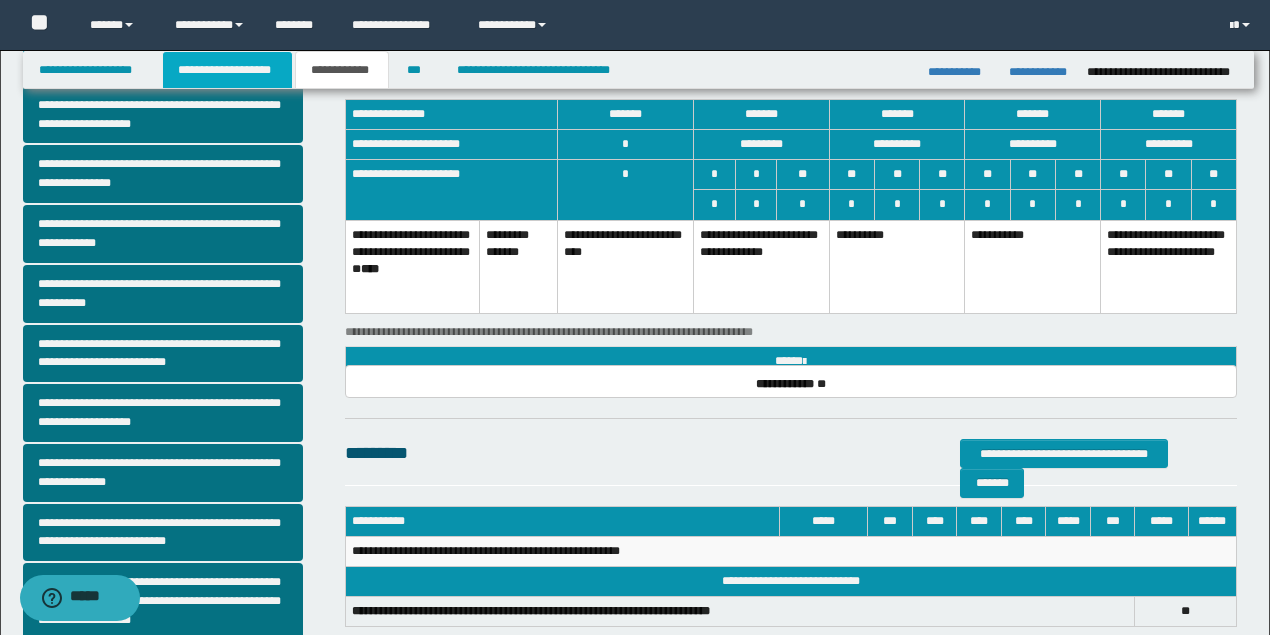 click on "**********" at bounding box center [227, 70] 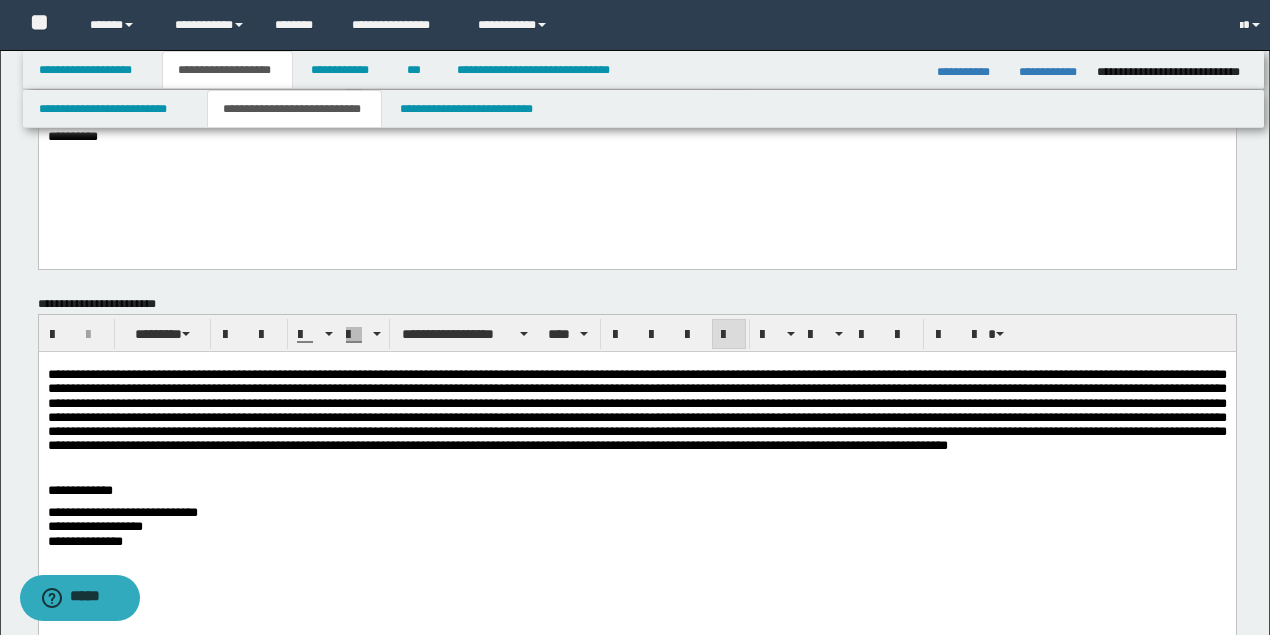 scroll, scrollTop: 133, scrollLeft: 0, axis: vertical 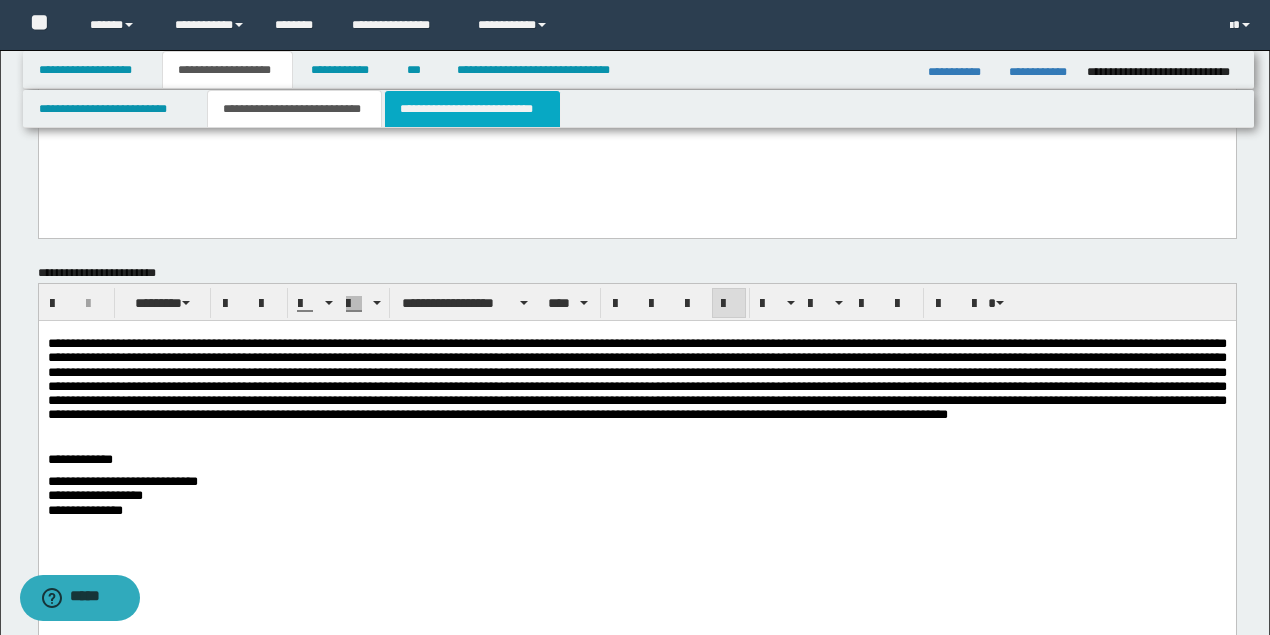 click on "**********" at bounding box center (472, 109) 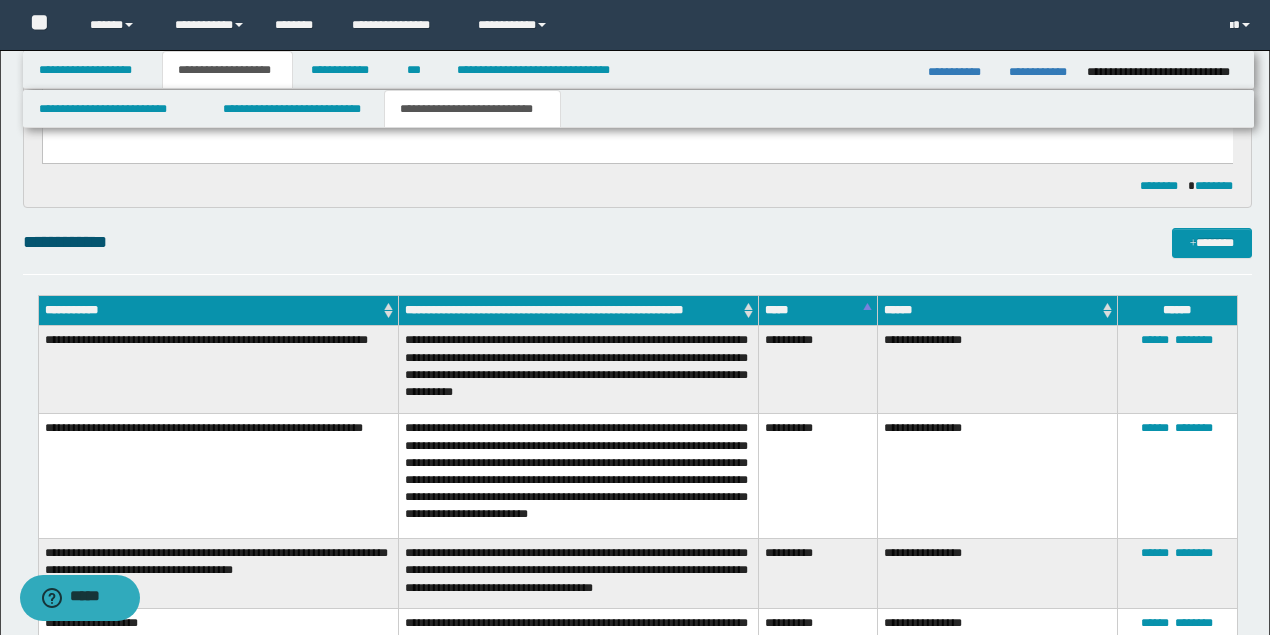 scroll, scrollTop: 466, scrollLeft: 0, axis: vertical 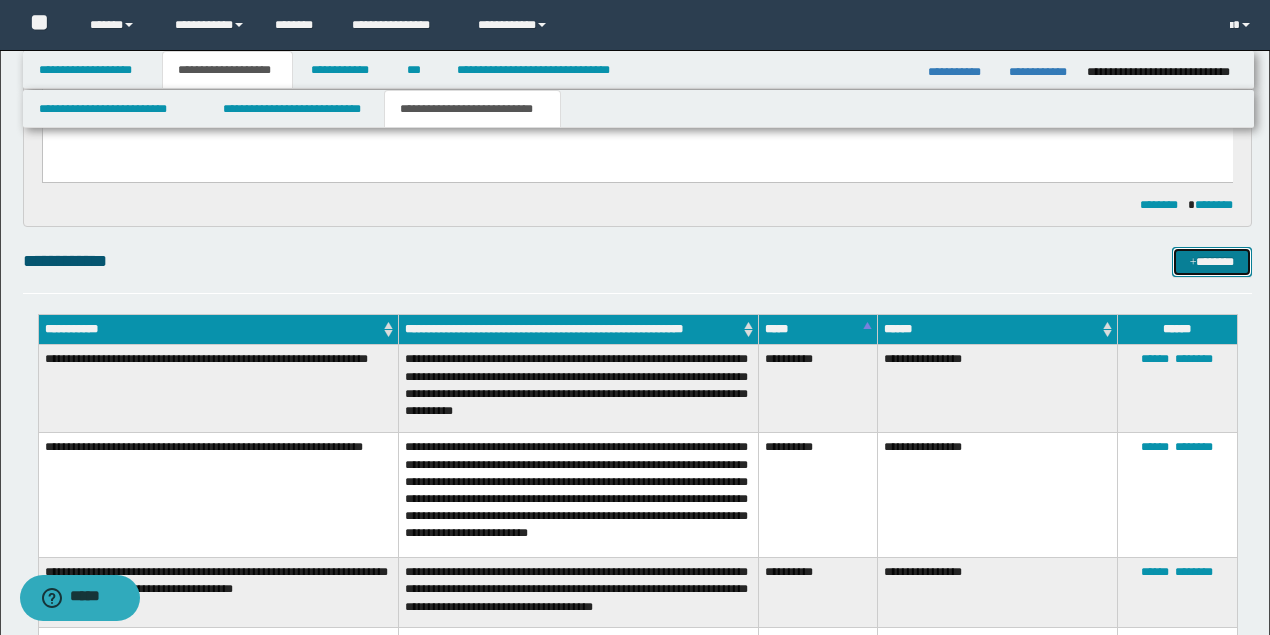click at bounding box center (1193, 263) 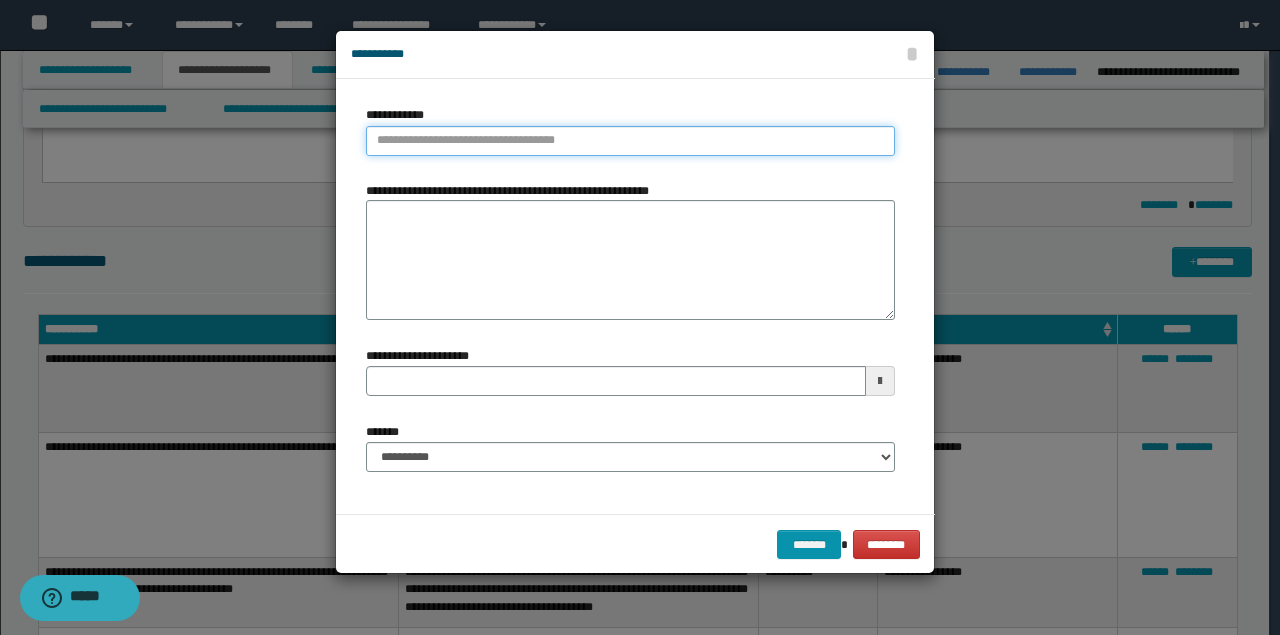 click on "**********" at bounding box center [630, 141] 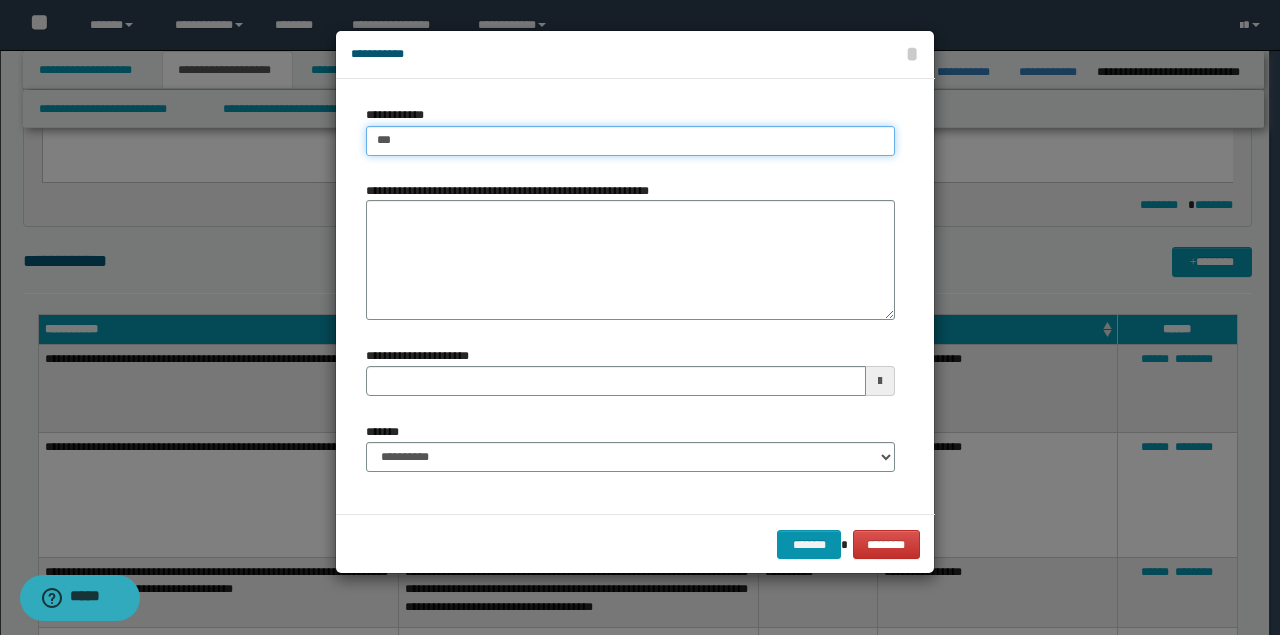 type on "****" 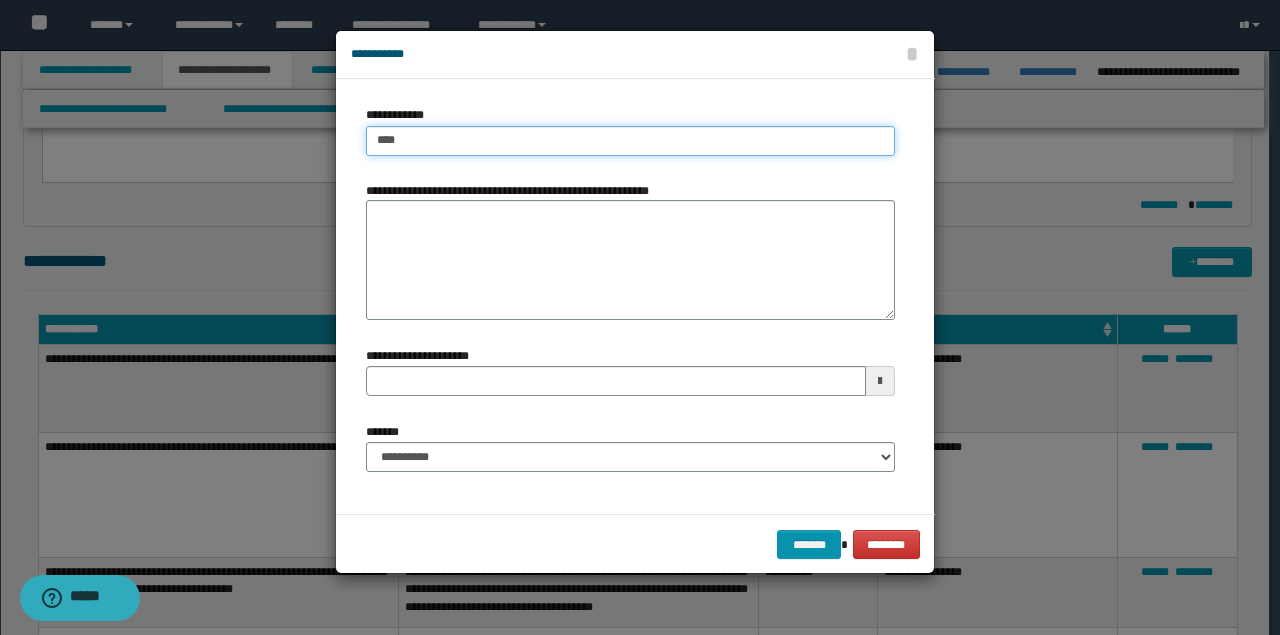type on "****" 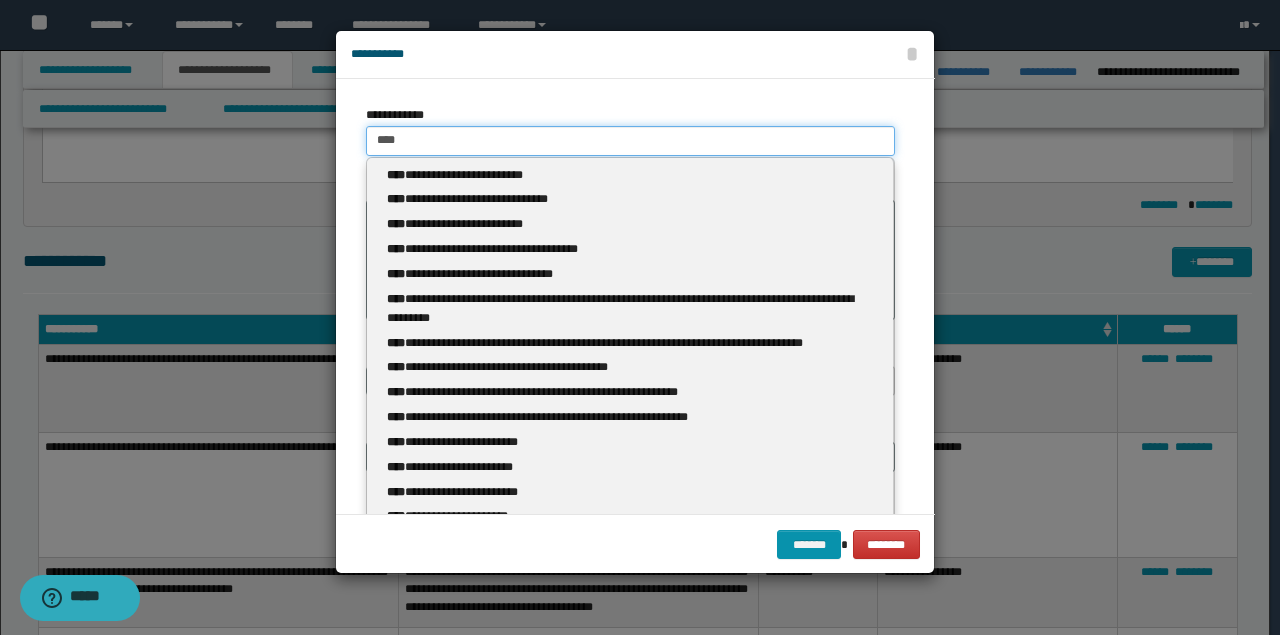 type 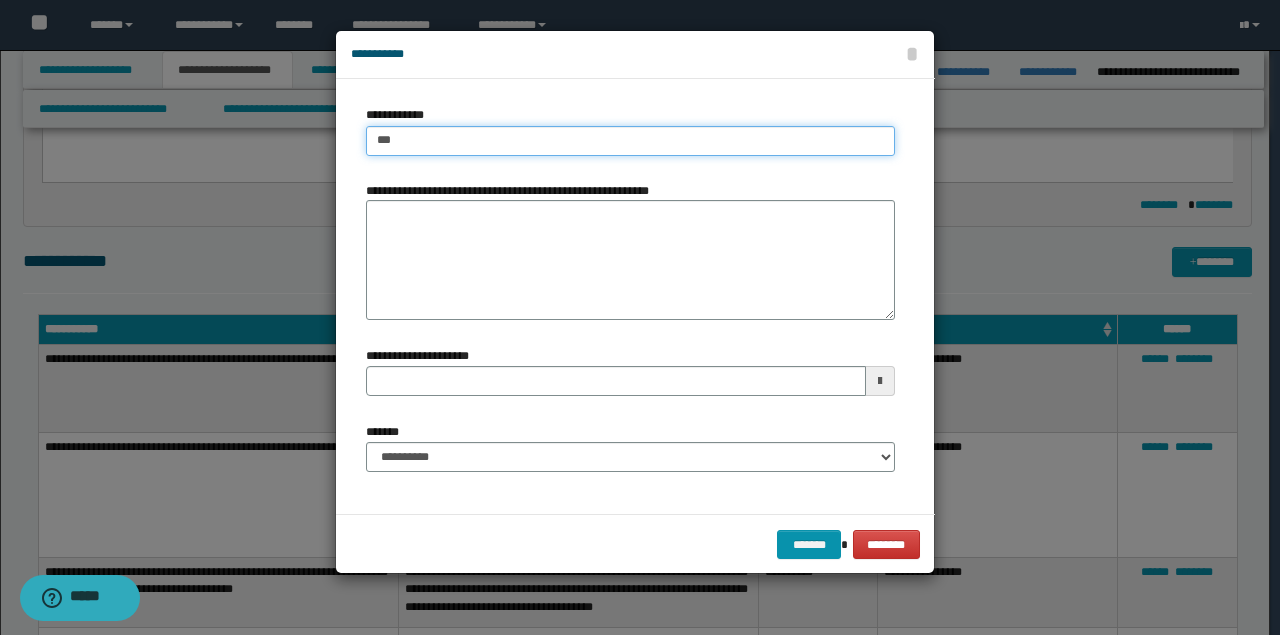 type on "***" 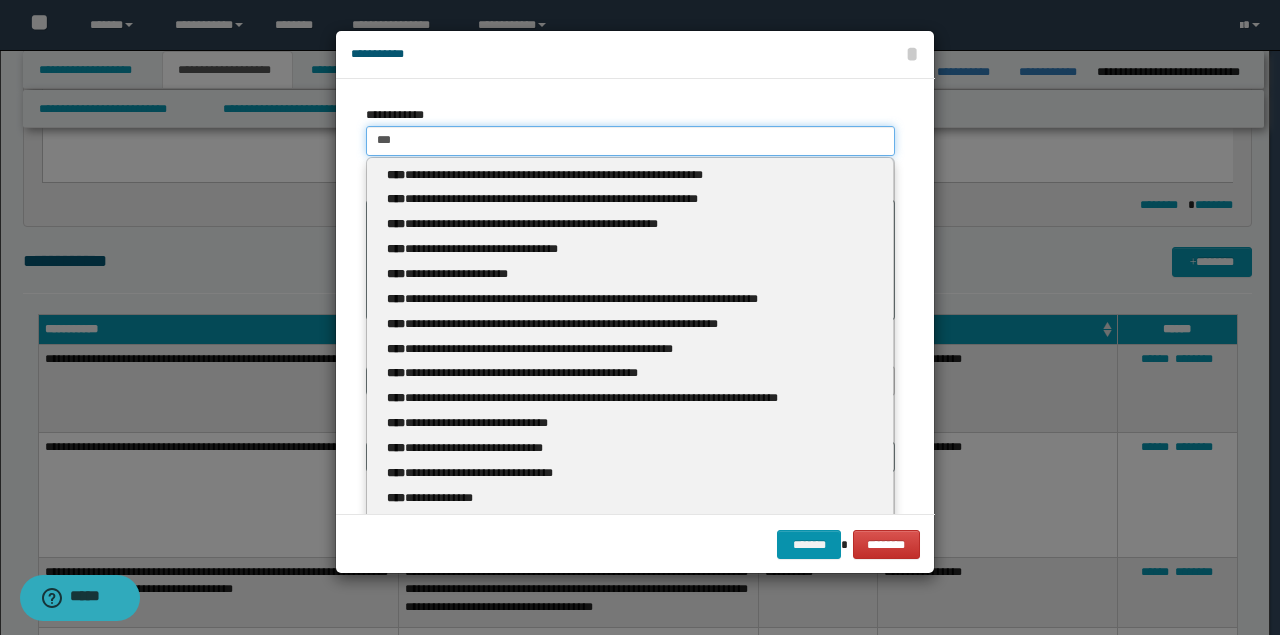 type 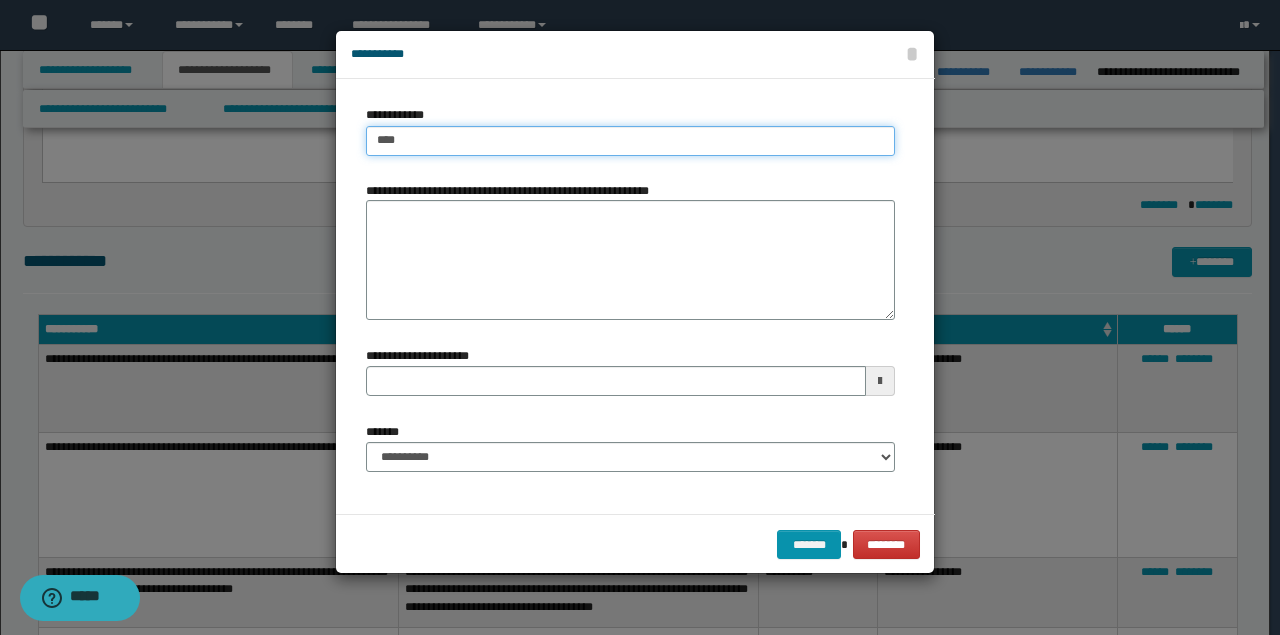 type on "*****" 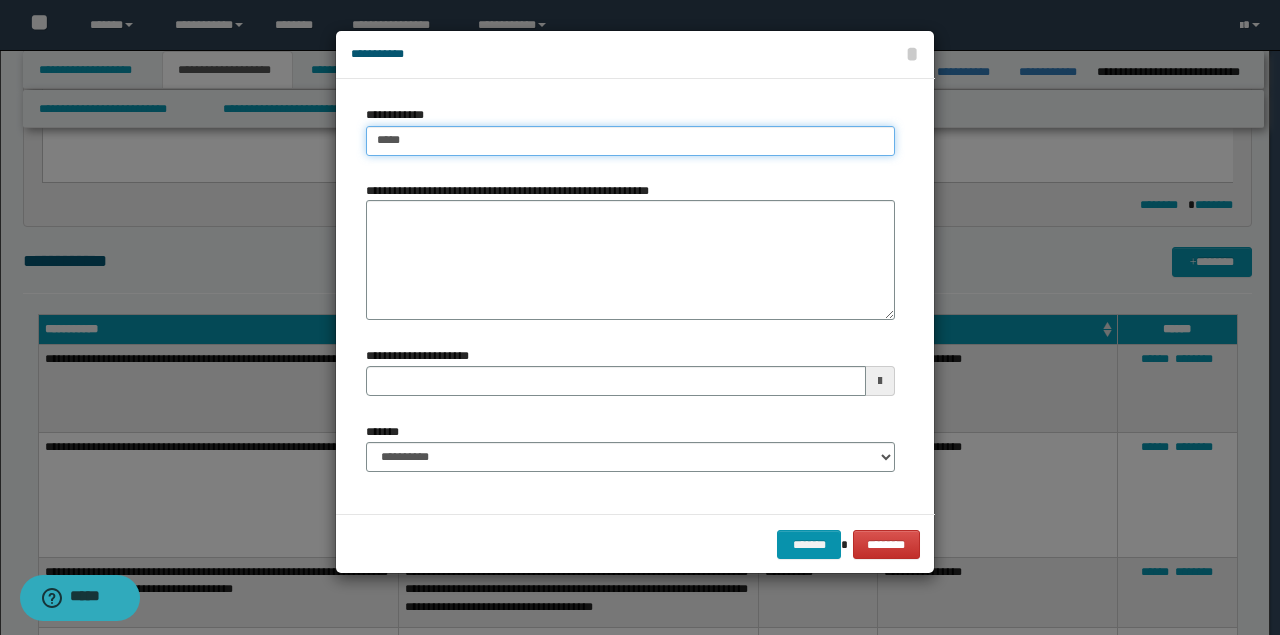 type on "********" 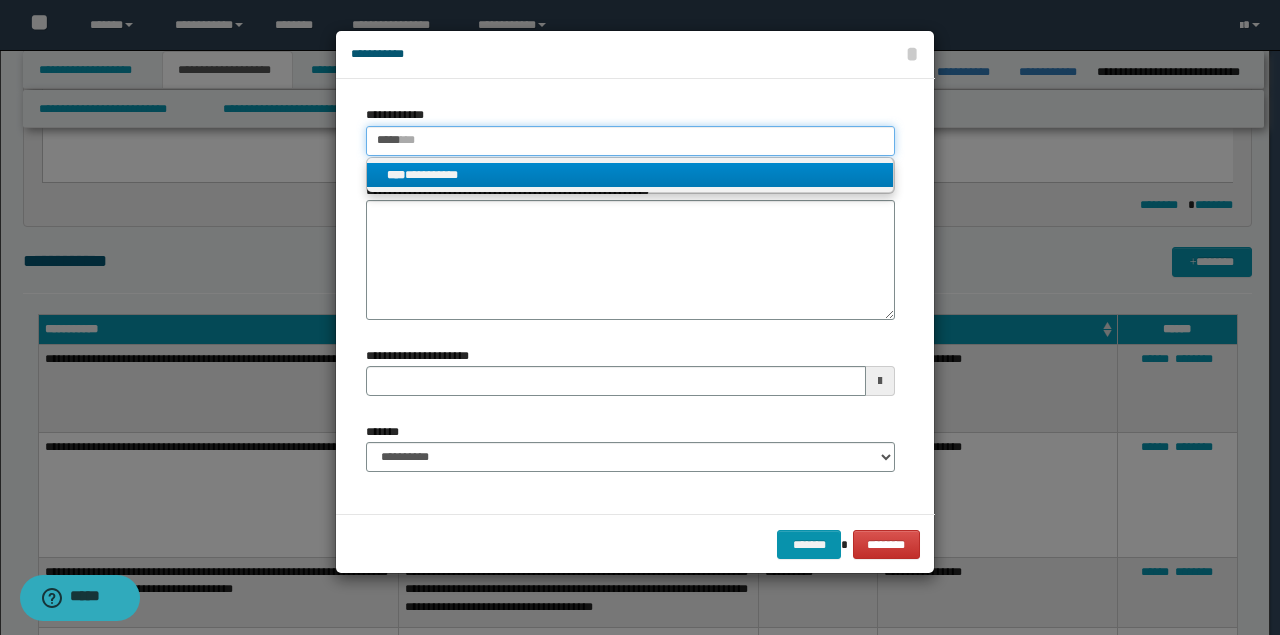 type on "*****" 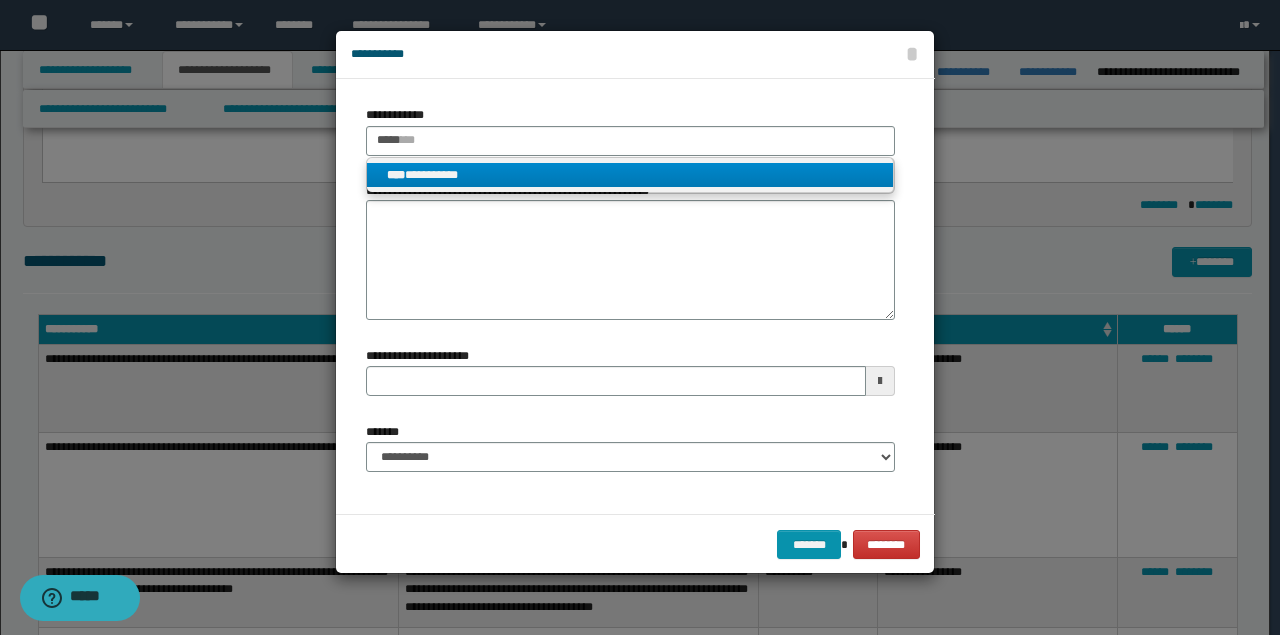 drag, startPoint x: 454, startPoint y: 173, endPoint x: 434, endPoint y: 171, distance: 20.09975 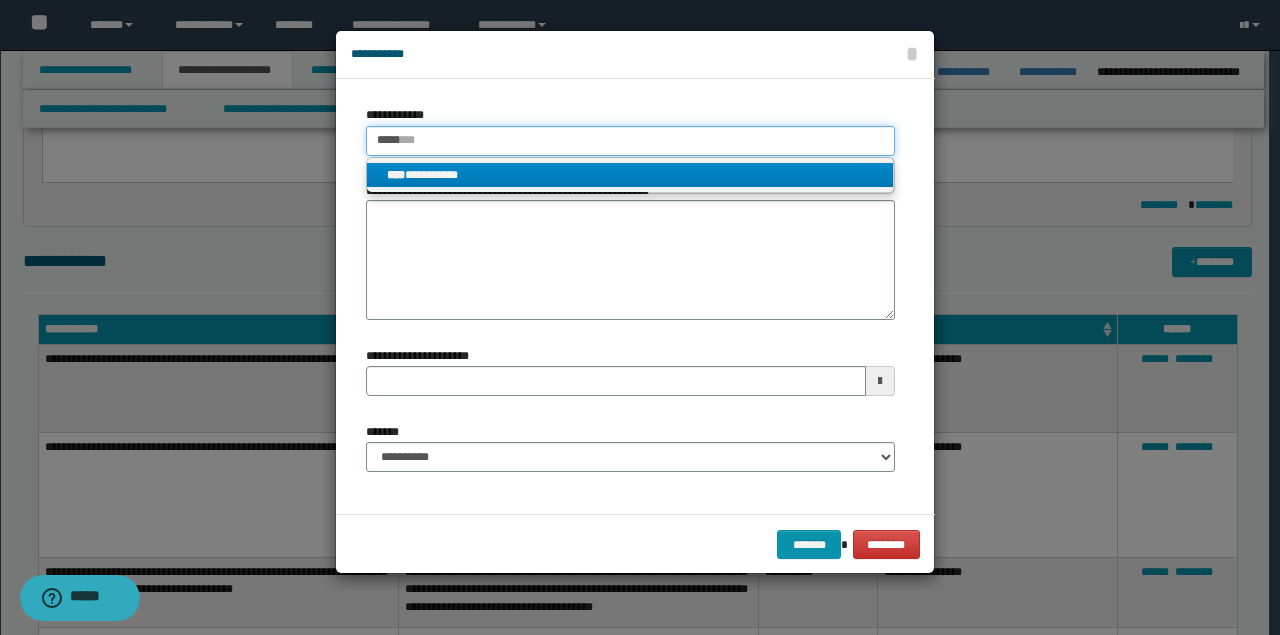 type 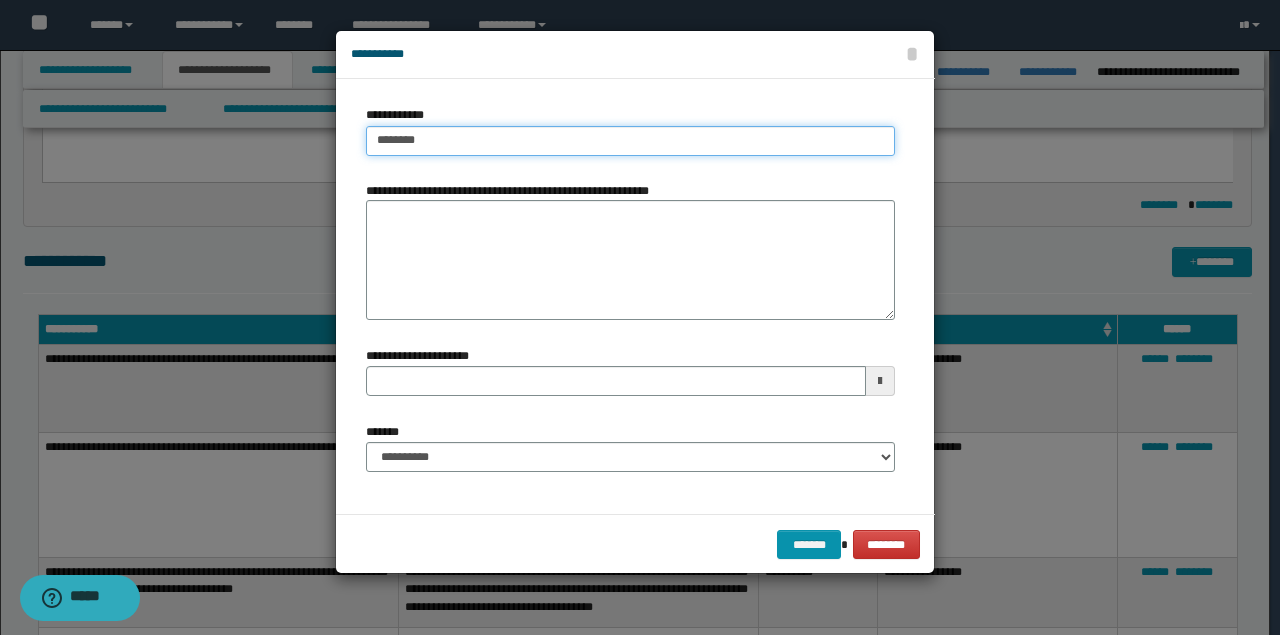 drag, startPoint x: 436, startPoint y: 141, endPoint x: 302, endPoint y: 187, distance: 141.67569 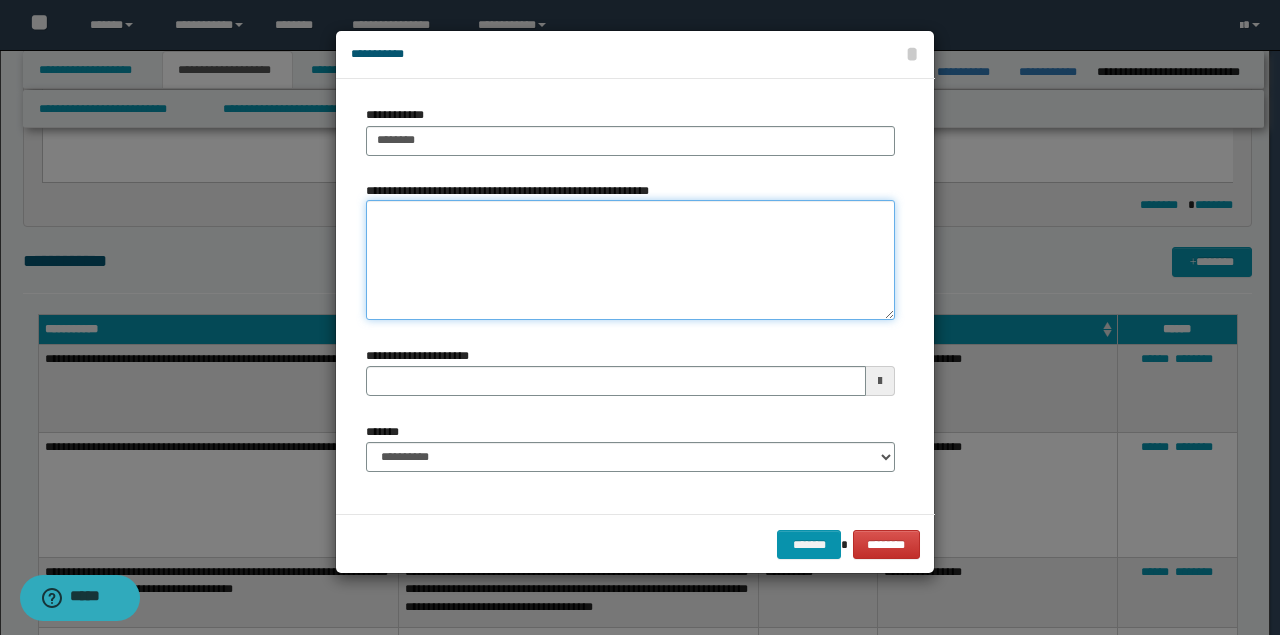 click on "**********" at bounding box center (630, 260) 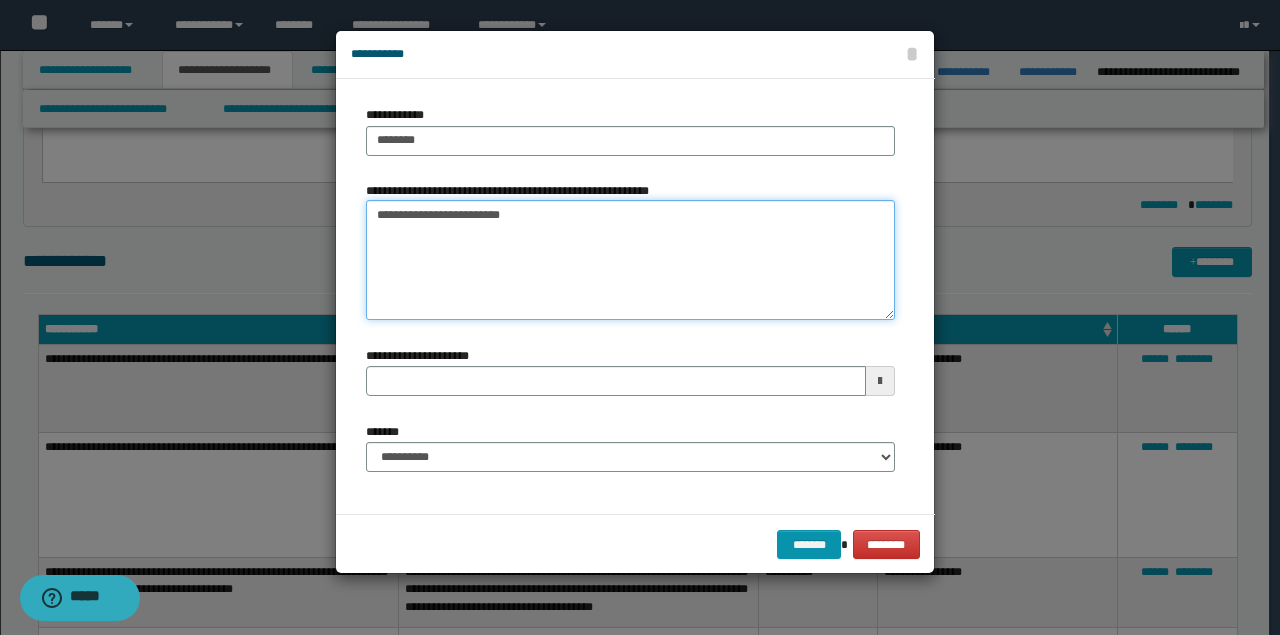 type on "**********" 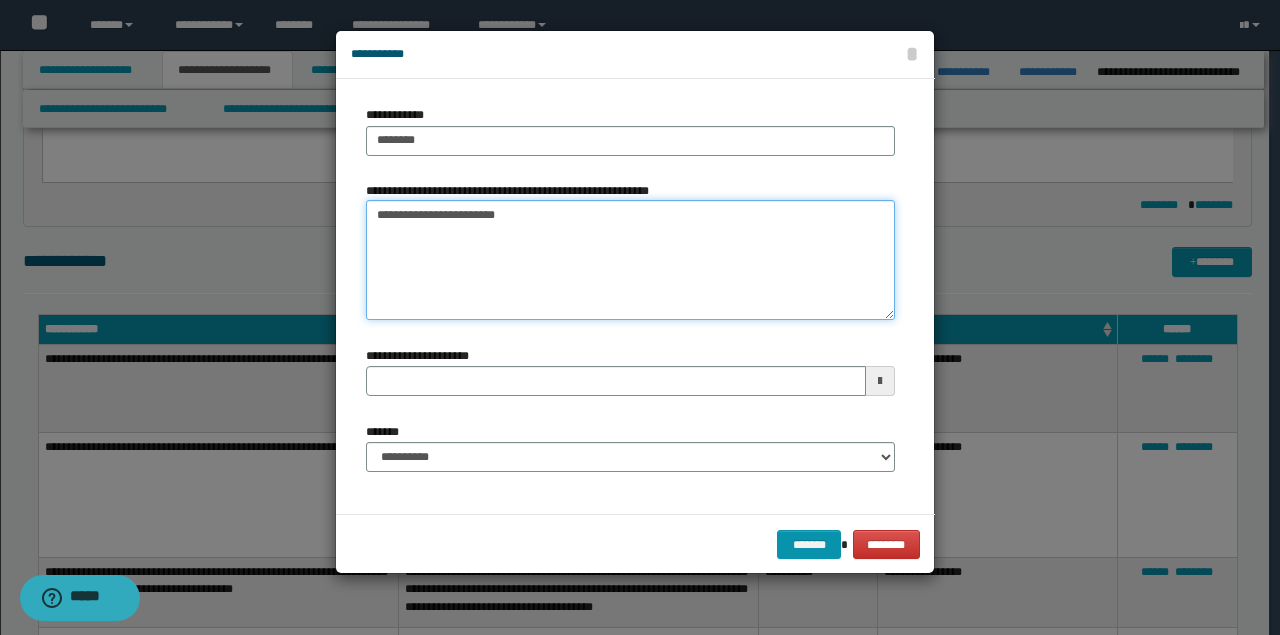 type 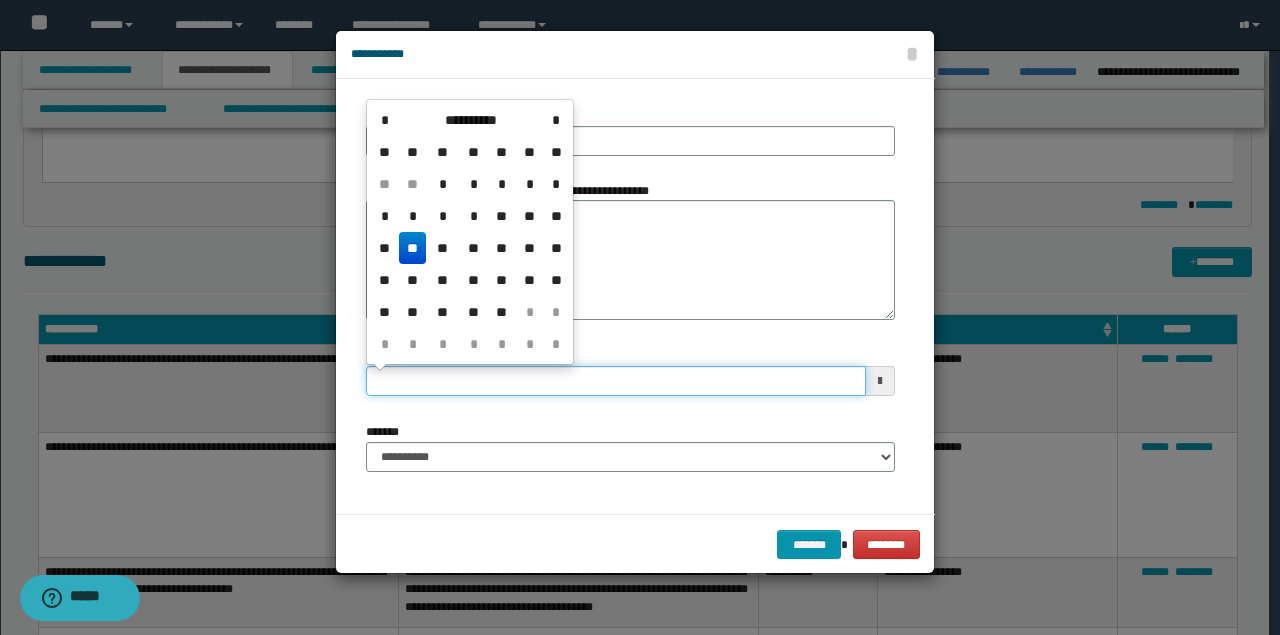 click on "**********" at bounding box center (616, 381) 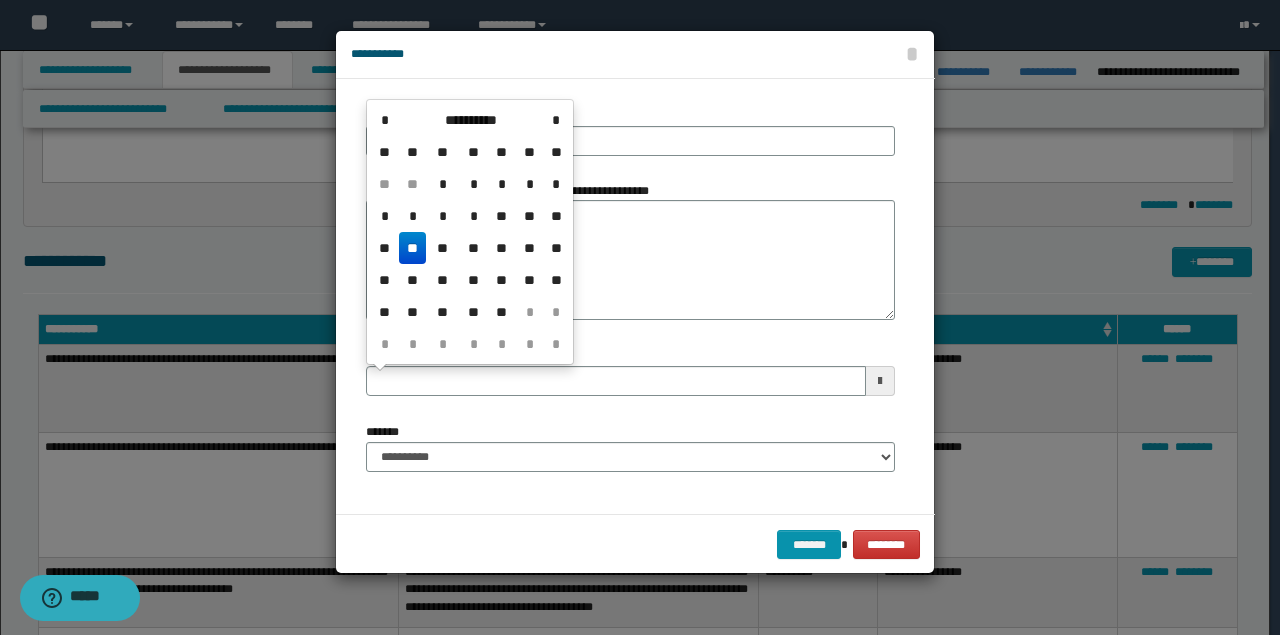 drag, startPoint x: 402, startPoint y: 243, endPoint x: 409, endPoint y: 315, distance: 72.33948 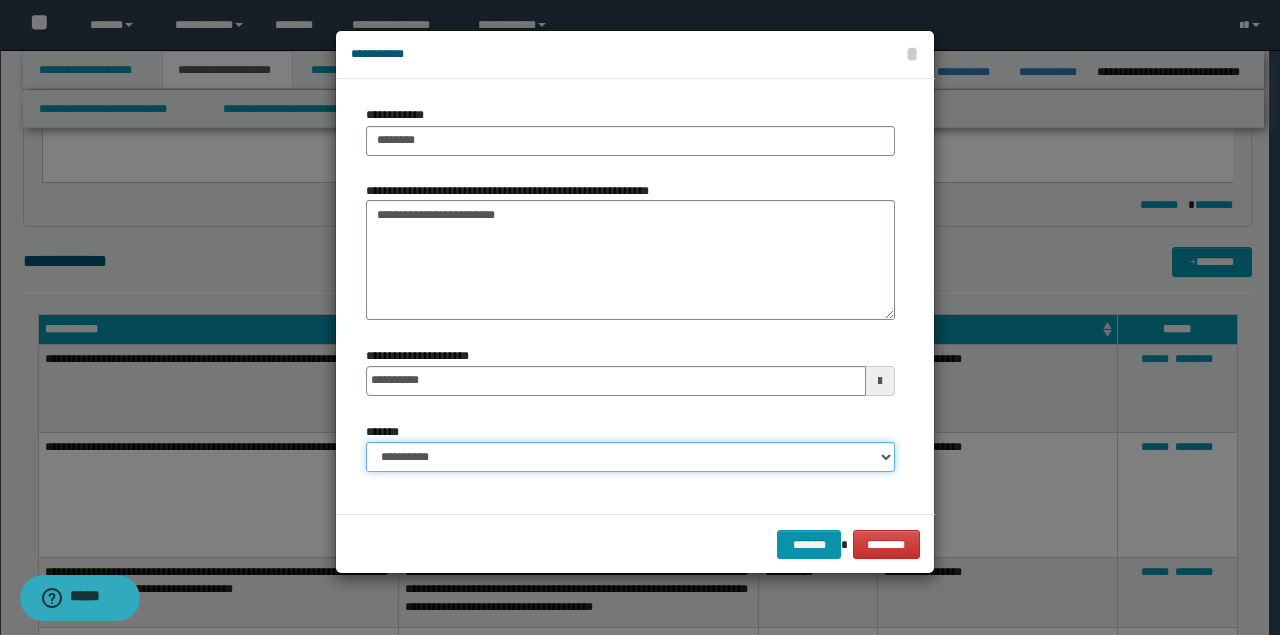 click on "**********" at bounding box center (630, 457) 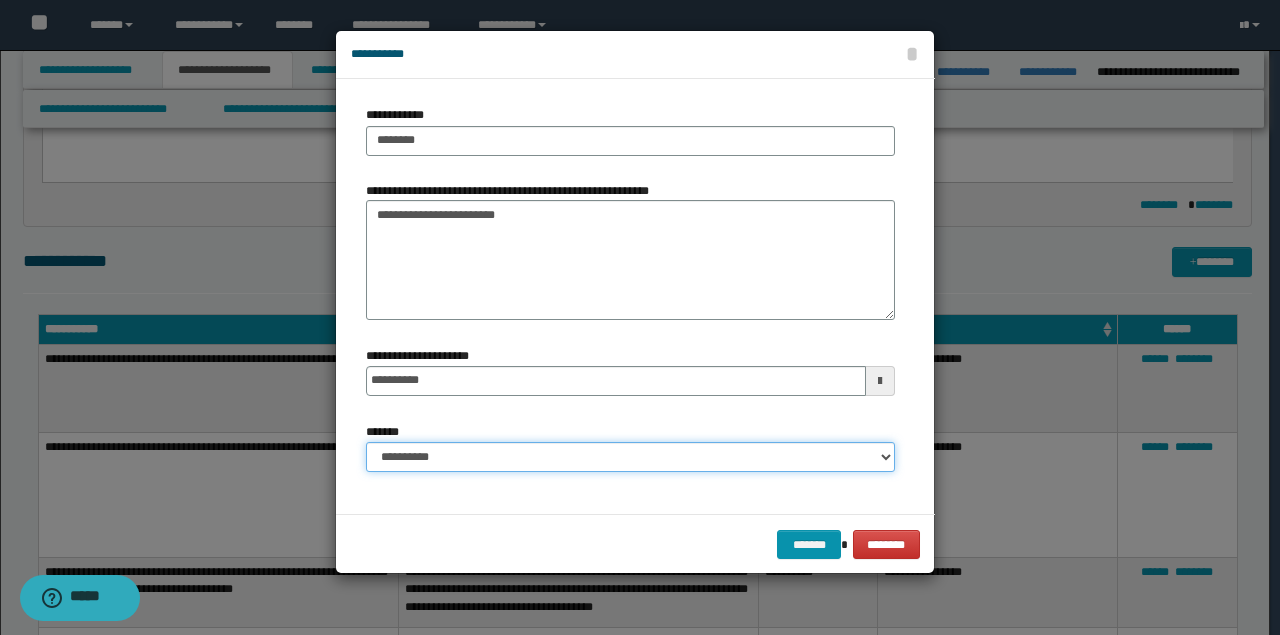 select on "*" 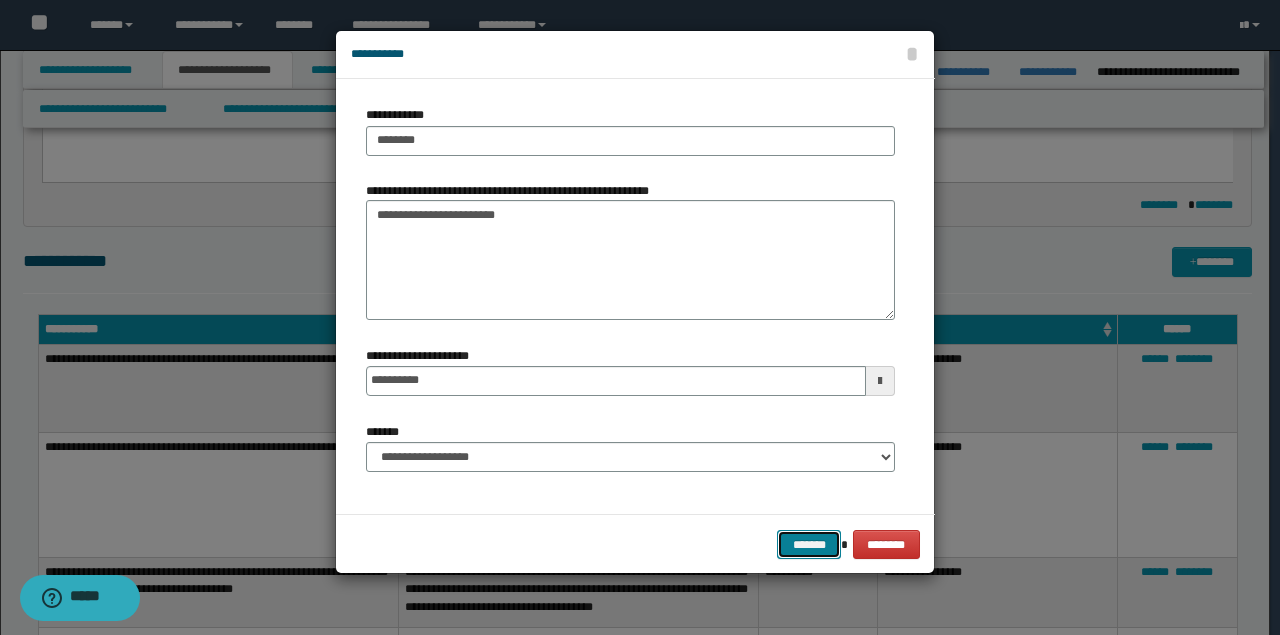 click on "*******" at bounding box center (809, 544) 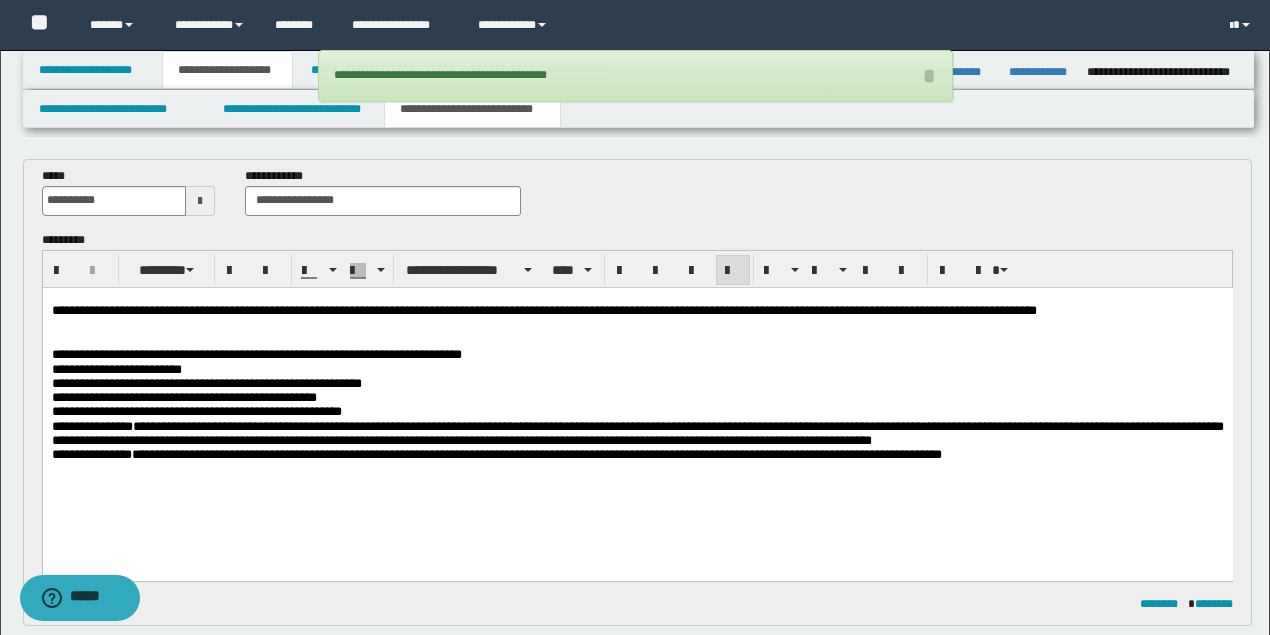 scroll, scrollTop: 66, scrollLeft: 0, axis: vertical 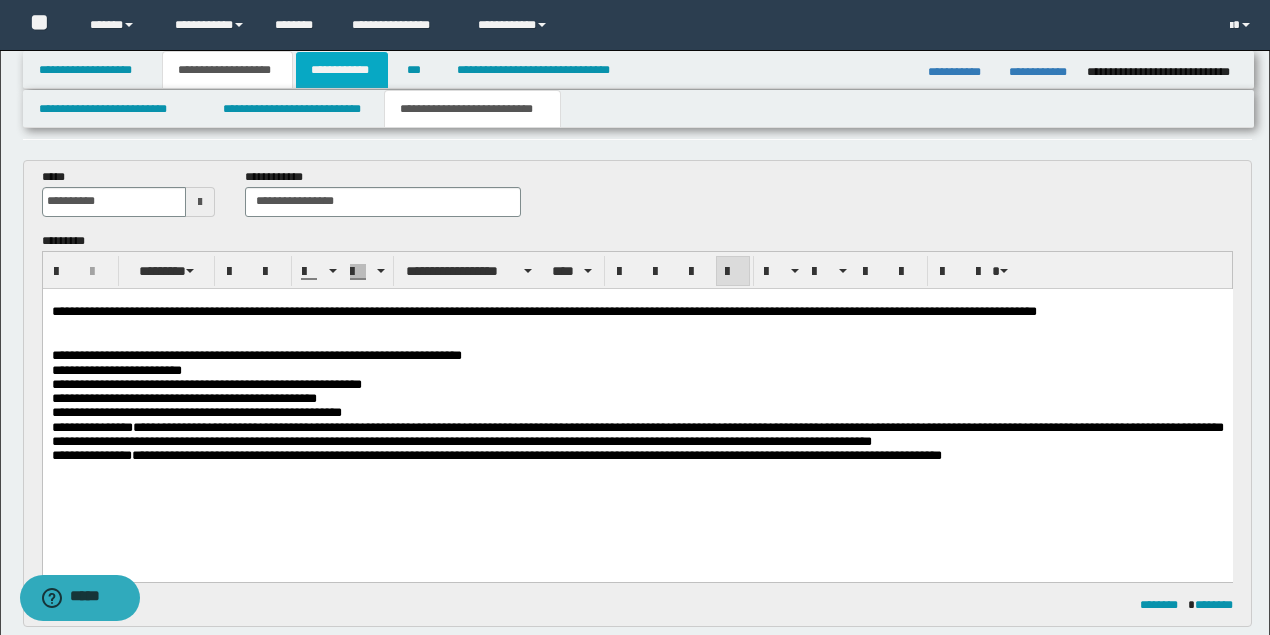 click on "**********" at bounding box center [342, 70] 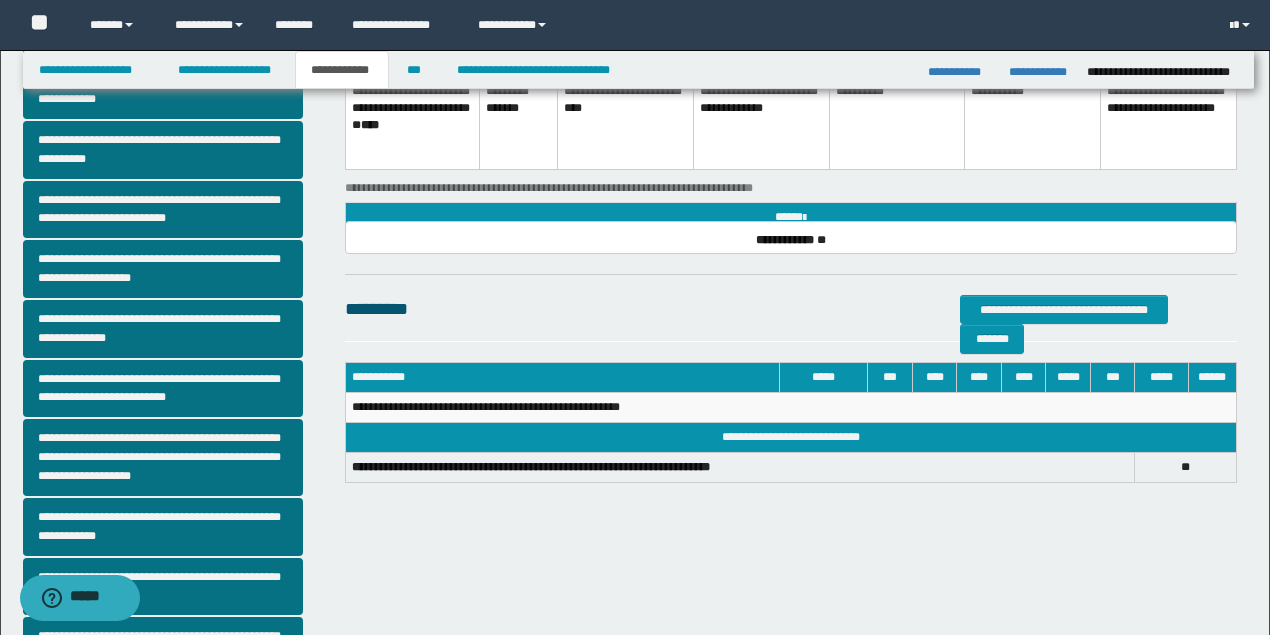 scroll, scrollTop: 436, scrollLeft: 0, axis: vertical 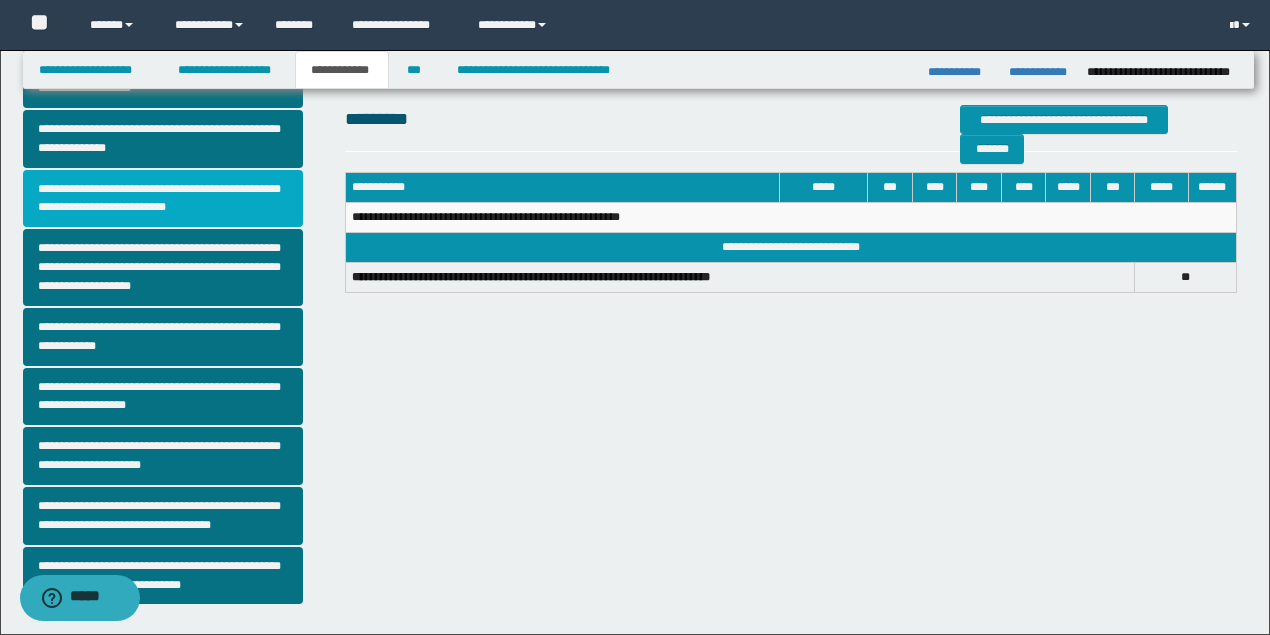click on "**********" at bounding box center (163, 199) 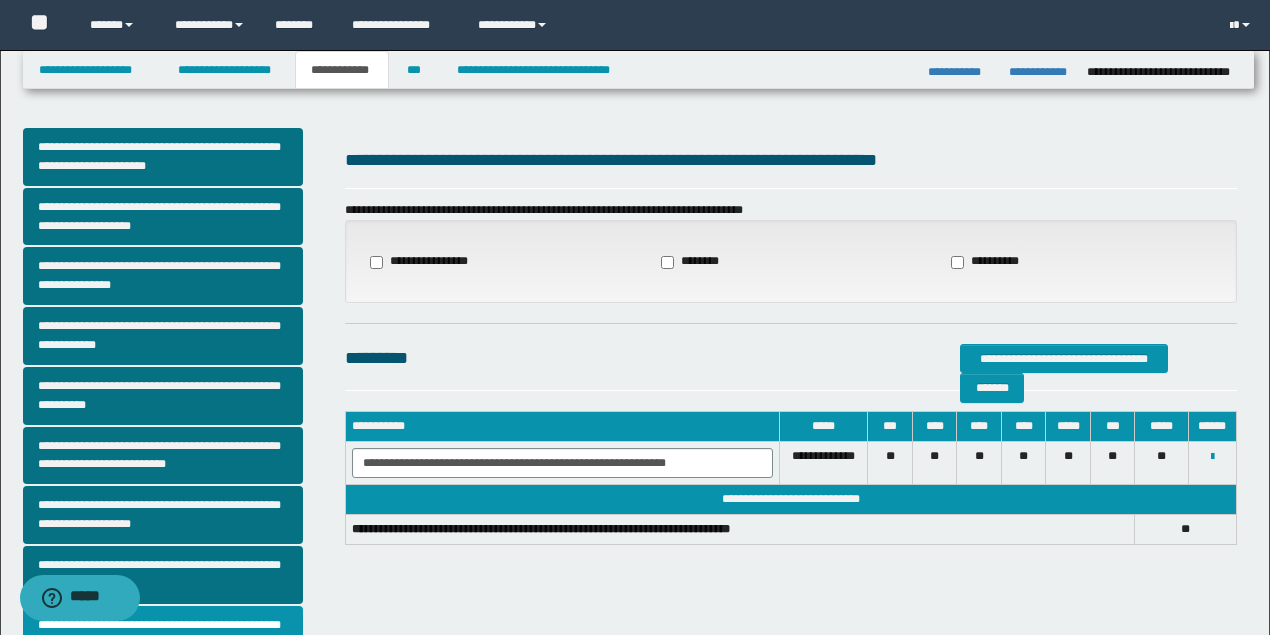 click on "********" at bounding box center [692, 262] 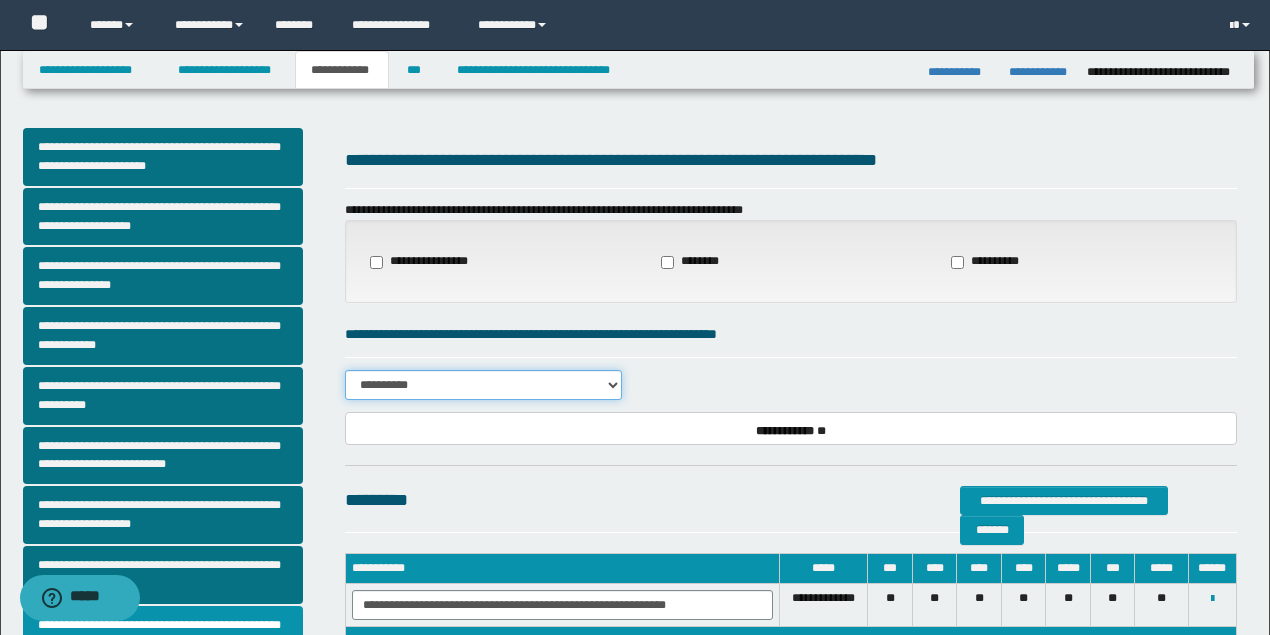 click on "**********" at bounding box center [483, 385] 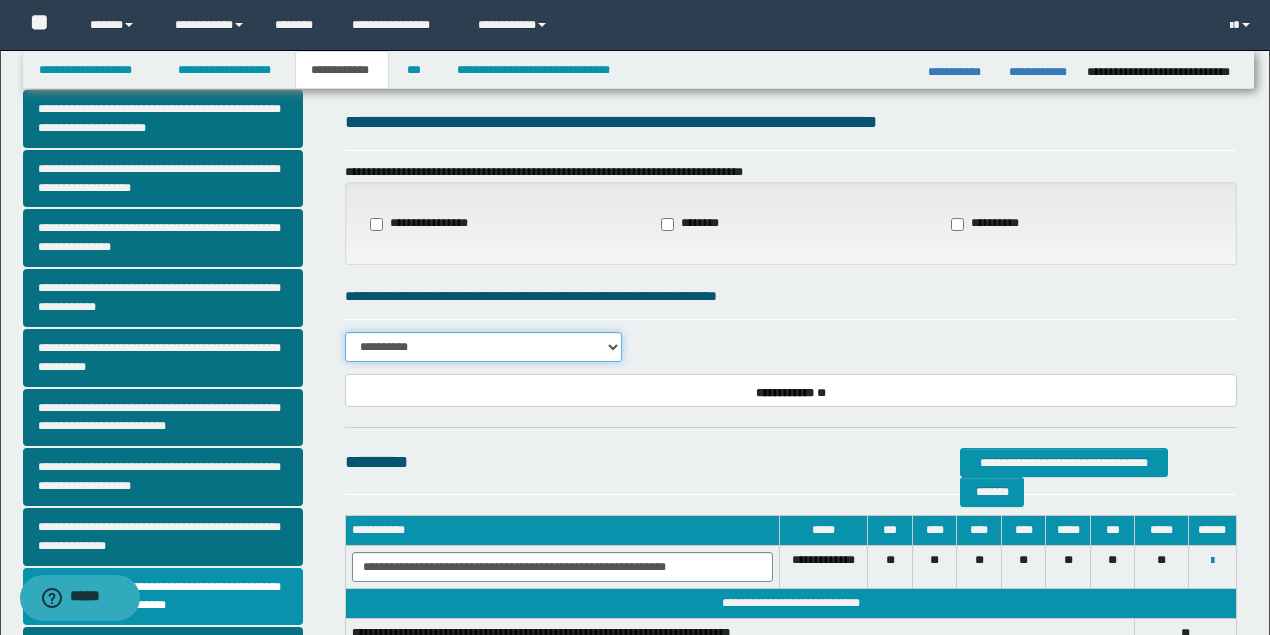 scroll, scrollTop: 133, scrollLeft: 0, axis: vertical 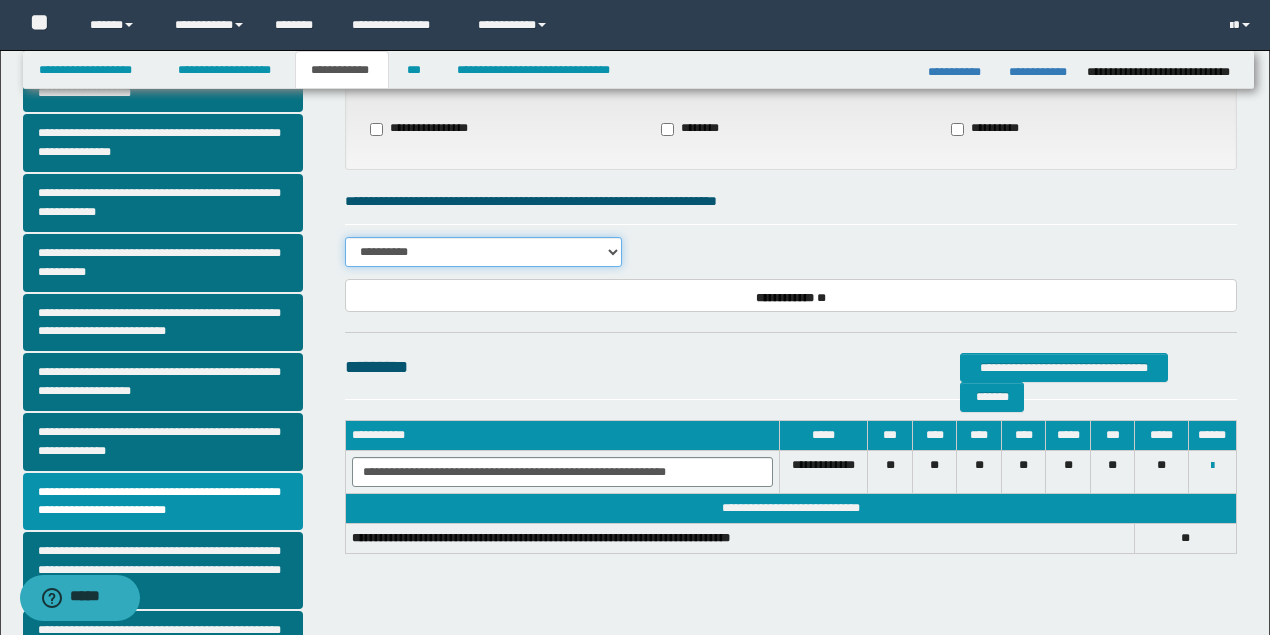 click on "**********" at bounding box center [483, 252] 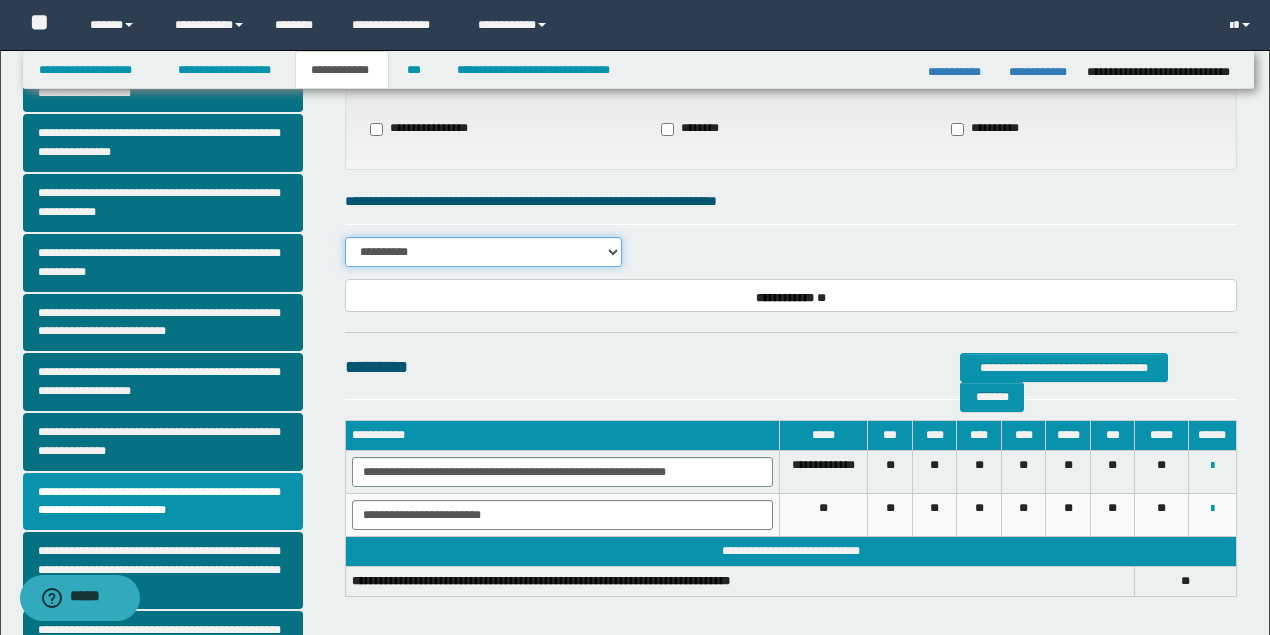 drag, startPoint x: 534, startPoint y: 250, endPoint x: 531, endPoint y: 263, distance: 13.341664 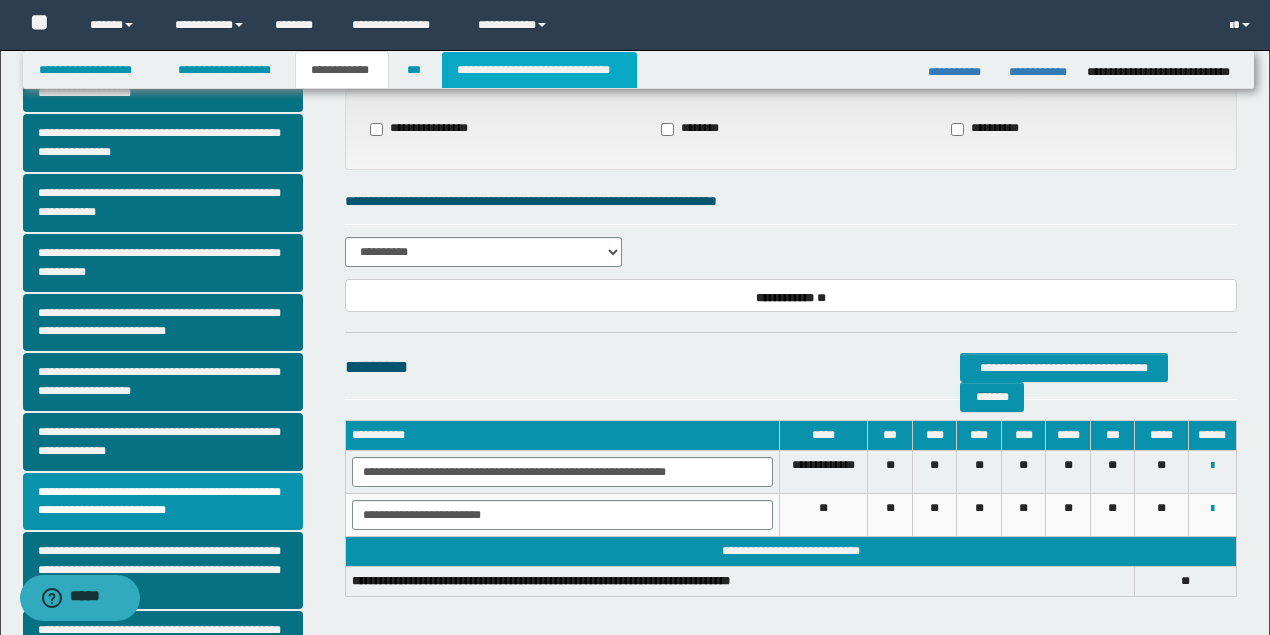 click on "**********" at bounding box center [539, 70] 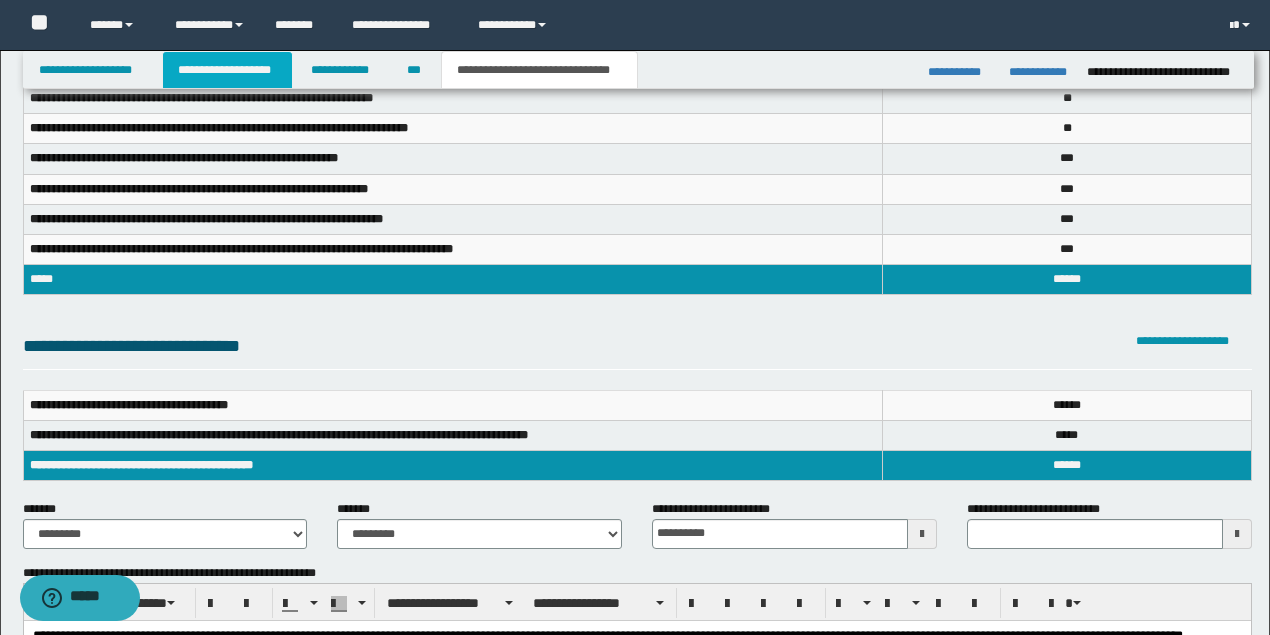click on "**********" at bounding box center (227, 70) 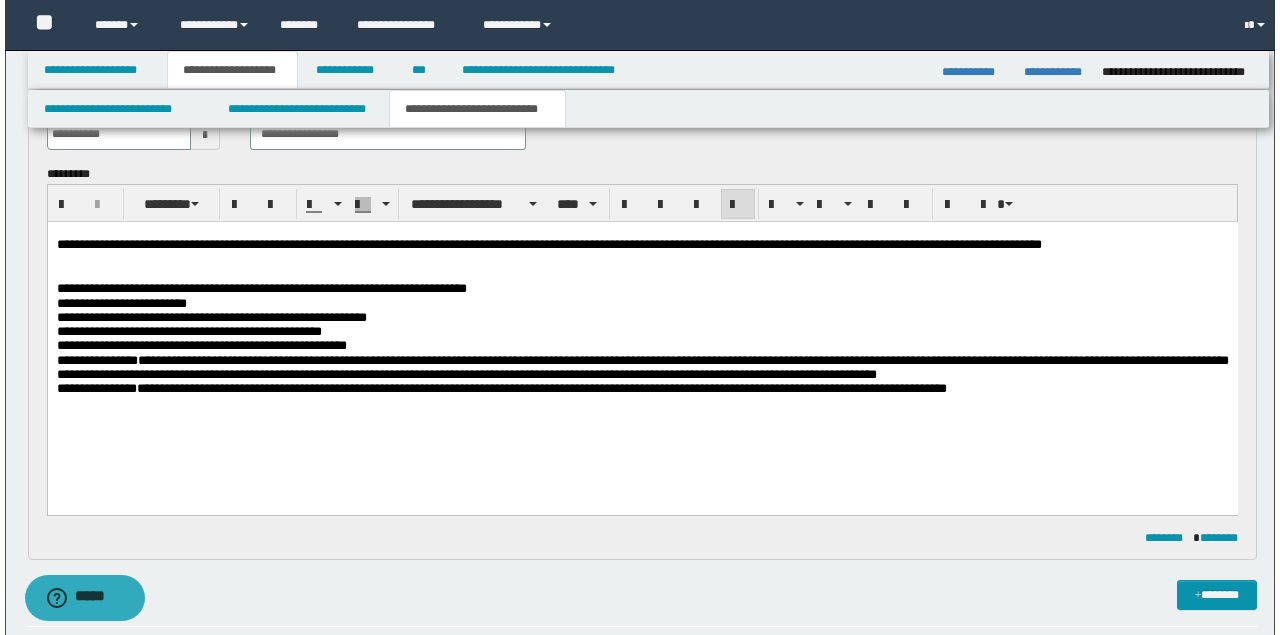 scroll, scrollTop: 164, scrollLeft: 0, axis: vertical 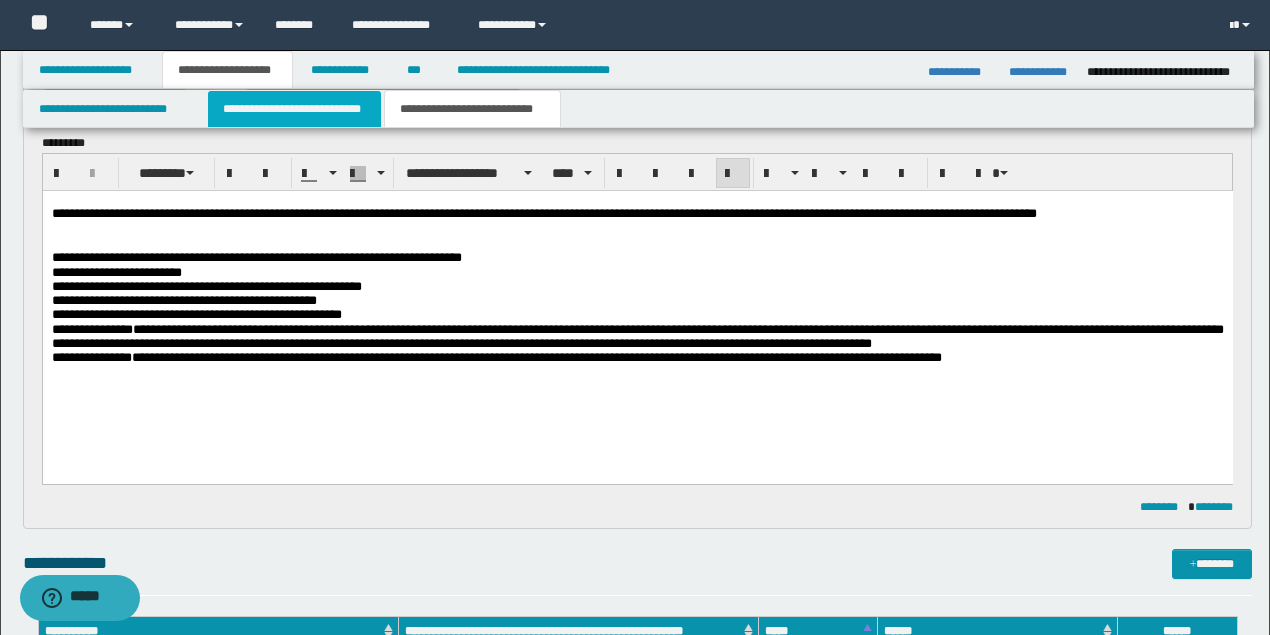 click on "**********" at bounding box center [294, 109] 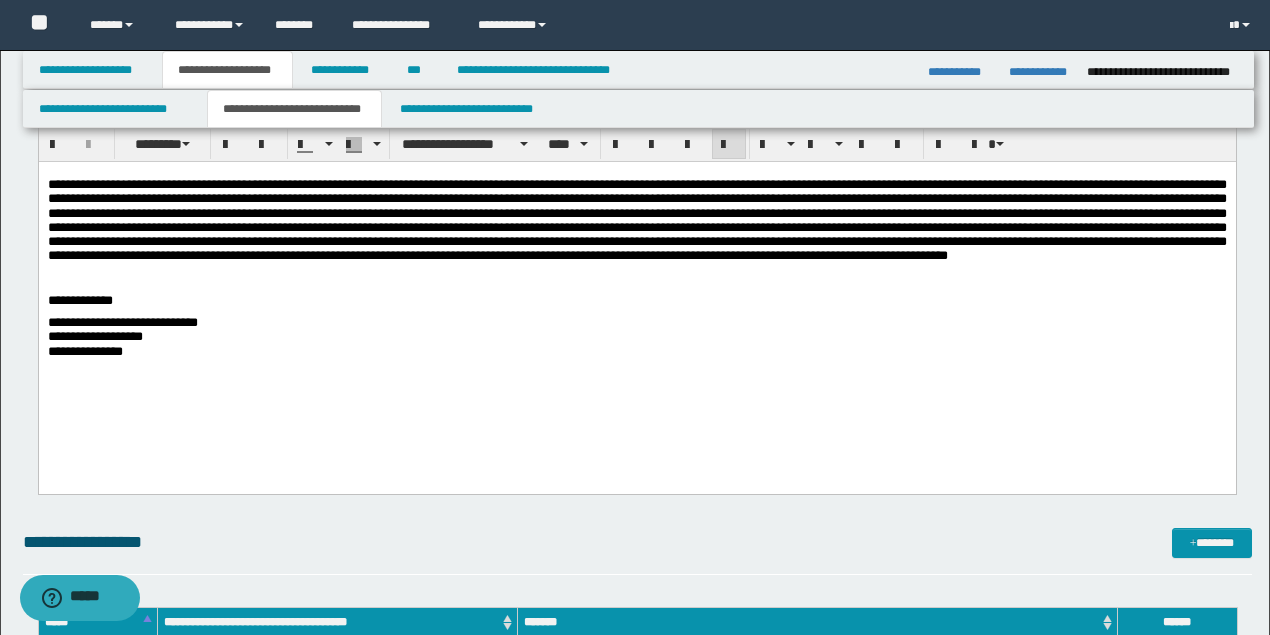 scroll, scrollTop: 297, scrollLeft: 0, axis: vertical 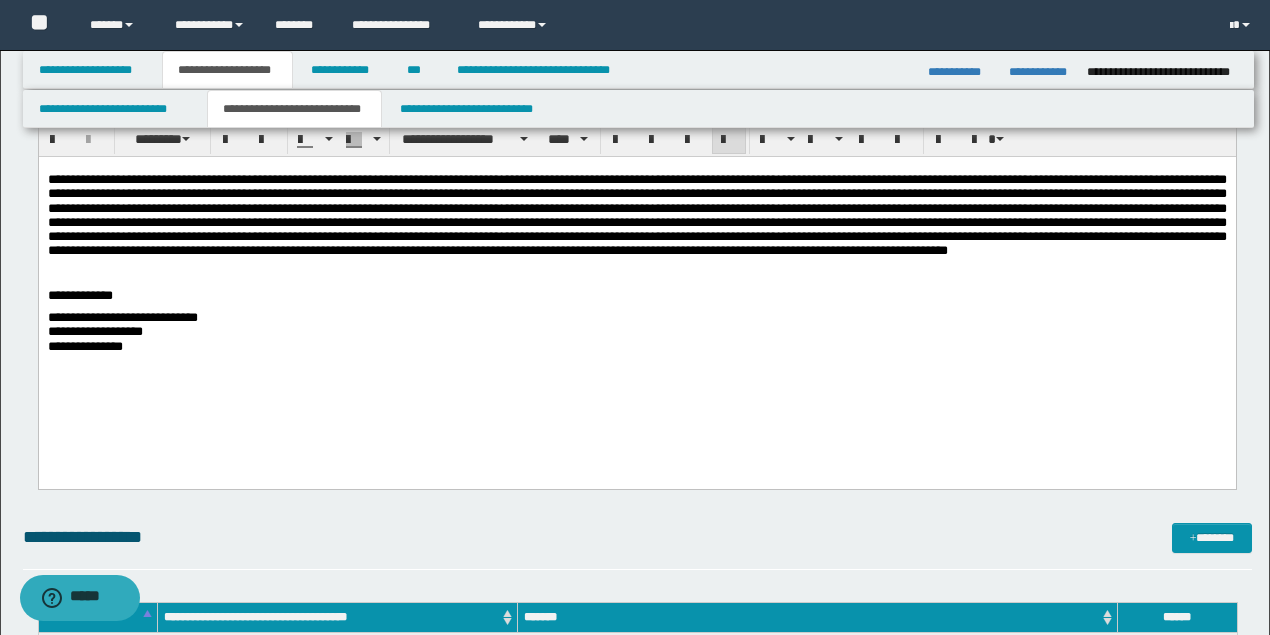 click on "**********" at bounding box center [122, 317] 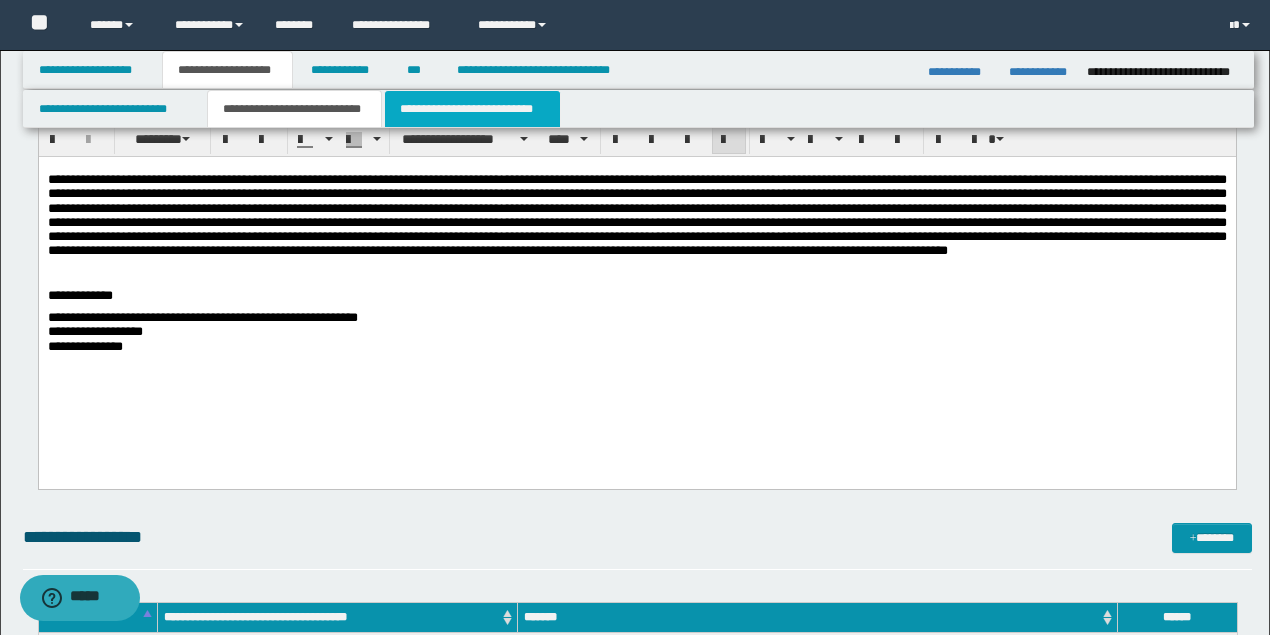 click on "**********" at bounding box center [472, 109] 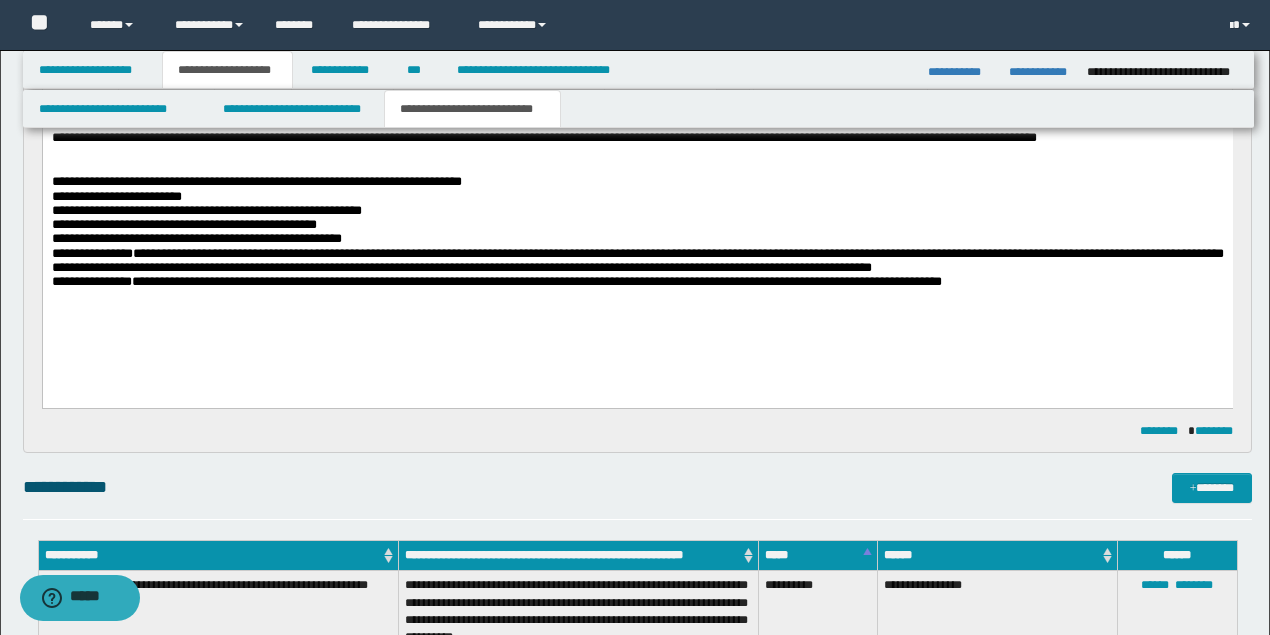scroll, scrollTop: 164, scrollLeft: 0, axis: vertical 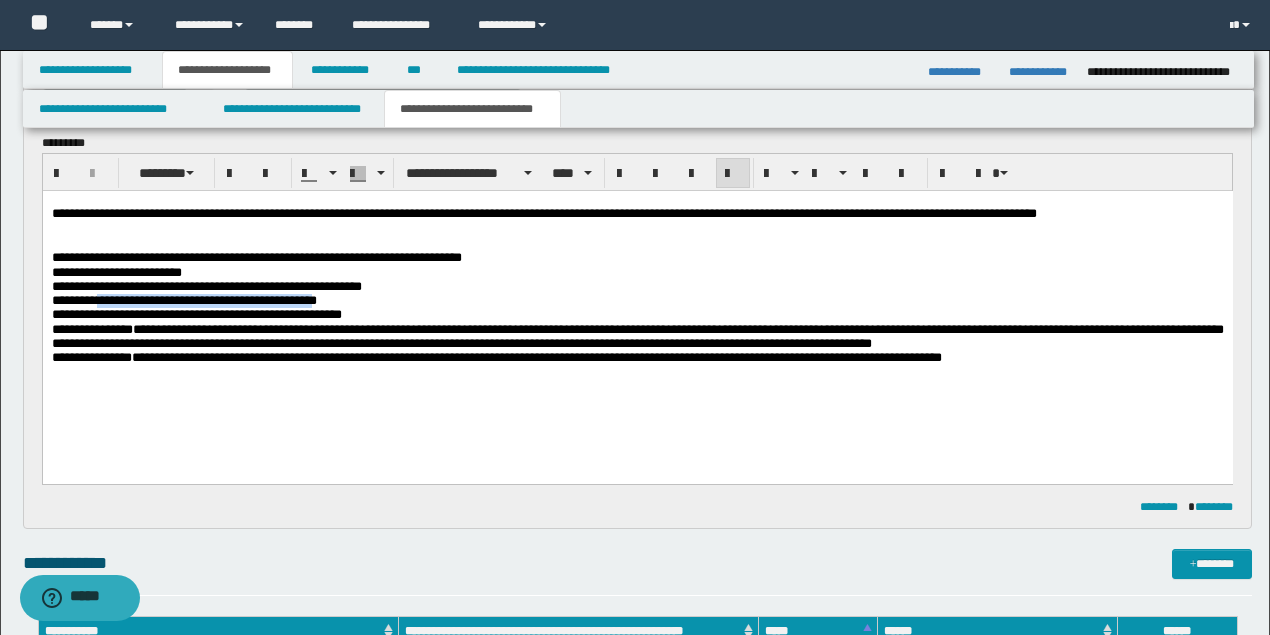 drag, startPoint x: 126, startPoint y: 303, endPoint x: 360, endPoint y: 303, distance: 234 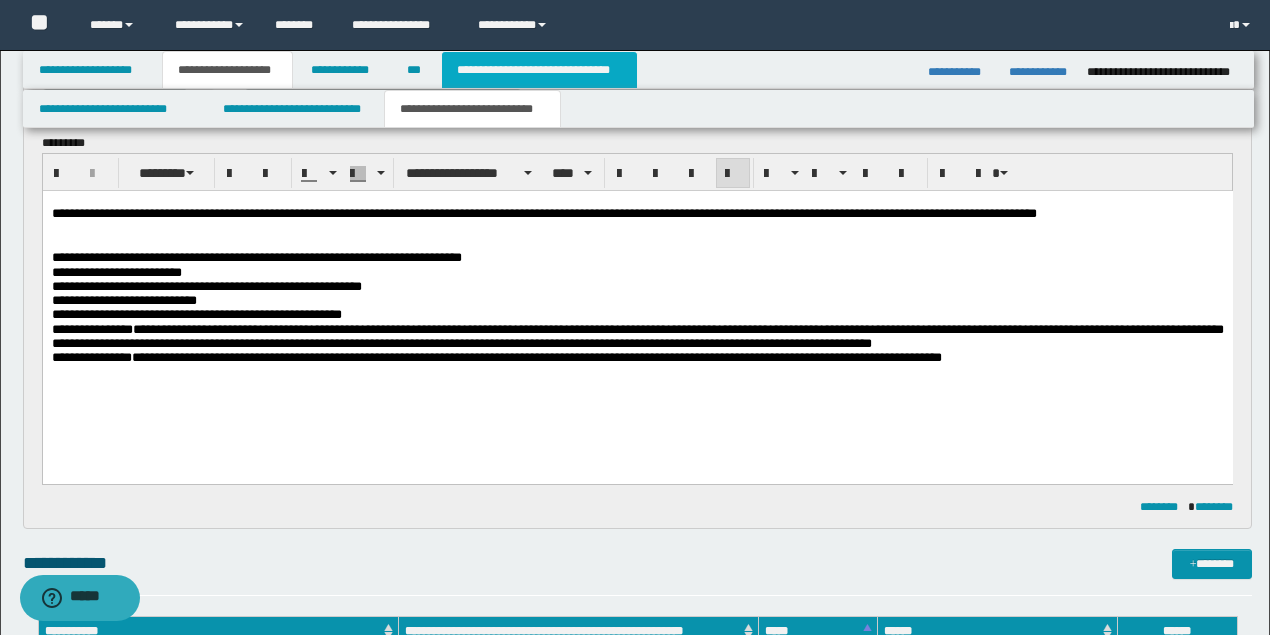 click on "**********" at bounding box center [539, 70] 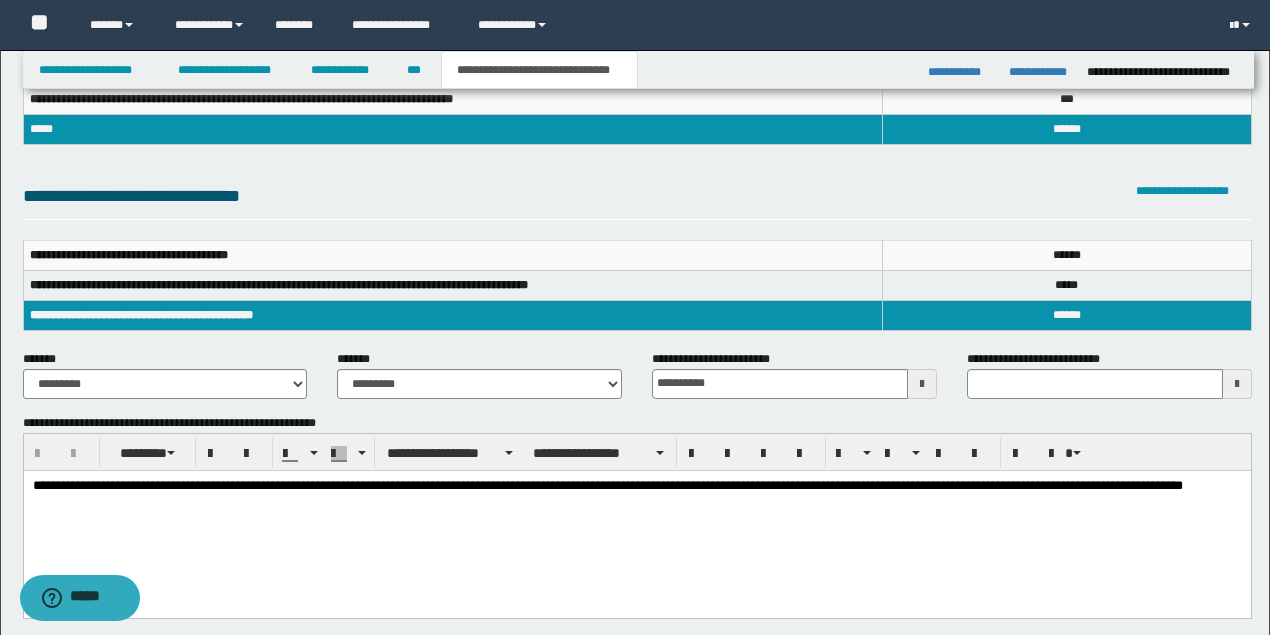 scroll, scrollTop: 333, scrollLeft: 0, axis: vertical 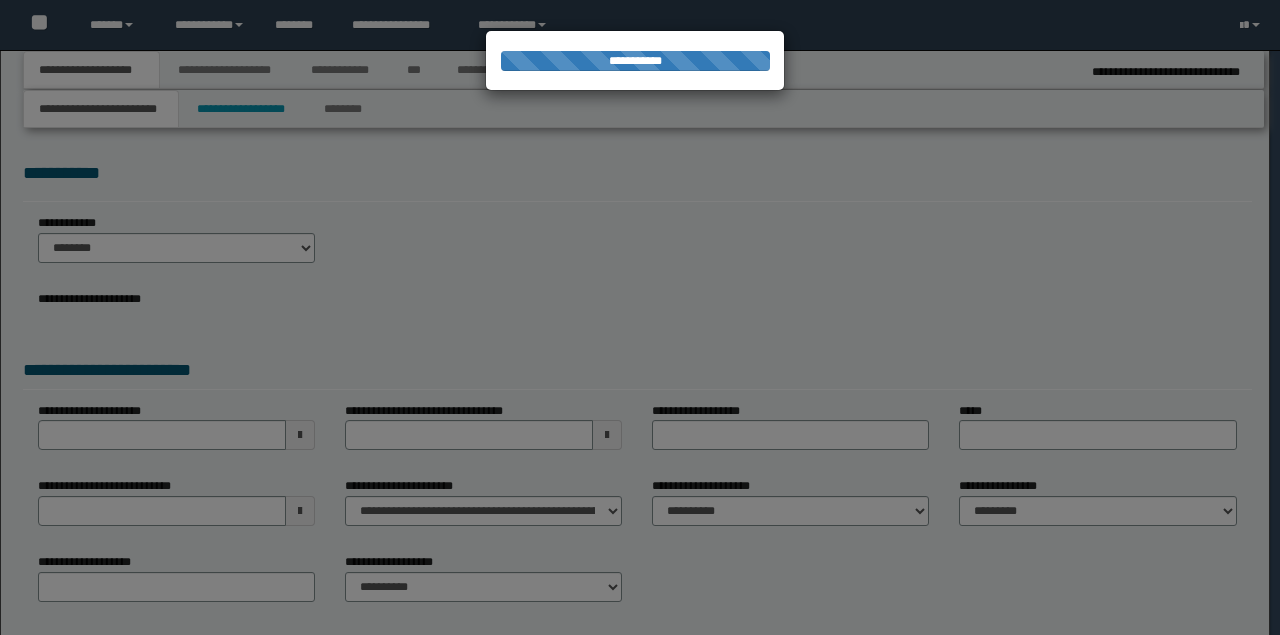 select on "*" 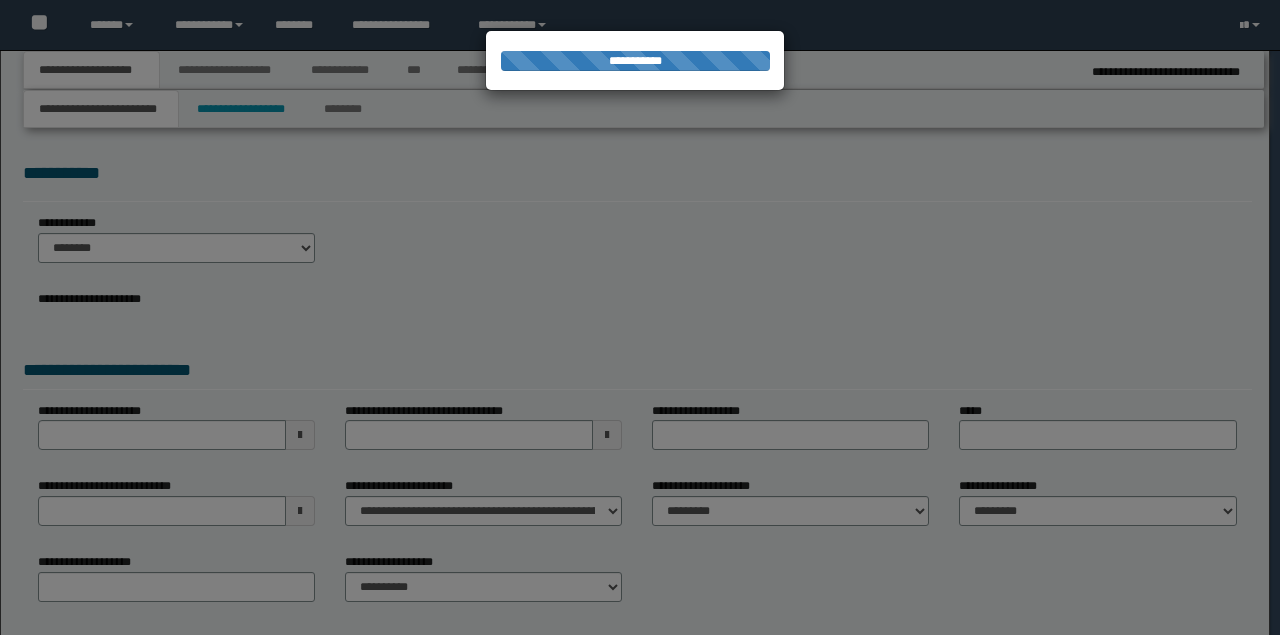 scroll, scrollTop: 0, scrollLeft: 0, axis: both 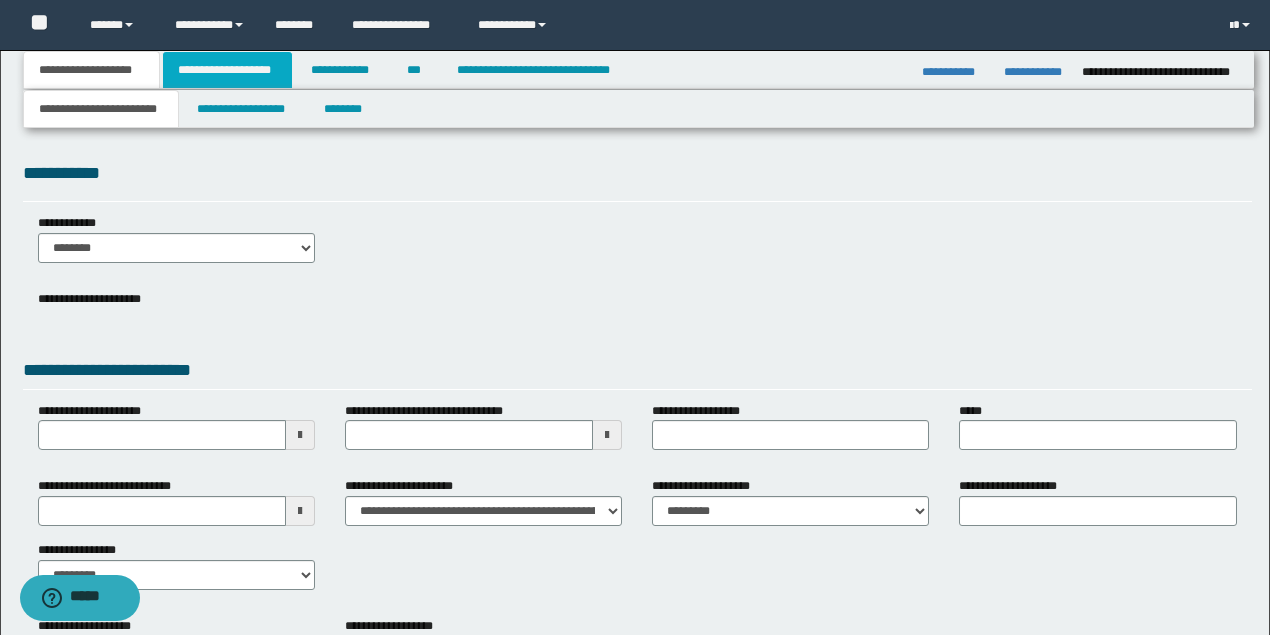 click on "**********" at bounding box center [227, 70] 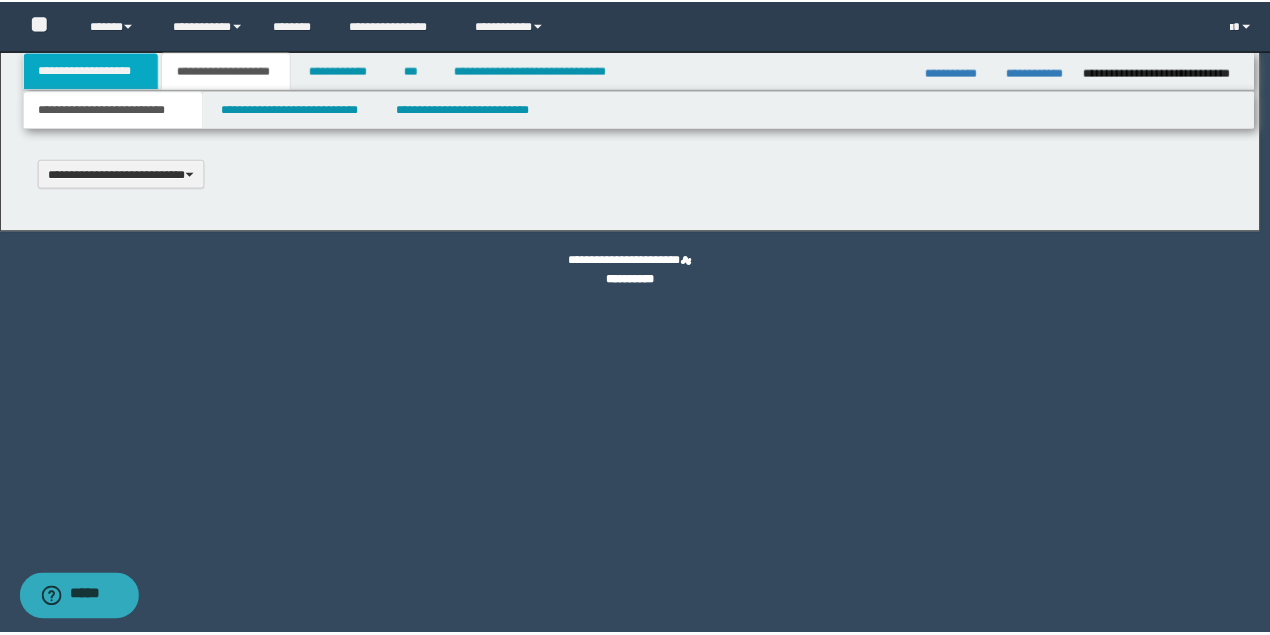 scroll, scrollTop: 0, scrollLeft: 0, axis: both 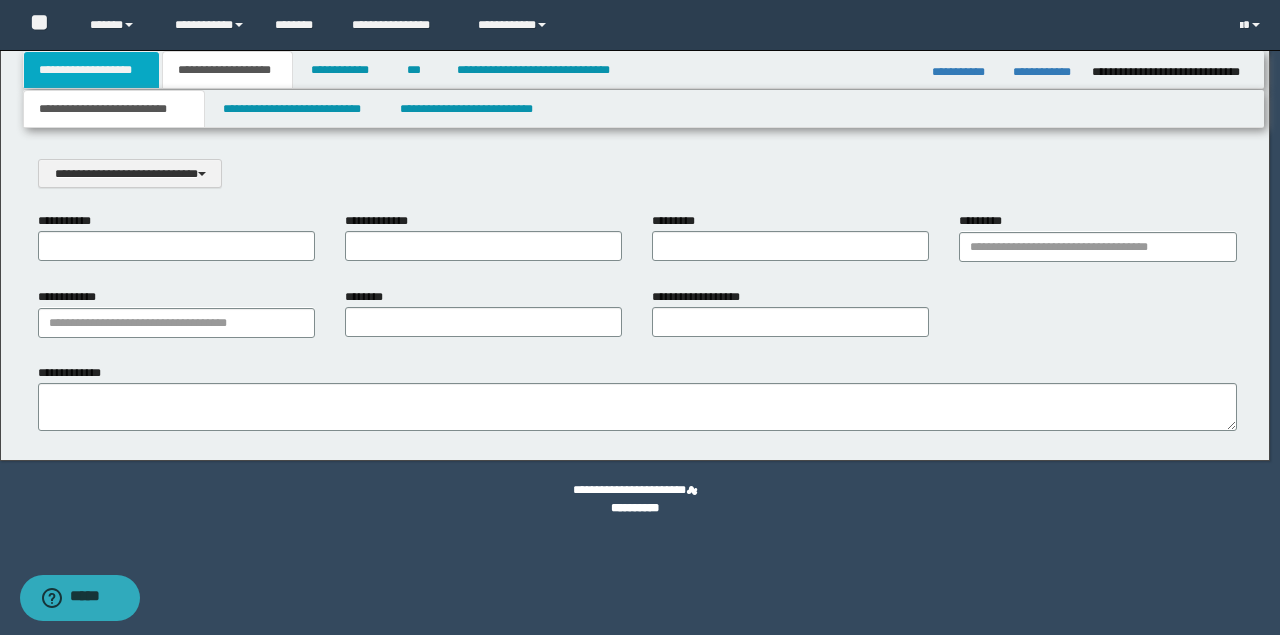 click on "**********" at bounding box center [92, 70] 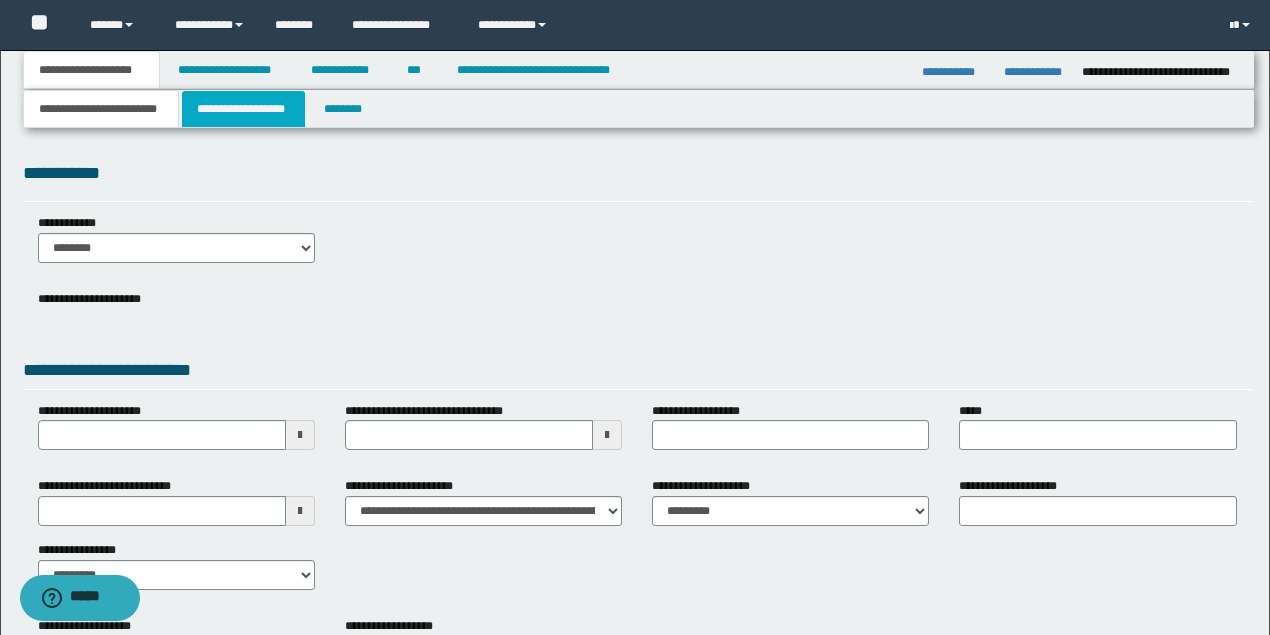 click on "**********" at bounding box center (243, 109) 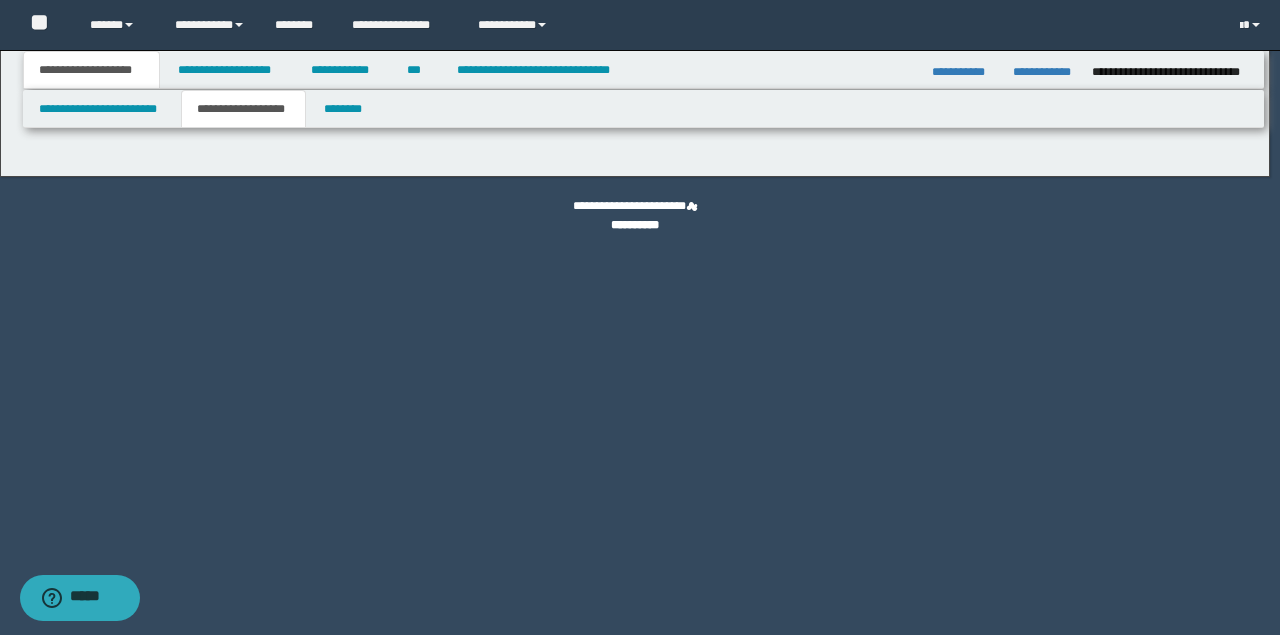 type on "********" 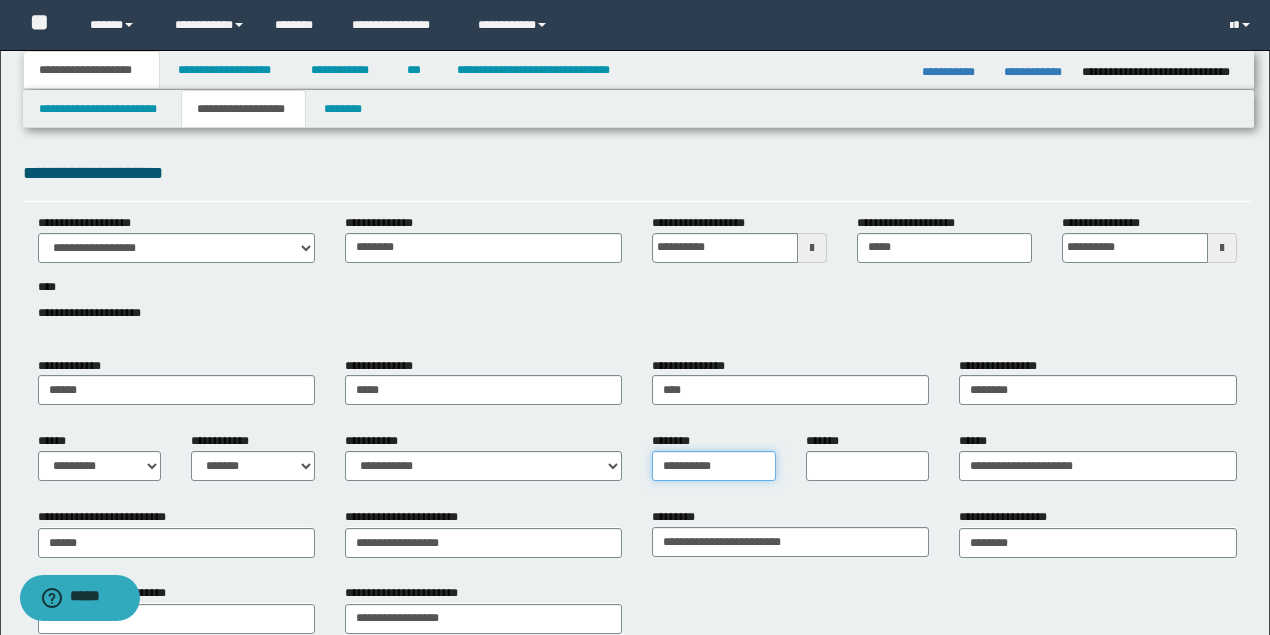 click on "**********" at bounding box center [714, 466] 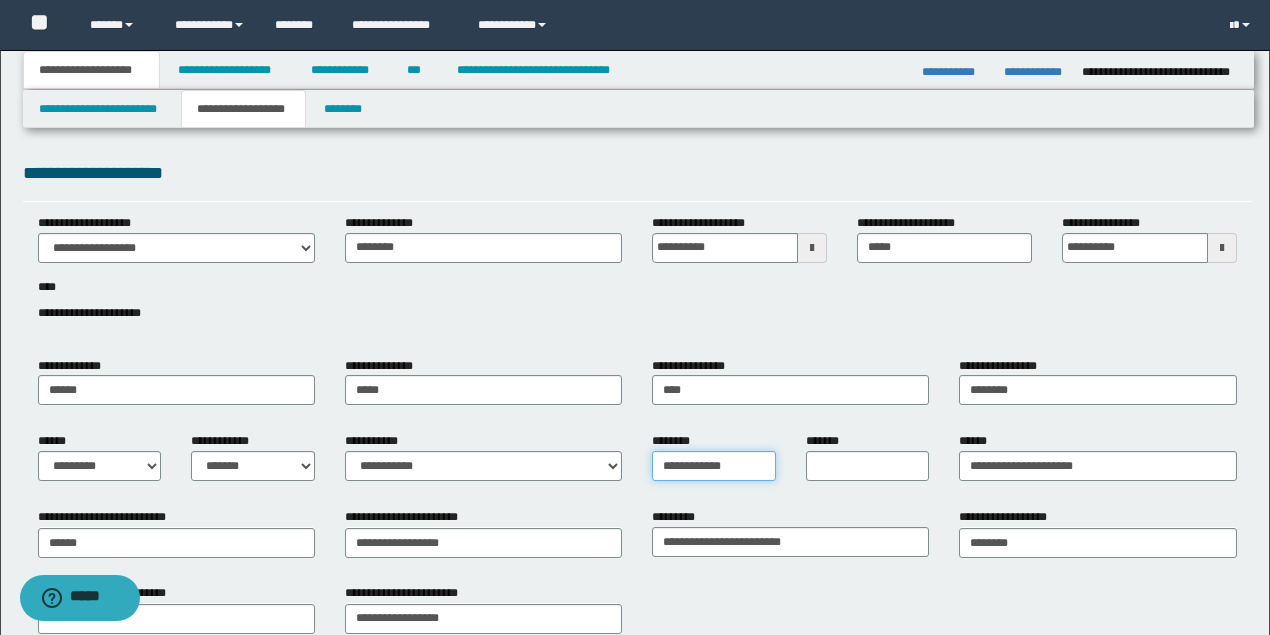 click on "**********" at bounding box center (714, 466) 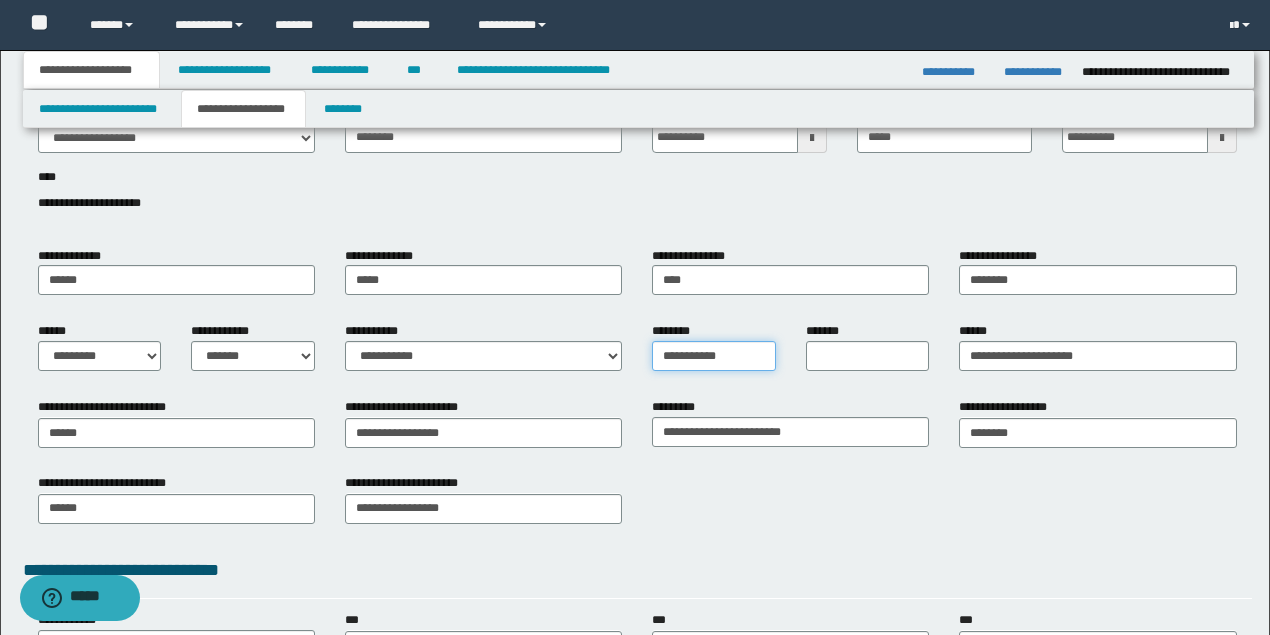 scroll, scrollTop: 133, scrollLeft: 0, axis: vertical 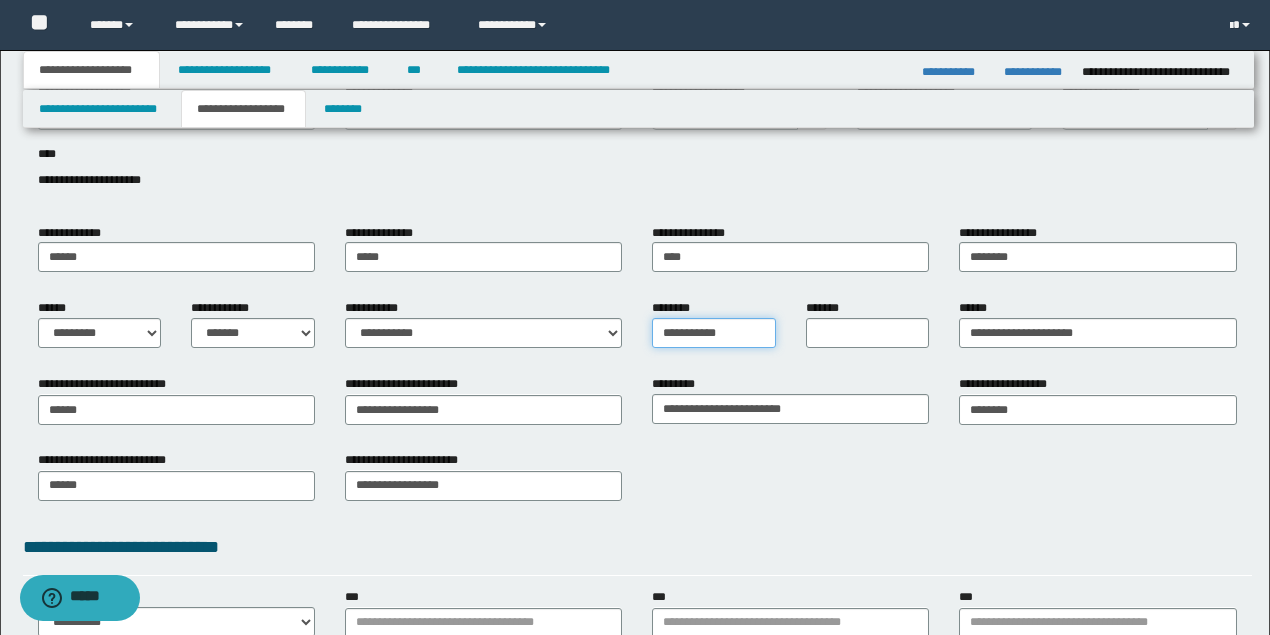 type on "**********" 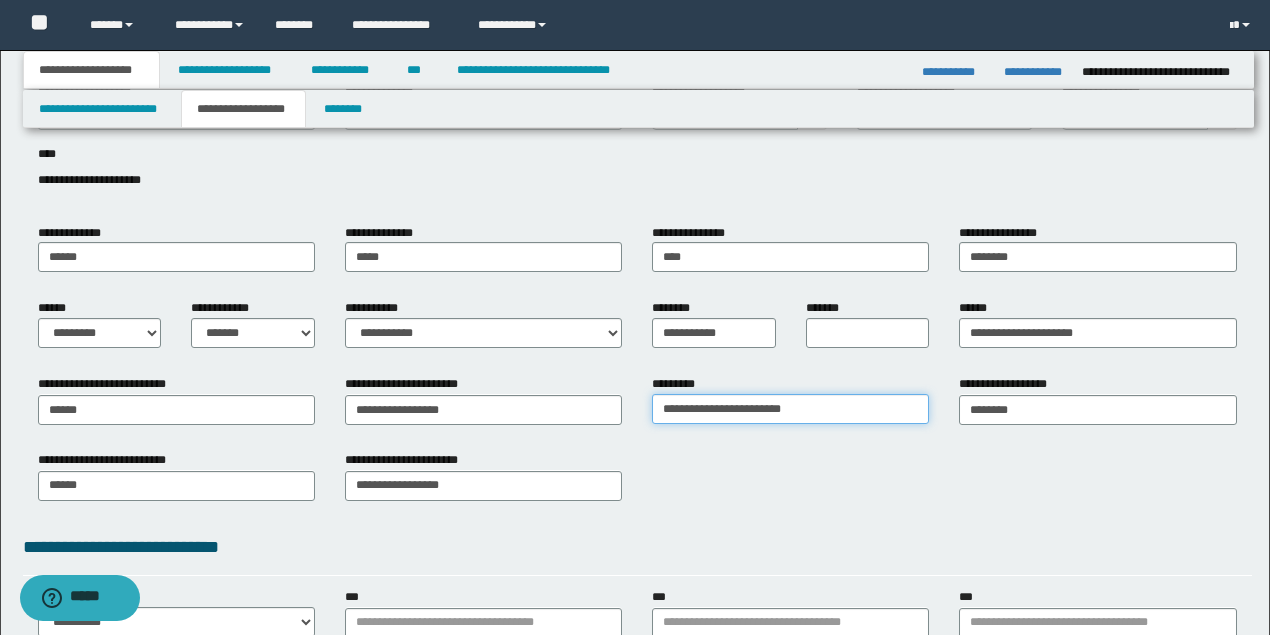 click on "**********" at bounding box center [790, 409] 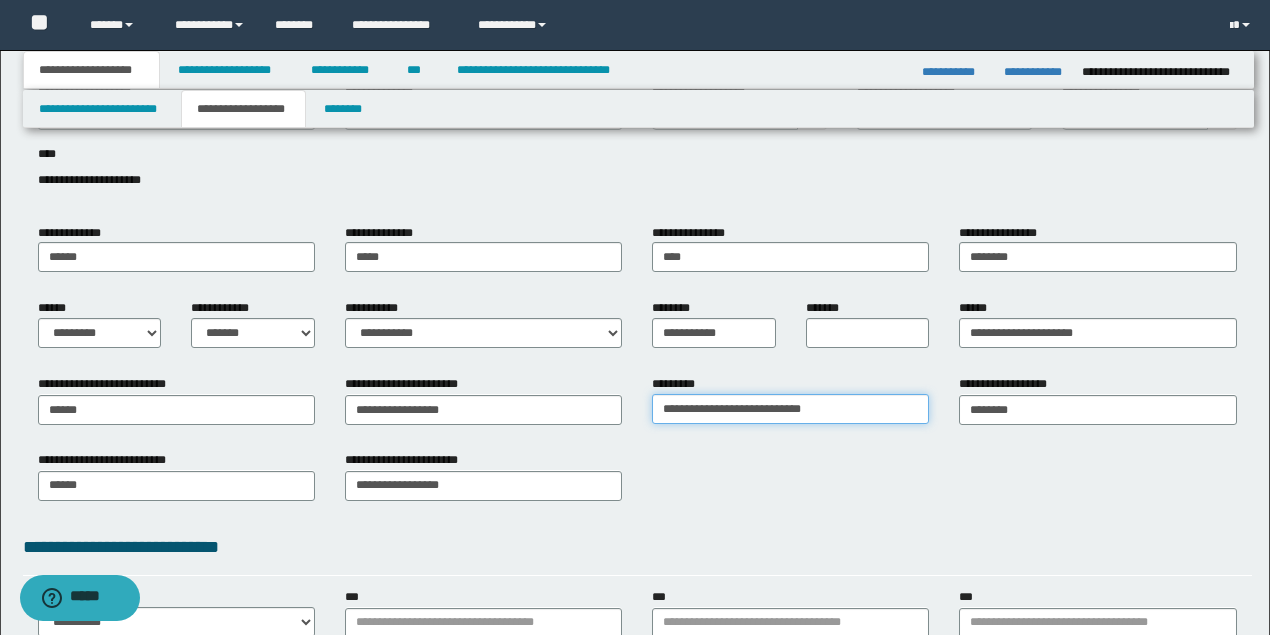 click on "**********" at bounding box center [790, 409] 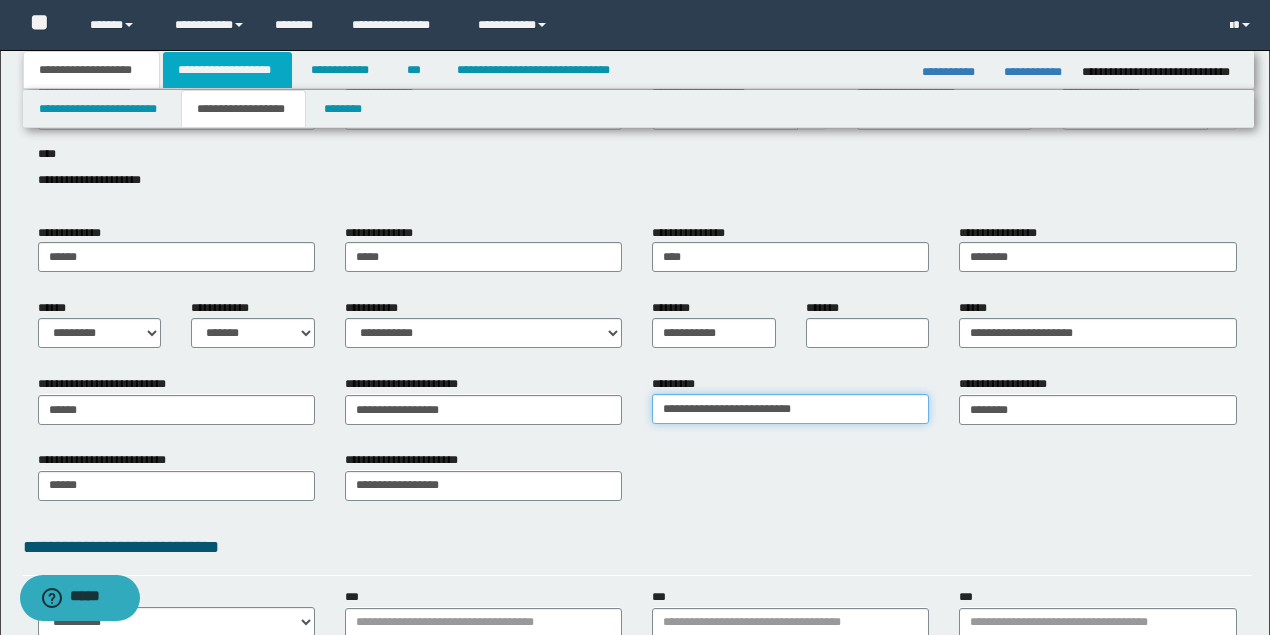 type on "**********" 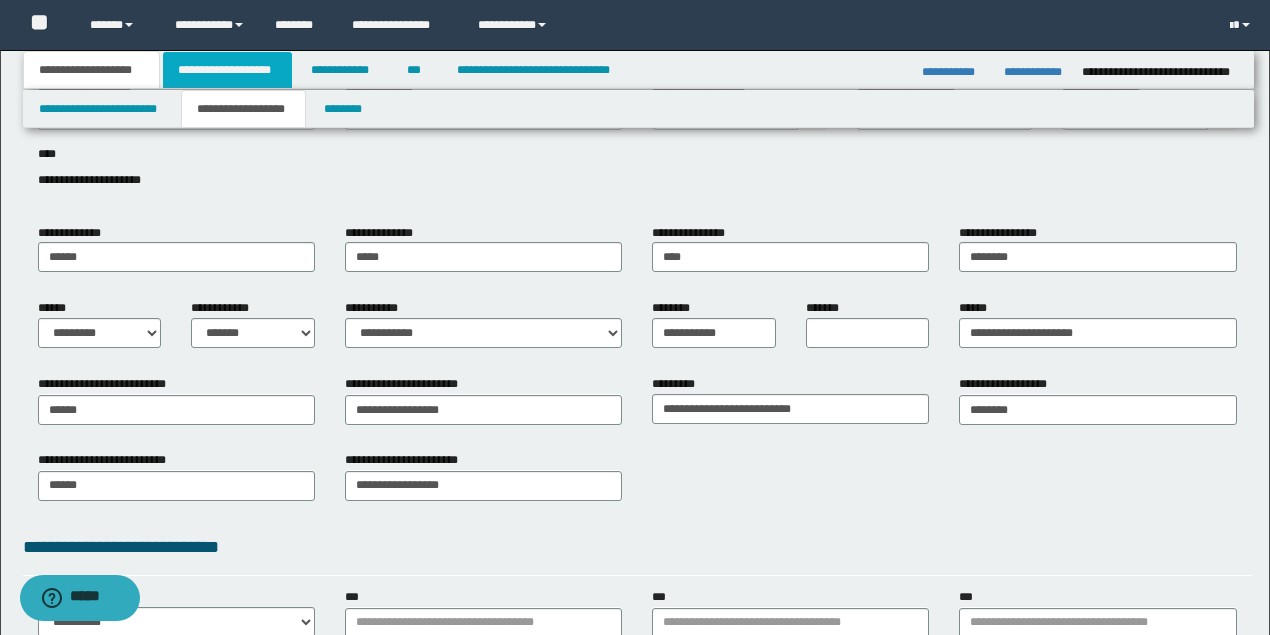click on "**********" at bounding box center (227, 70) 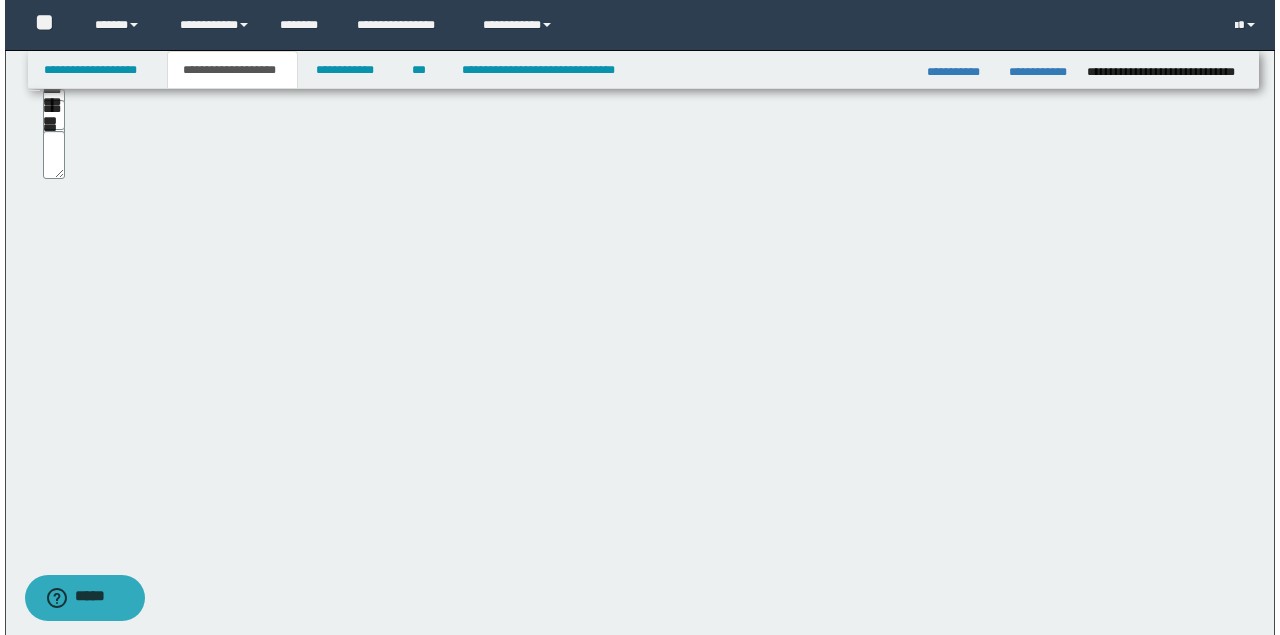 scroll, scrollTop: 0, scrollLeft: 0, axis: both 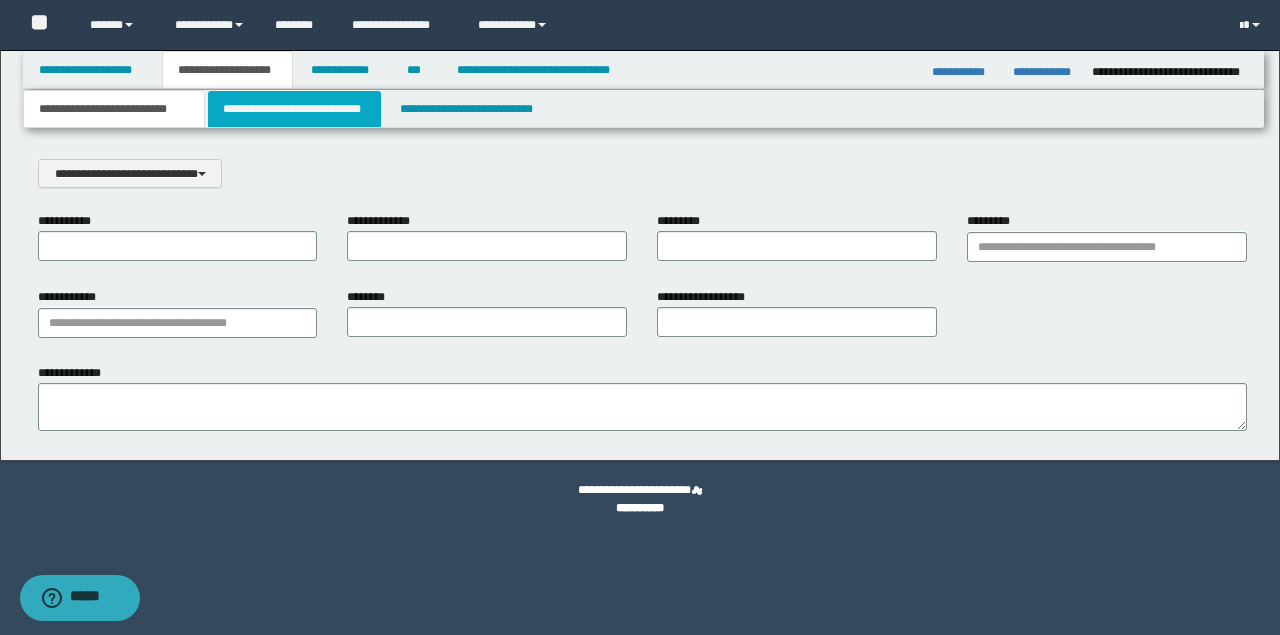click on "**********" at bounding box center (294, 109) 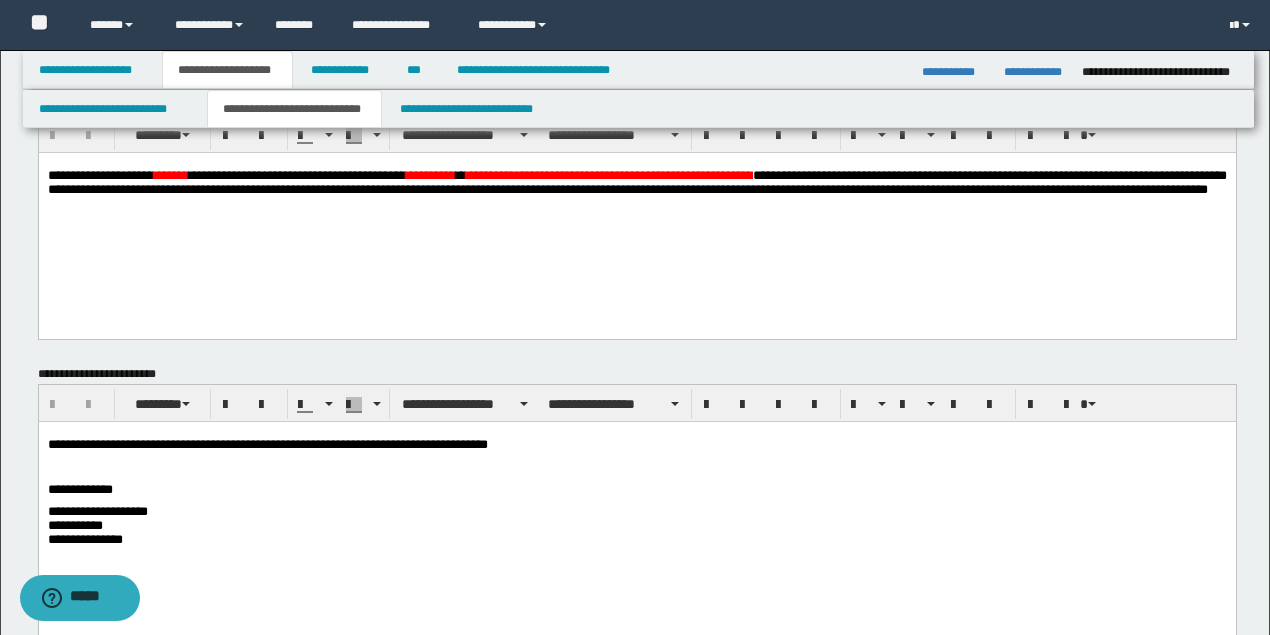 scroll, scrollTop: 0, scrollLeft: 0, axis: both 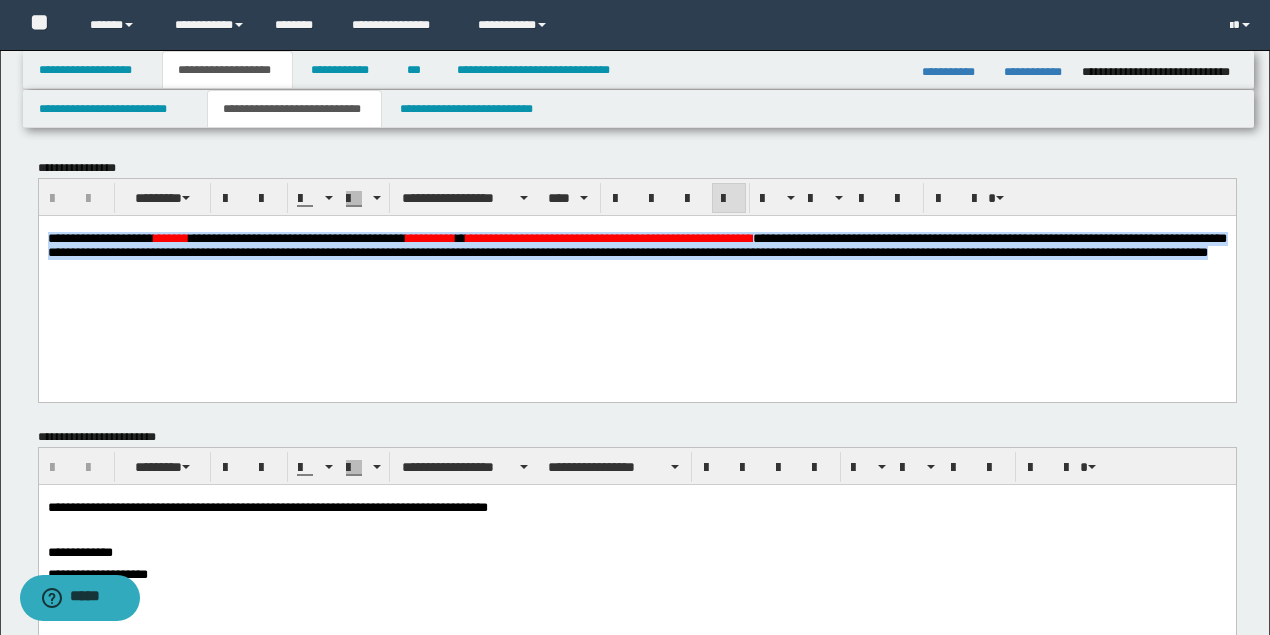 drag, startPoint x: 322, startPoint y: 274, endPoint x: 7, endPoint y: 234, distance: 317.52954 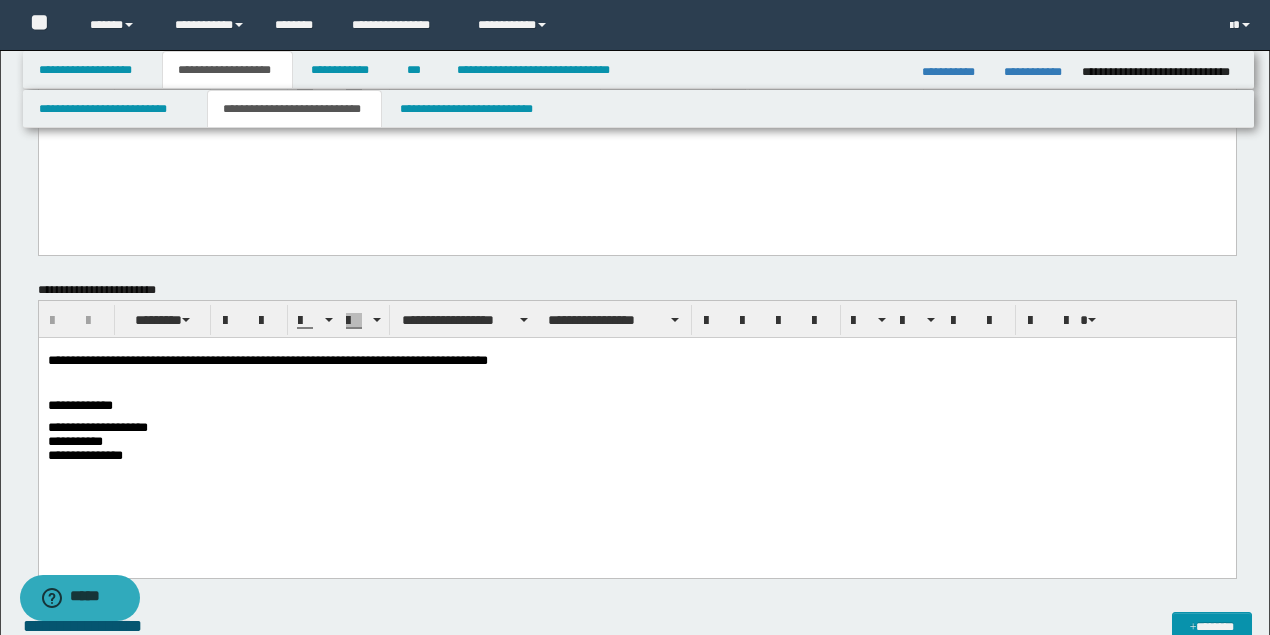 scroll, scrollTop: 133, scrollLeft: 0, axis: vertical 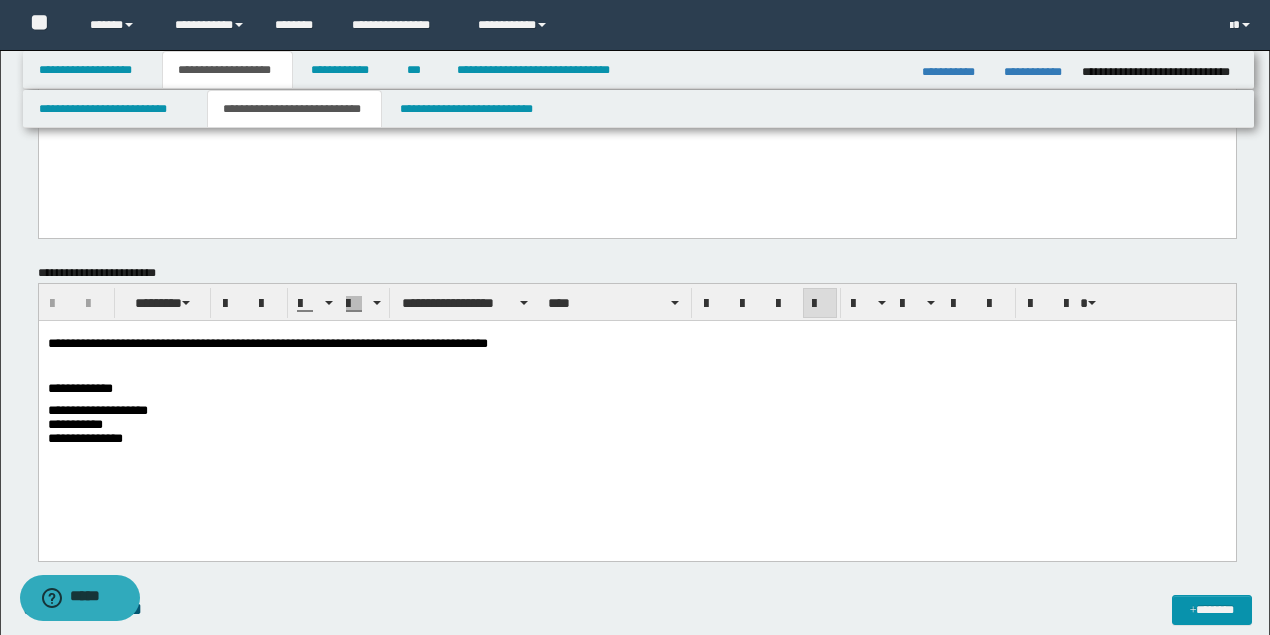 click on "**********" at bounding box center [267, 343] 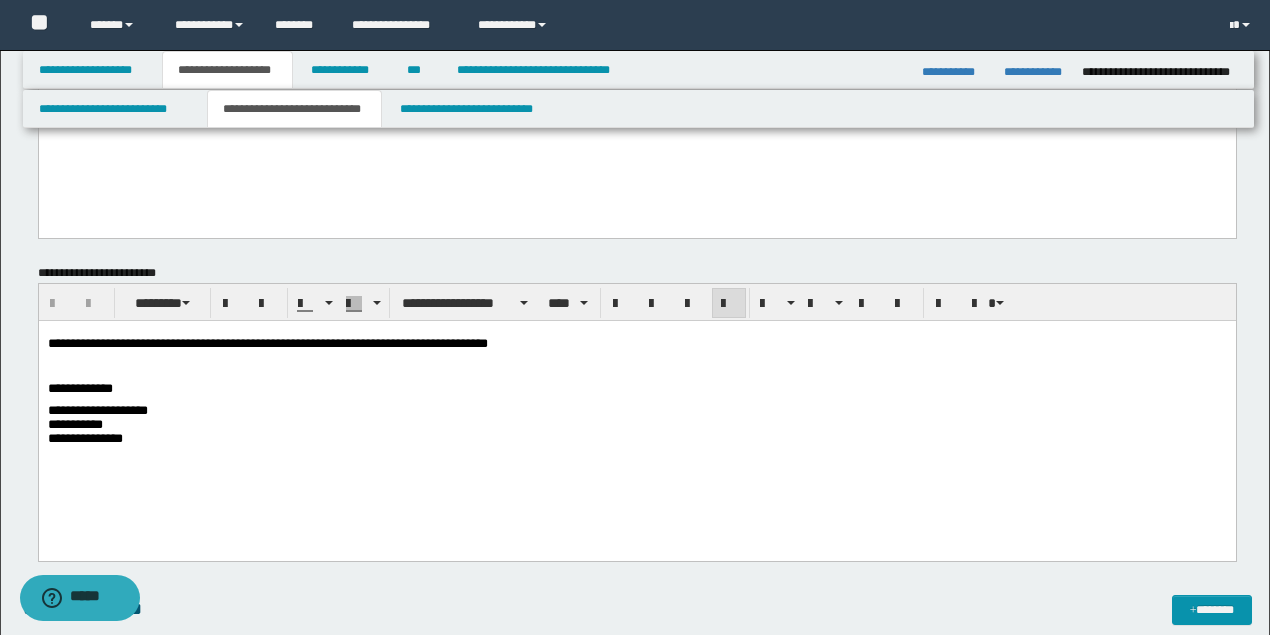 type 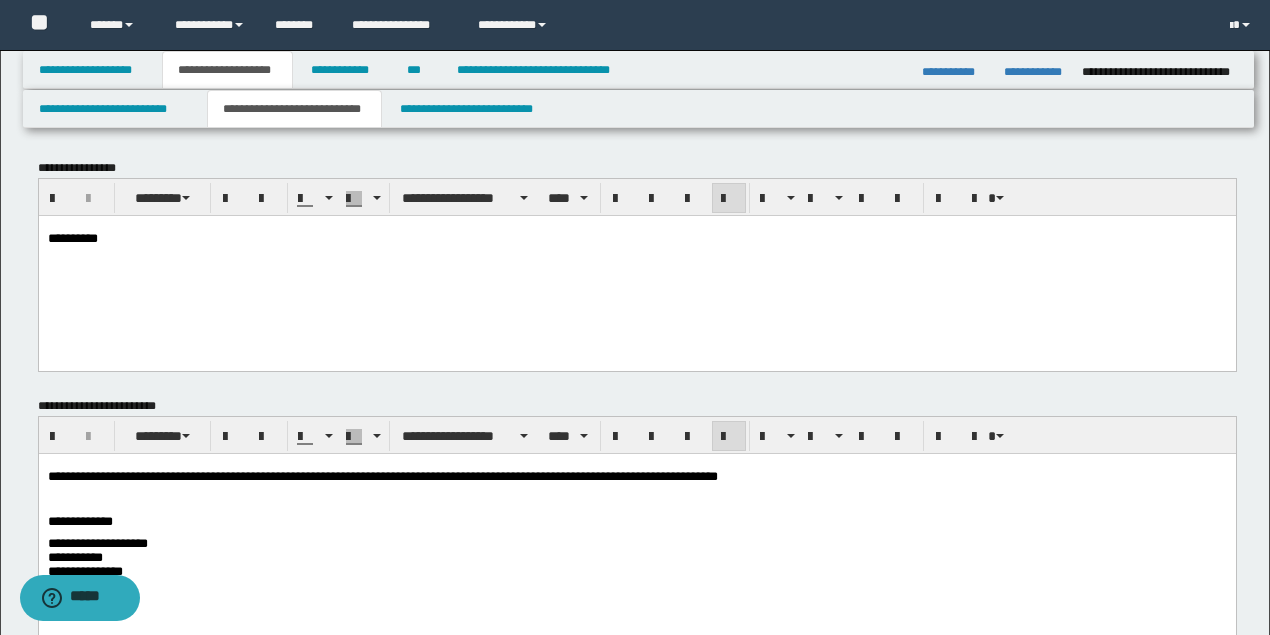 scroll, scrollTop: 66, scrollLeft: 0, axis: vertical 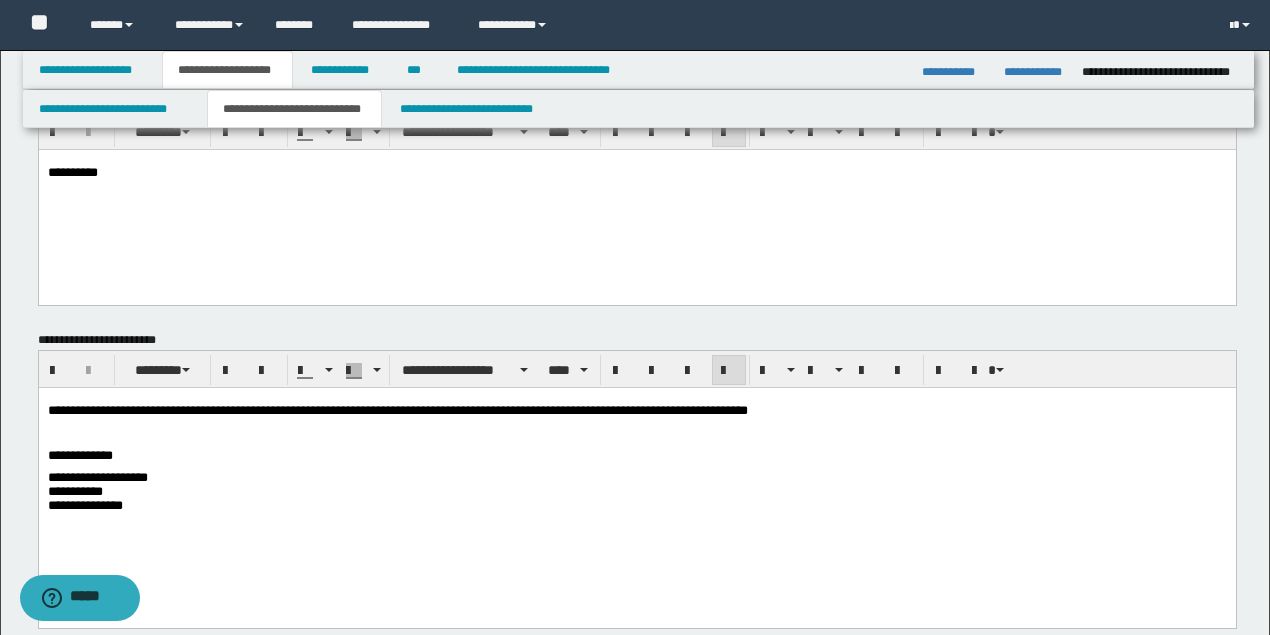 click on "**********" at bounding box center [636, 411] 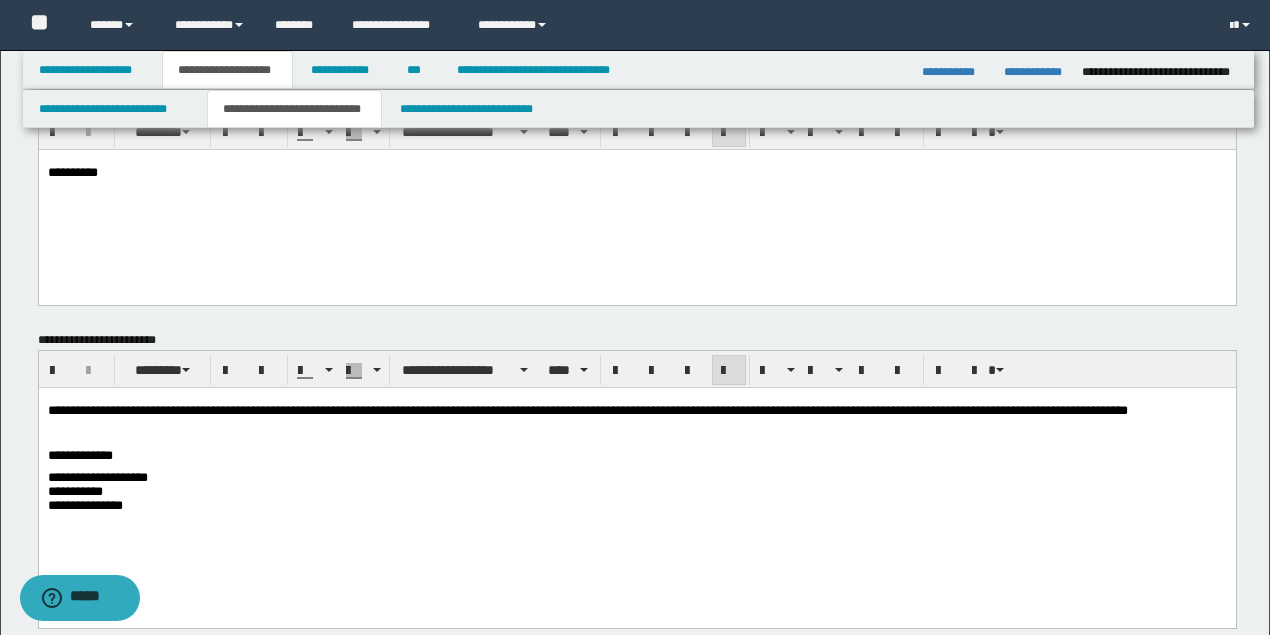 click on "**********" at bounding box center [636, 411] 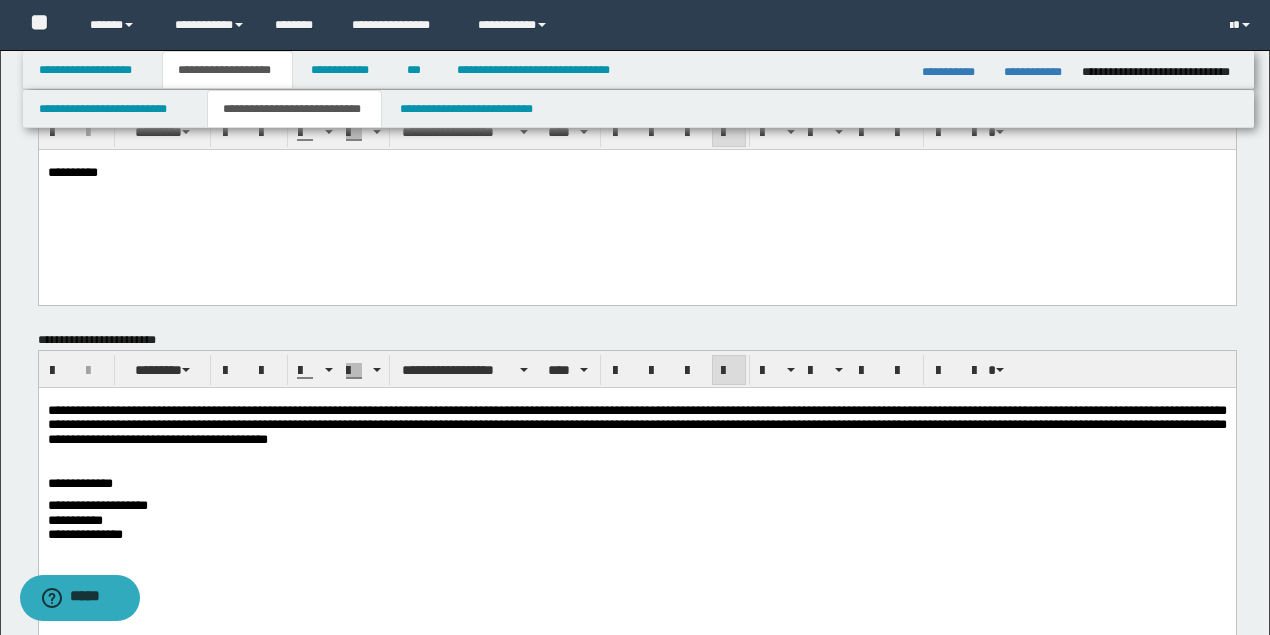 click on "**********" at bounding box center (636, 425) 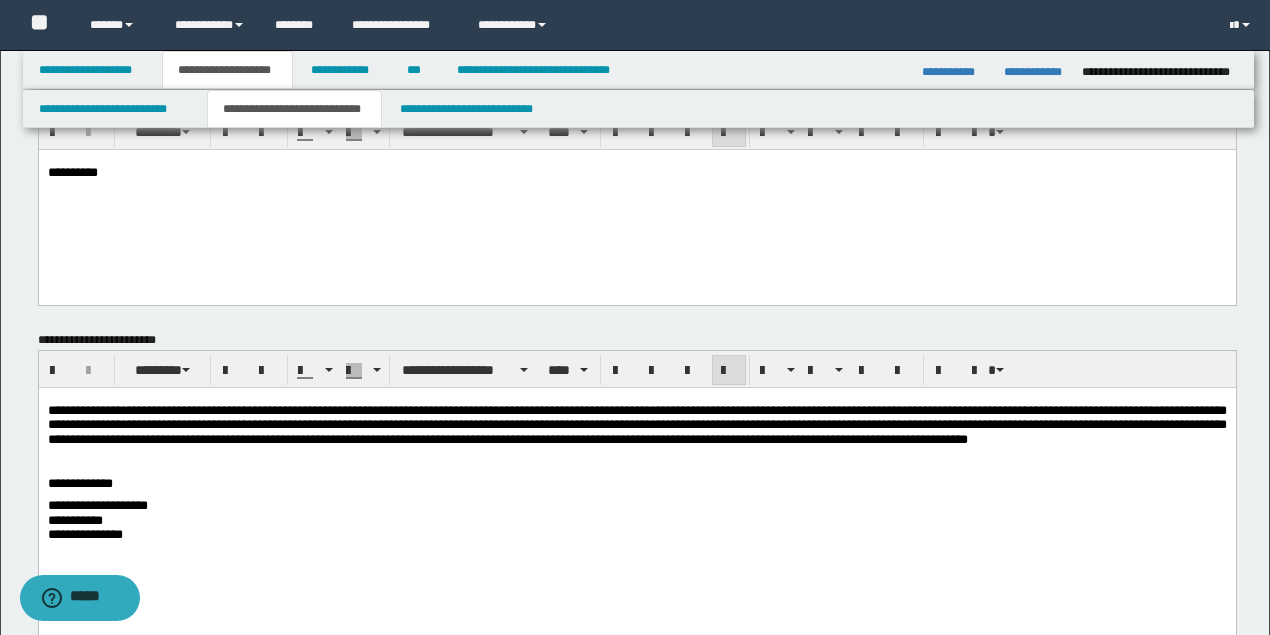 click on "**********" at bounding box center [636, 425] 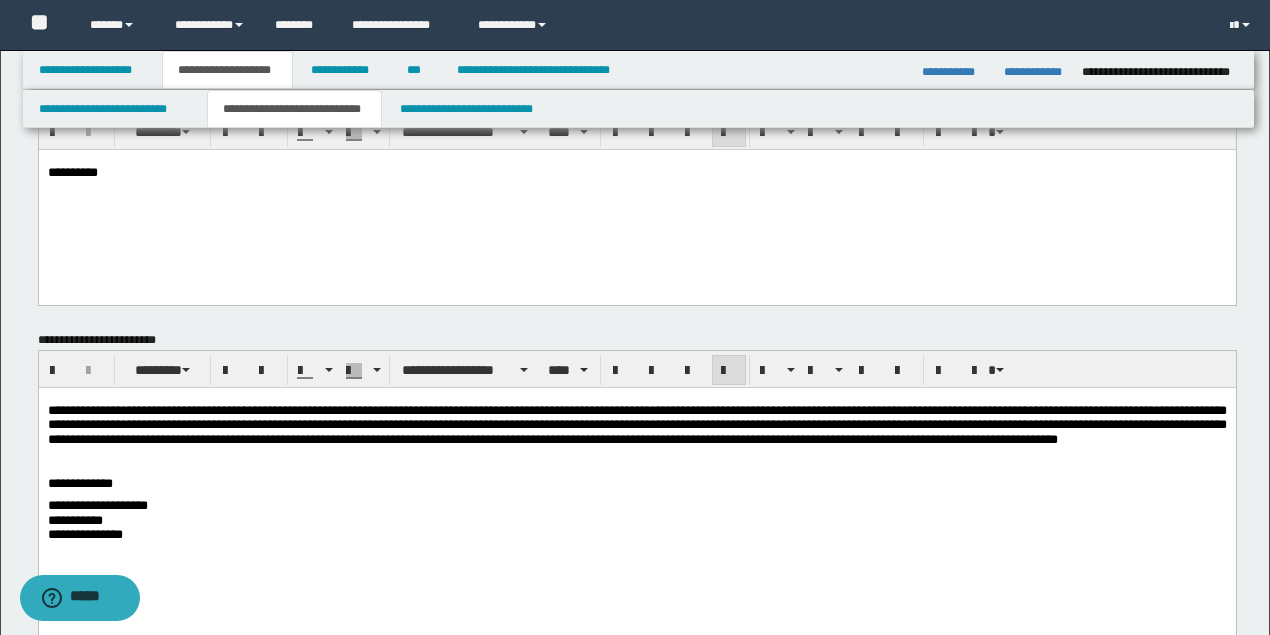 click on "**********" at bounding box center (636, 425) 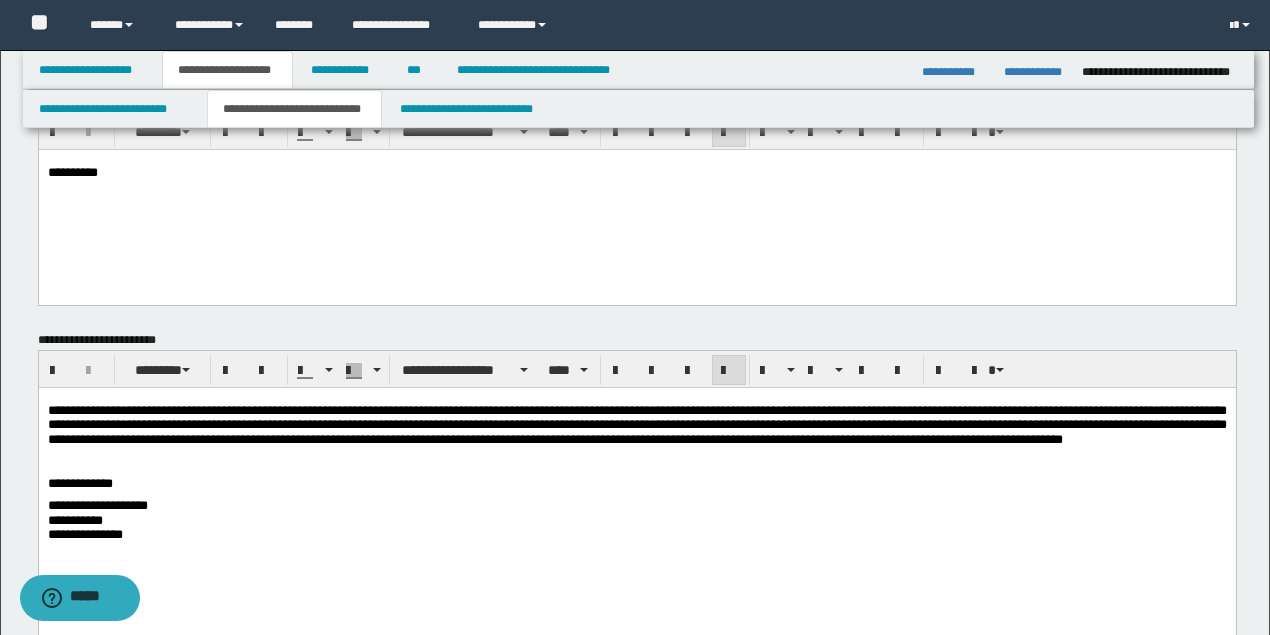 click on "**********" at bounding box center (636, 425) 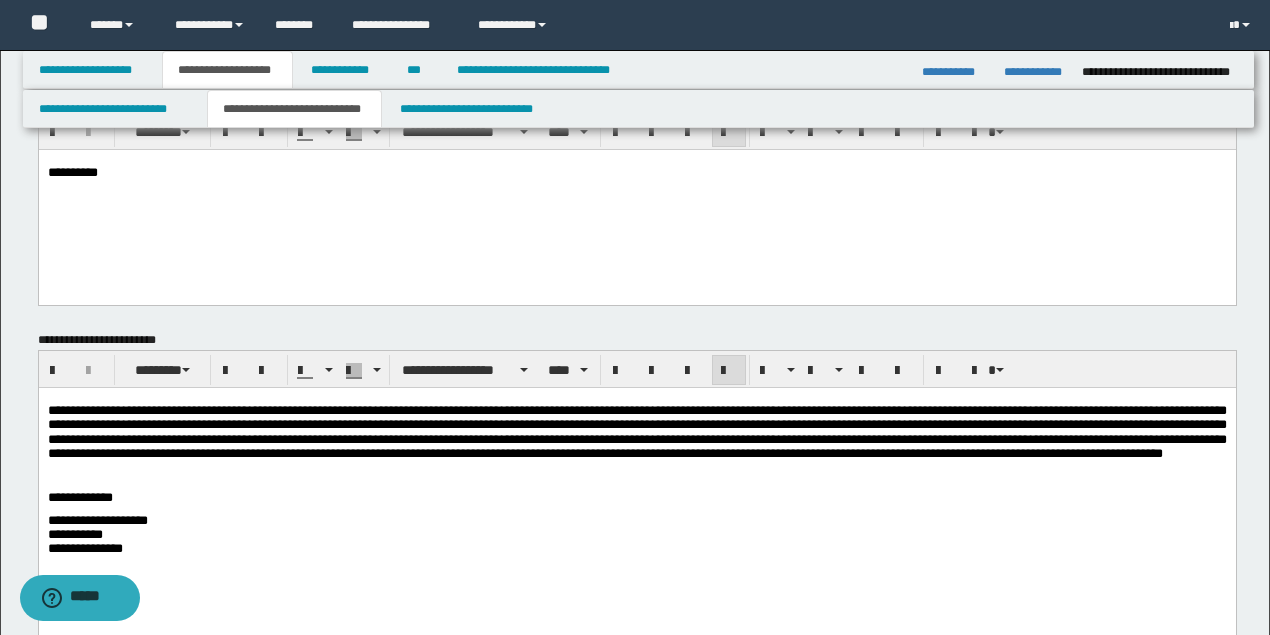 click on "**********" at bounding box center (636, 432) 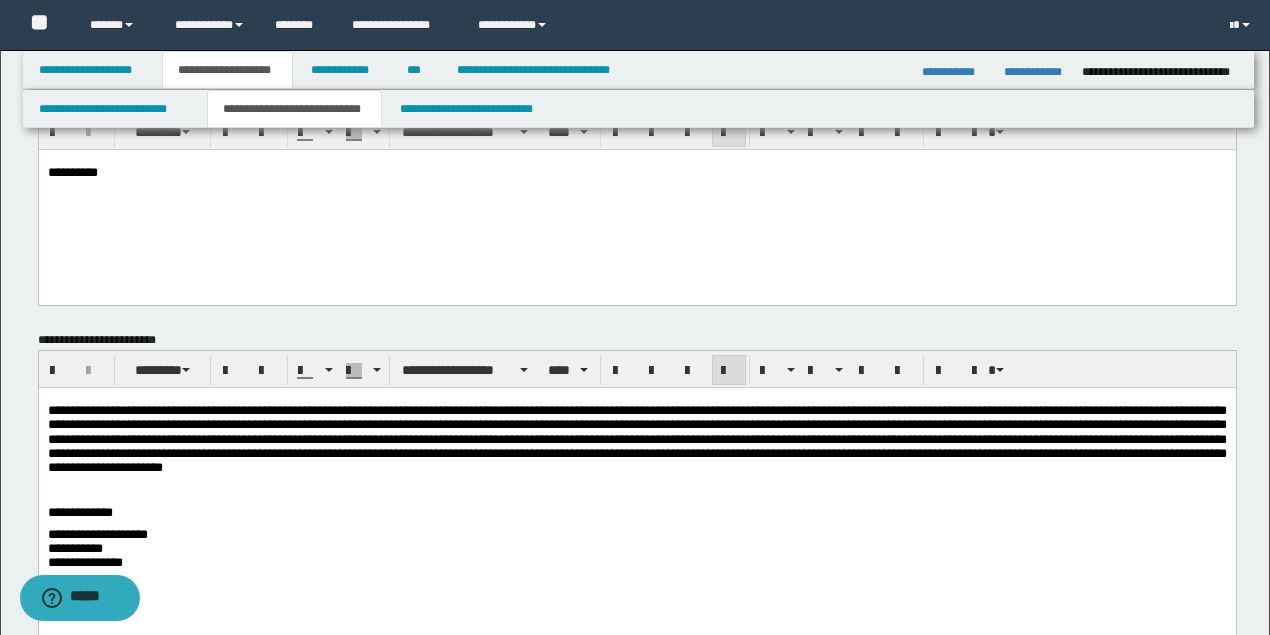 drag, startPoint x: 398, startPoint y: 462, endPoint x: 392, endPoint y: 478, distance: 17.088007 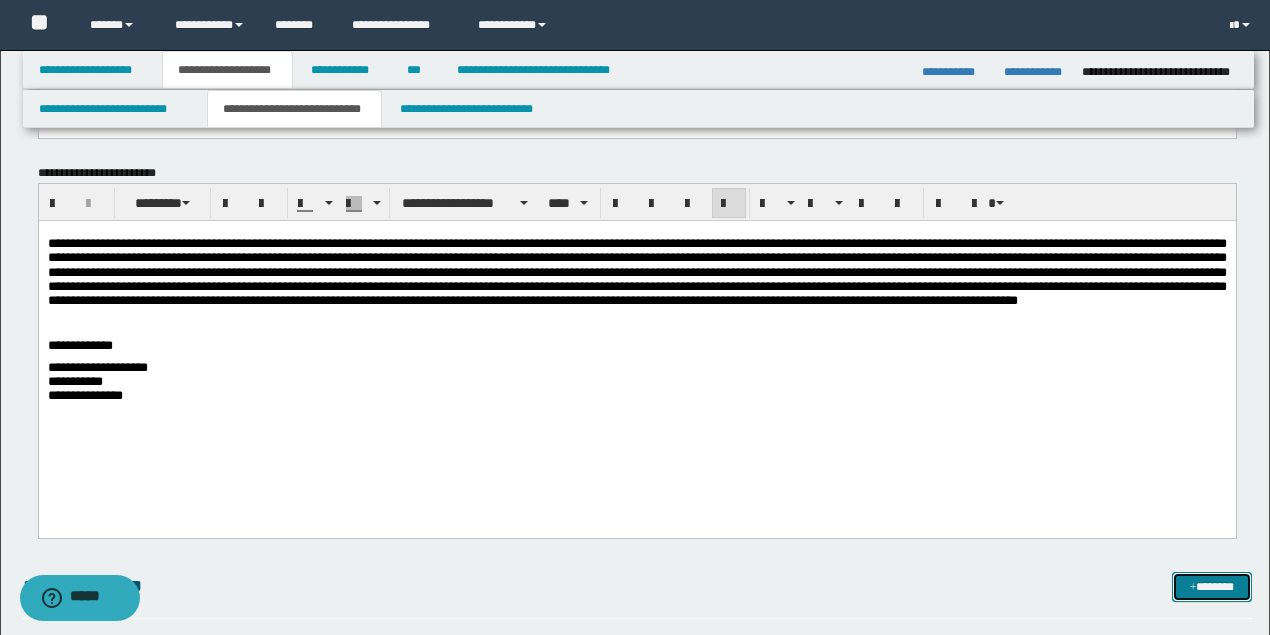 scroll, scrollTop: 168, scrollLeft: 0, axis: vertical 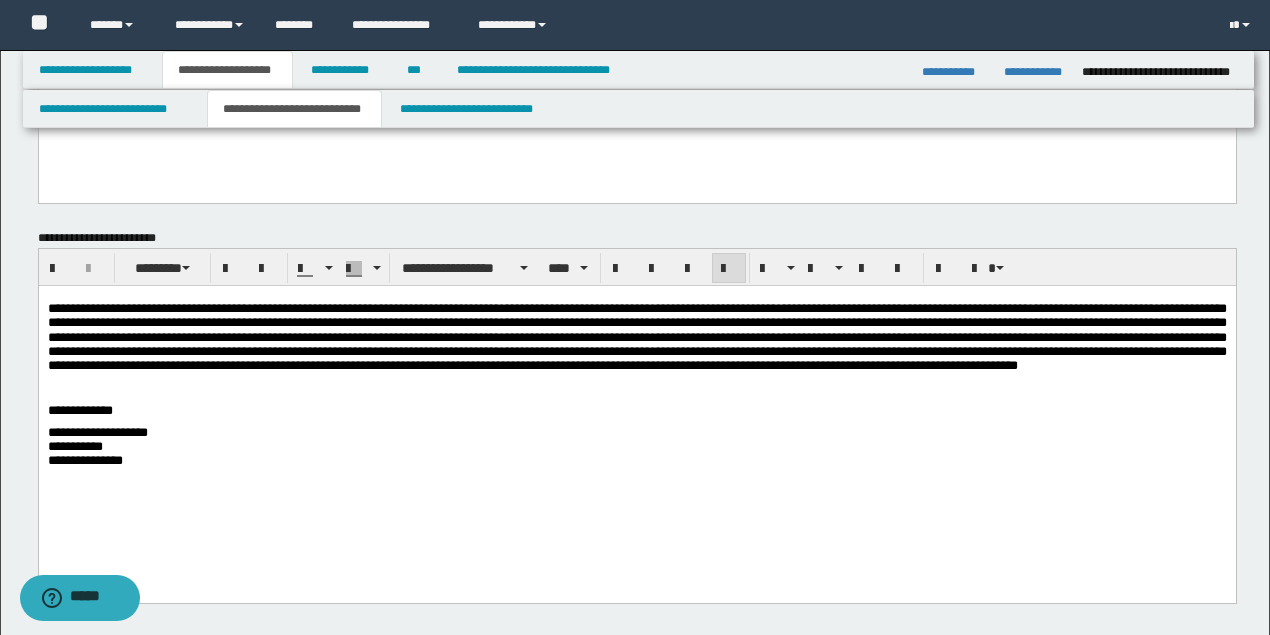 drag, startPoint x: 378, startPoint y: 413, endPoint x: 377, endPoint y: 398, distance: 15.033297 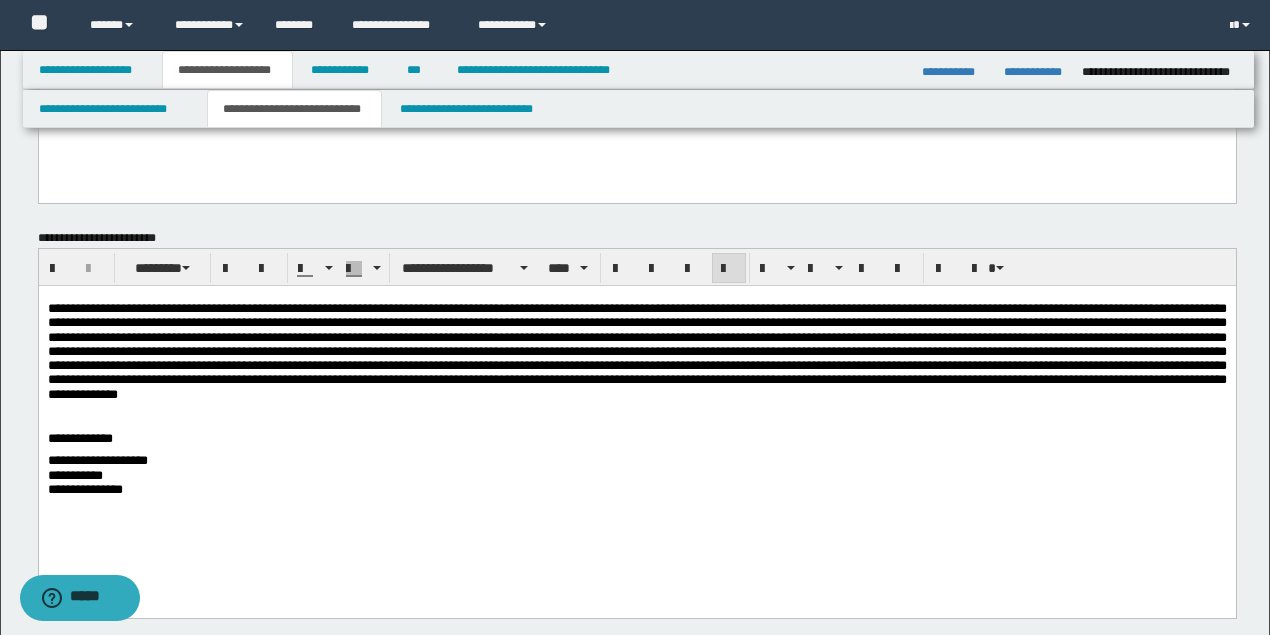 drag, startPoint x: 723, startPoint y: 408, endPoint x: 740, endPoint y: 401, distance: 18.384777 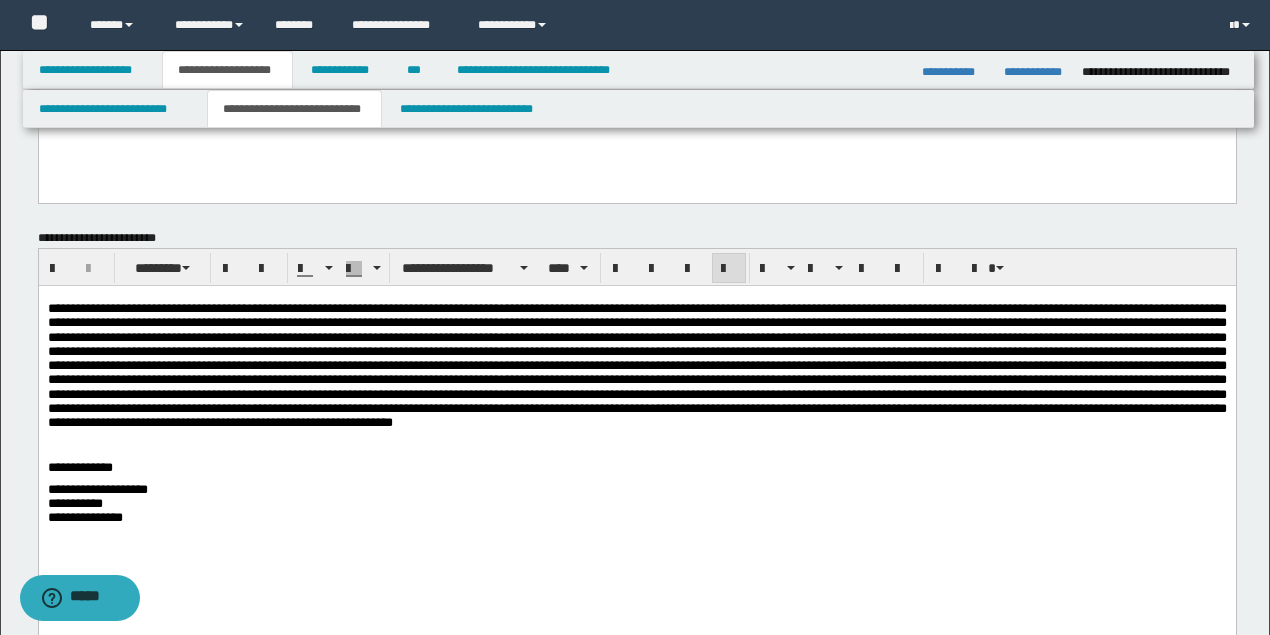 drag, startPoint x: 1114, startPoint y: 323, endPoint x: 1123, endPoint y: 330, distance: 11.401754 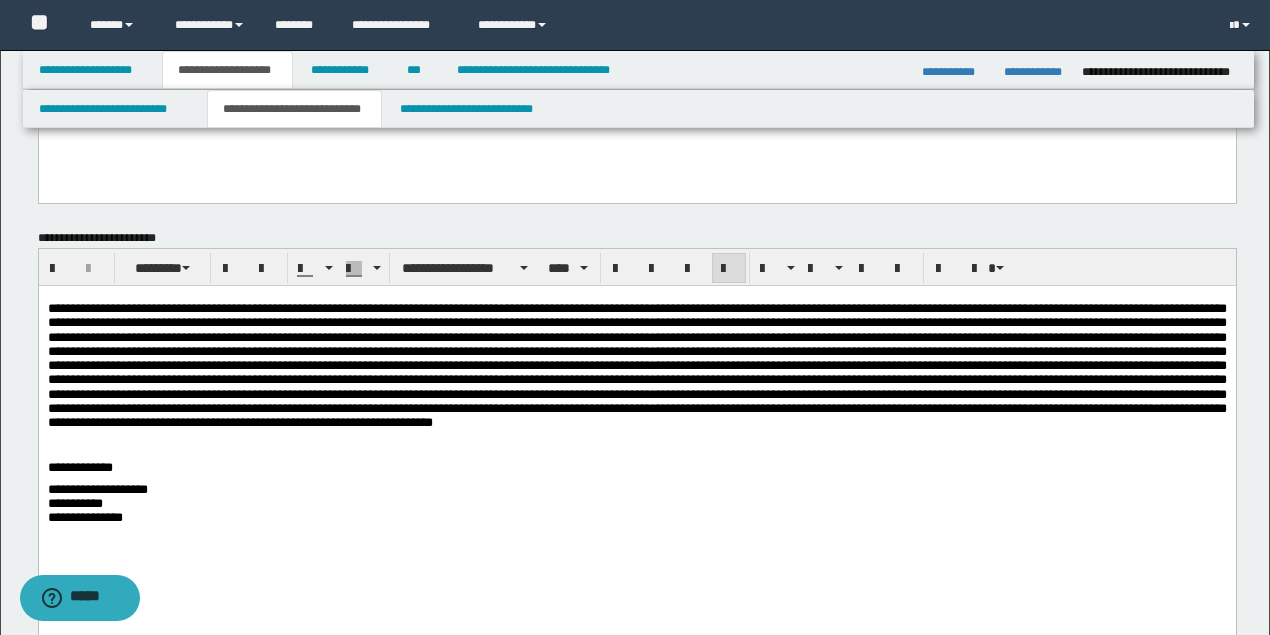 click at bounding box center (636, 366) 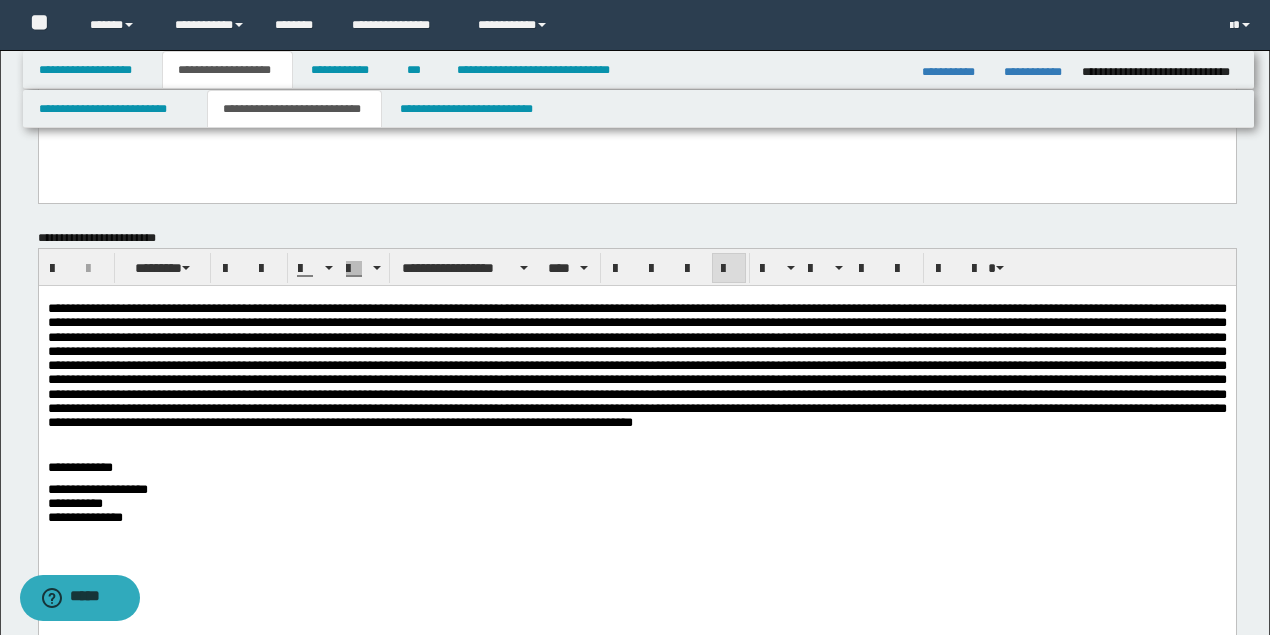 click at bounding box center [636, 366] 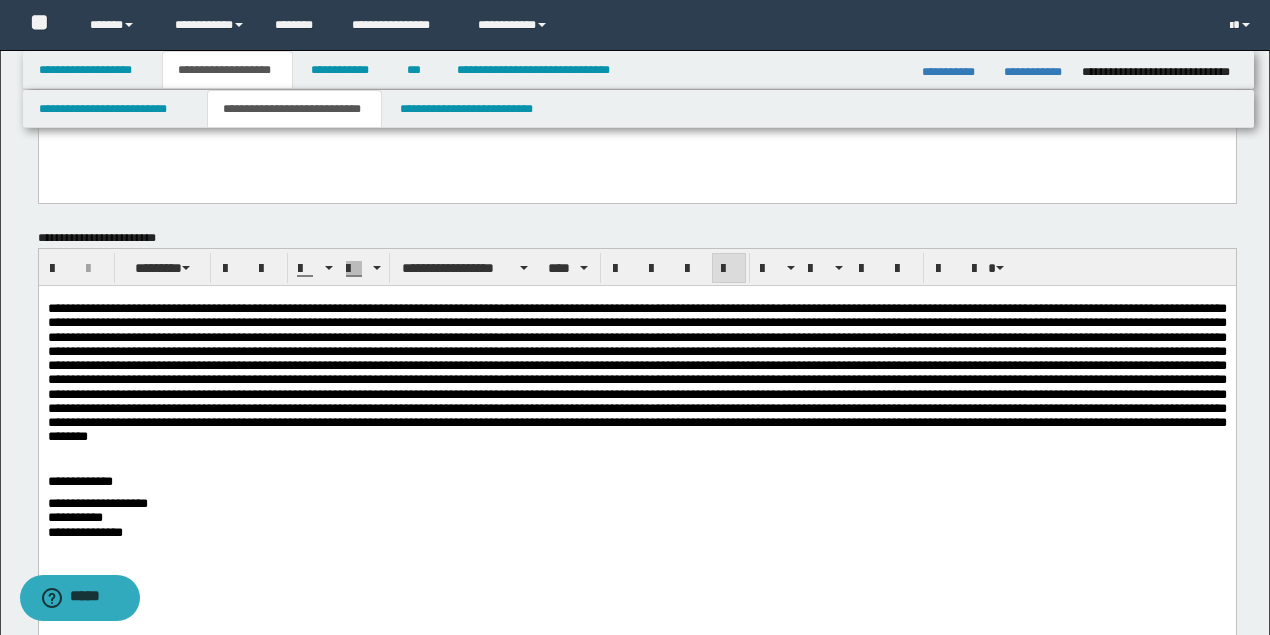 drag, startPoint x: 507, startPoint y: 451, endPoint x: 463, endPoint y: 363, distance: 98.38699 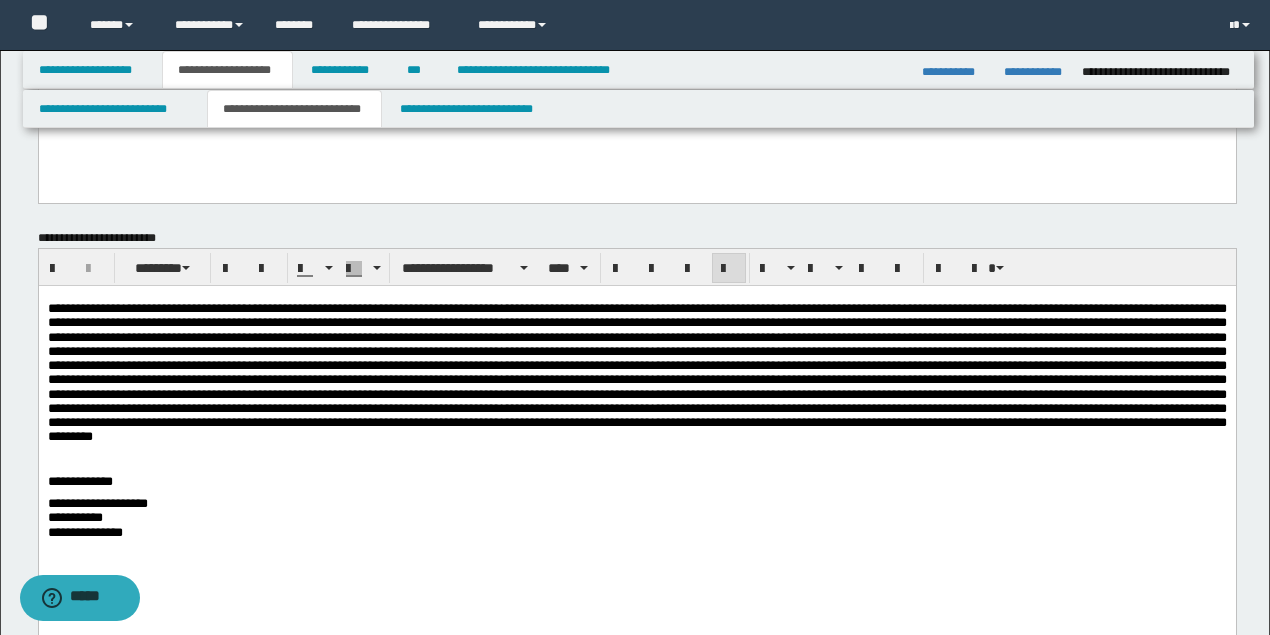 click on "**********" at bounding box center (97, 503) 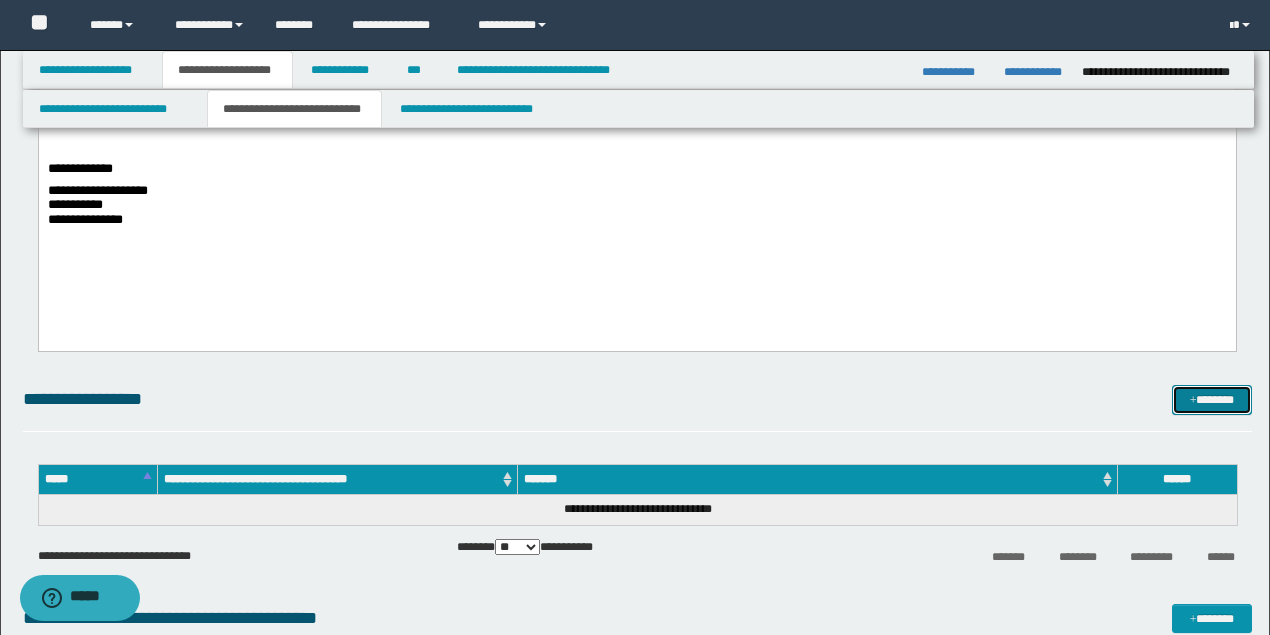 scroll, scrollTop: 363, scrollLeft: 0, axis: vertical 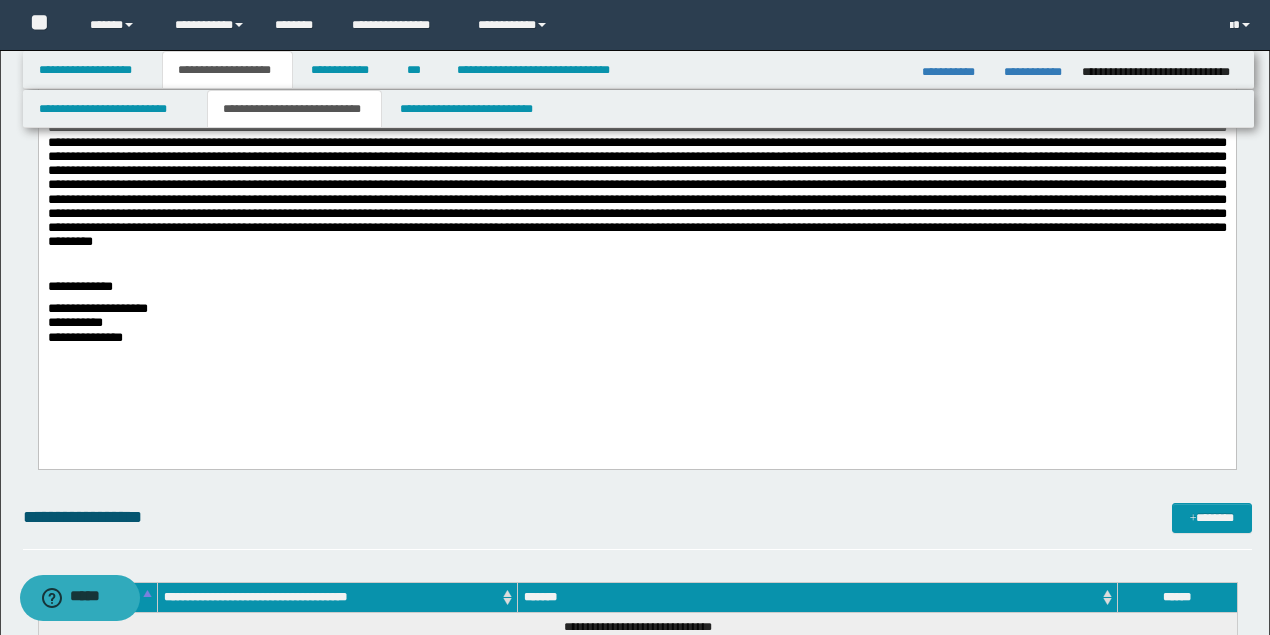 click on "**********" at bounding box center [97, 308] 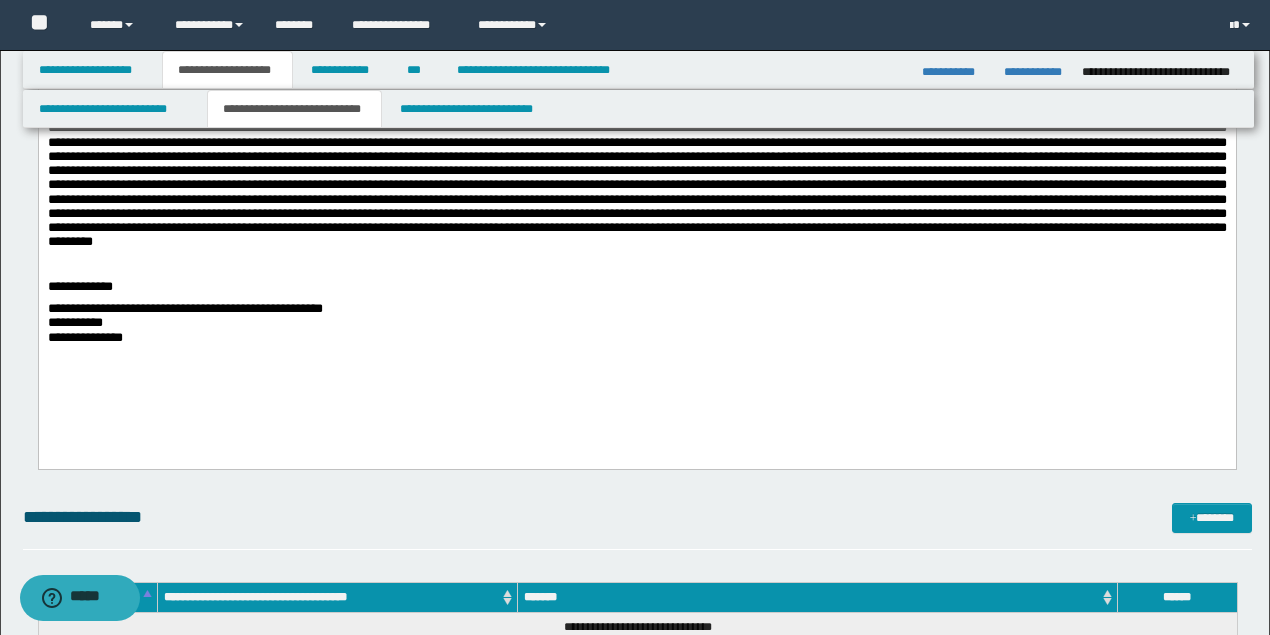 click on "**********" at bounding box center (74, 322) 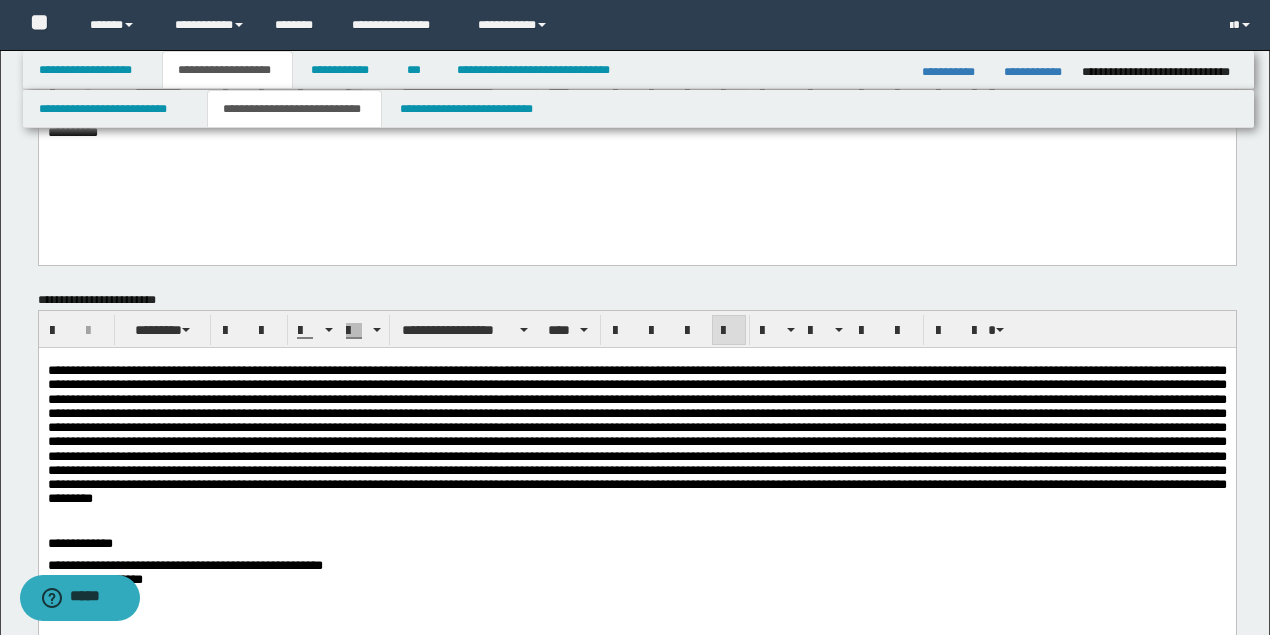 scroll, scrollTop: 0, scrollLeft: 0, axis: both 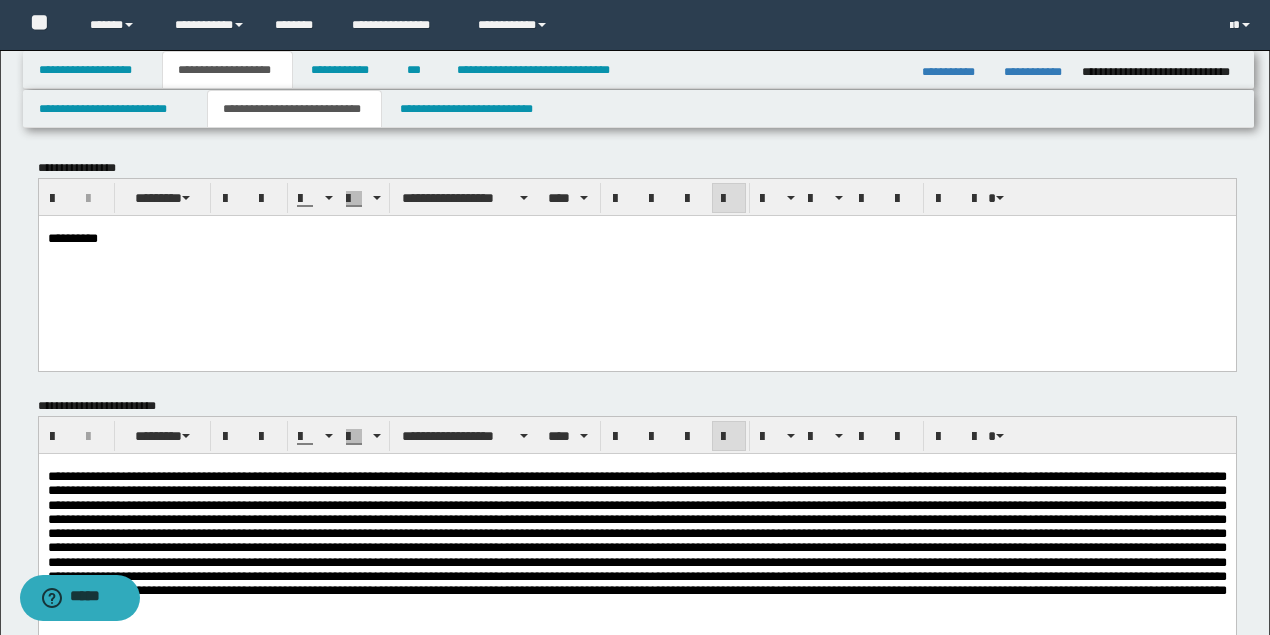 click at bounding box center [636, 540] 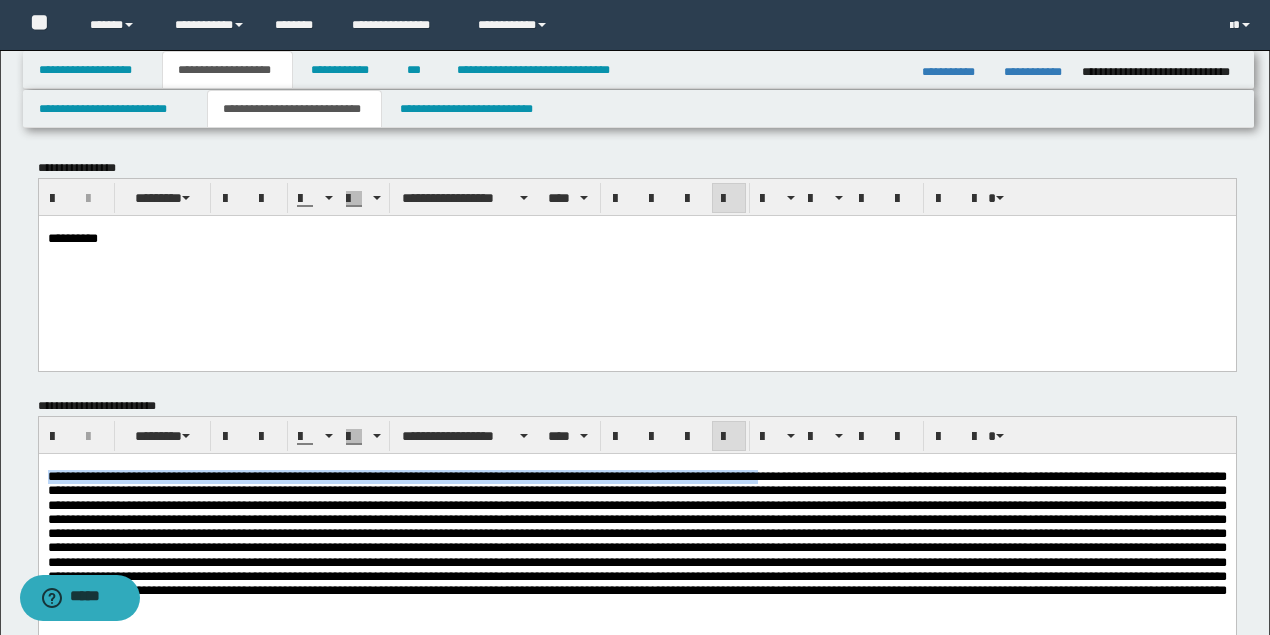 drag, startPoint x: 46, startPoint y: 478, endPoint x: 798, endPoint y: 466, distance: 752.09576 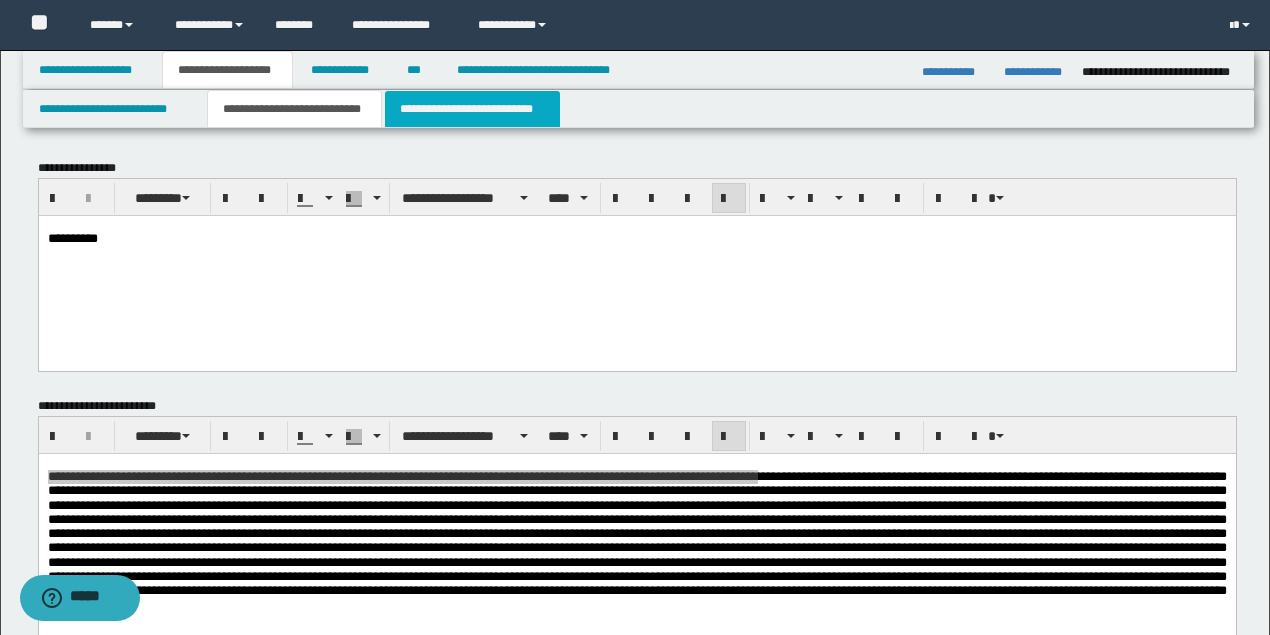 click on "**********" at bounding box center [472, 109] 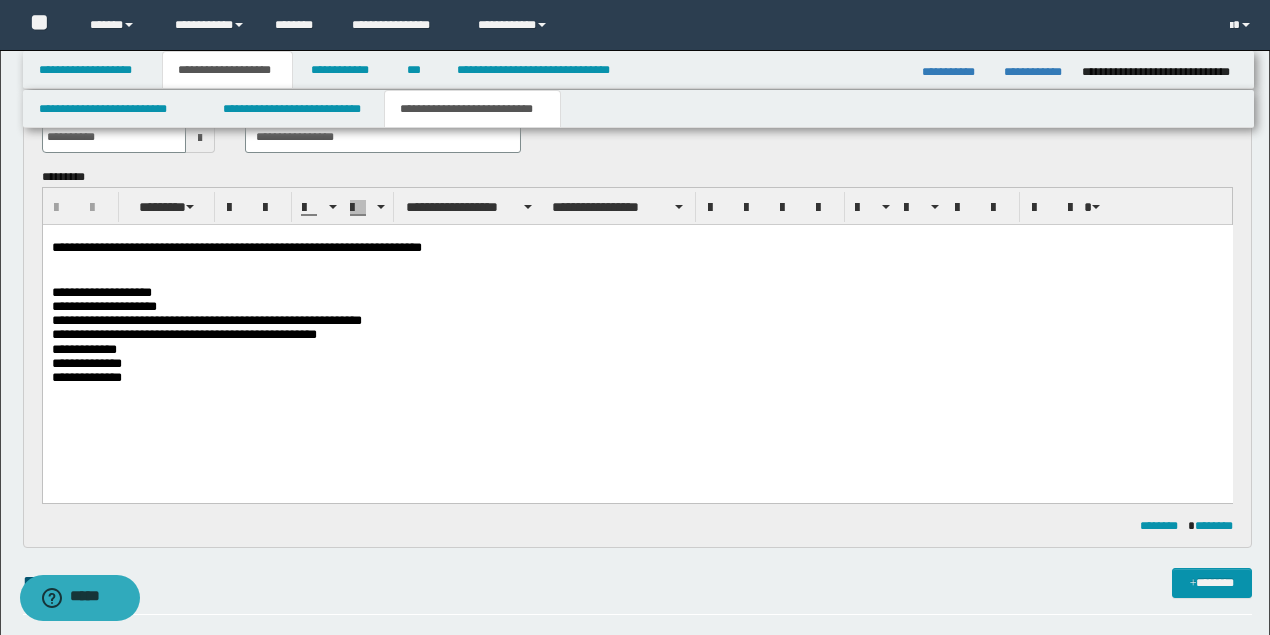 scroll, scrollTop: 133, scrollLeft: 0, axis: vertical 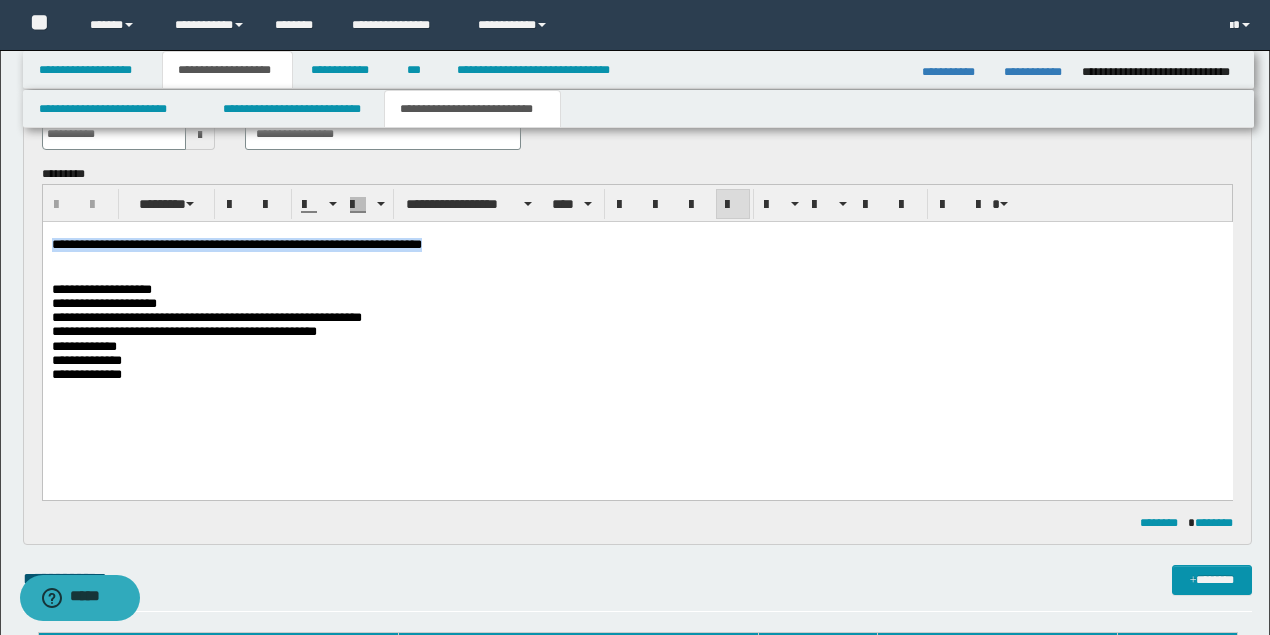 drag, startPoint x: 475, startPoint y: 246, endPoint x: 52, endPoint y: 234, distance: 423.17017 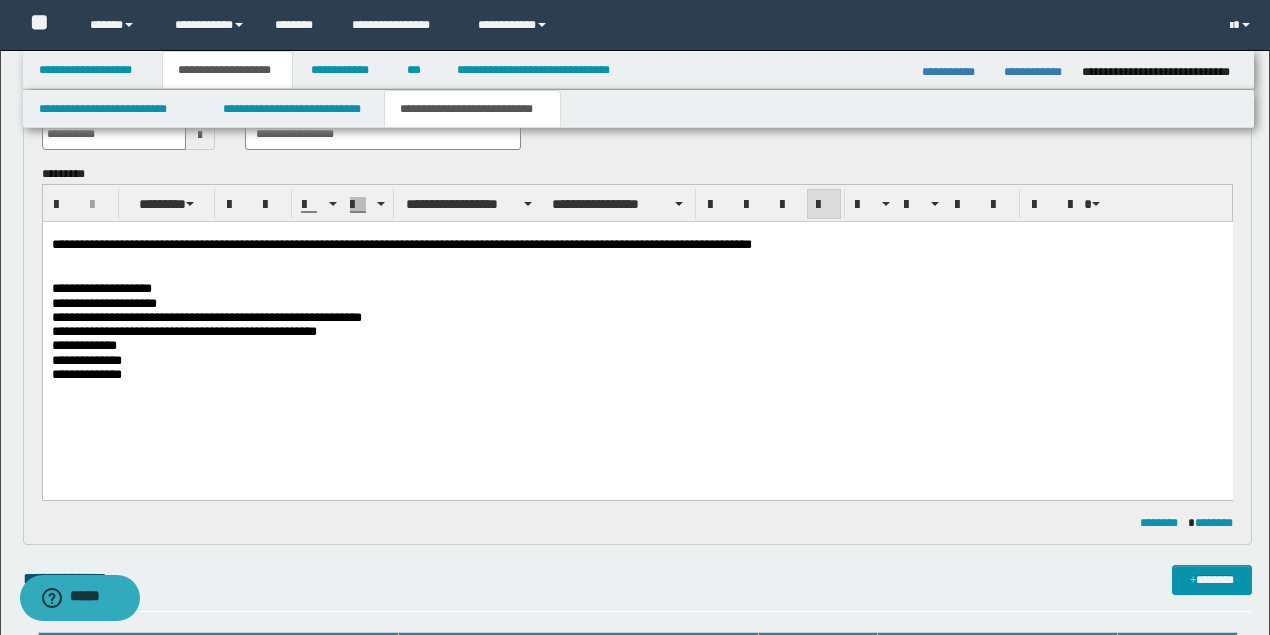 click on "**********" at bounding box center [101, 287] 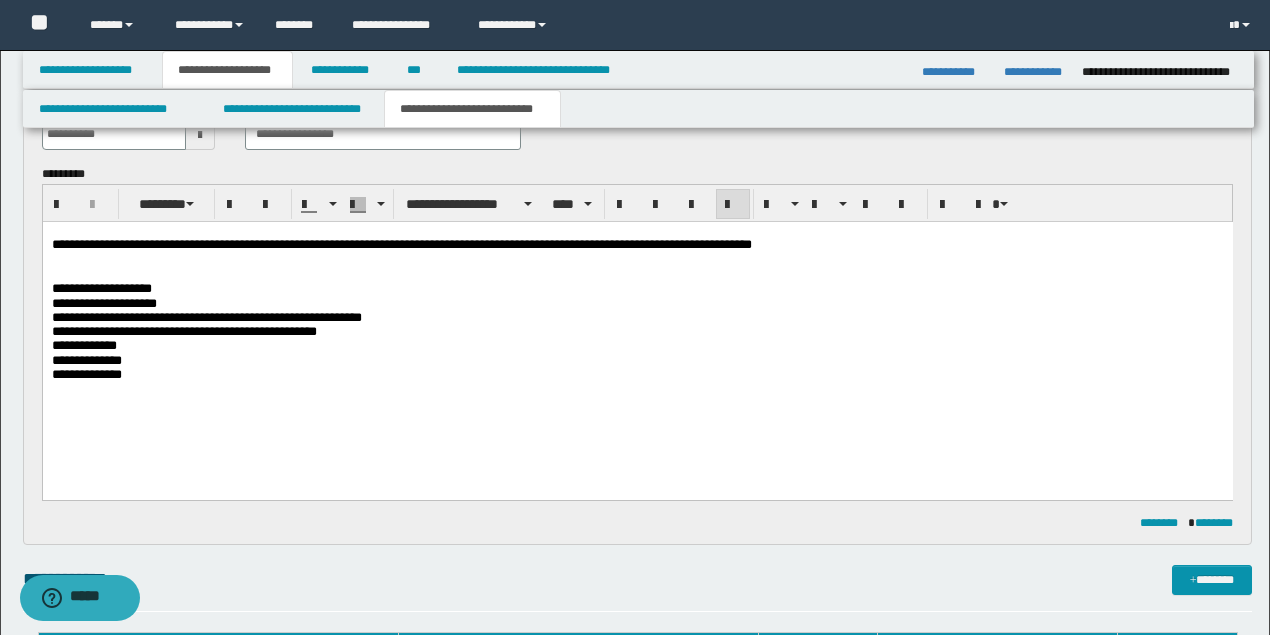 click on "**********" at bounding box center (101, 287) 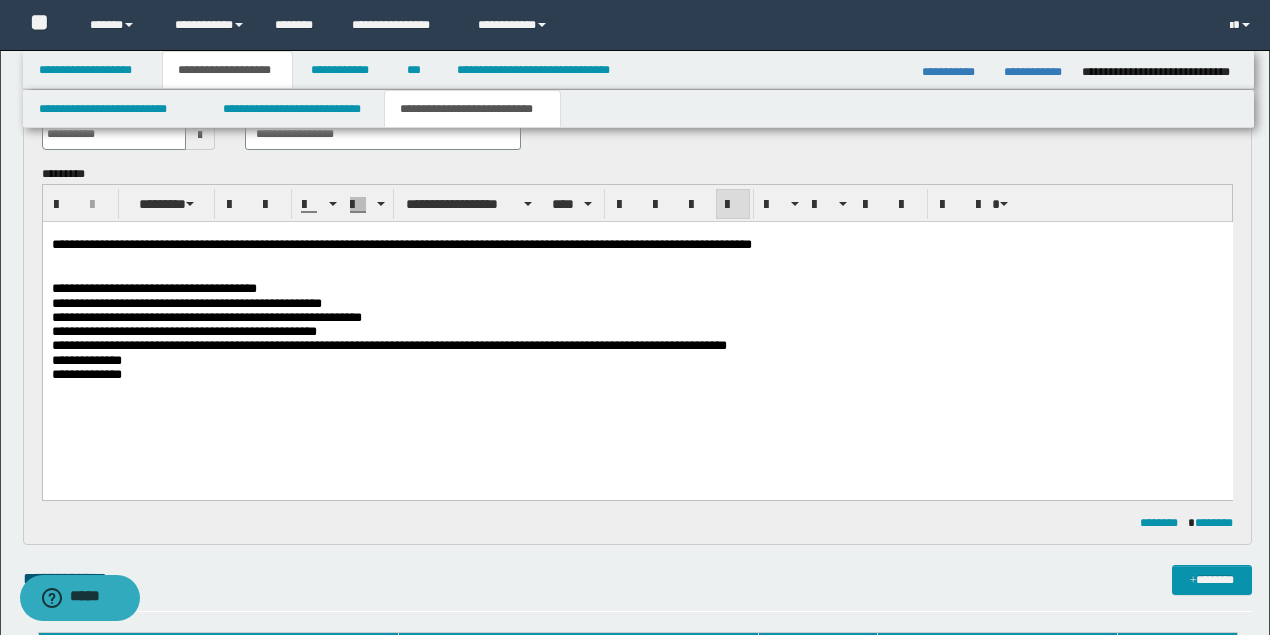 click on "**********" at bounding box center (388, 344) 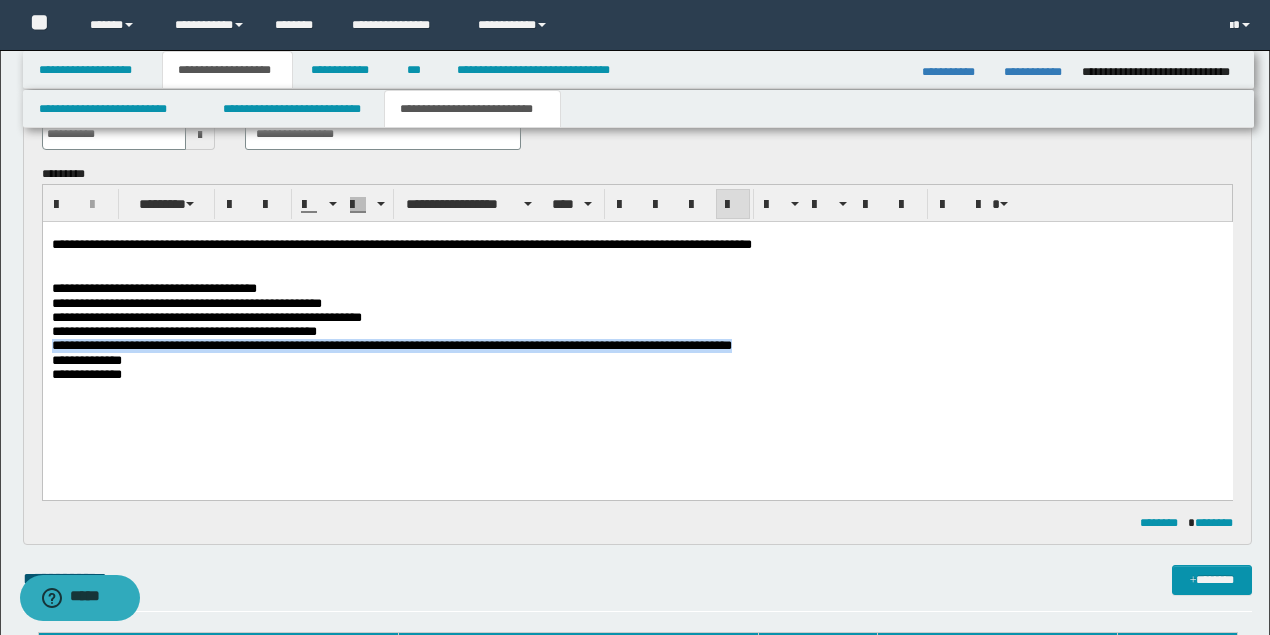 drag, startPoint x: 821, startPoint y: 343, endPoint x: 826, endPoint y: 353, distance: 11.18034 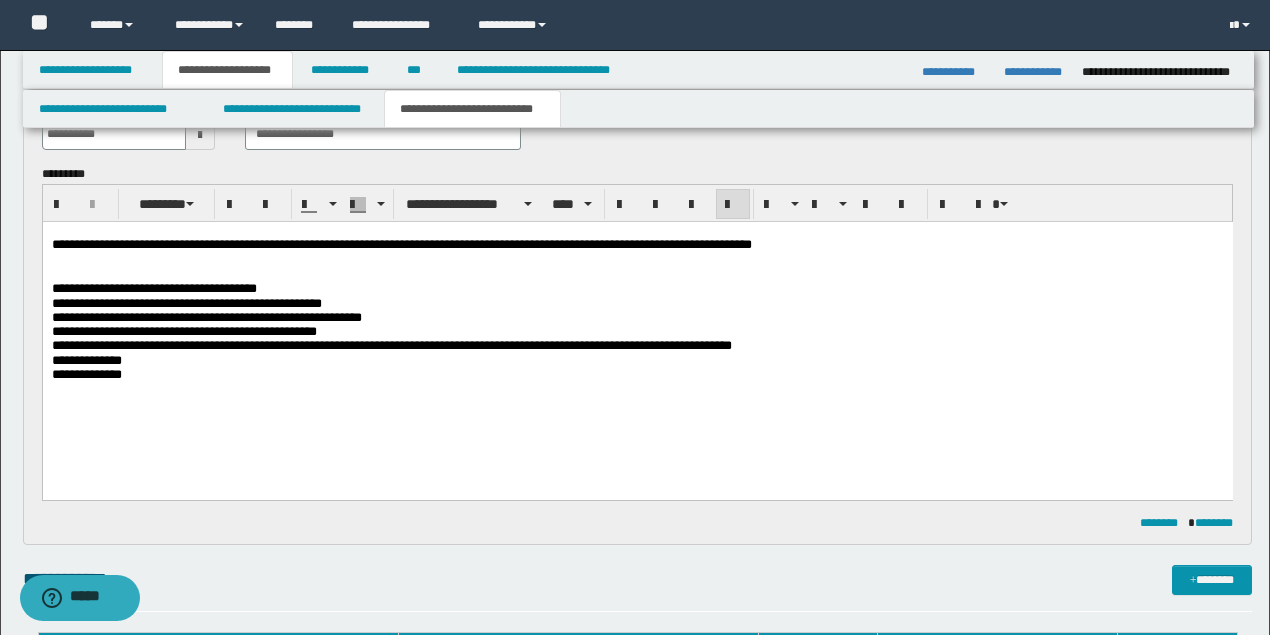 click on "**********" at bounding box center (637, 360) 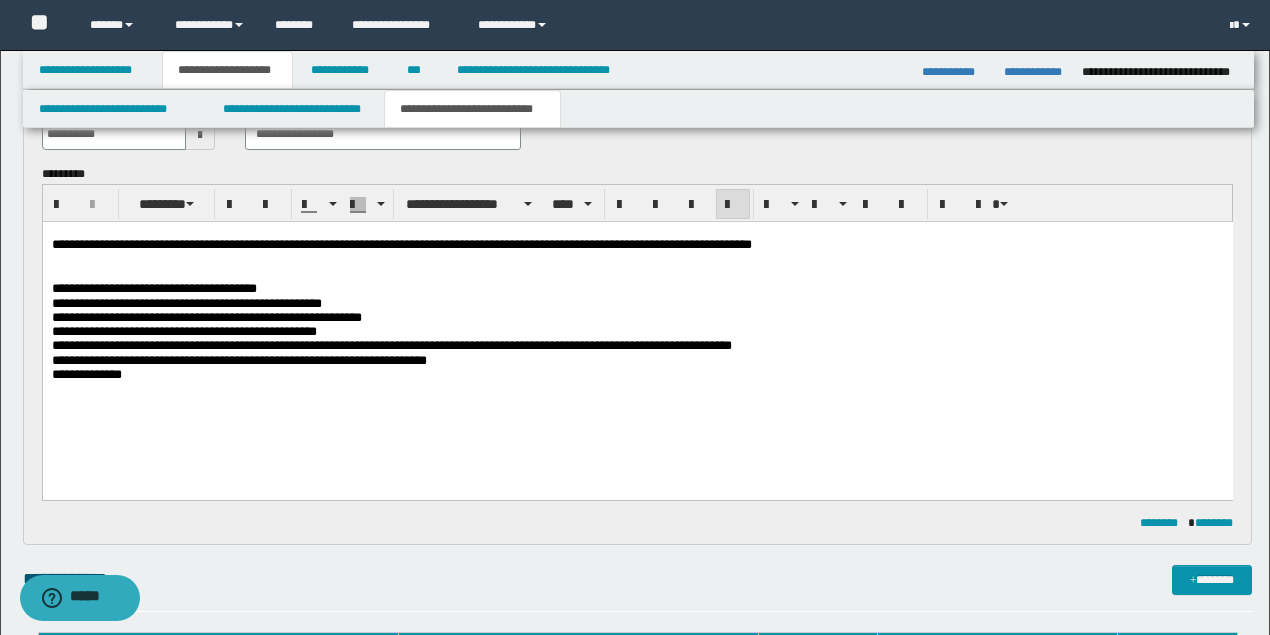 click on "**********" at bounding box center [637, 374] 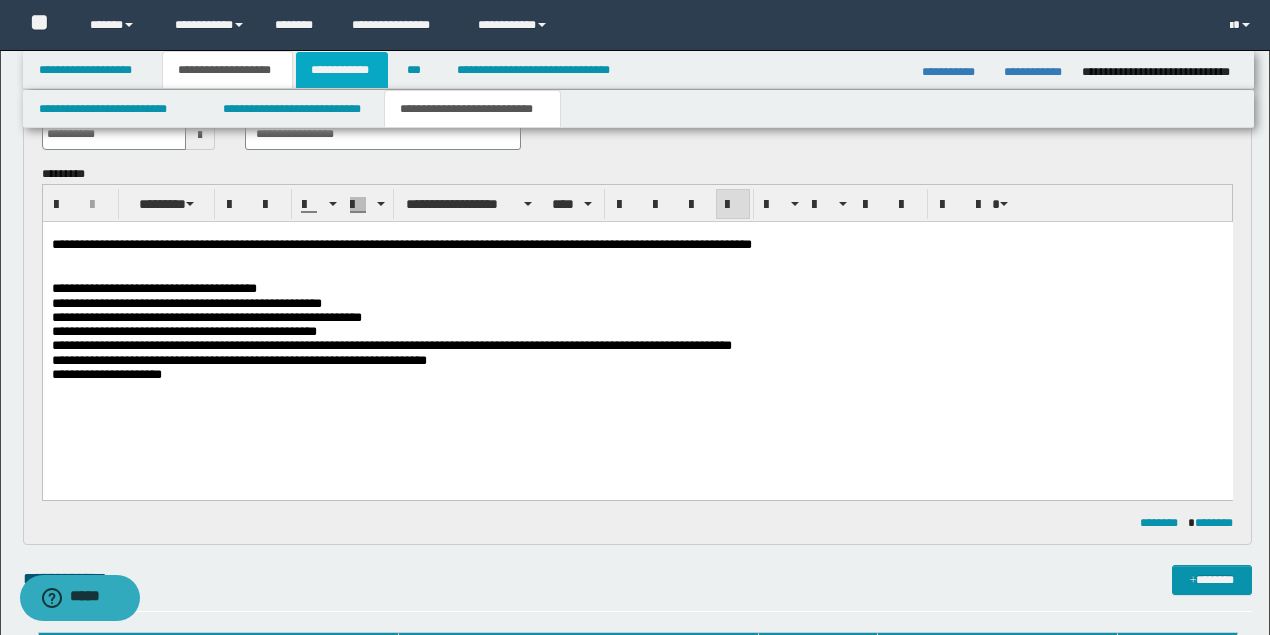 click on "**********" at bounding box center [342, 70] 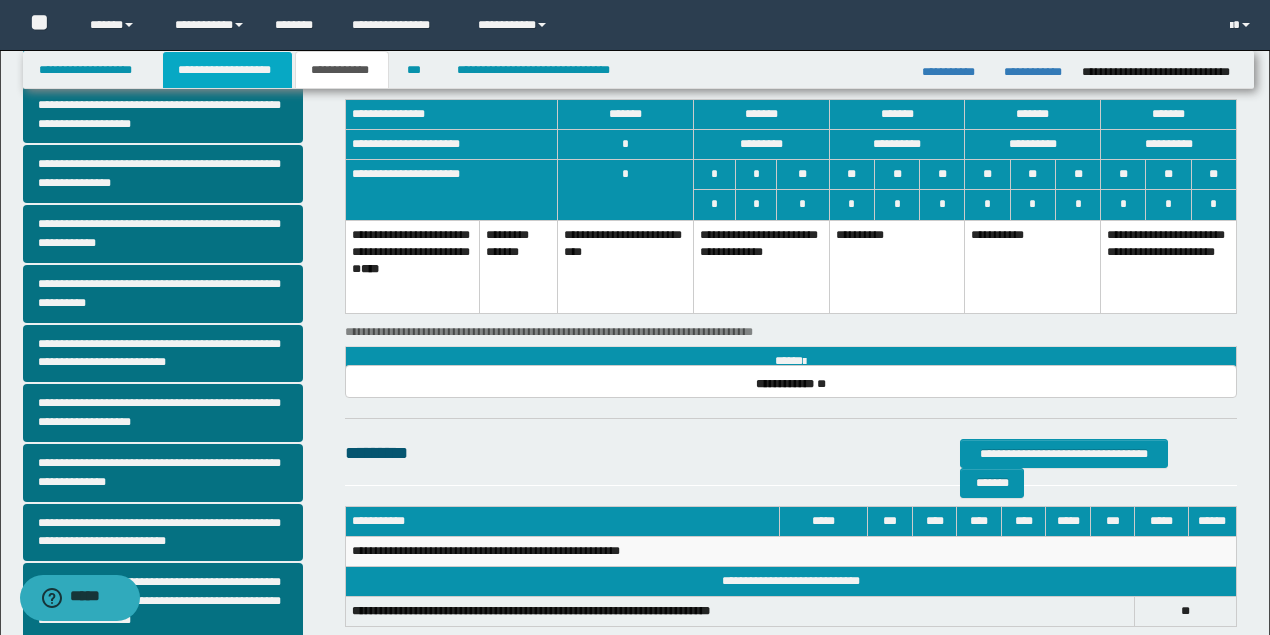 click on "**********" at bounding box center (227, 70) 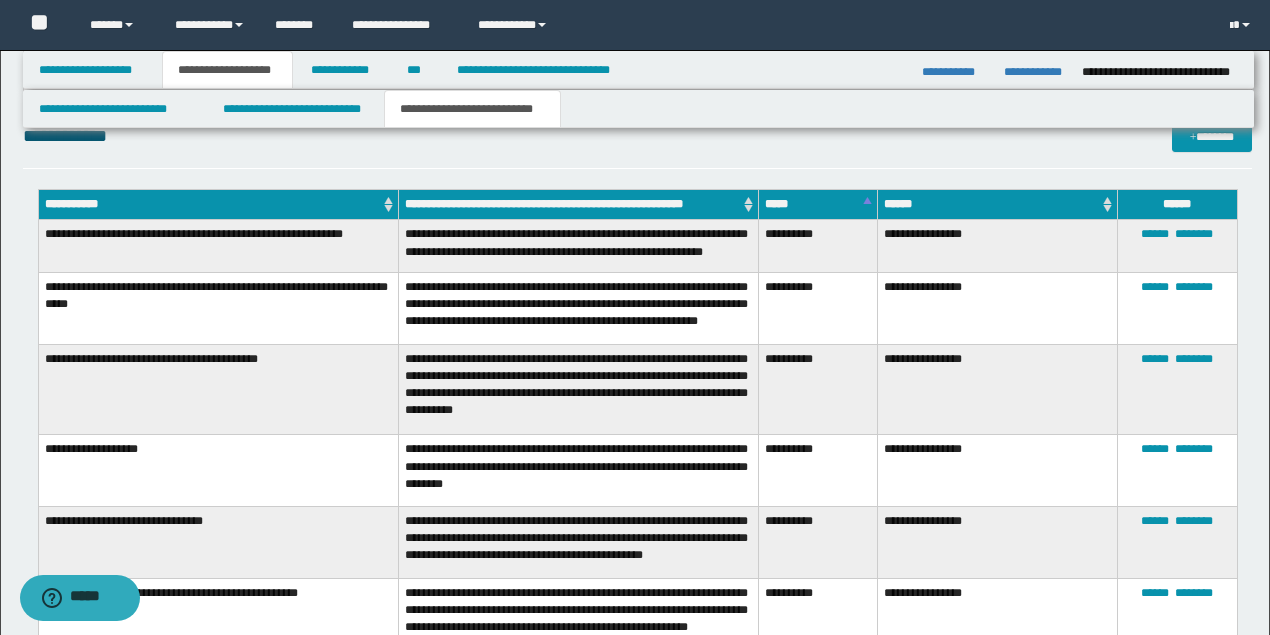 scroll, scrollTop: 600, scrollLeft: 0, axis: vertical 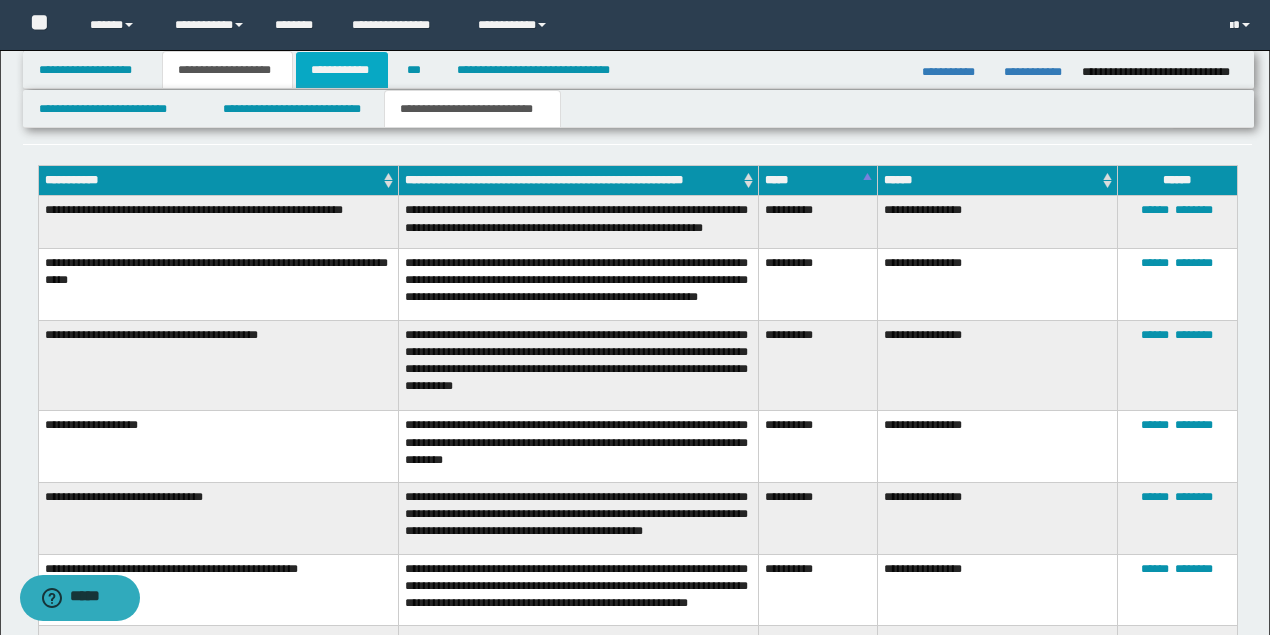 click on "**********" at bounding box center [342, 70] 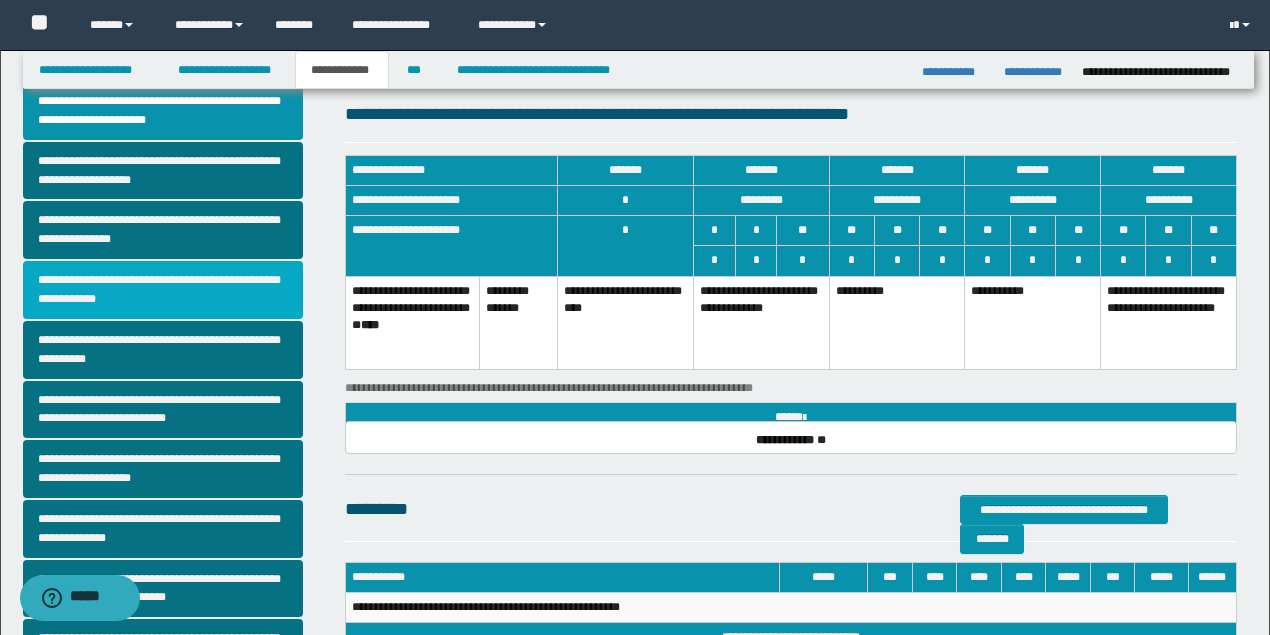 scroll, scrollTop: 0, scrollLeft: 0, axis: both 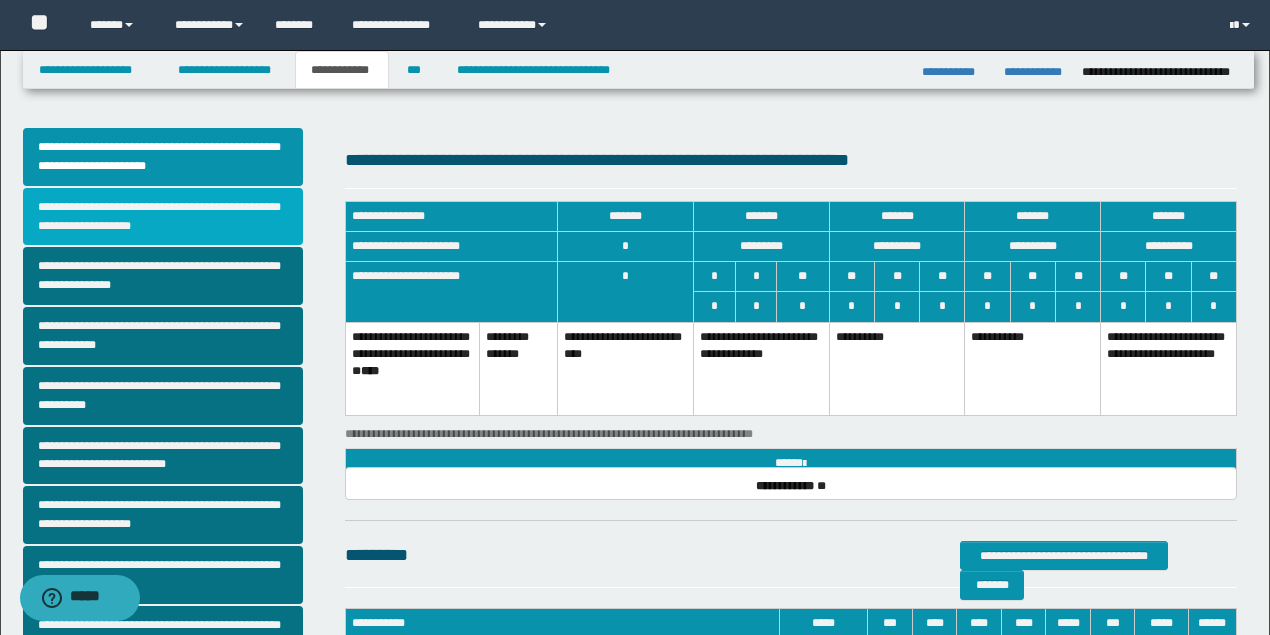 click on "**********" at bounding box center [163, 217] 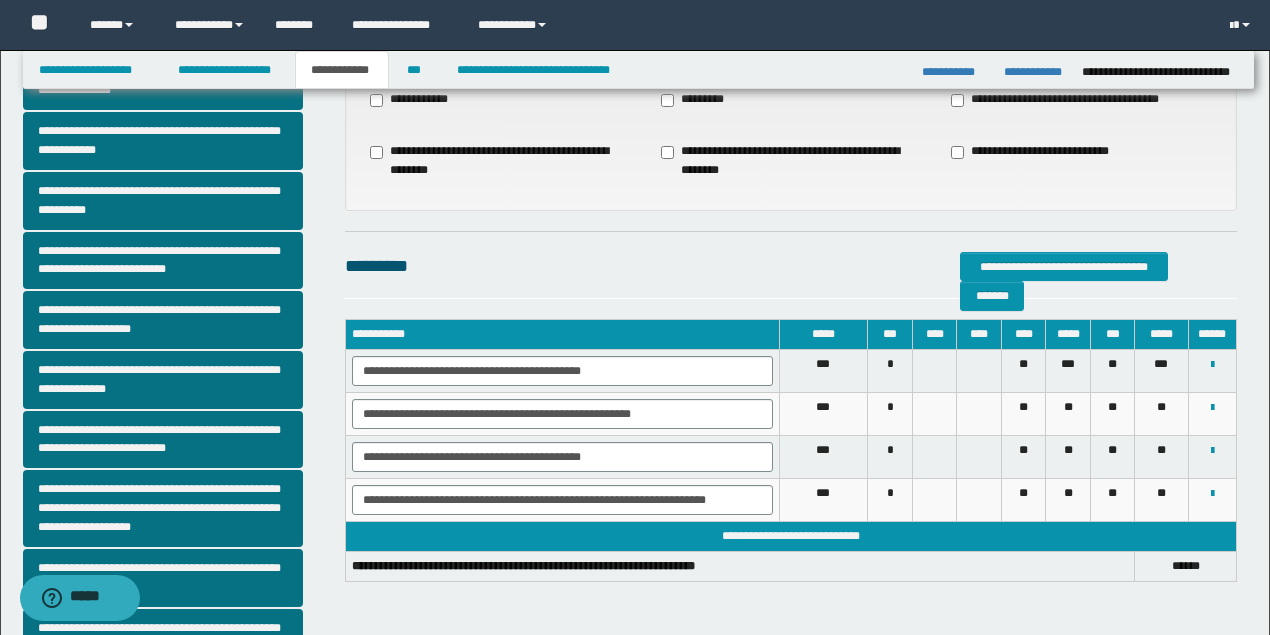 scroll, scrollTop: 266, scrollLeft: 0, axis: vertical 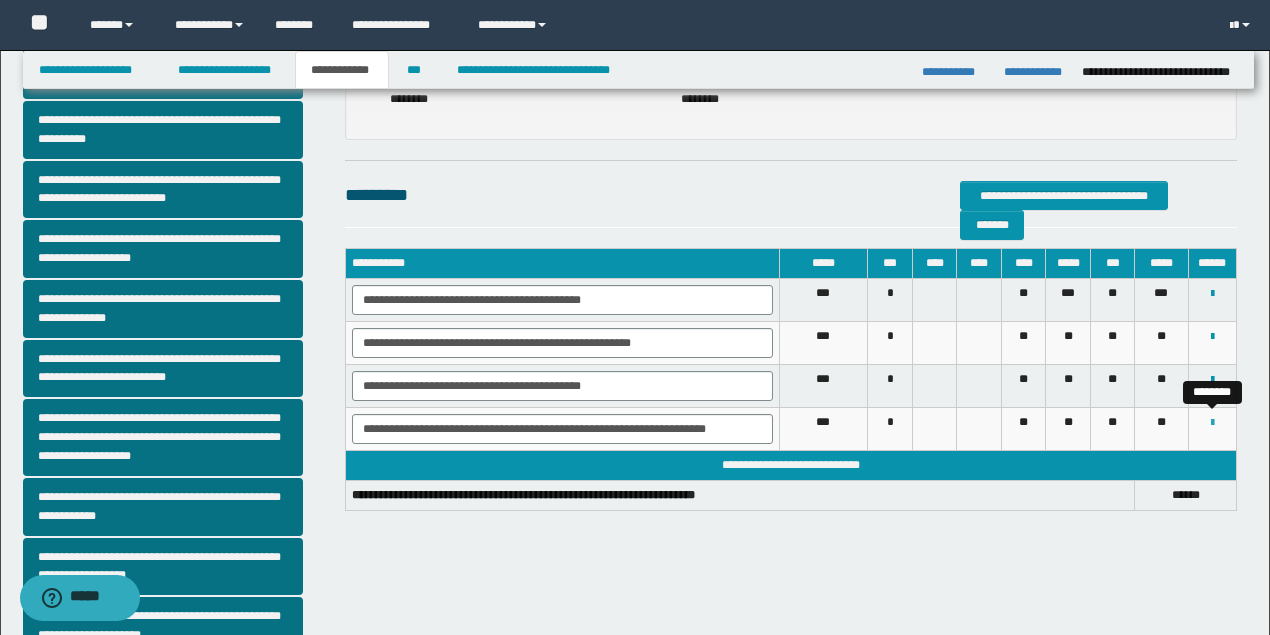 click at bounding box center (1212, 423) 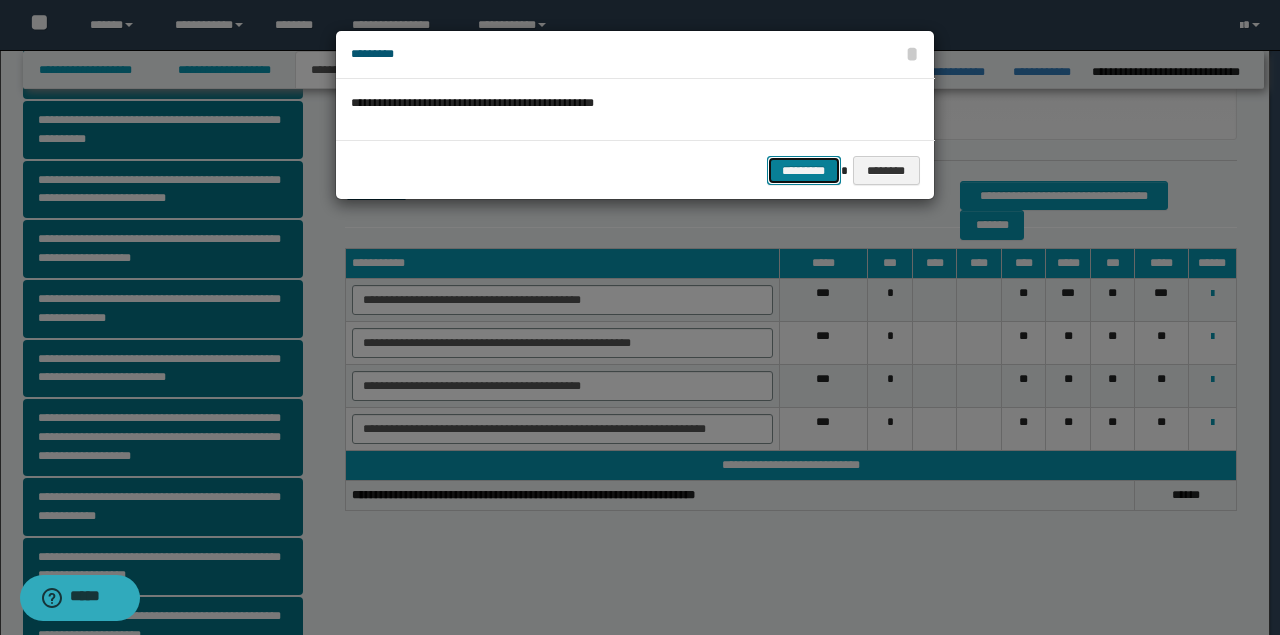 click on "*********" at bounding box center [804, 170] 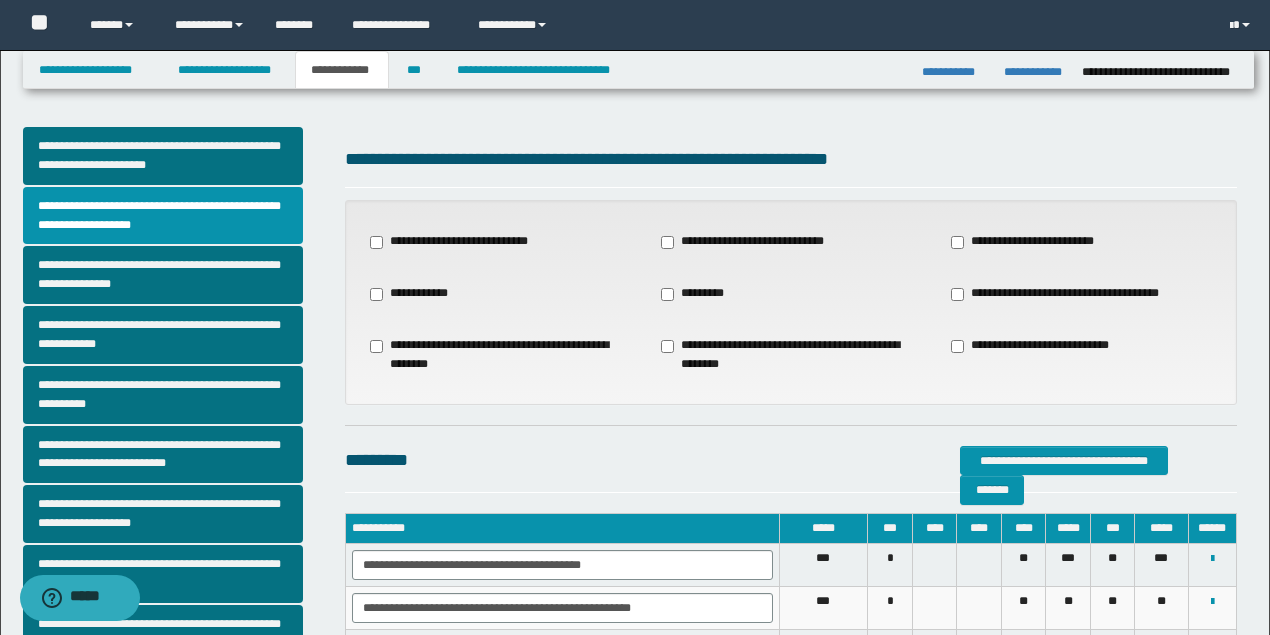 scroll, scrollTop: 0, scrollLeft: 0, axis: both 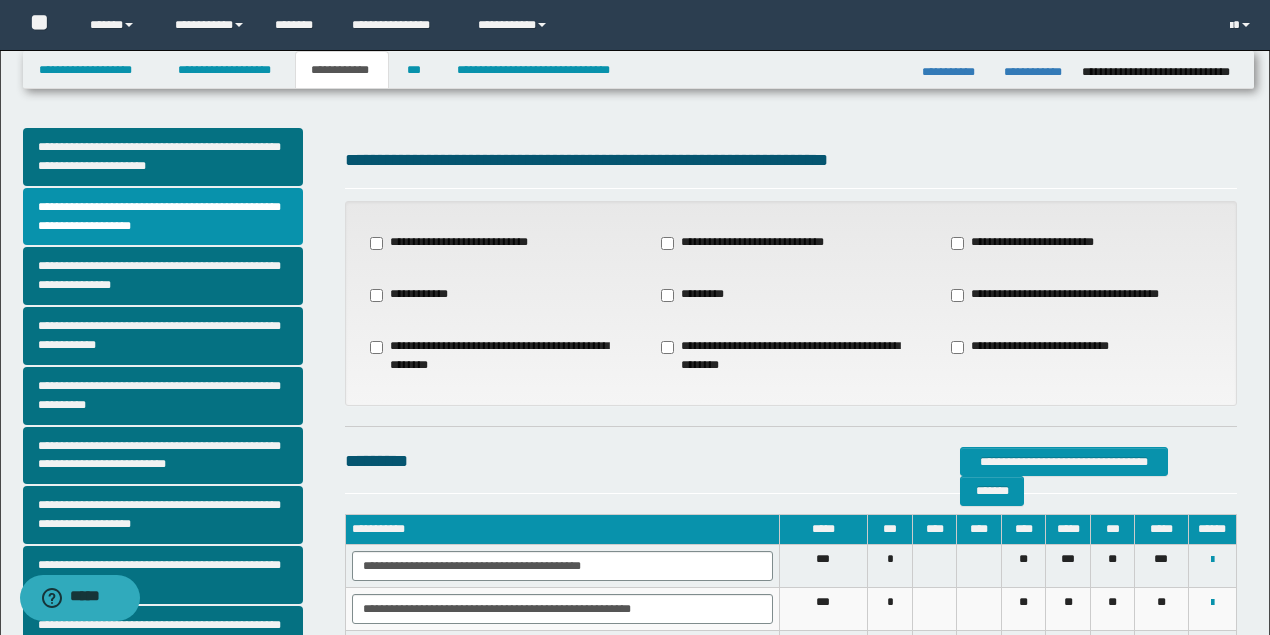 click on "**********" at bounding box center [791, 356] 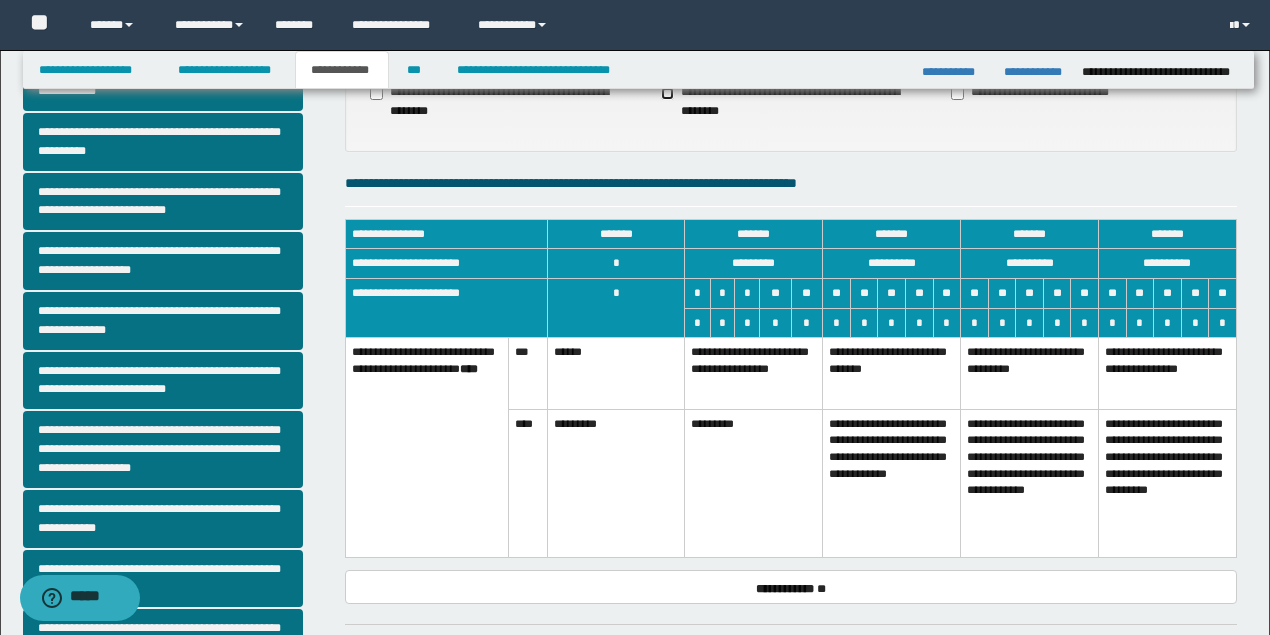 scroll, scrollTop: 200, scrollLeft: 0, axis: vertical 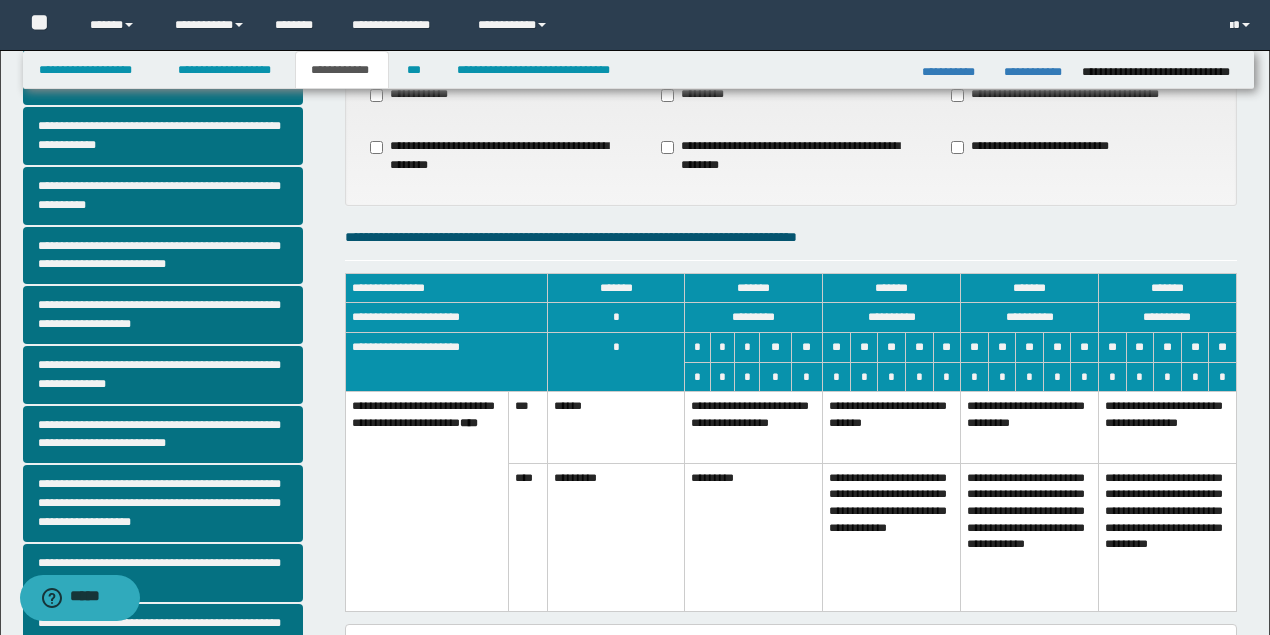 click on "**********" at bounding box center (892, 537) 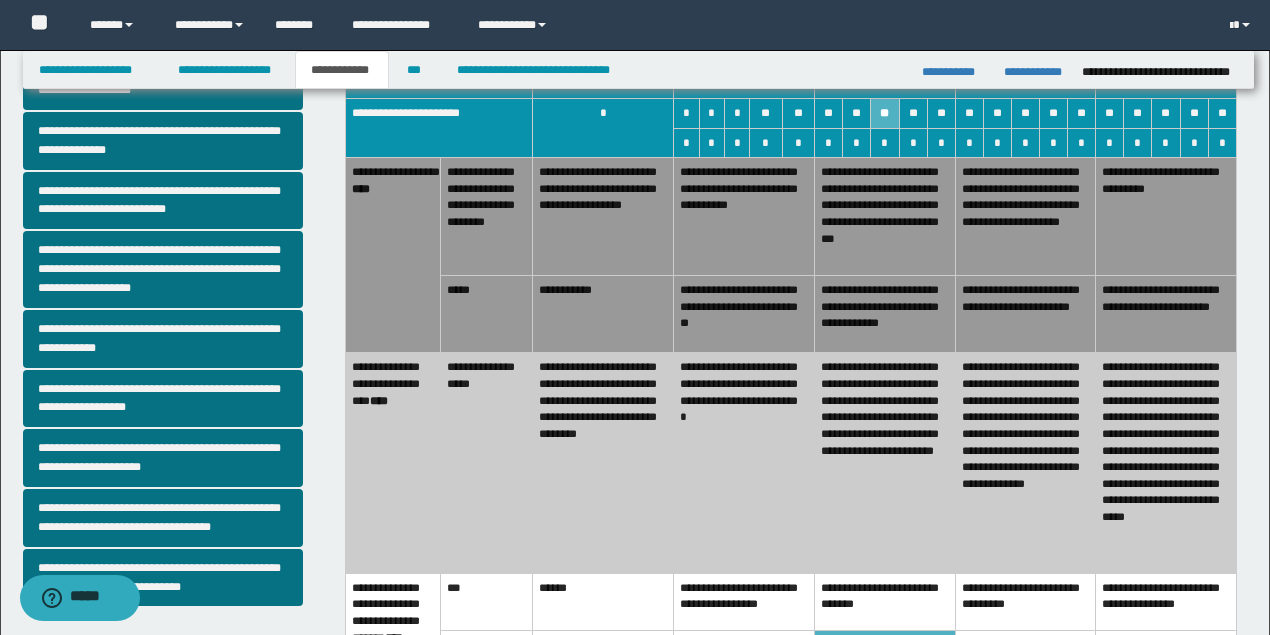 scroll, scrollTop: 466, scrollLeft: 0, axis: vertical 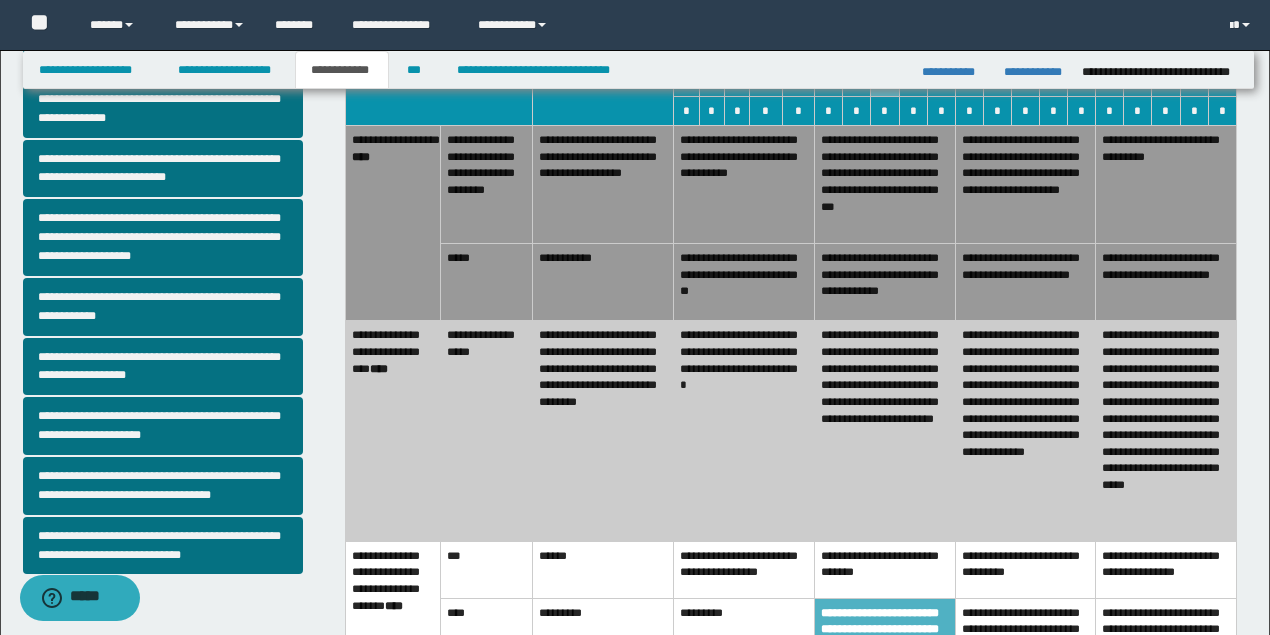 click on "**********" at bounding box center [884, 431] 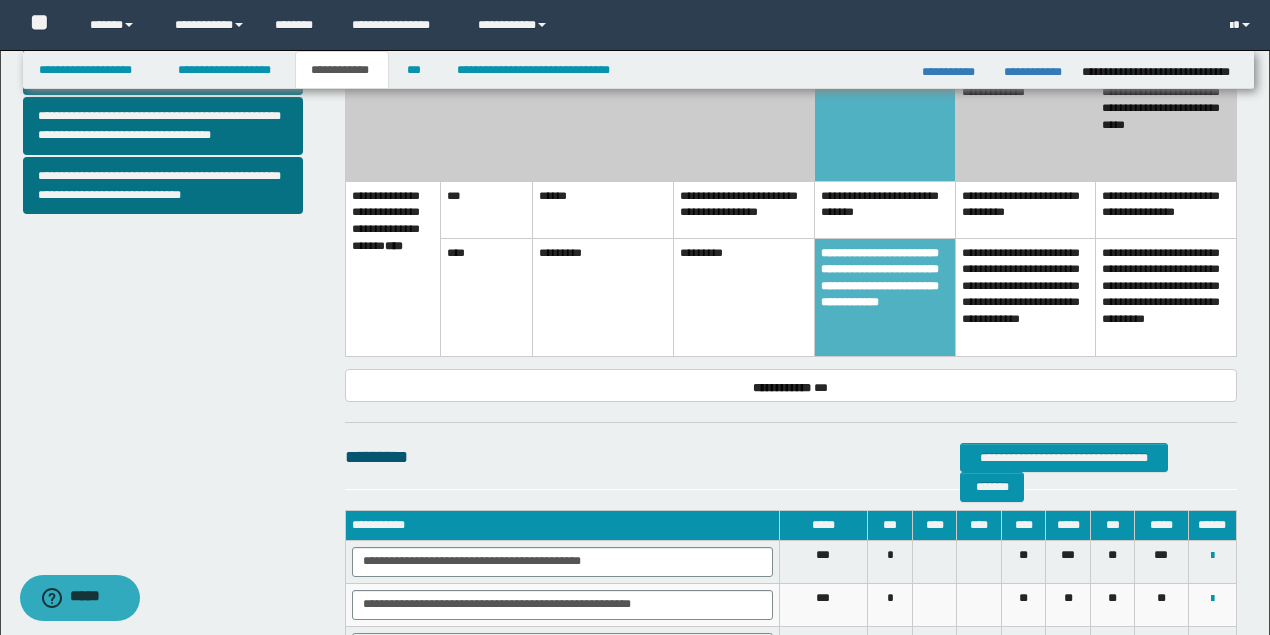 scroll, scrollTop: 1088, scrollLeft: 0, axis: vertical 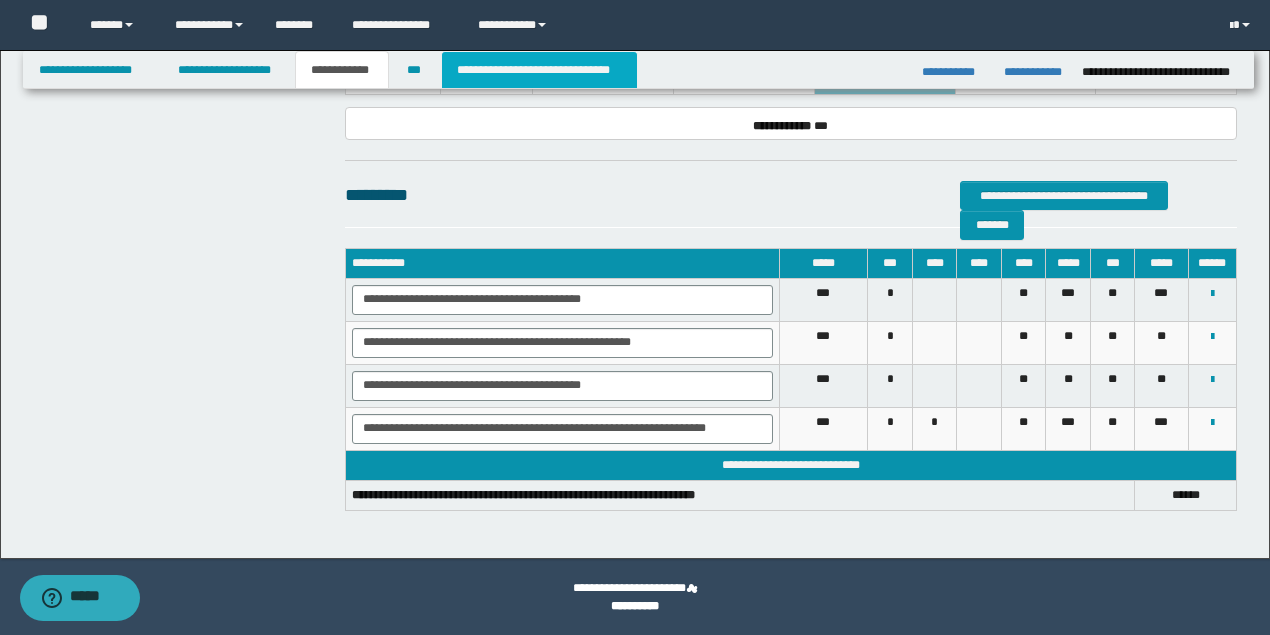 click on "**********" at bounding box center [539, 70] 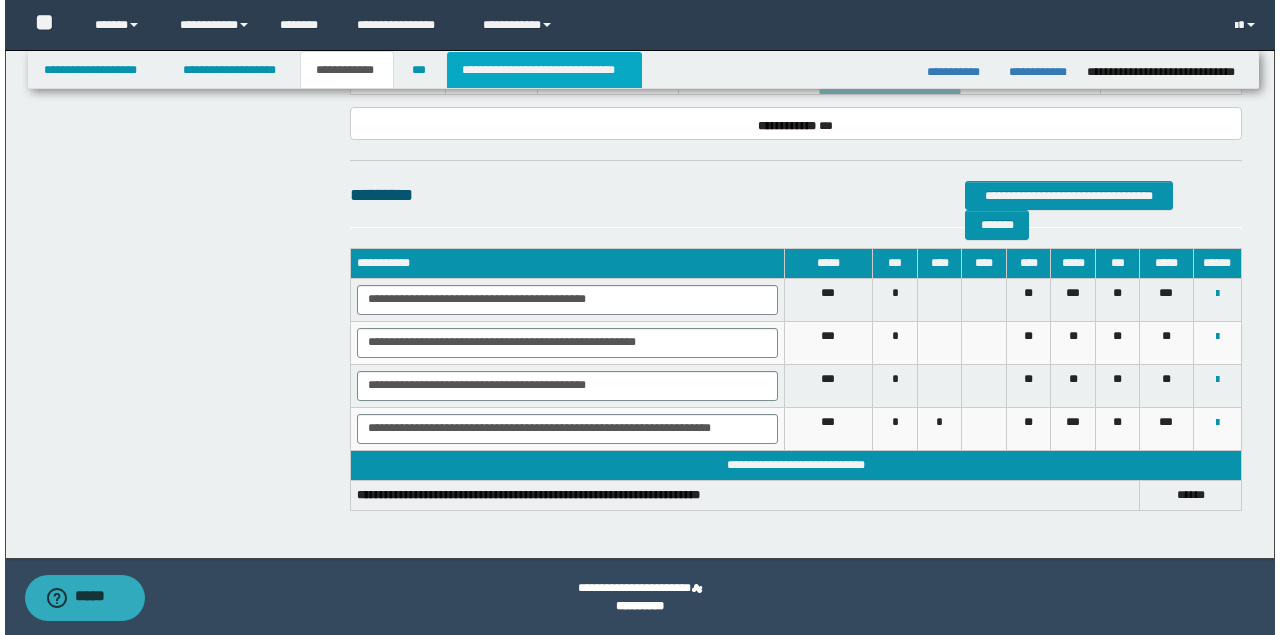 scroll, scrollTop: 0, scrollLeft: 0, axis: both 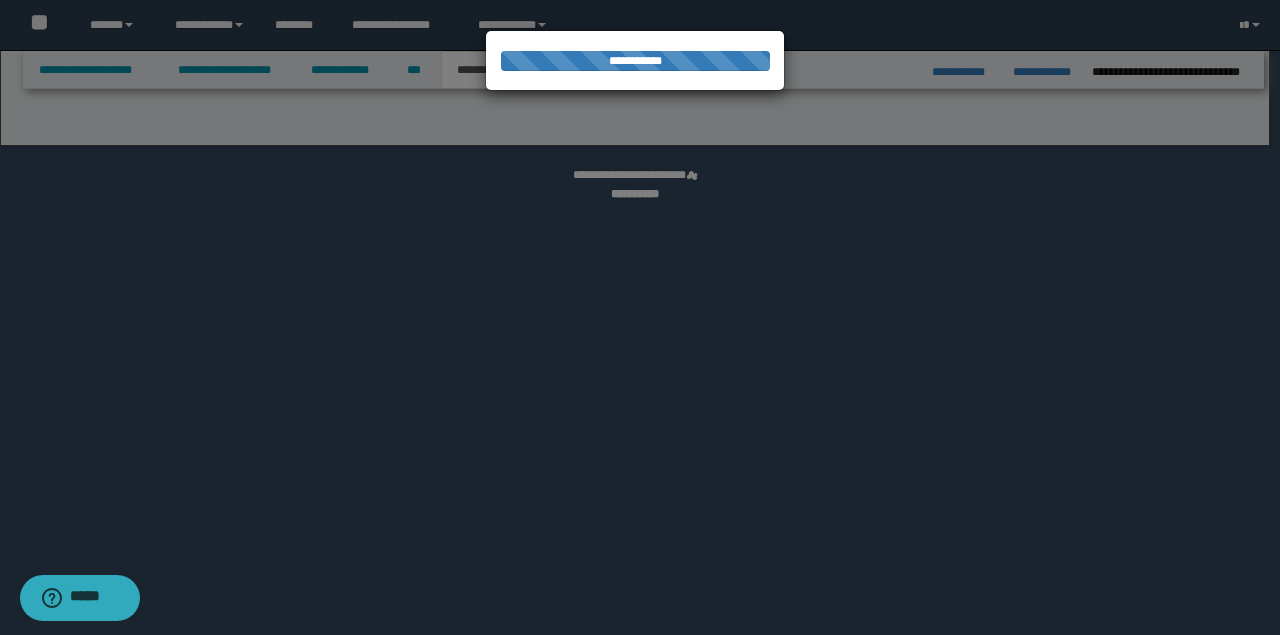 select on "*" 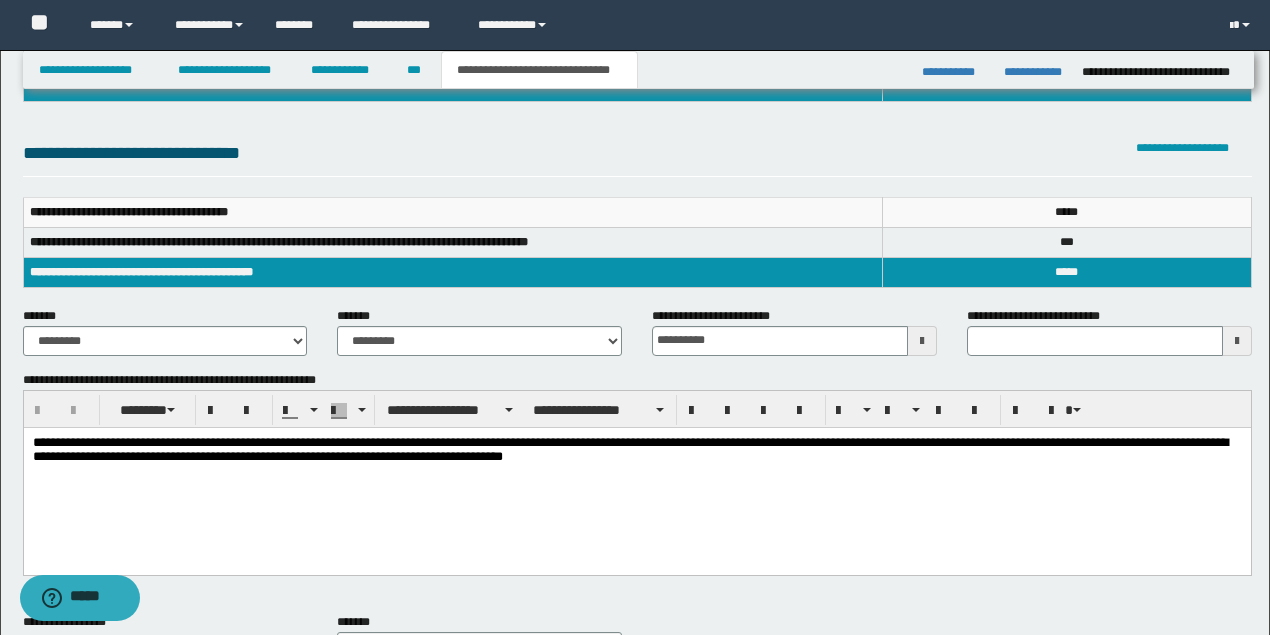 scroll, scrollTop: 333, scrollLeft: 0, axis: vertical 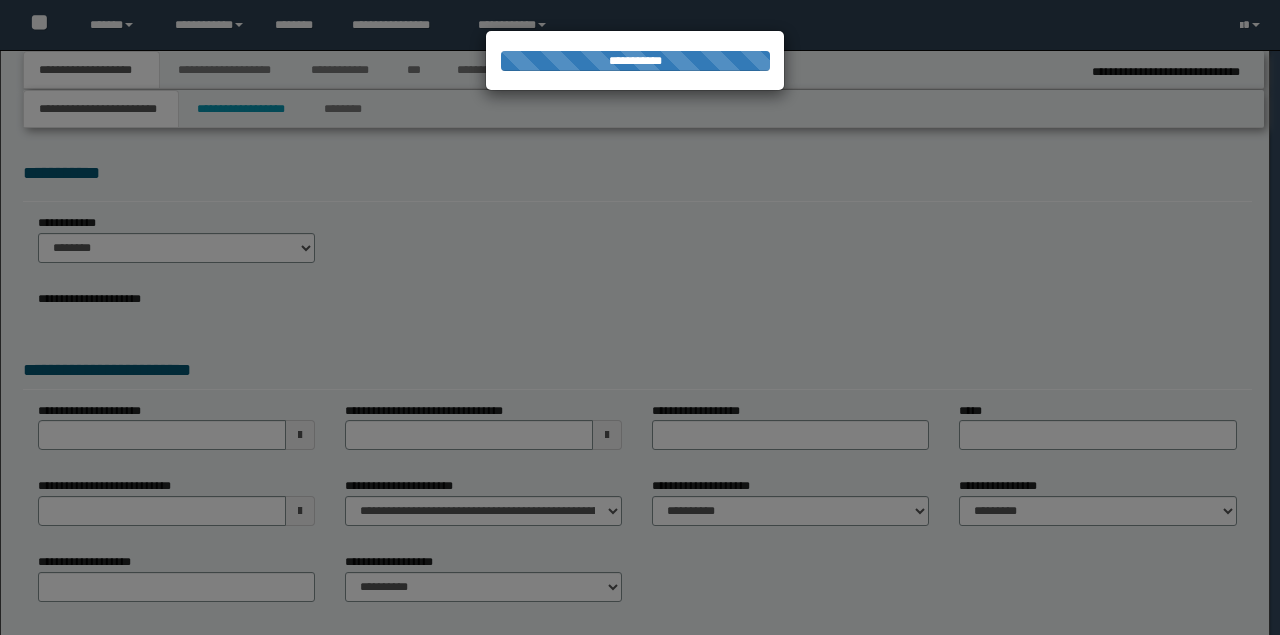 select on "*" 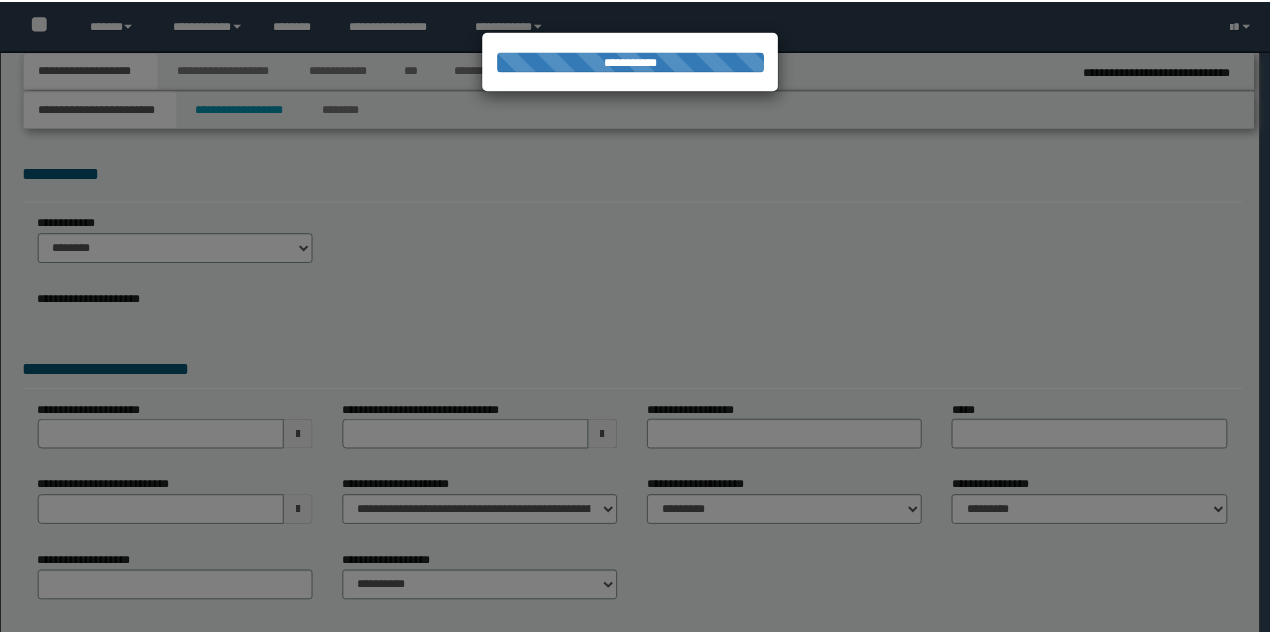 scroll, scrollTop: 0, scrollLeft: 0, axis: both 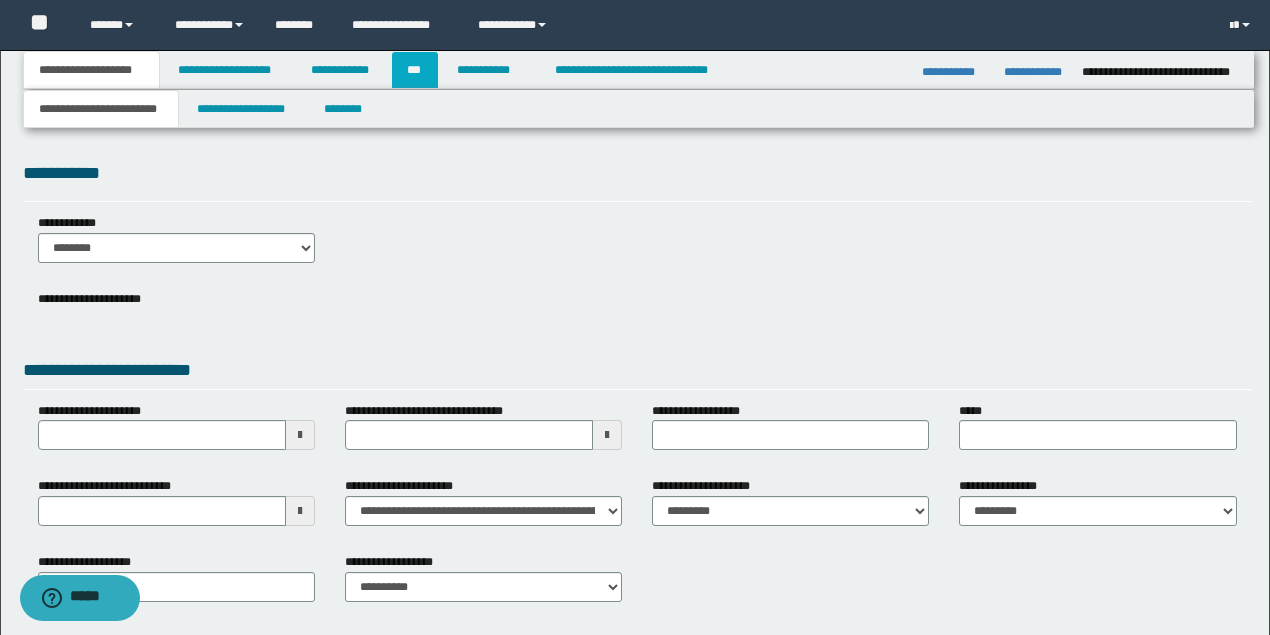 click on "***" at bounding box center (415, 70) 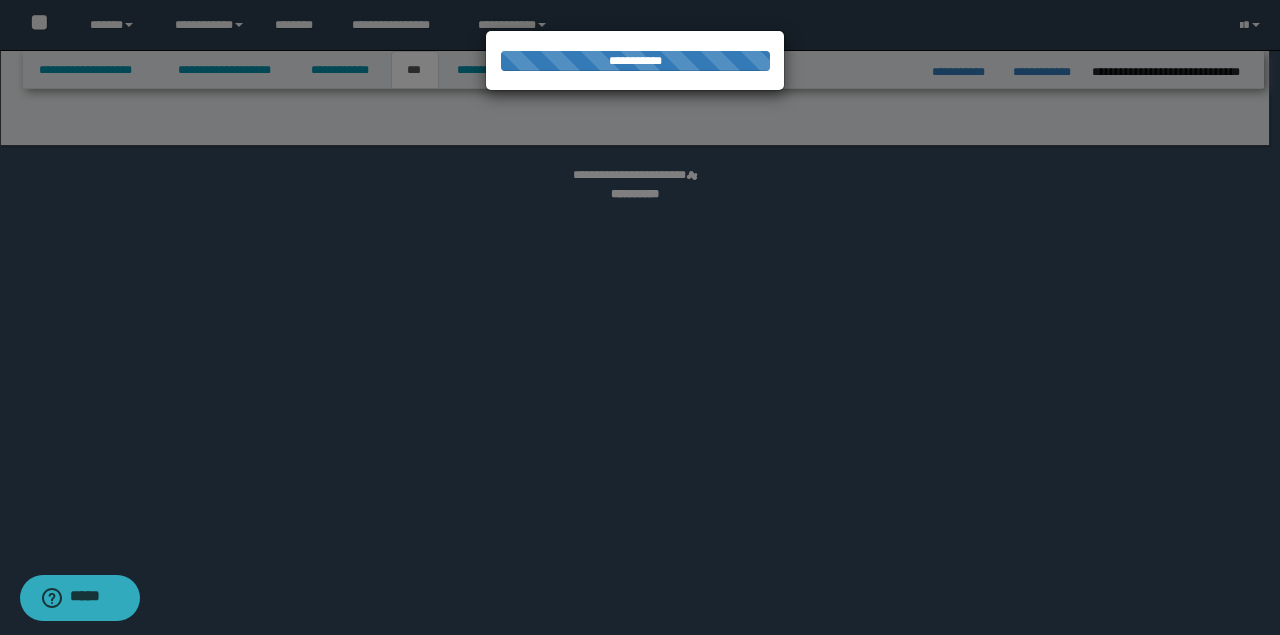 click at bounding box center [640, 317] 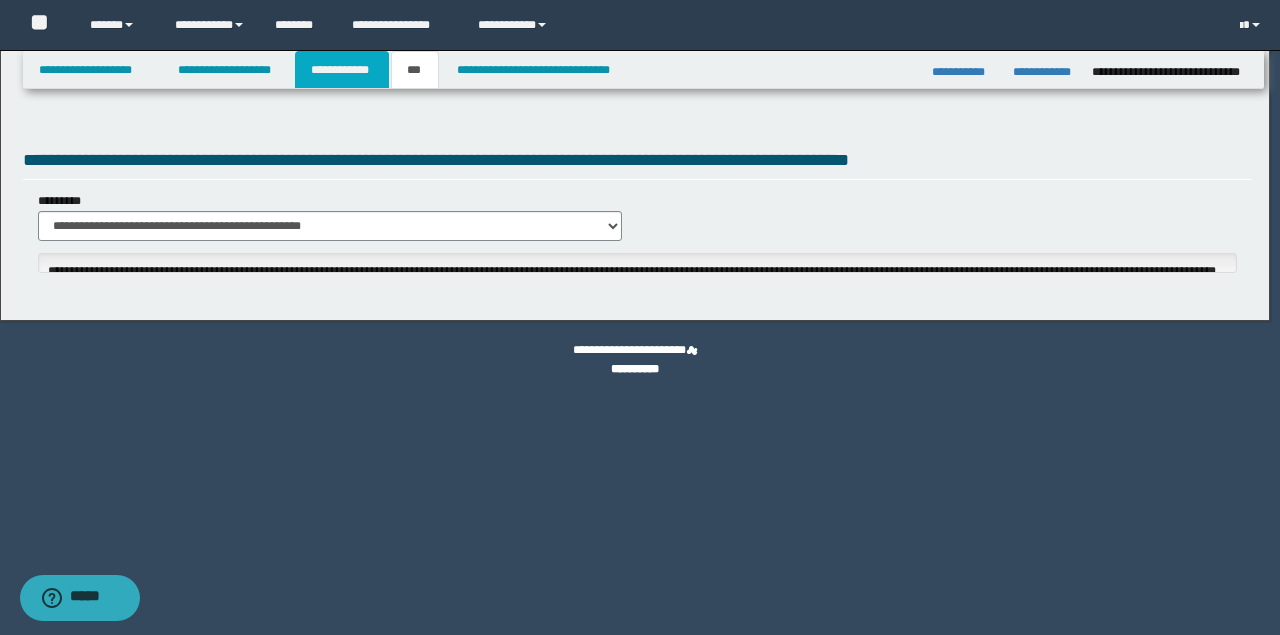 click on "**********" at bounding box center [342, 70] 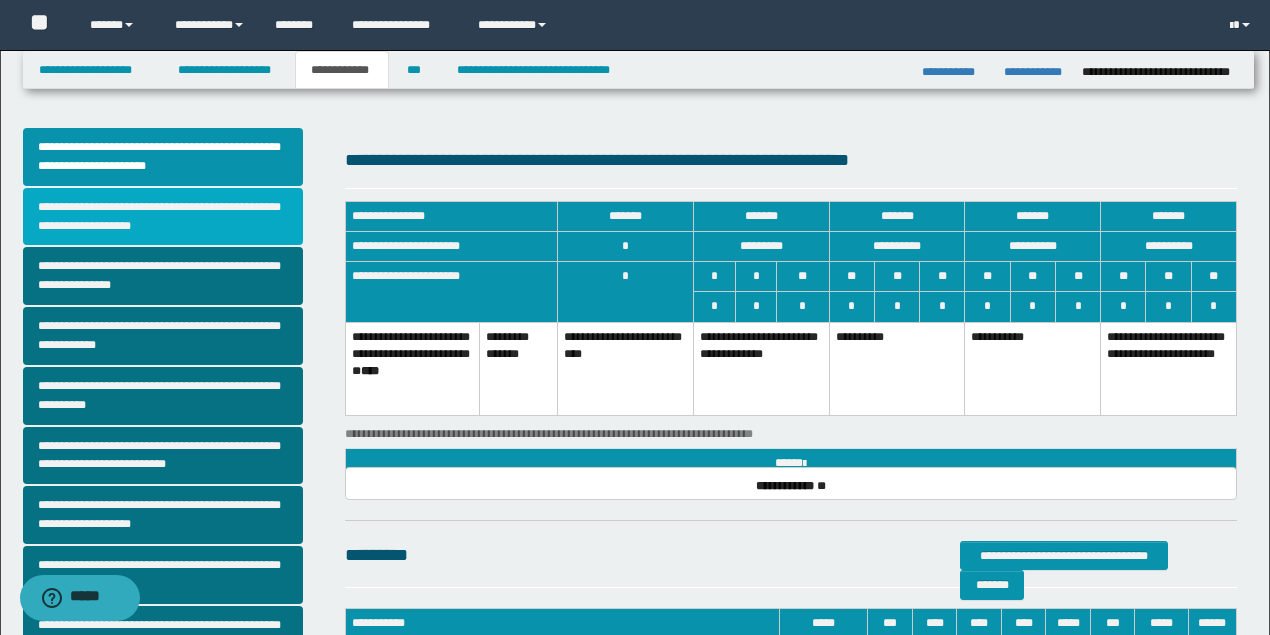 click on "**********" at bounding box center [163, 217] 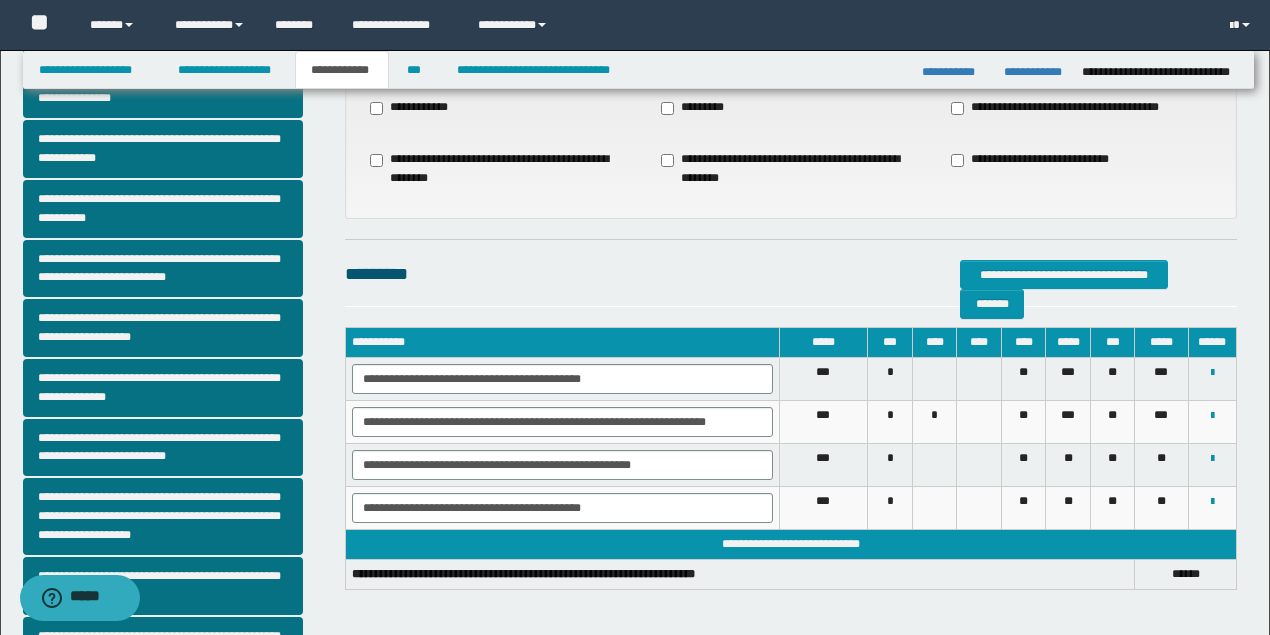 scroll, scrollTop: 200, scrollLeft: 0, axis: vertical 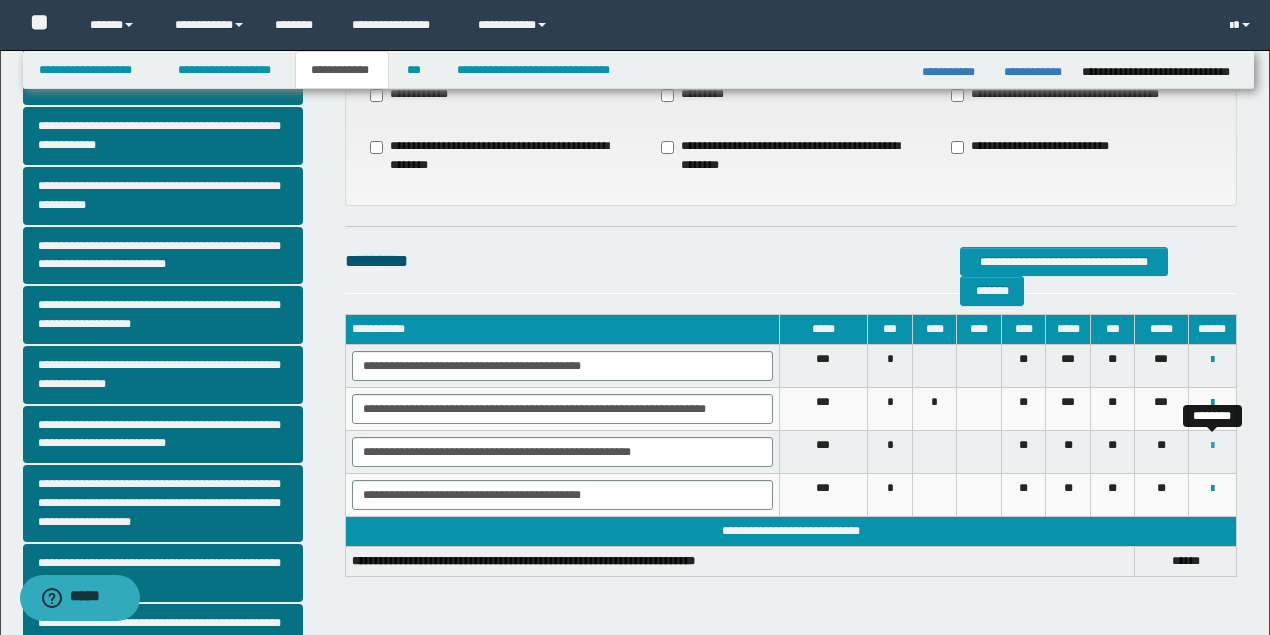 click at bounding box center (1212, 446) 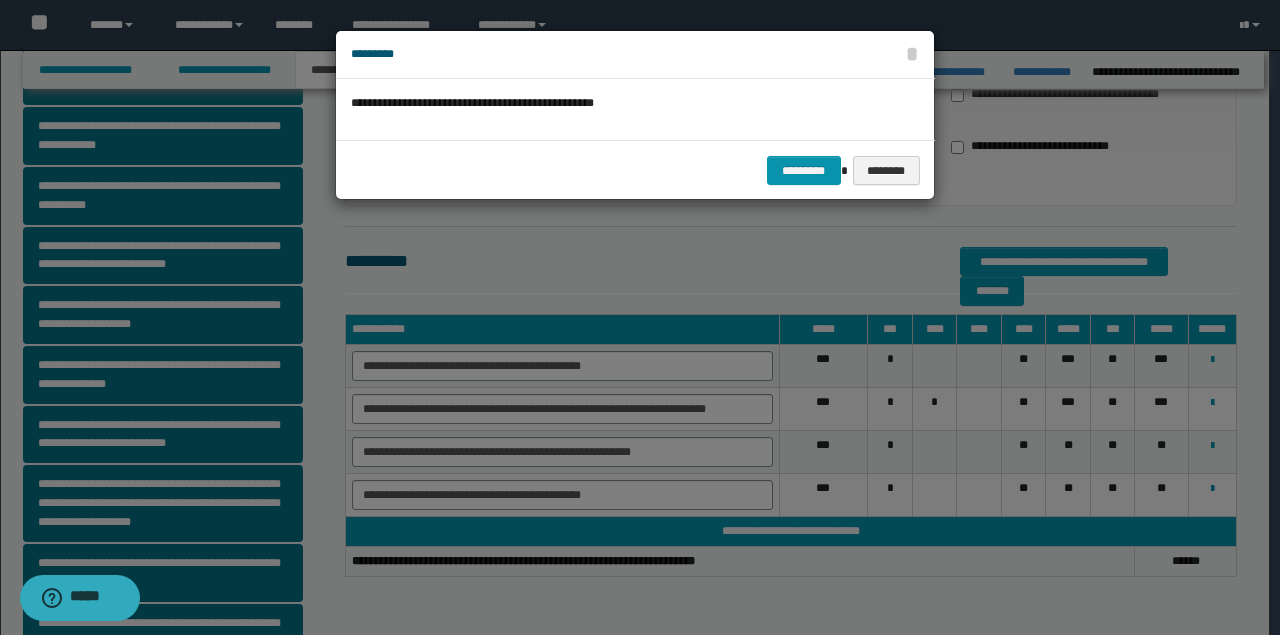 click on "*********
********" at bounding box center (635, 170) 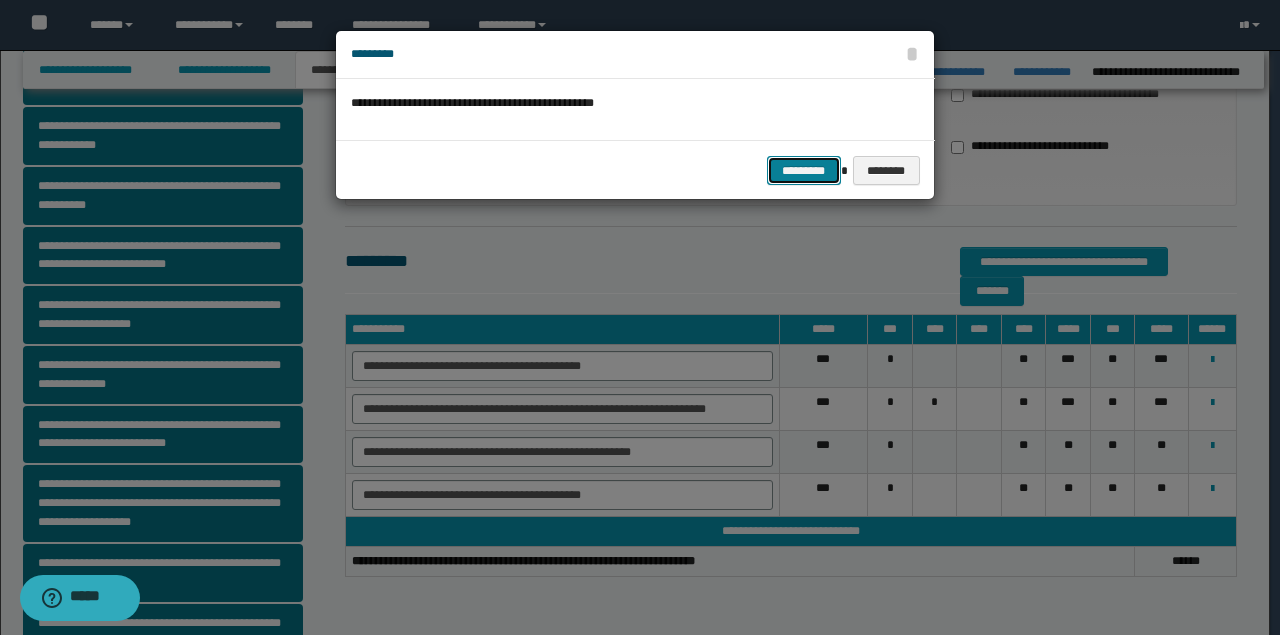 click on "*********" at bounding box center (804, 170) 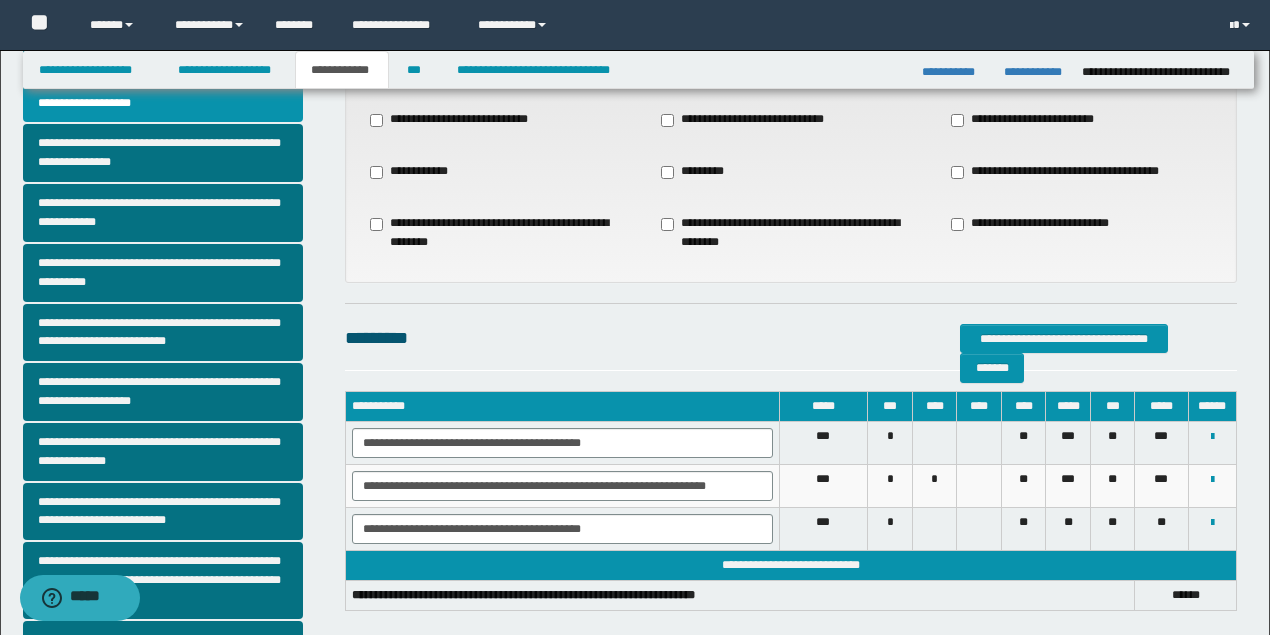 scroll, scrollTop: 0, scrollLeft: 0, axis: both 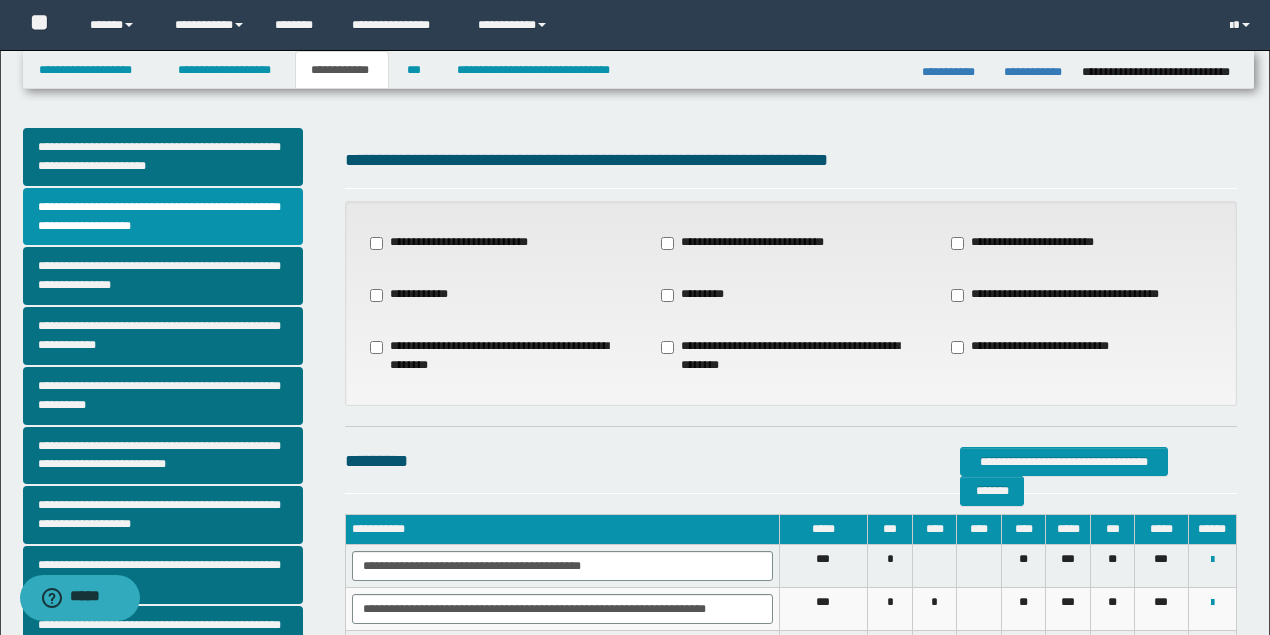 click on "**********" at bounding box center [1066, 295] 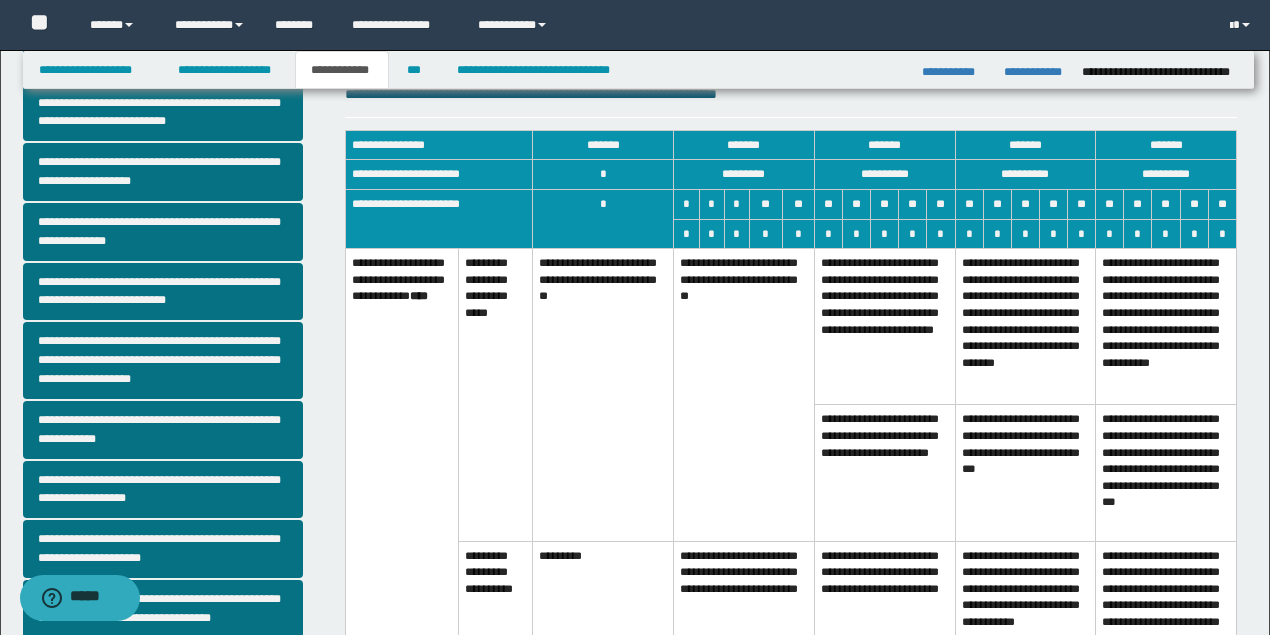 scroll, scrollTop: 333, scrollLeft: 0, axis: vertical 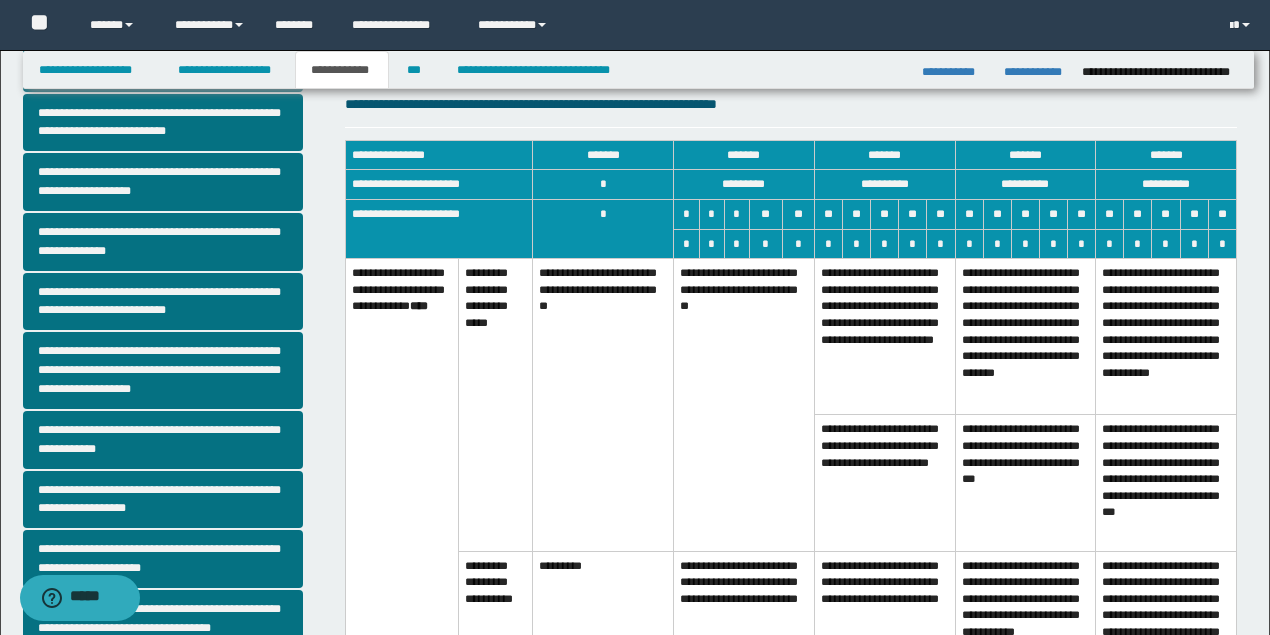 click on "**********" at bounding box center (744, 405) 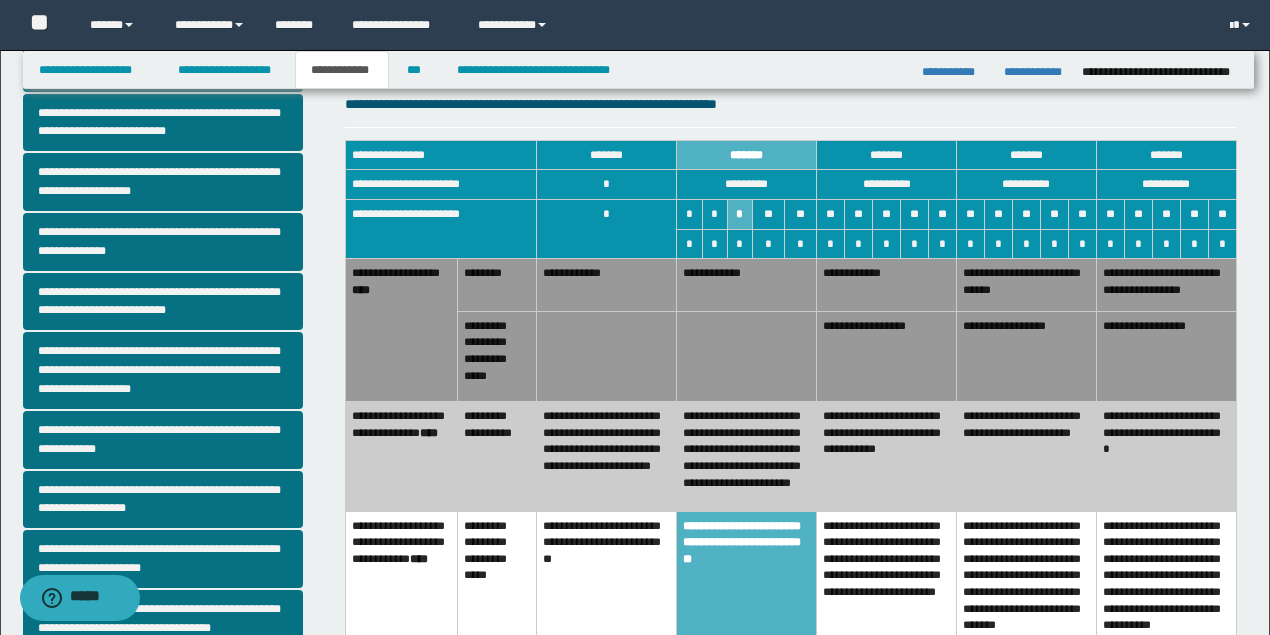 click on "**********" at bounding box center [607, 285] 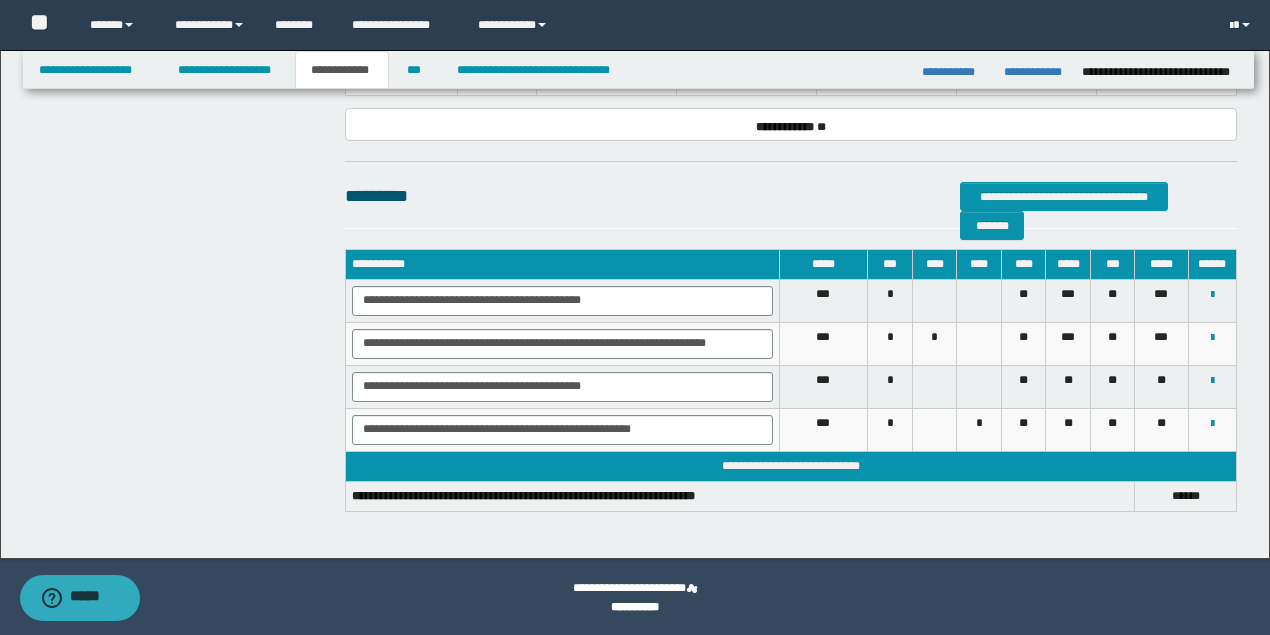scroll, scrollTop: 1264, scrollLeft: 0, axis: vertical 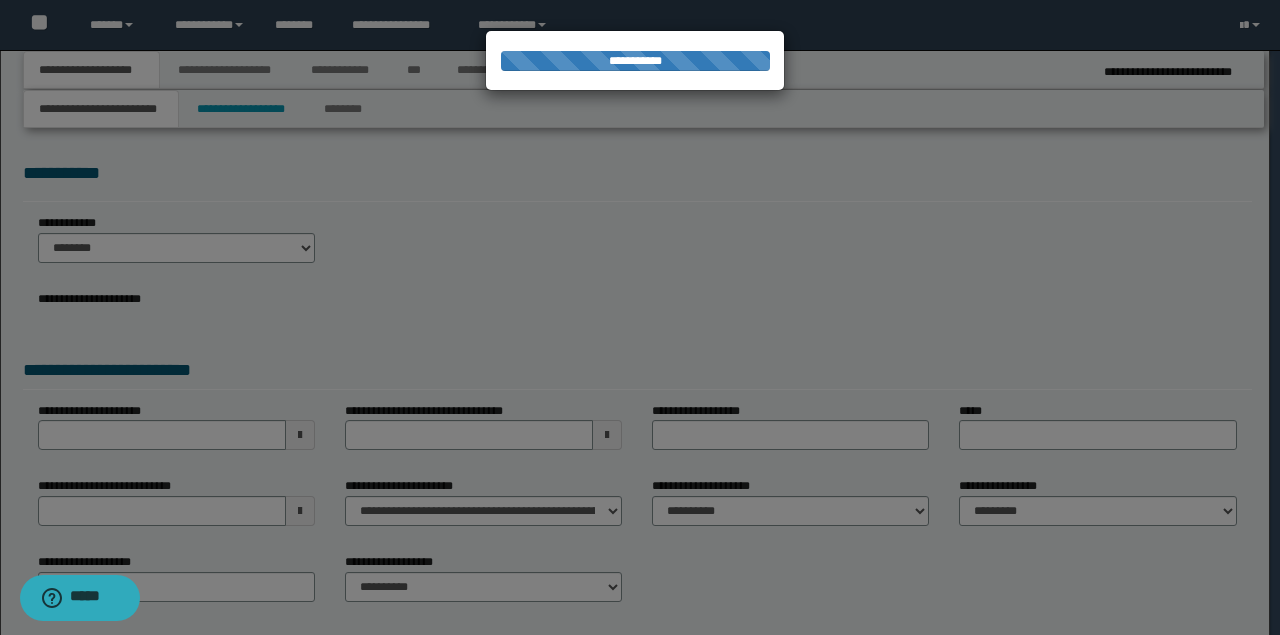 select on "*" 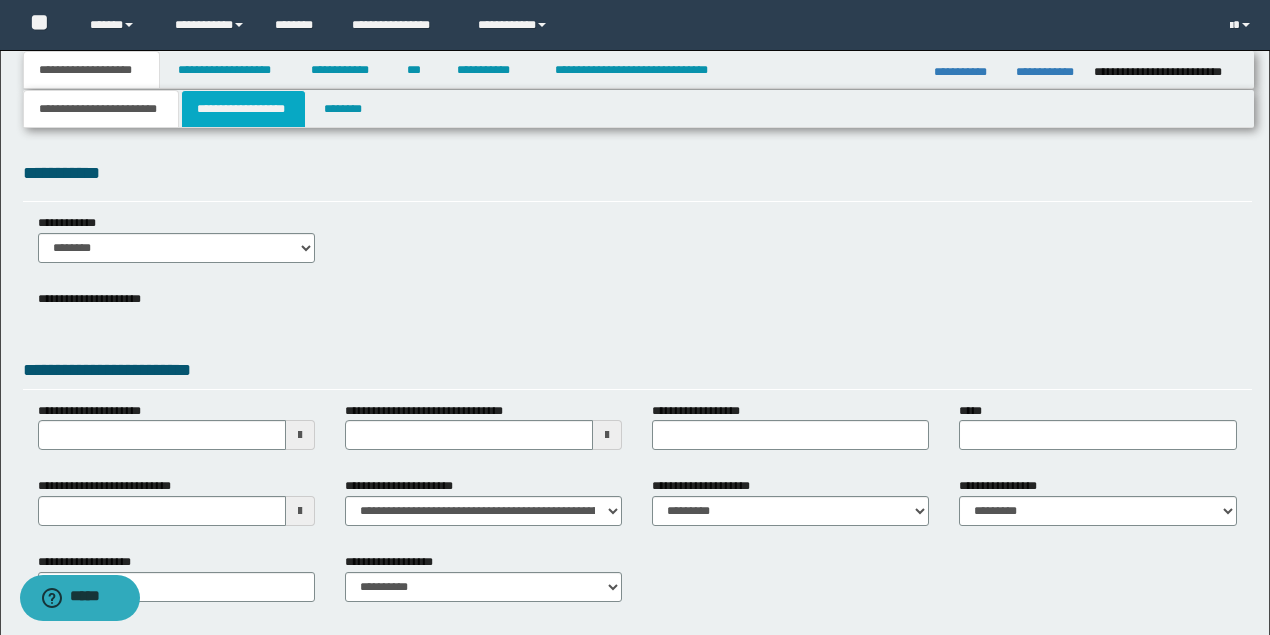 click on "**********" at bounding box center (243, 109) 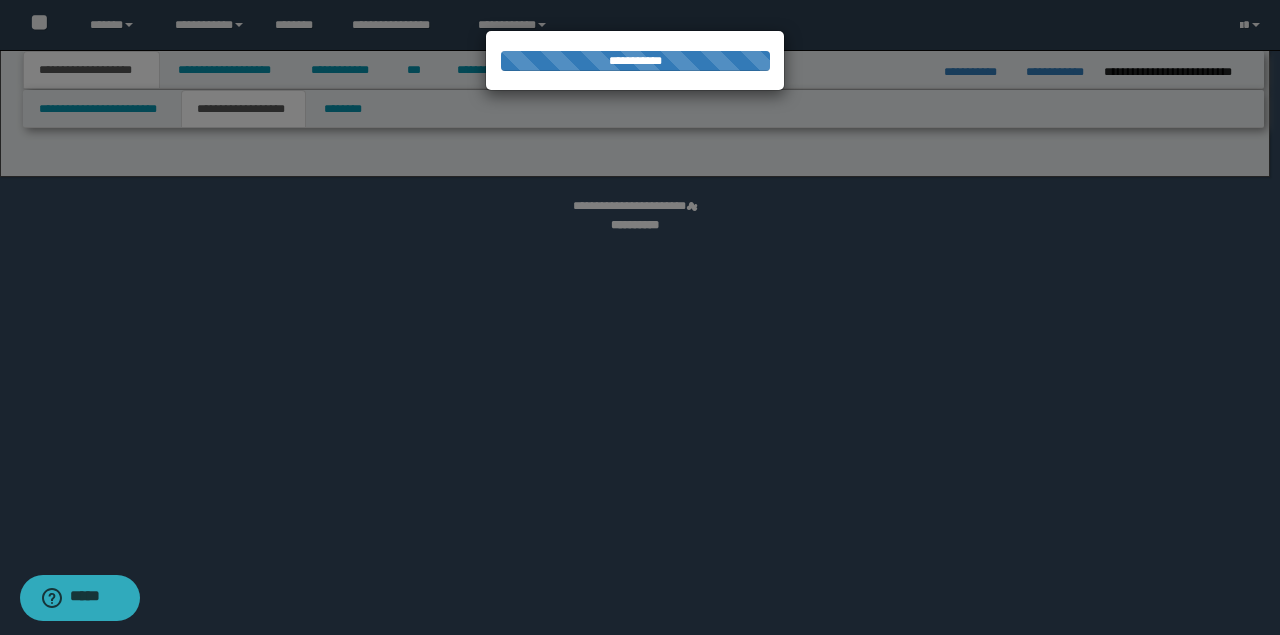 select on "*" 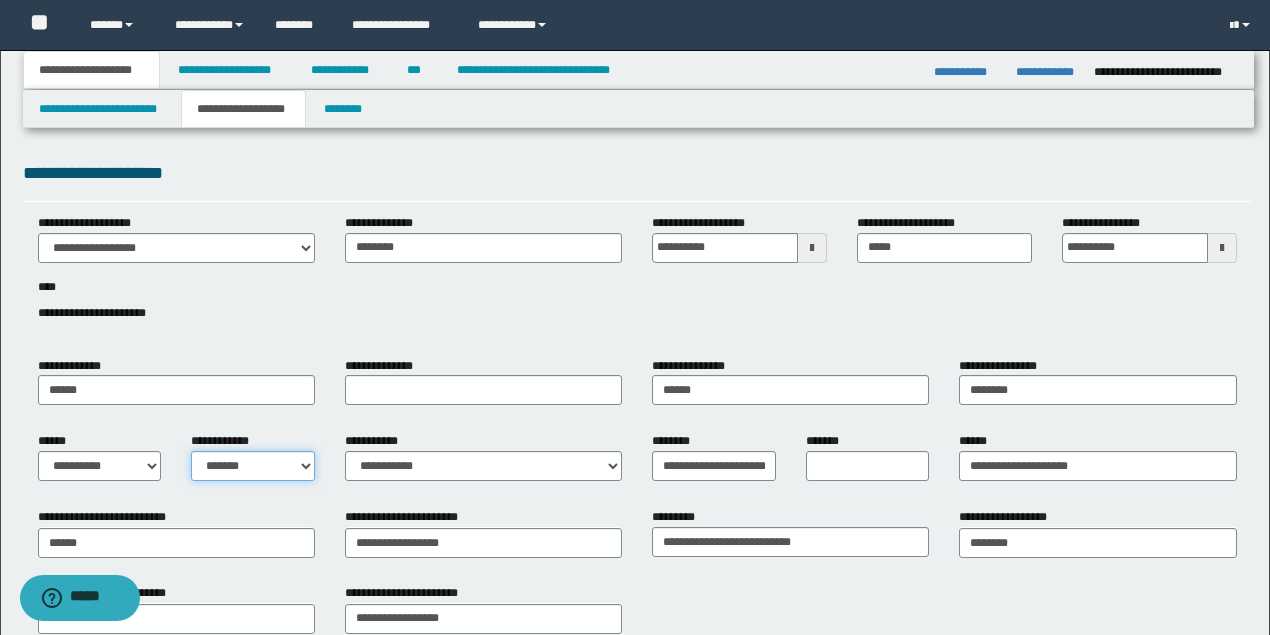 click on "**********" at bounding box center [253, 466] 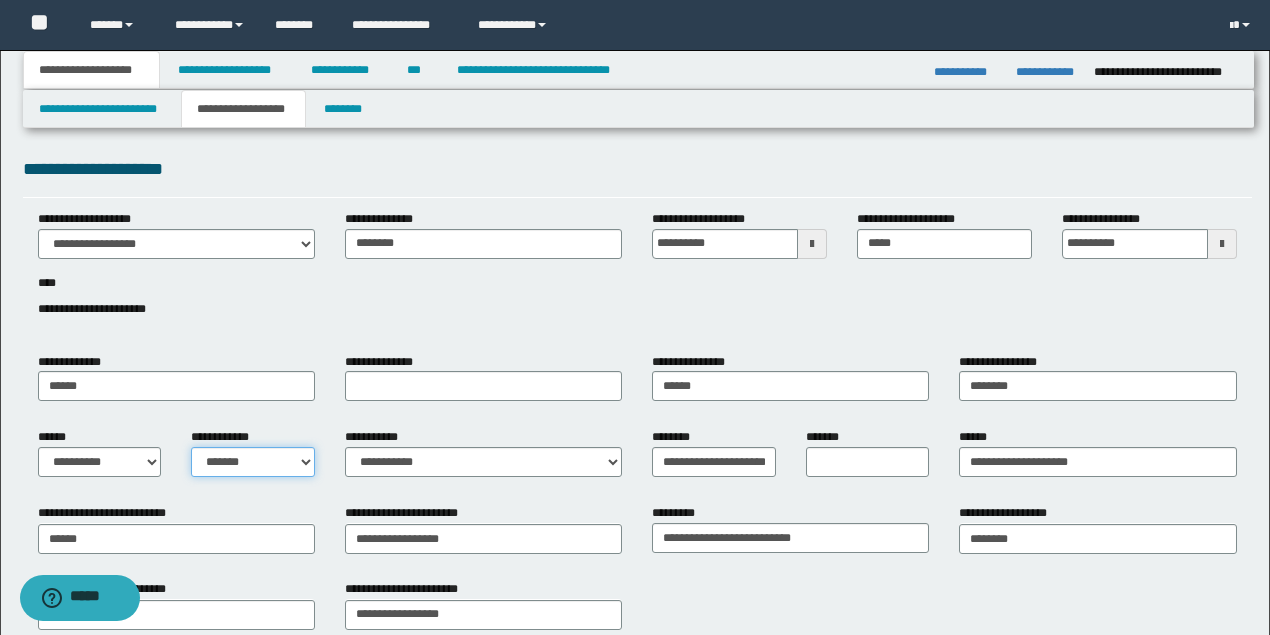 scroll, scrollTop: 200, scrollLeft: 0, axis: vertical 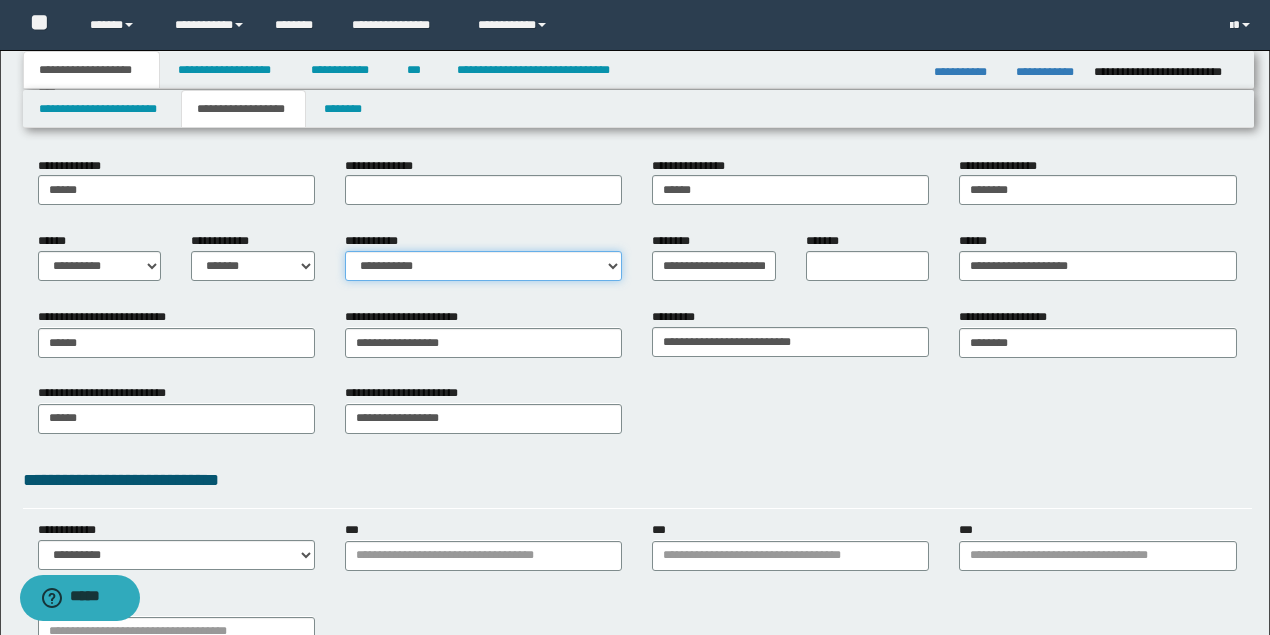 click on "**********" at bounding box center [483, 266] 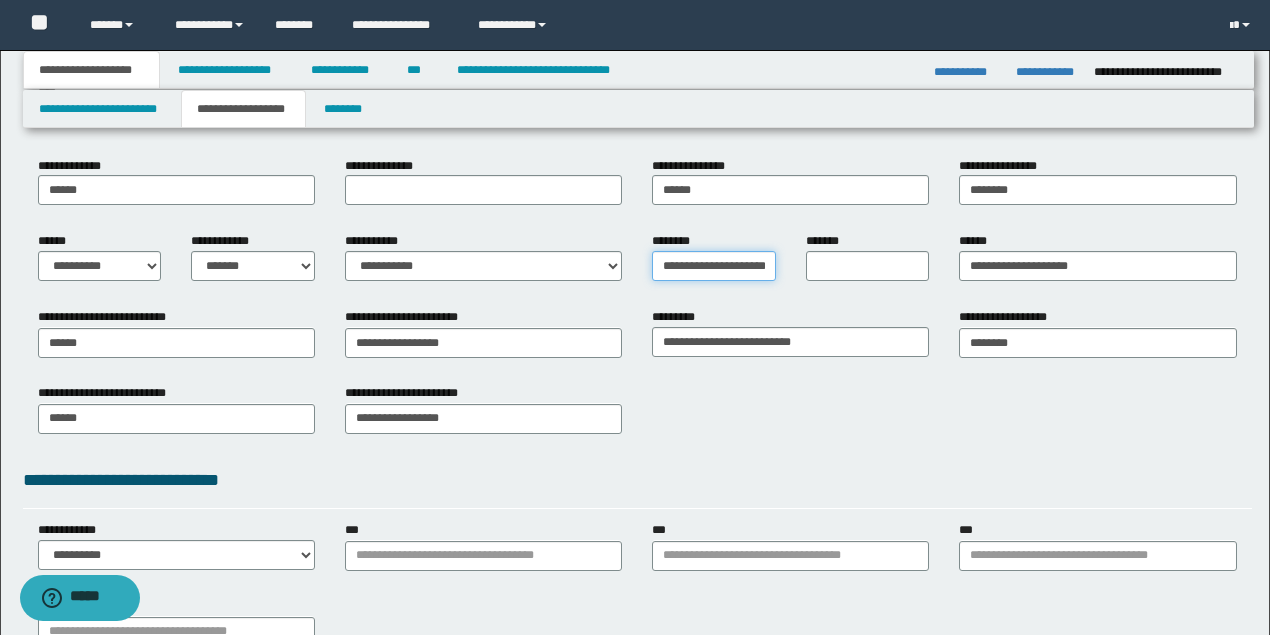 click on "**********" at bounding box center [714, 266] 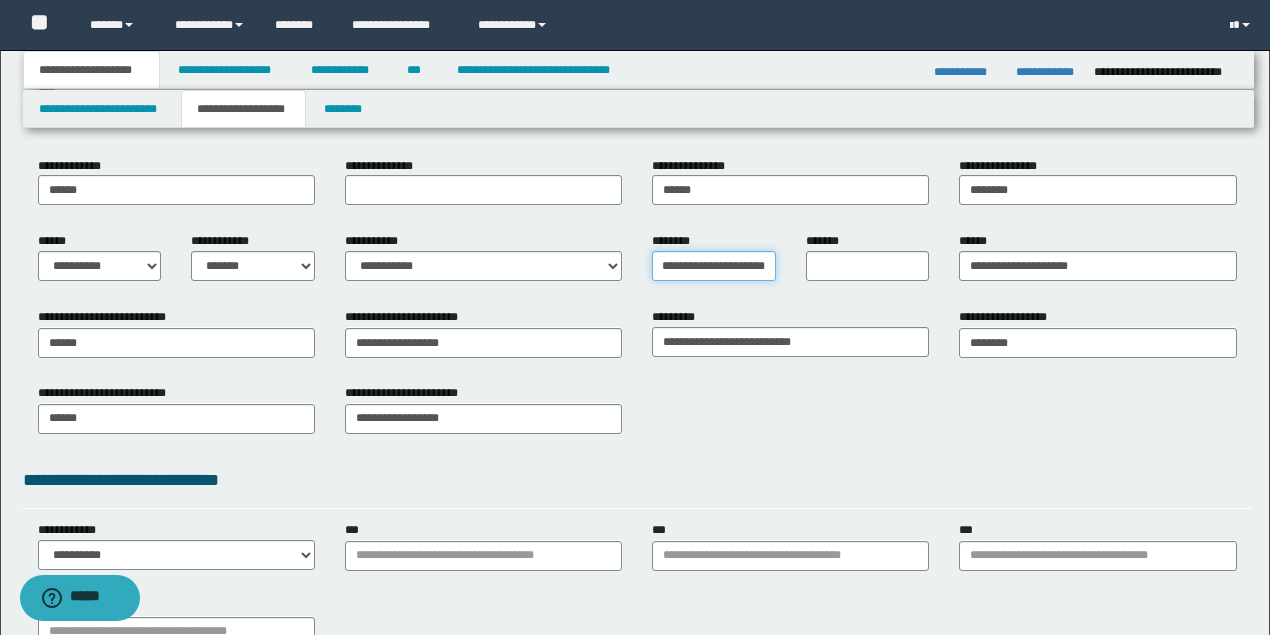 scroll, scrollTop: 0, scrollLeft: 32, axis: horizontal 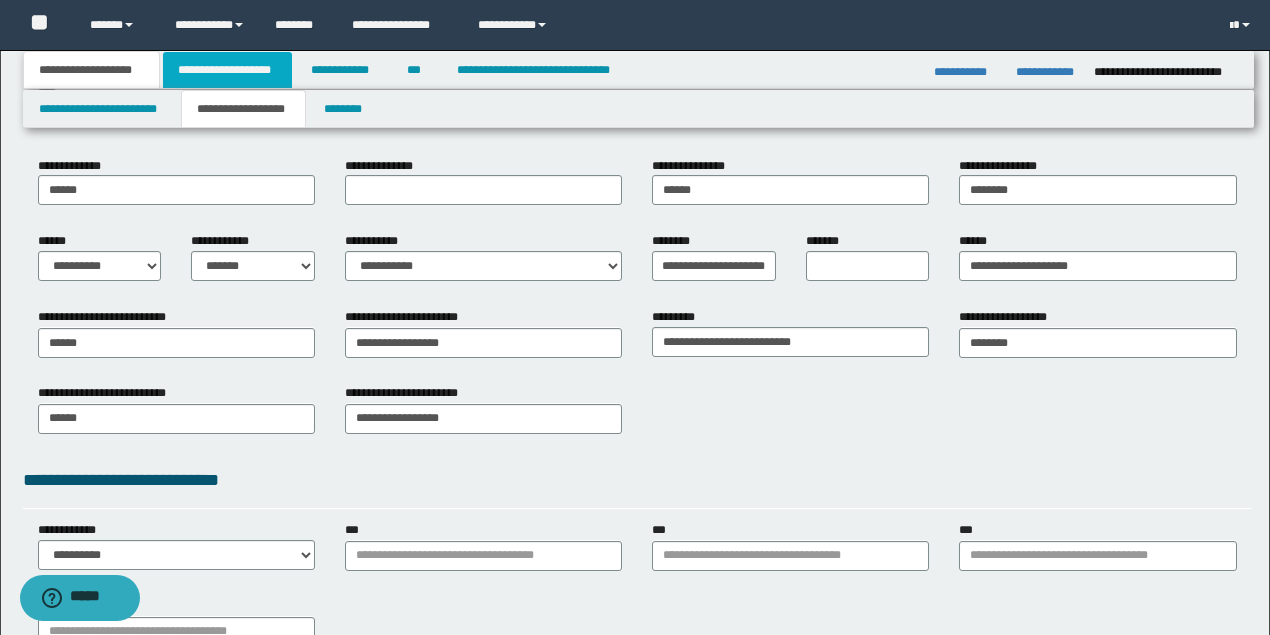 click on "**********" at bounding box center (227, 70) 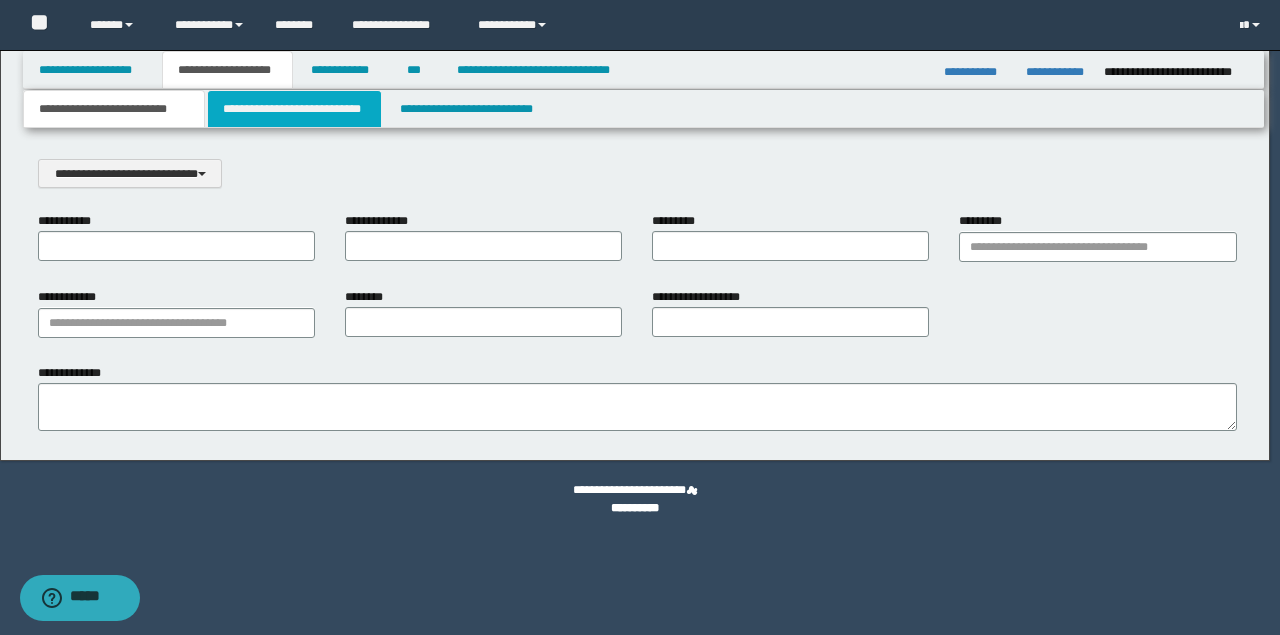 scroll, scrollTop: 0, scrollLeft: 0, axis: both 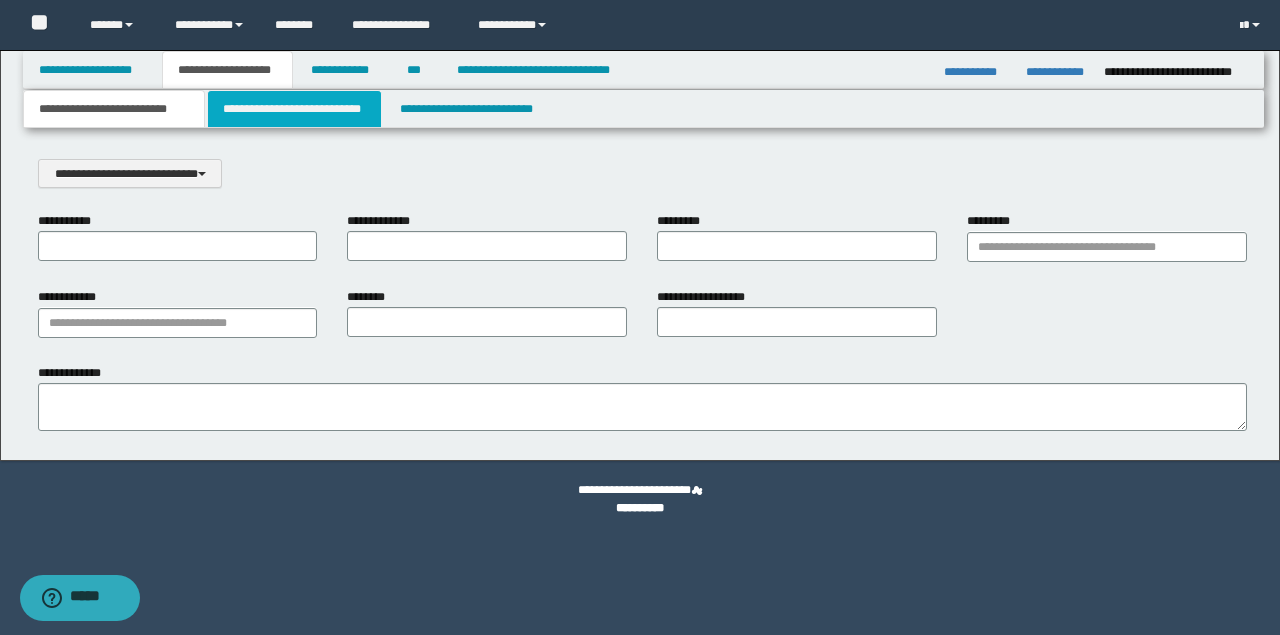 click on "**********" at bounding box center (294, 109) 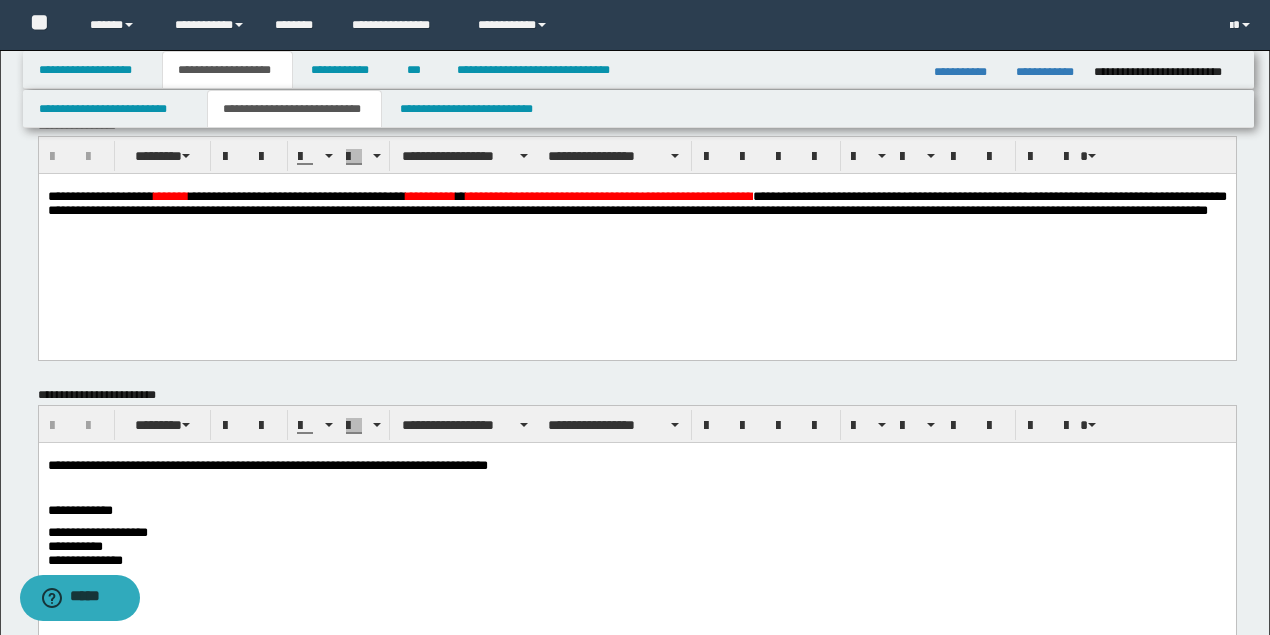scroll, scrollTop: 133, scrollLeft: 0, axis: vertical 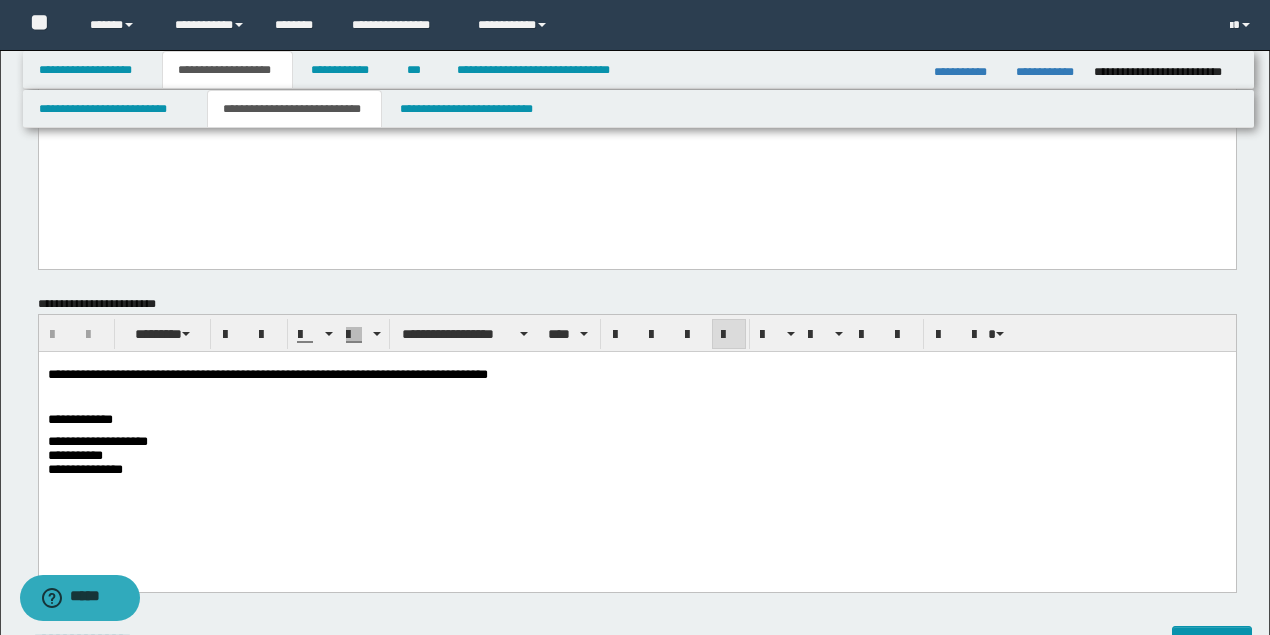 drag, startPoint x: 214, startPoint y: 374, endPoint x: 226, endPoint y: 374, distance: 12 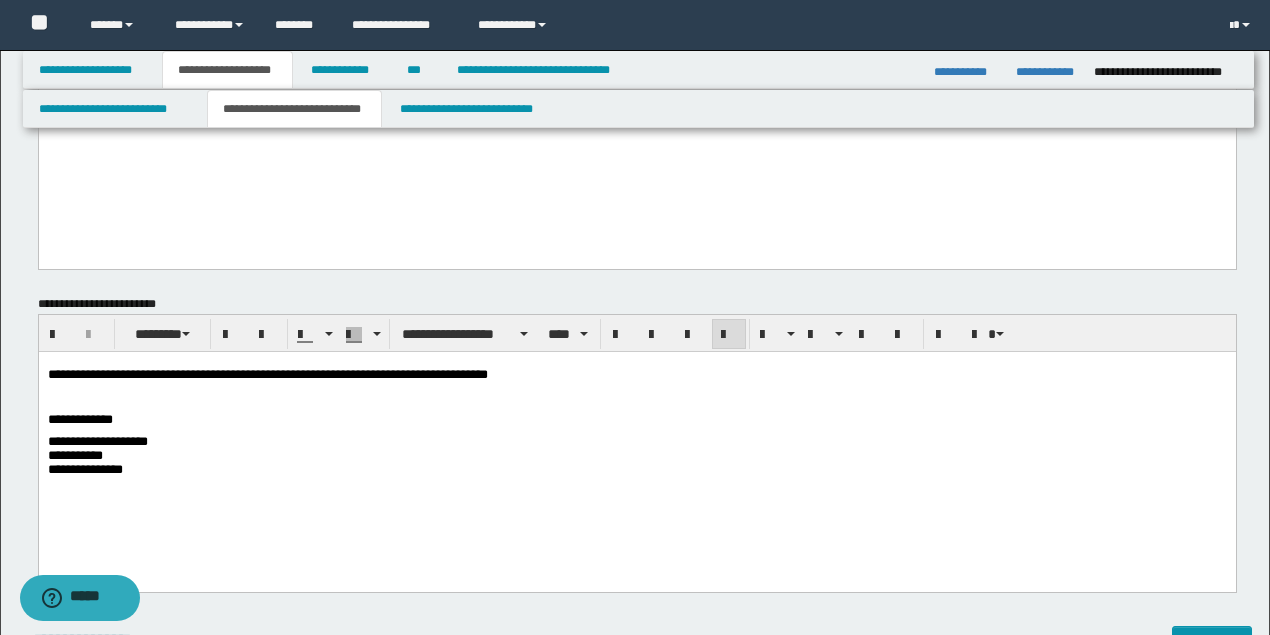 type 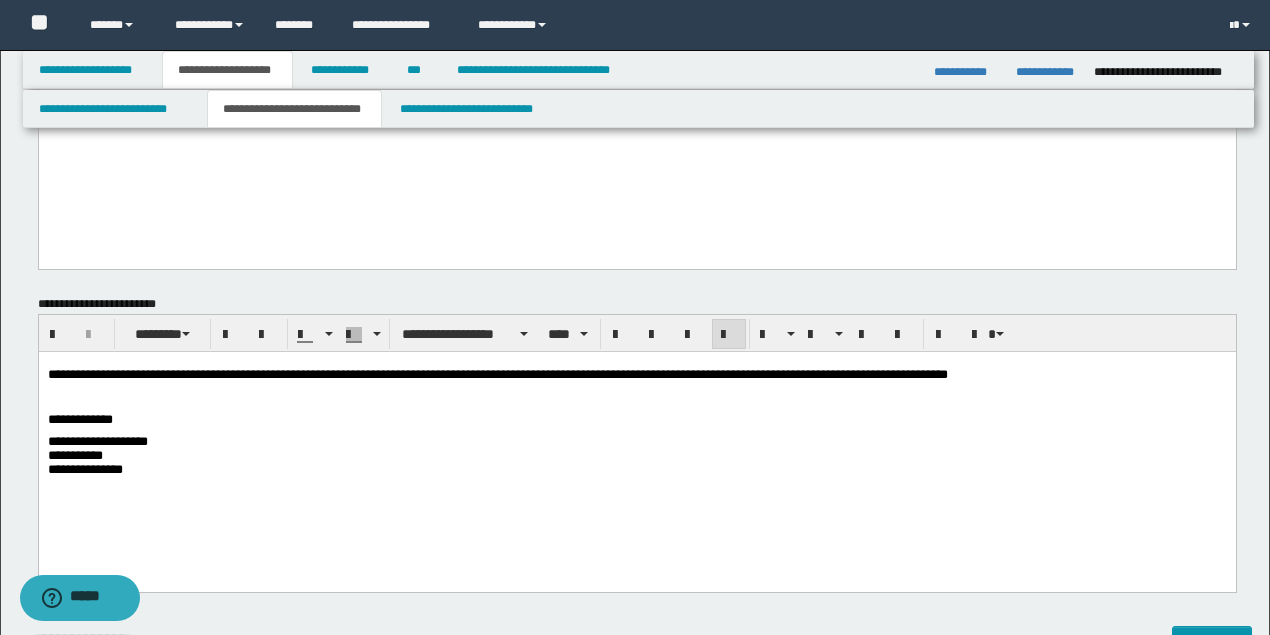 click on "**********" at bounding box center [497, 374] 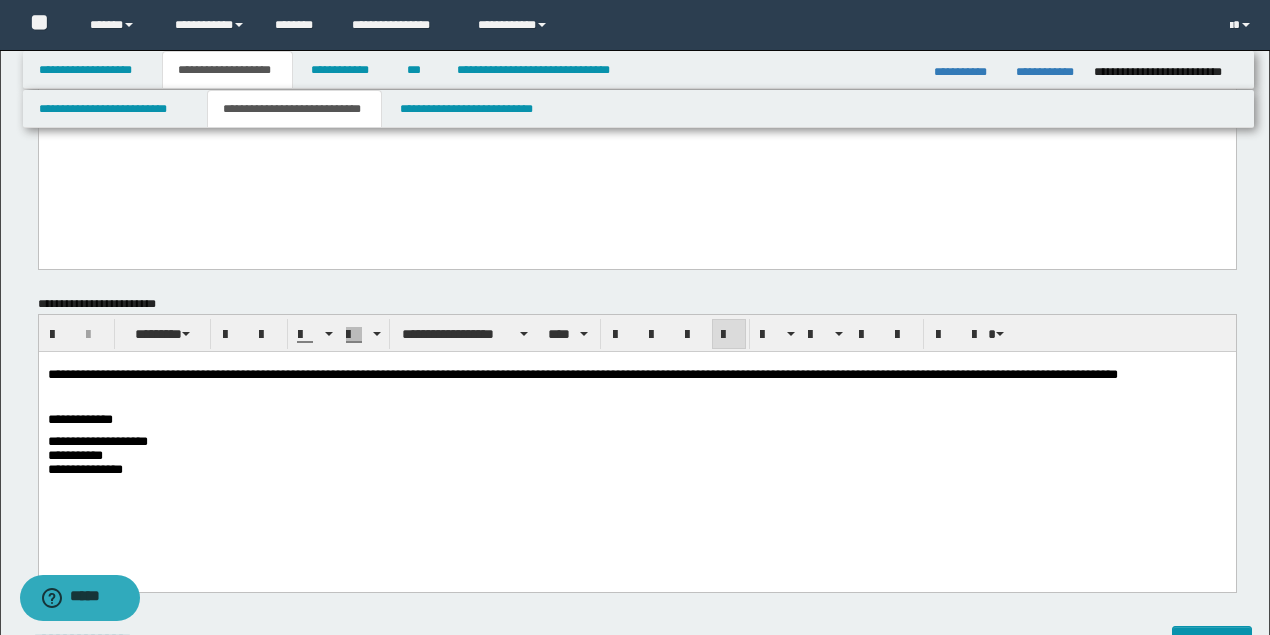 click on "**********" at bounding box center (636, 375) 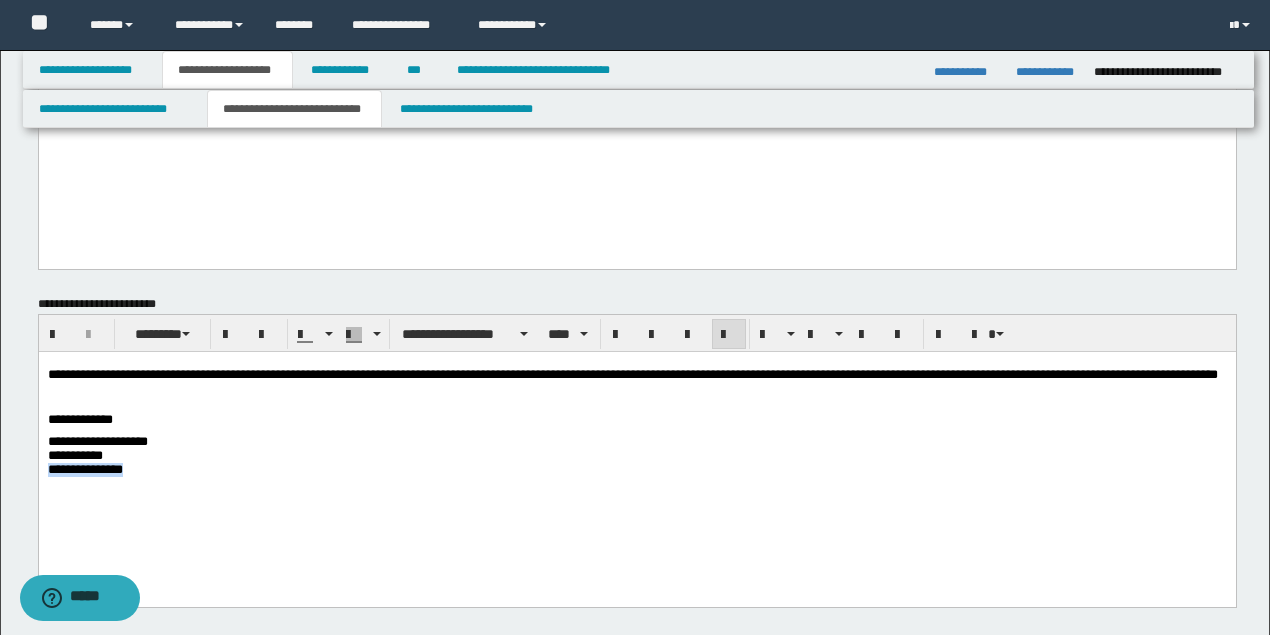 drag, startPoint x: 158, startPoint y: 489, endPoint x: 32, endPoint y: 496, distance: 126.1943 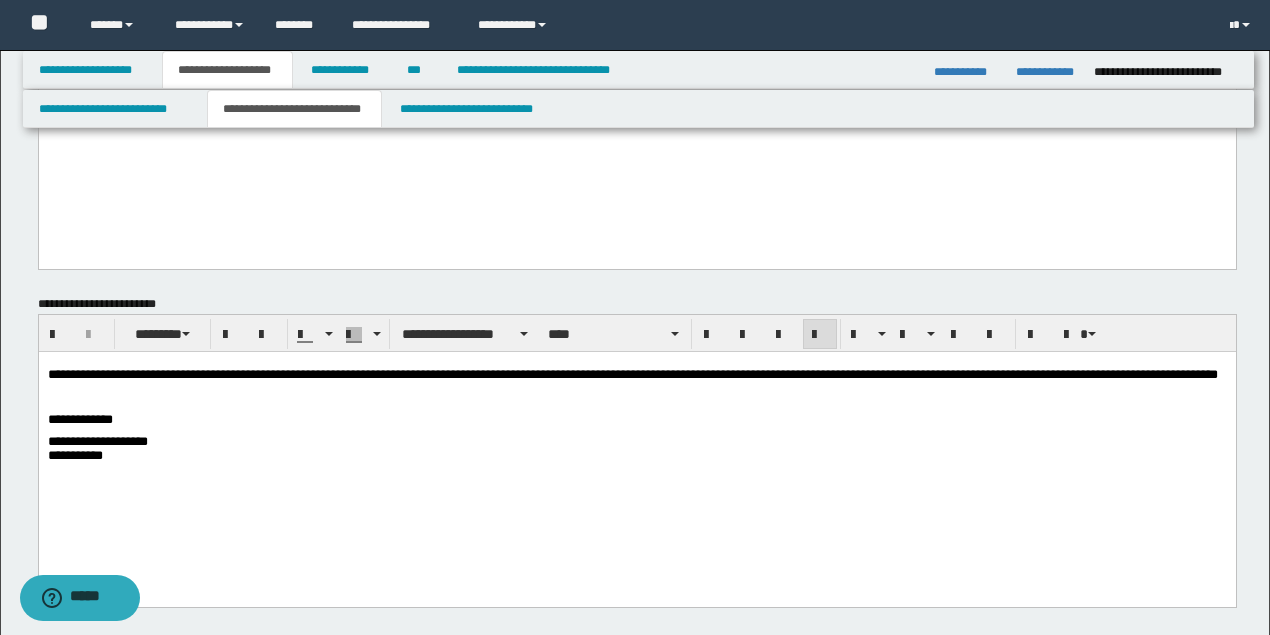 click on "**********" at bounding box center (636, 375) 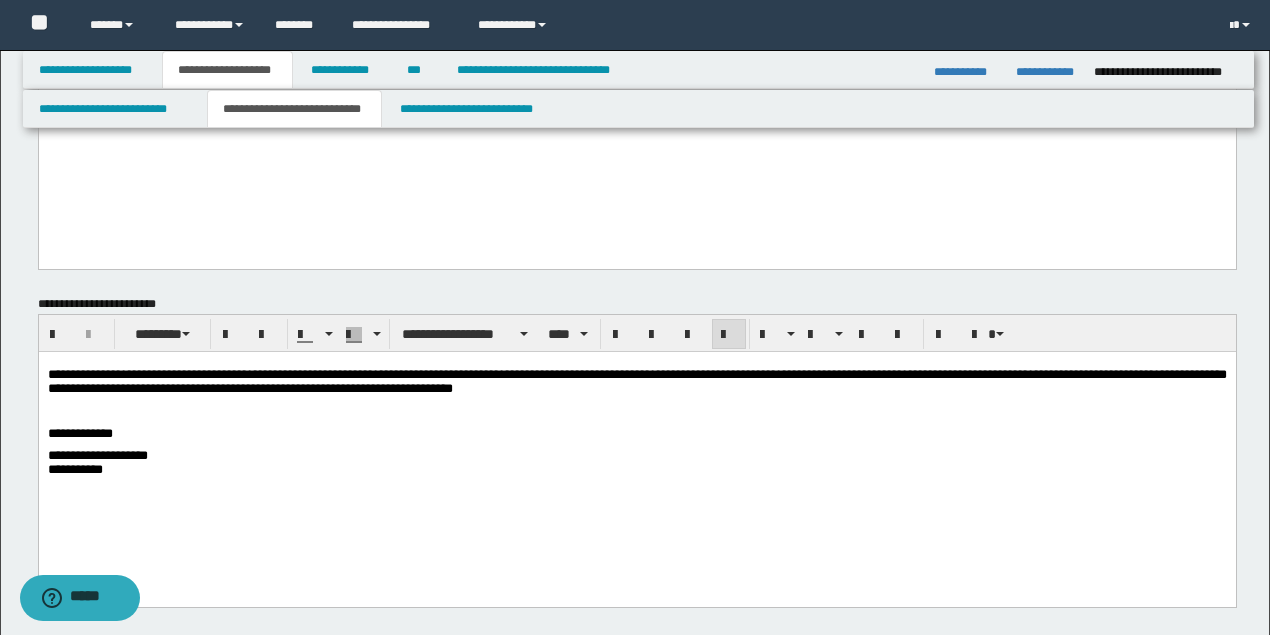click on "**********" at bounding box center [636, 382] 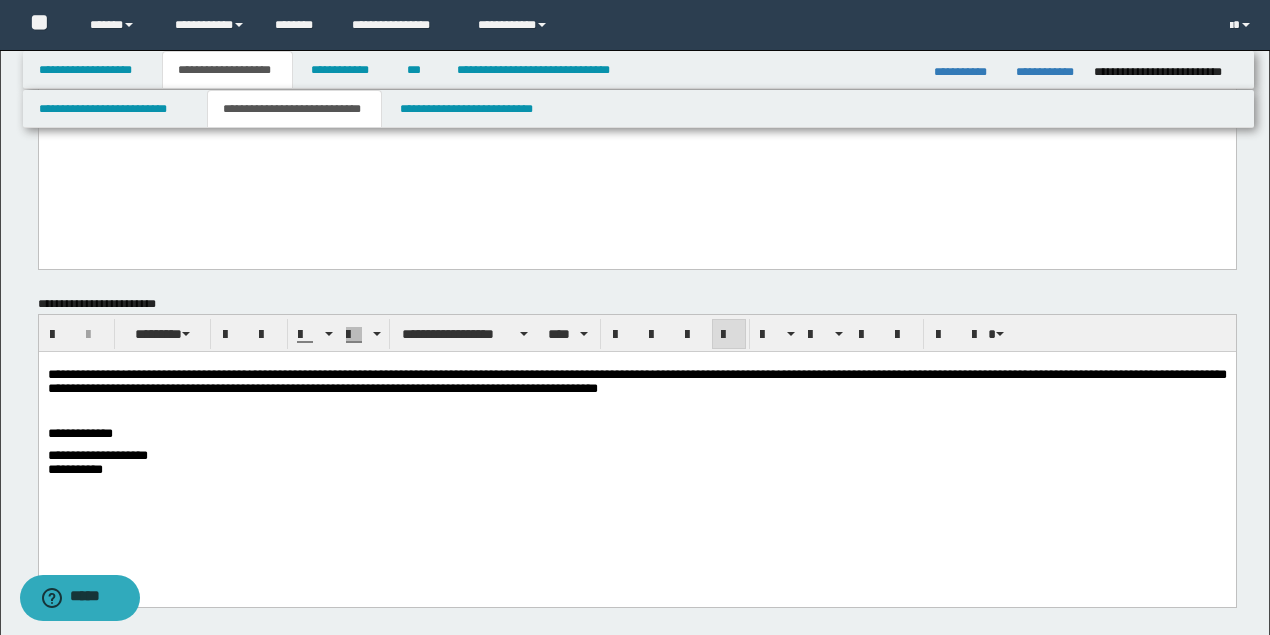 click on "**********" at bounding box center (636, 451) 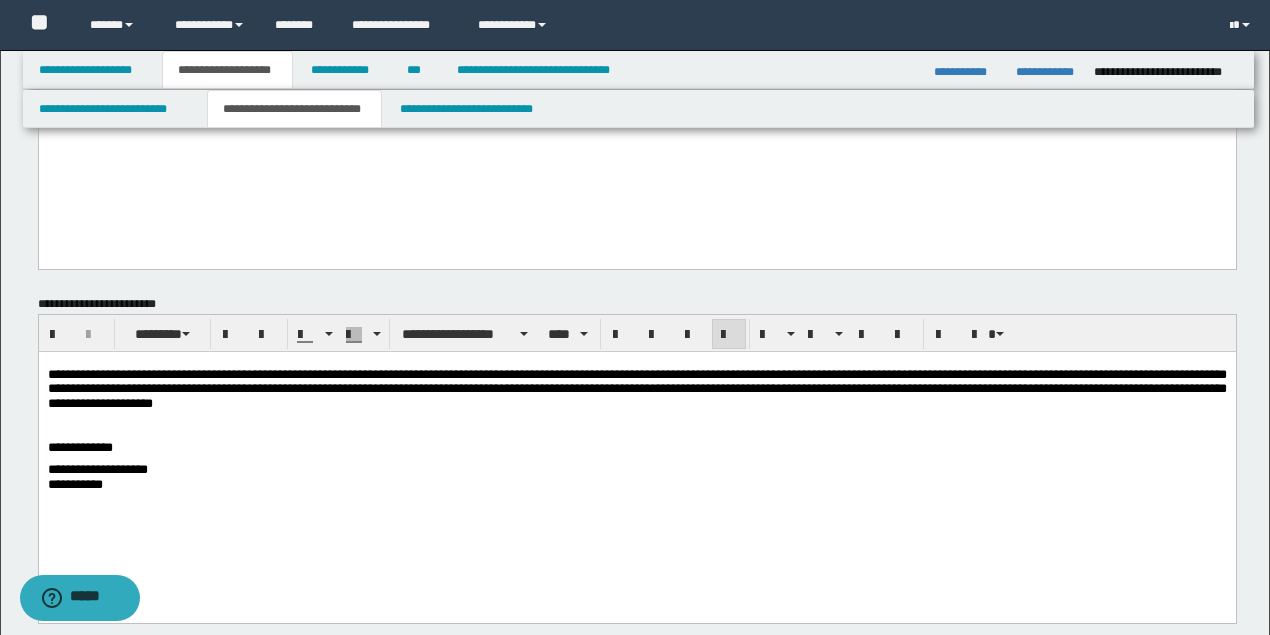 click on "**********" at bounding box center [636, 389] 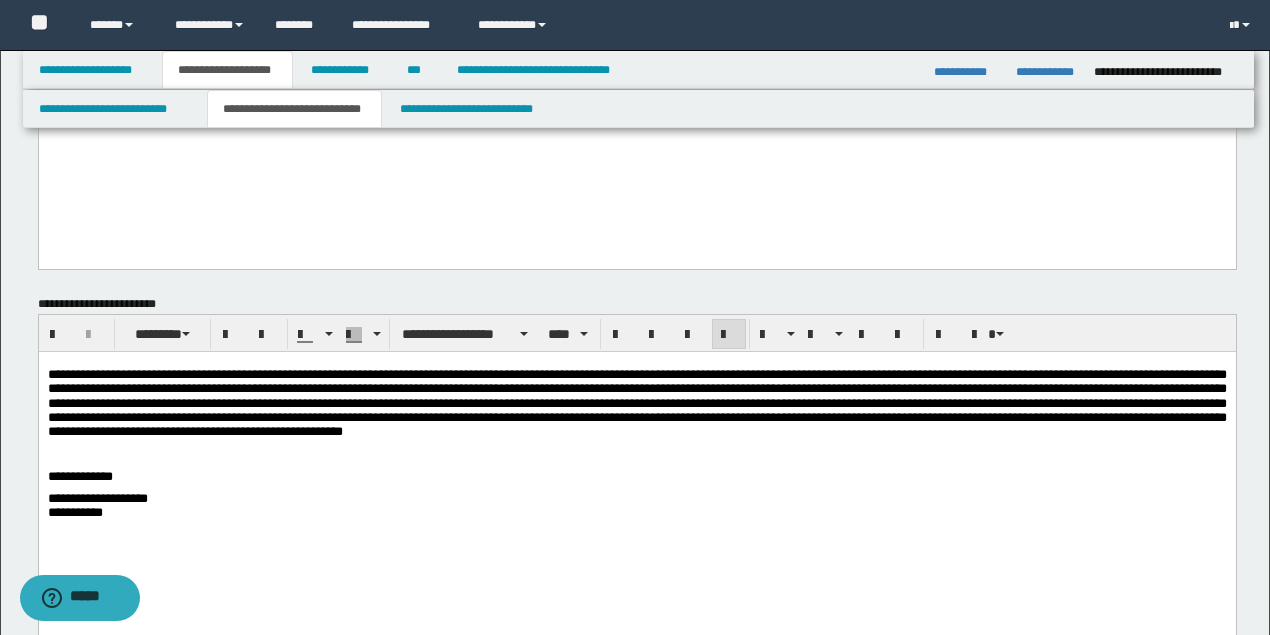 click on "**********" at bounding box center [636, 403] 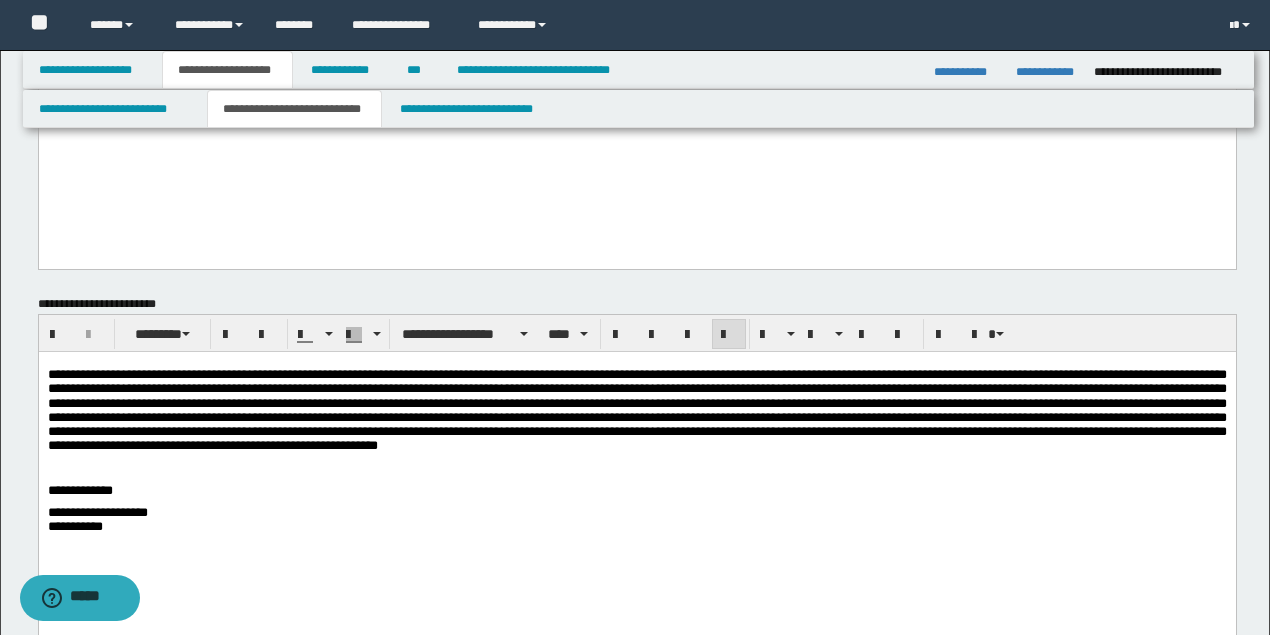 drag, startPoint x: 1080, startPoint y: 449, endPoint x: 1091, endPoint y: 456, distance: 13.038404 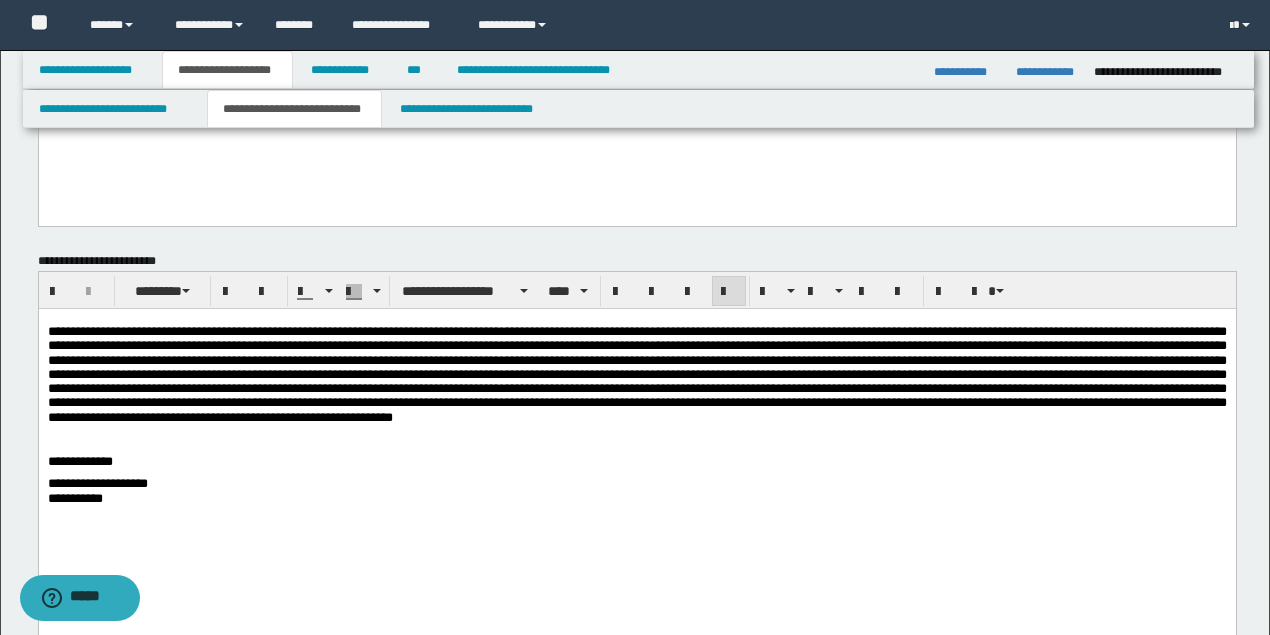 scroll, scrollTop: 200, scrollLeft: 0, axis: vertical 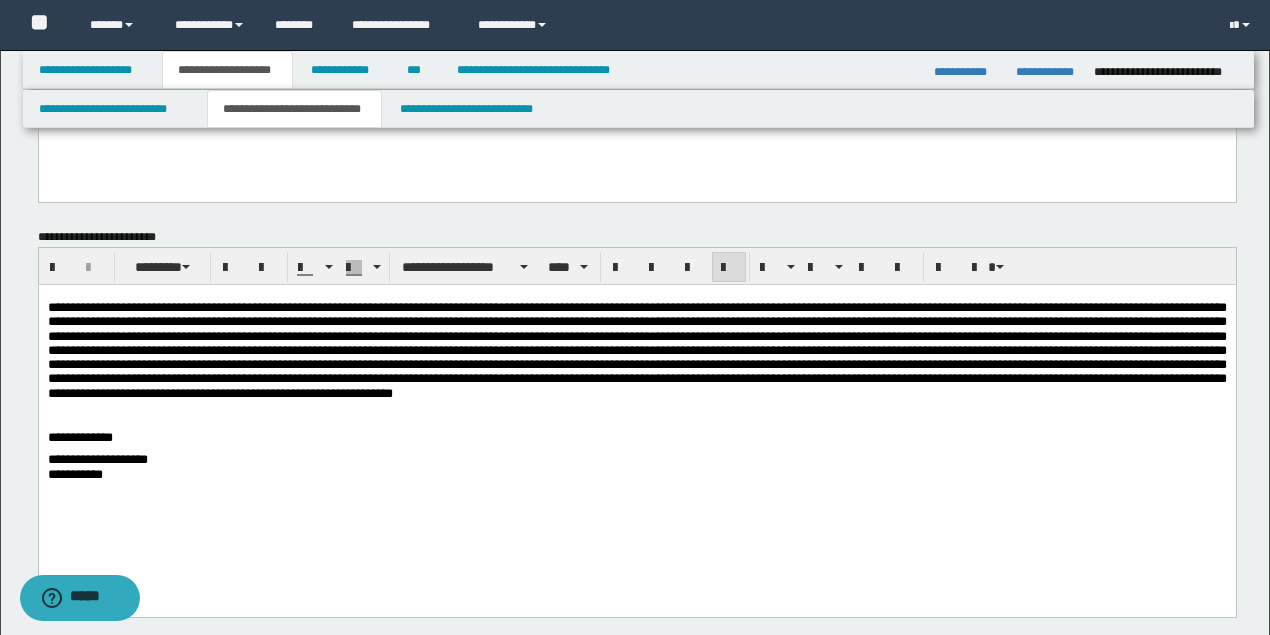 drag, startPoint x: 285, startPoint y: 362, endPoint x: 275, endPoint y: 350, distance: 15.6205 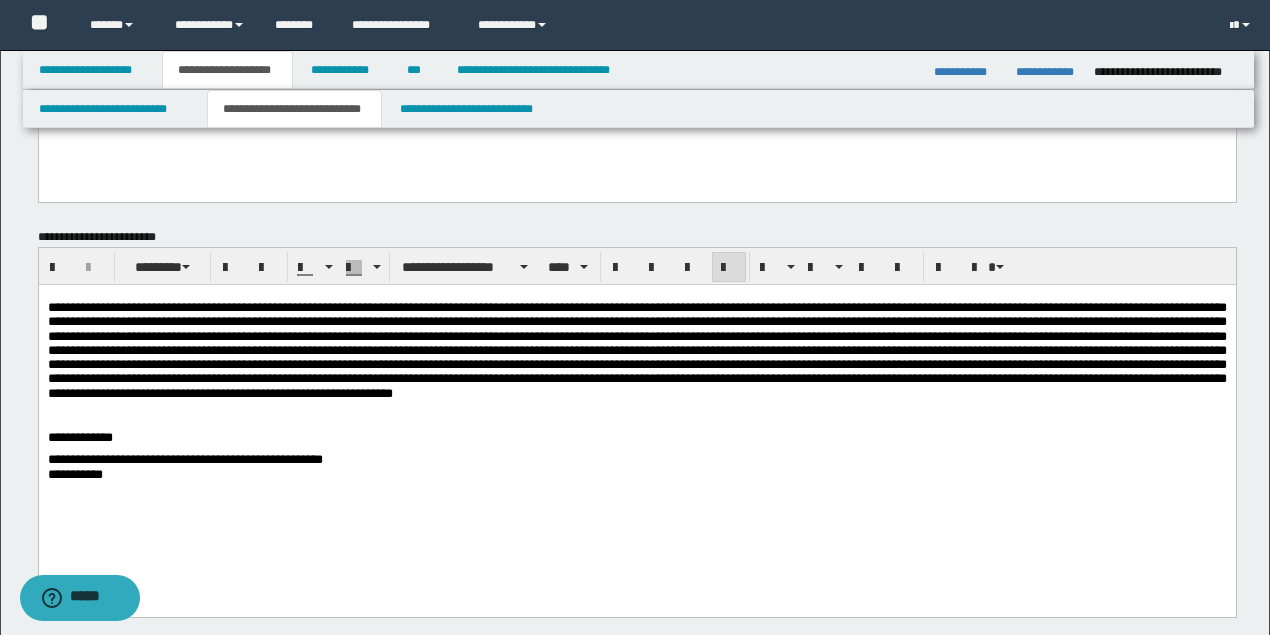 drag, startPoint x: 66, startPoint y: 479, endPoint x: 73, endPoint y: 491, distance: 13.892444 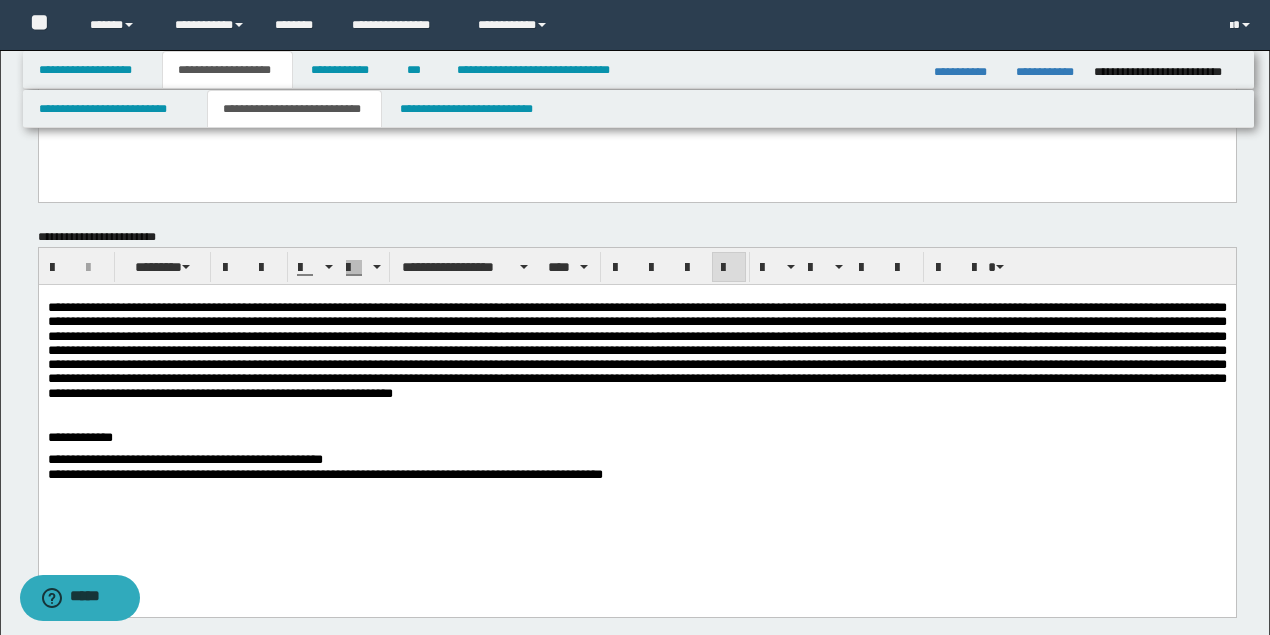 click at bounding box center [636, 350] 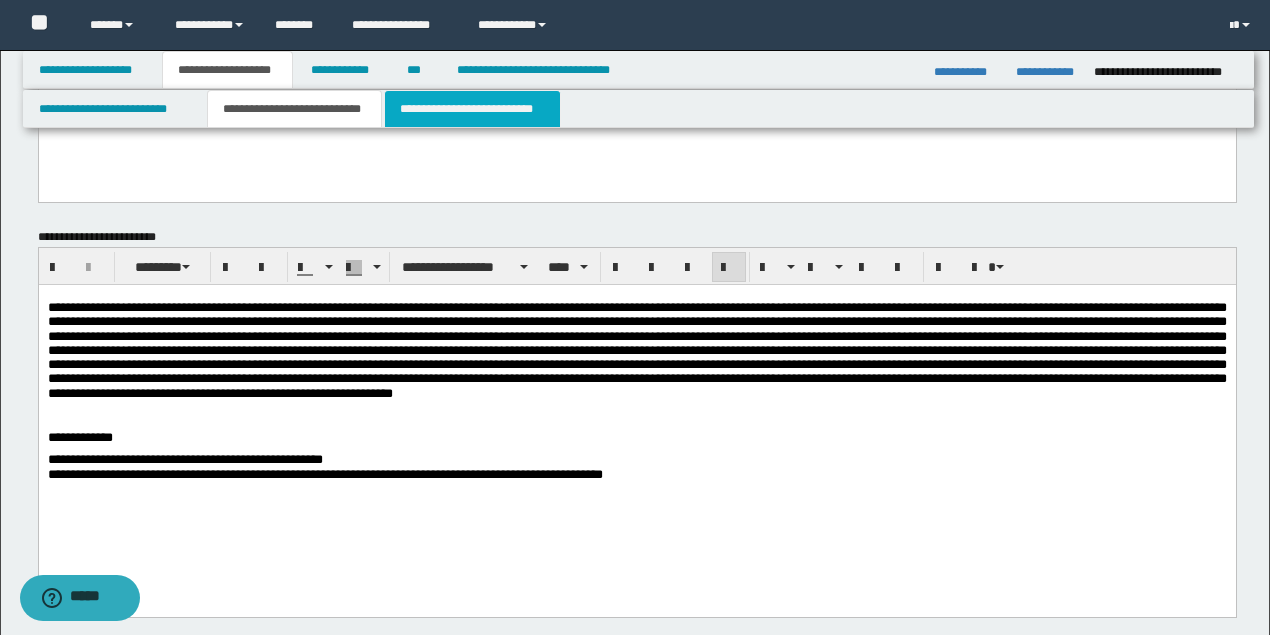 click on "**********" at bounding box center [472, 109] 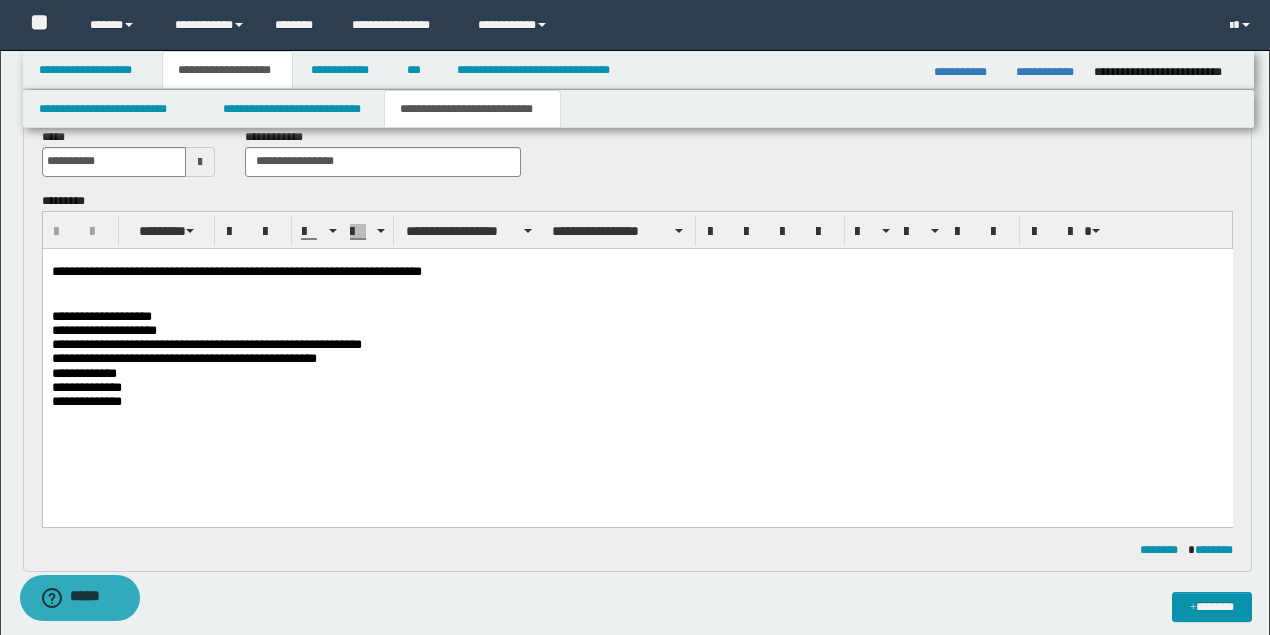 scroll, scrollTop: 133, scrollLeft: 0, axis: vertical 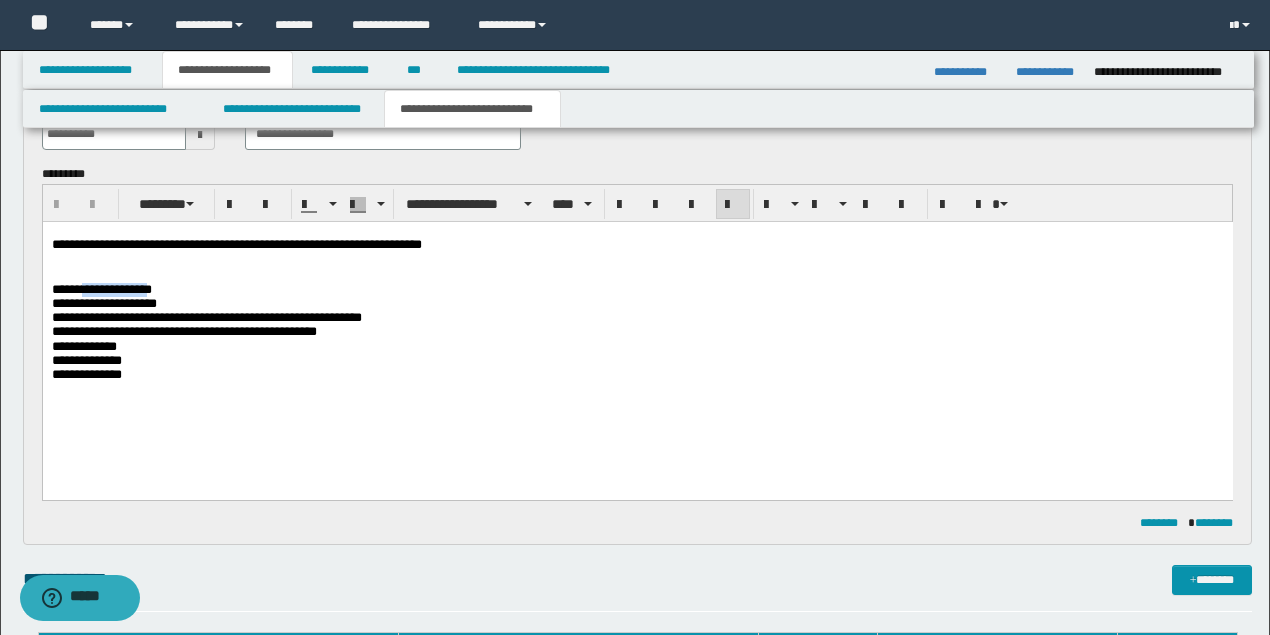 drag, startPoint x: 93, startPoint y: 290, endPoint x: 161, endPoint y: 285, distance: 68.18358 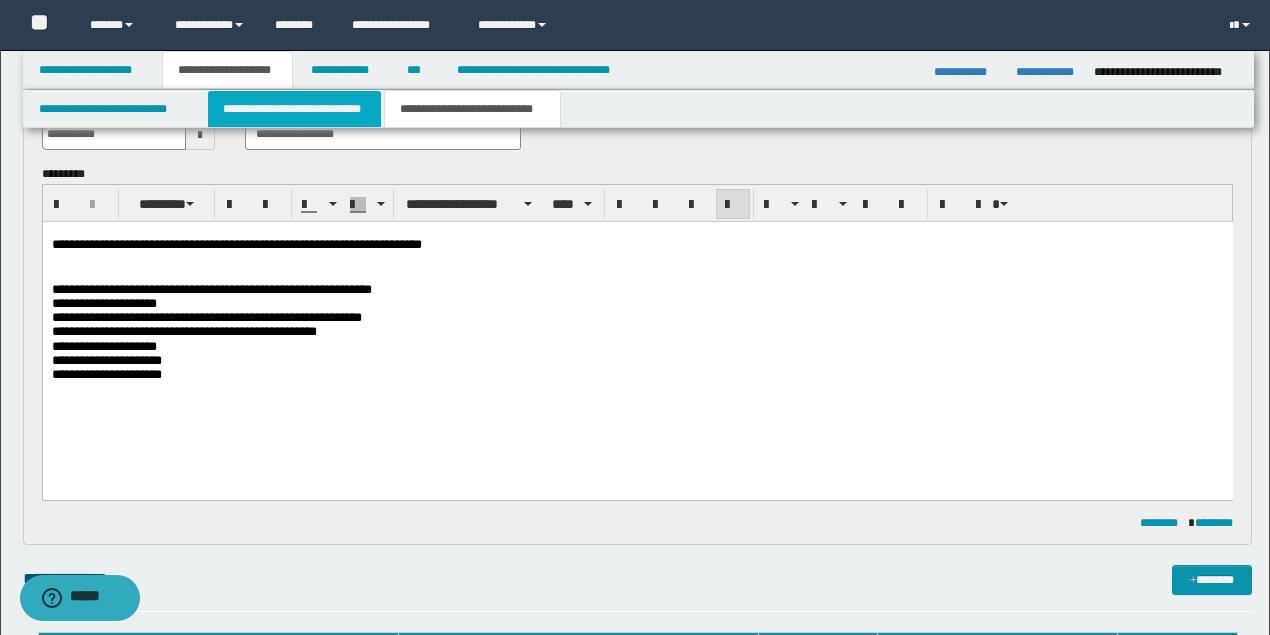 click on "**********" at bounding box center (294, 109) 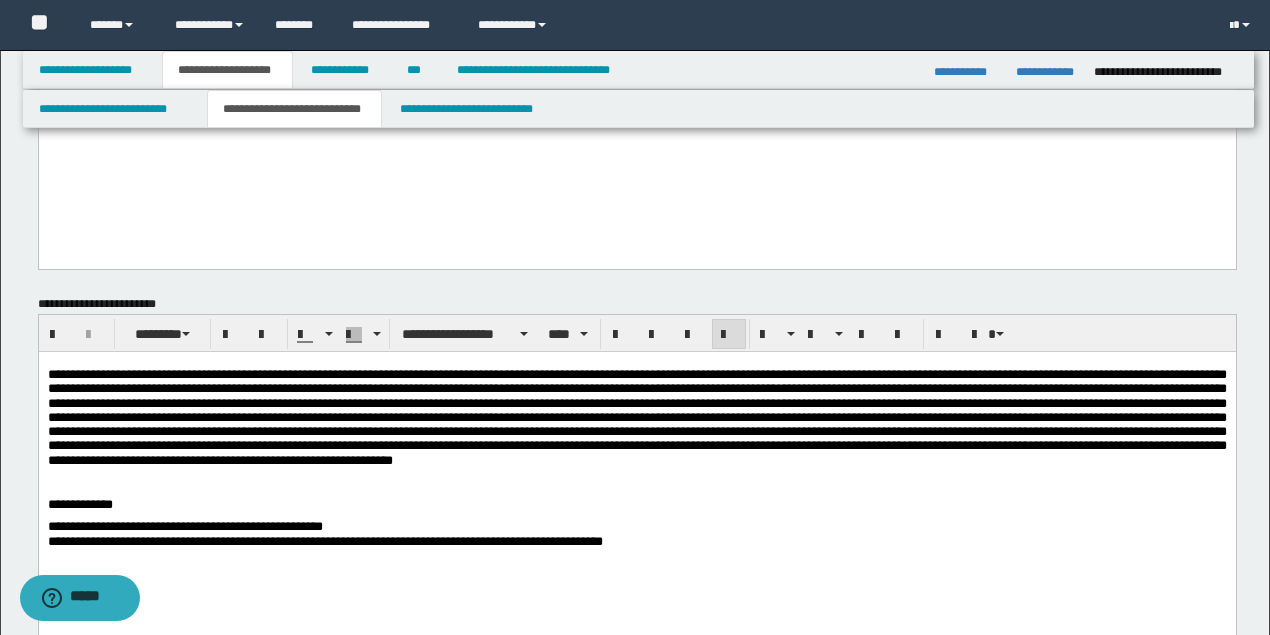 click on "**********" at bounding box center [636, 486] 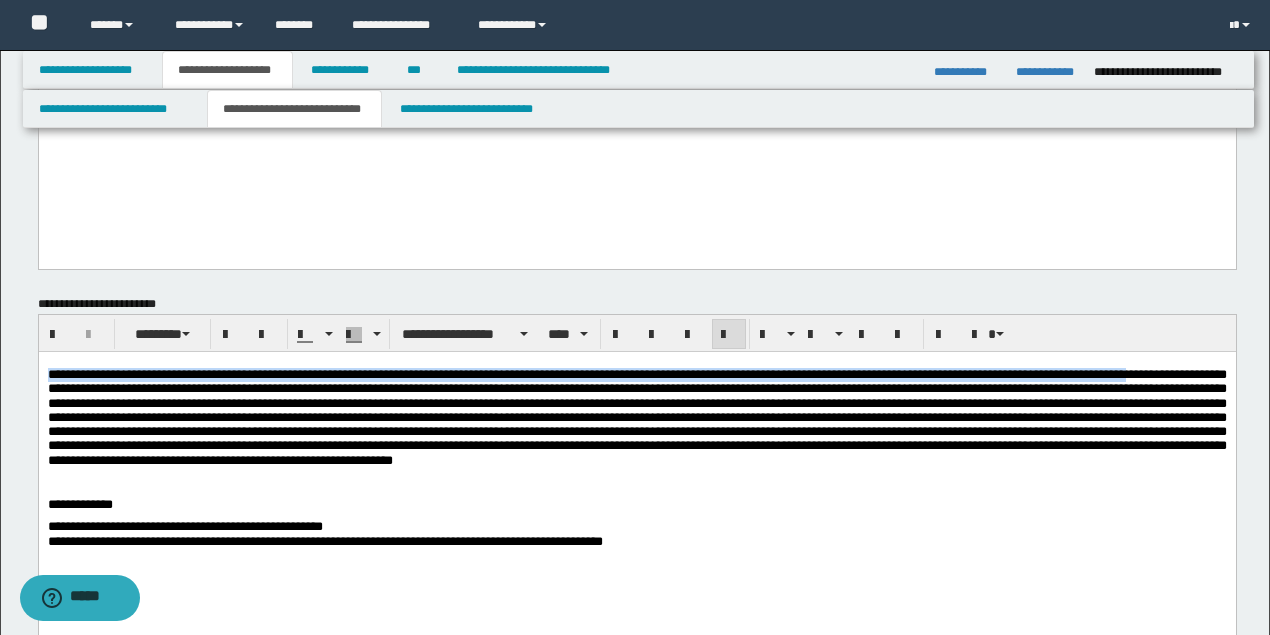 drag, startPoint x: 1226, startPoint y: 376, endPoint x: 10, endPoint y: 373, distance: 1216.0037 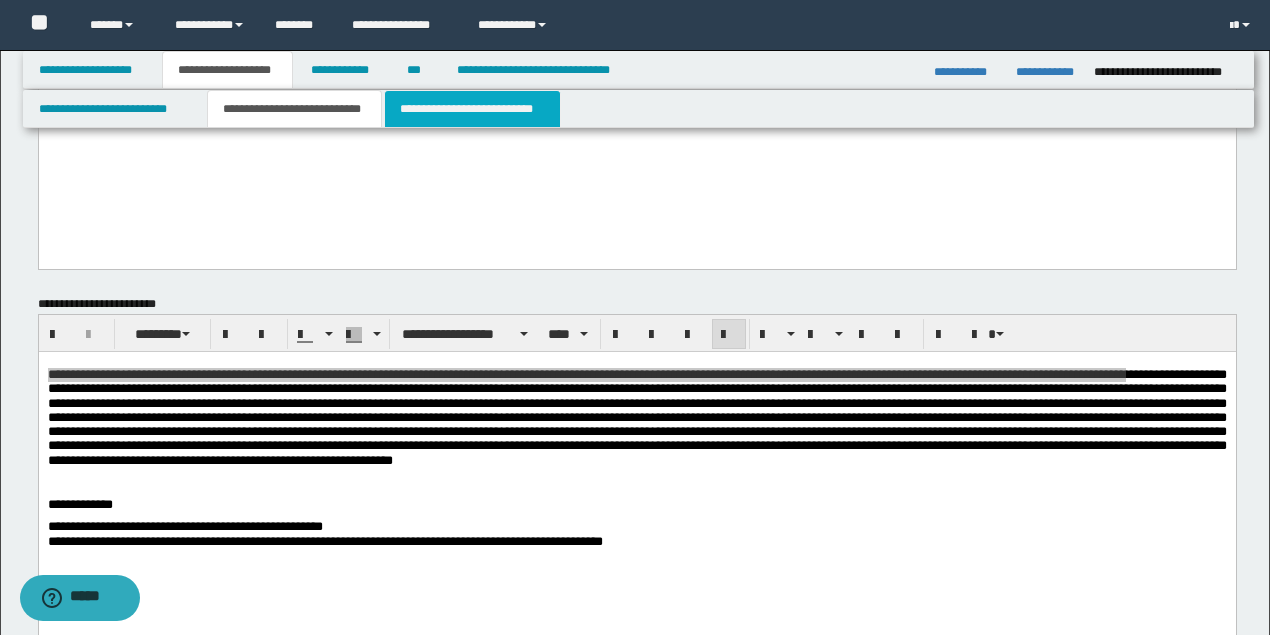 click on "**********" at bounding box center [472, 109] 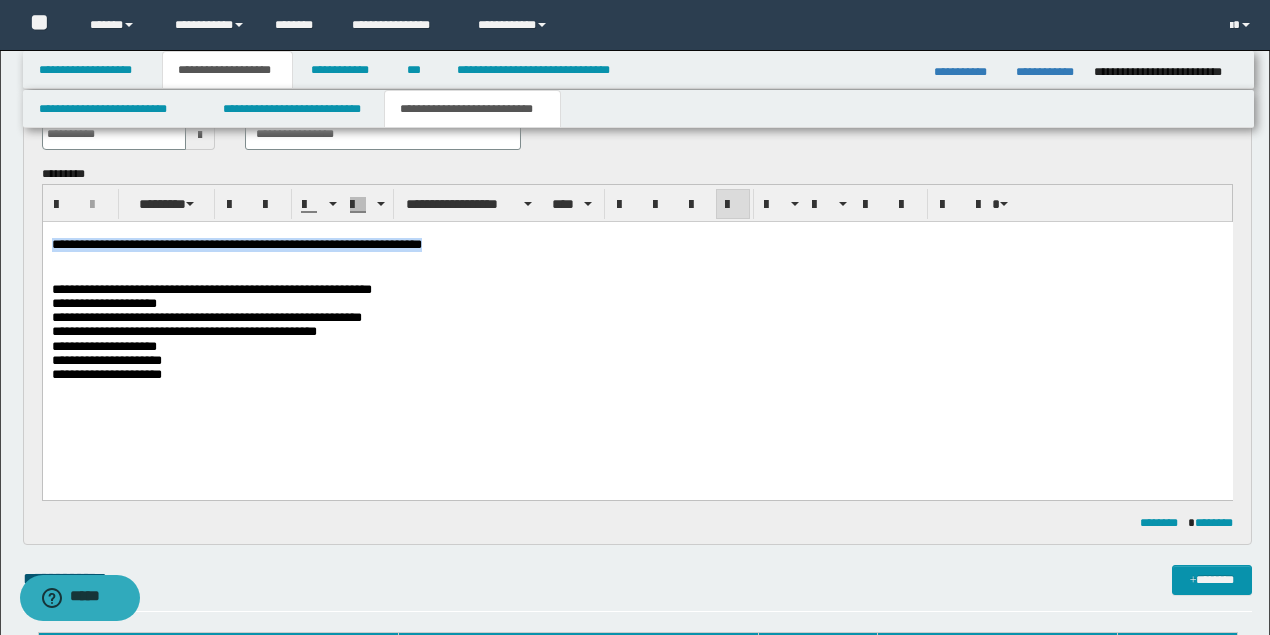 drag, startPoint x: 470, startPoint y: 240, endPoint x: 14, endPoint y: 250, distance: 456.10965 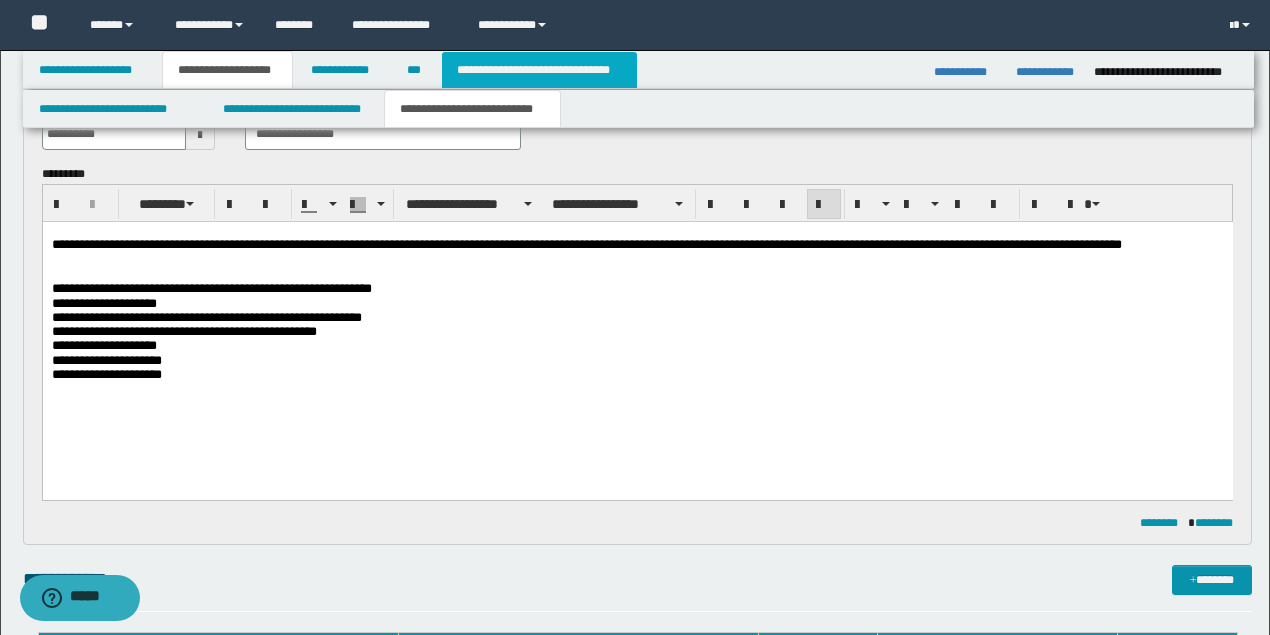 click on "**********" at bounding box center [539, 70] 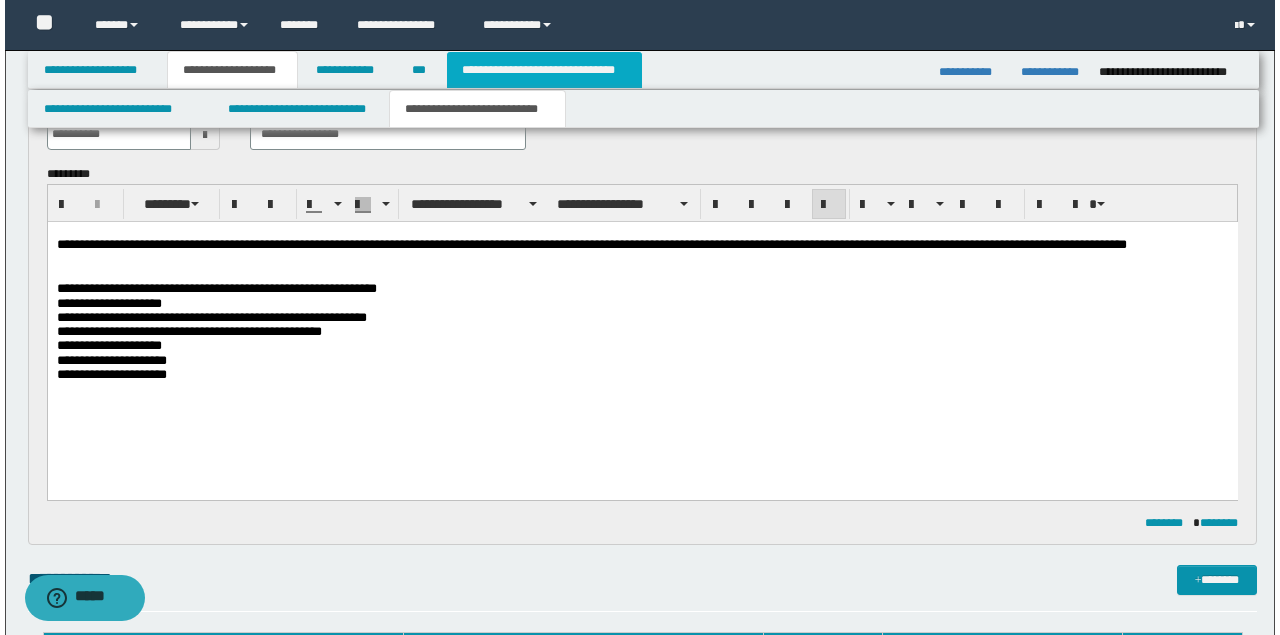 scroll, scrollTop: 0, scrollLeft: 0, axis: both 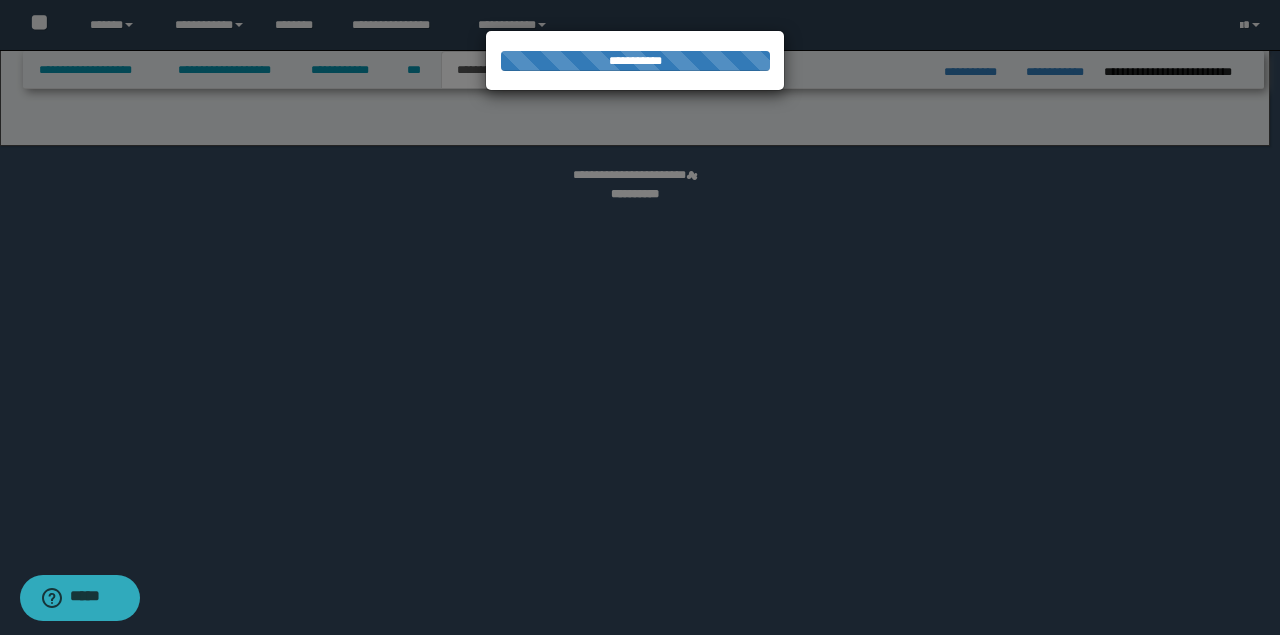 select on "*" 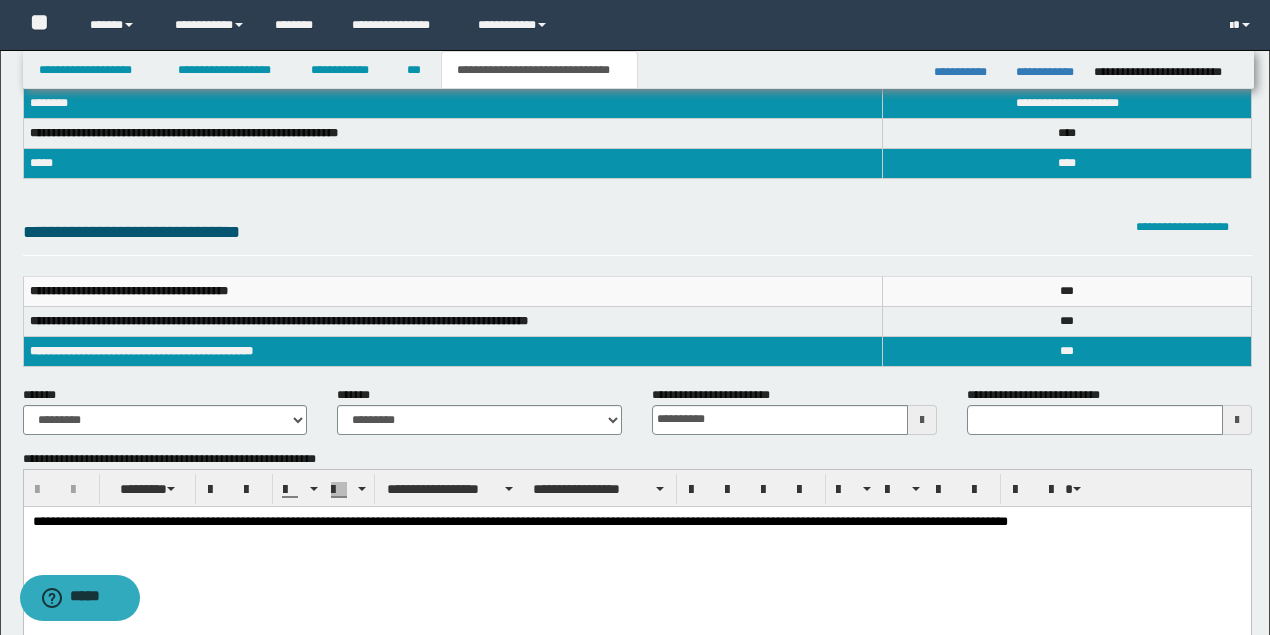 scroll, scrollTop: 0, scrollLeft: 0, axis: both 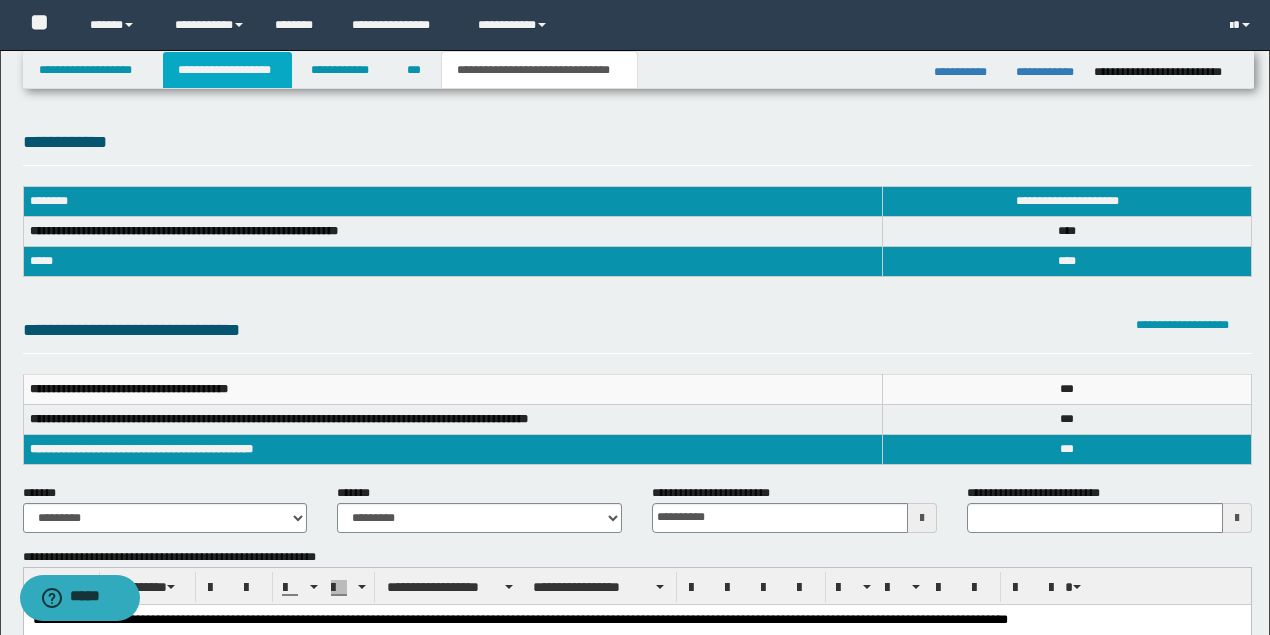 click on "**********" at bounding box center [227, 70] 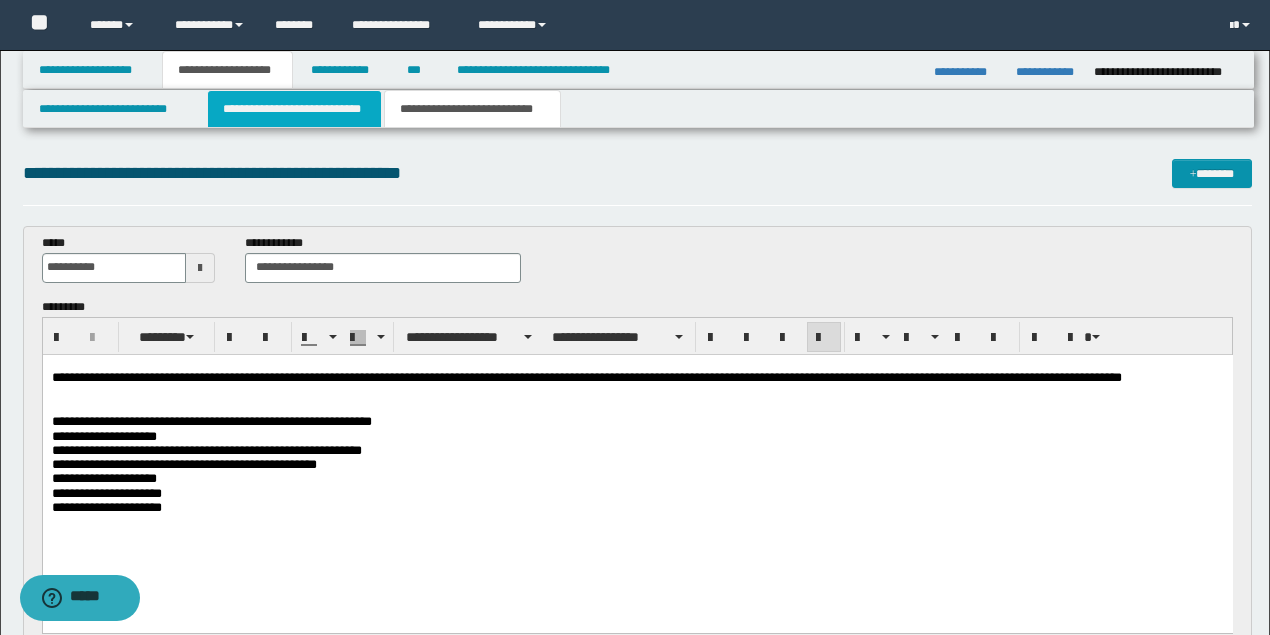 click on "**********" at bounding box center (294, 109) 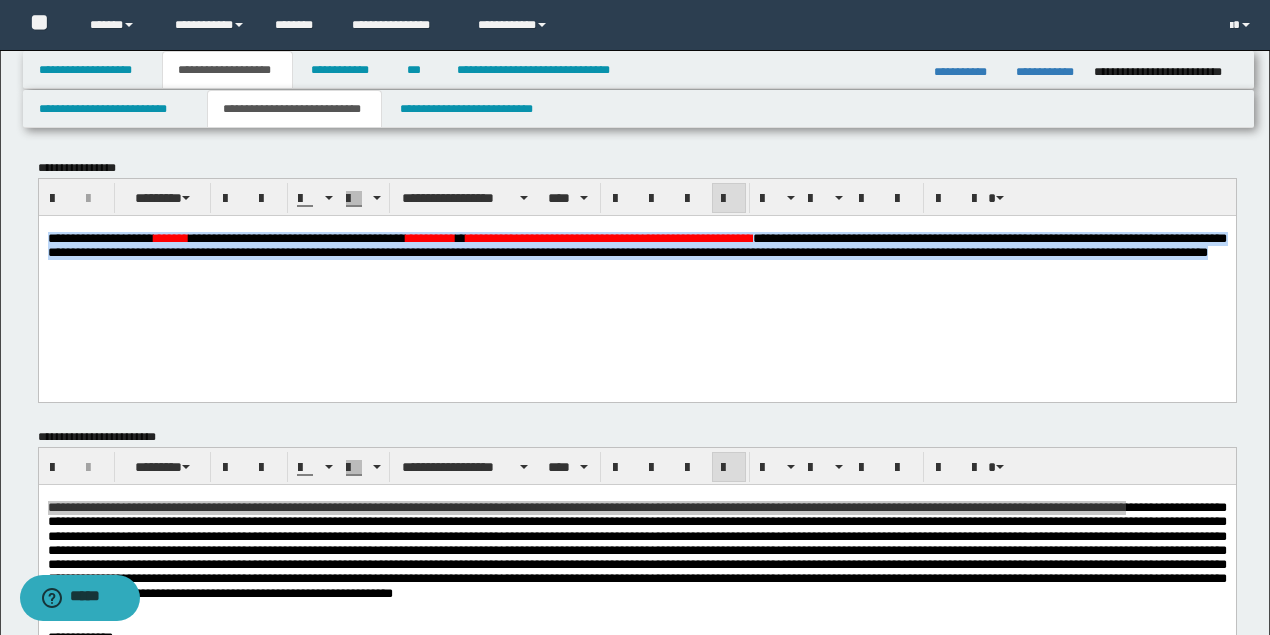 drag, startPoint x: 326, startPoint y: 278, endPoint x: 38, endPoint y: 445, distance: 332.9159 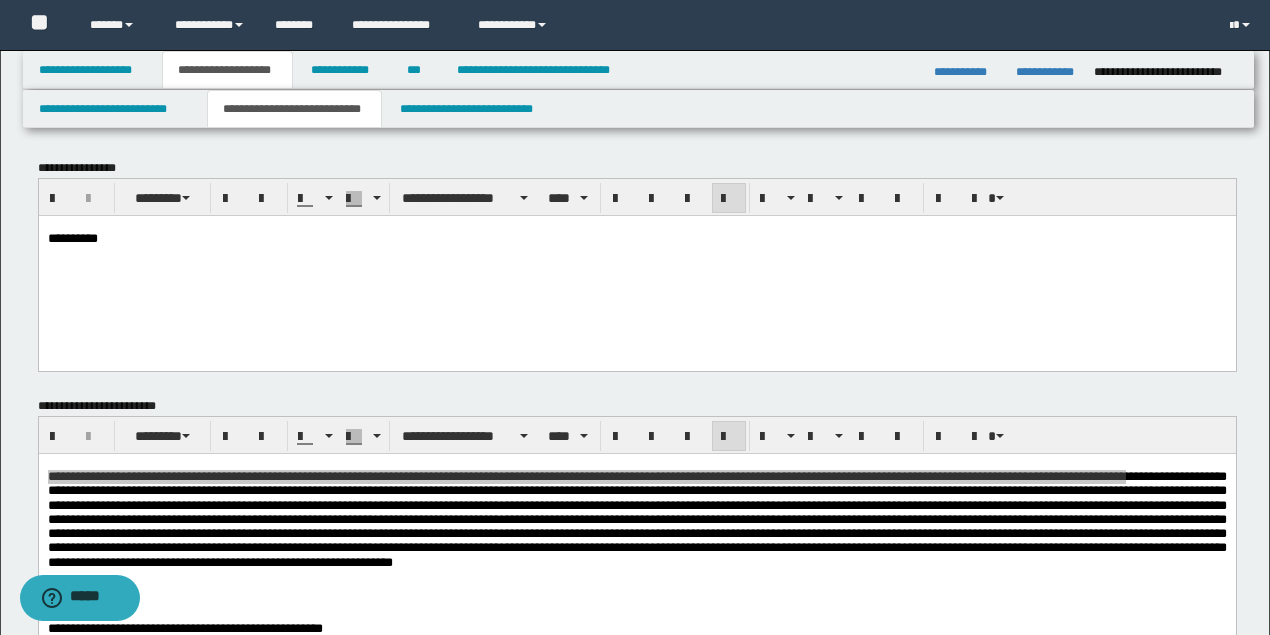 click on "**********" at bounding box center (636, 267) 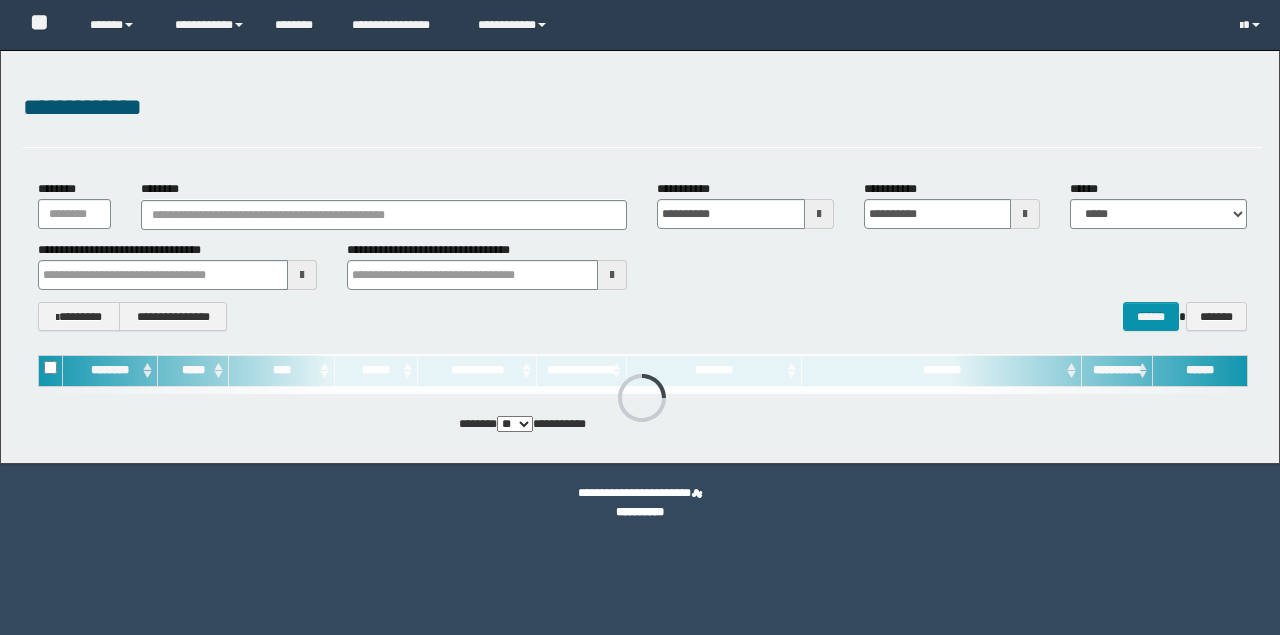 scroll, scrollTop: 0, scrollLeft: 0, axis: both 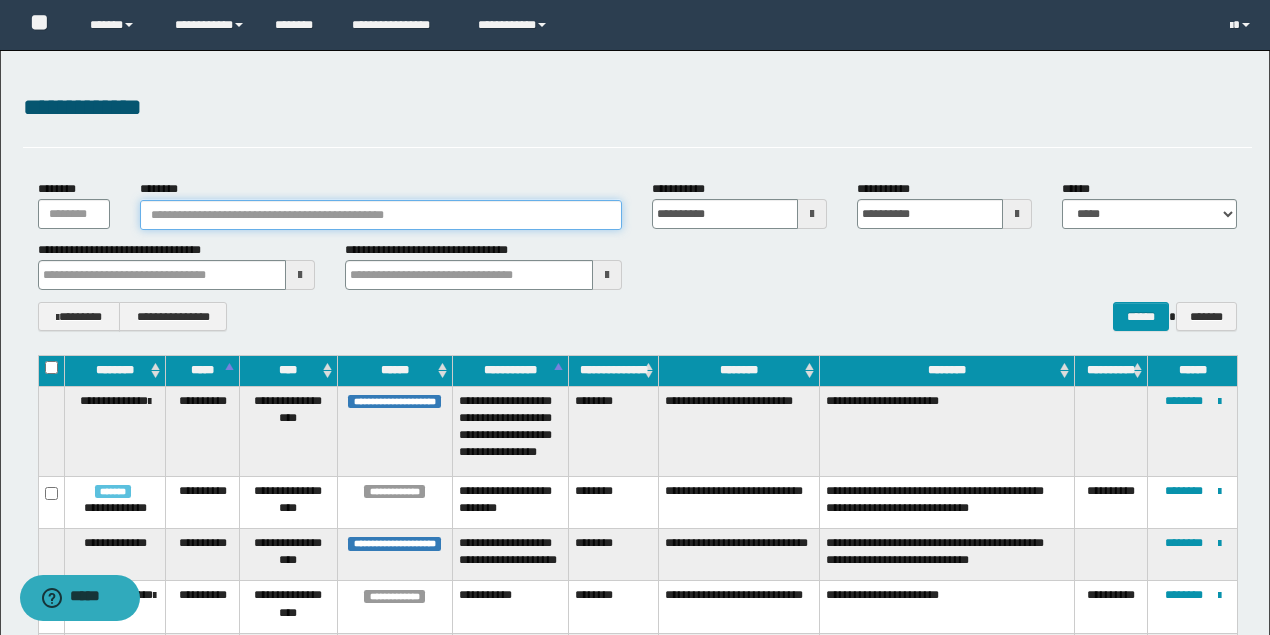 click on "********" at bounding box center (381, 215) 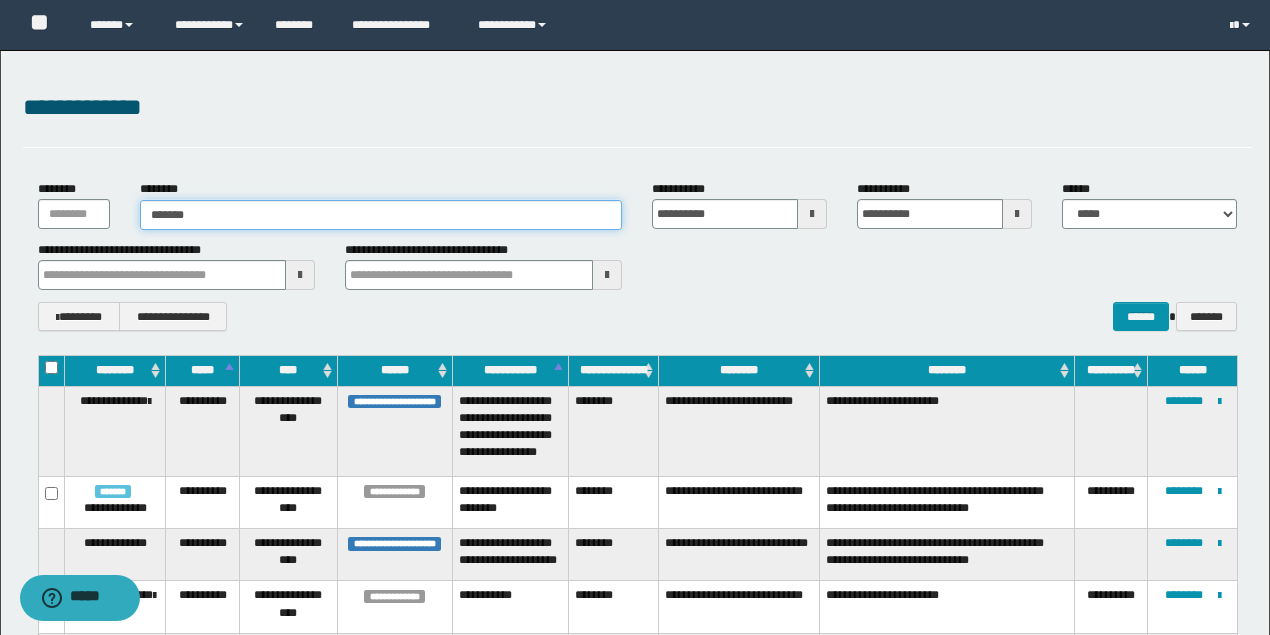type on "********" 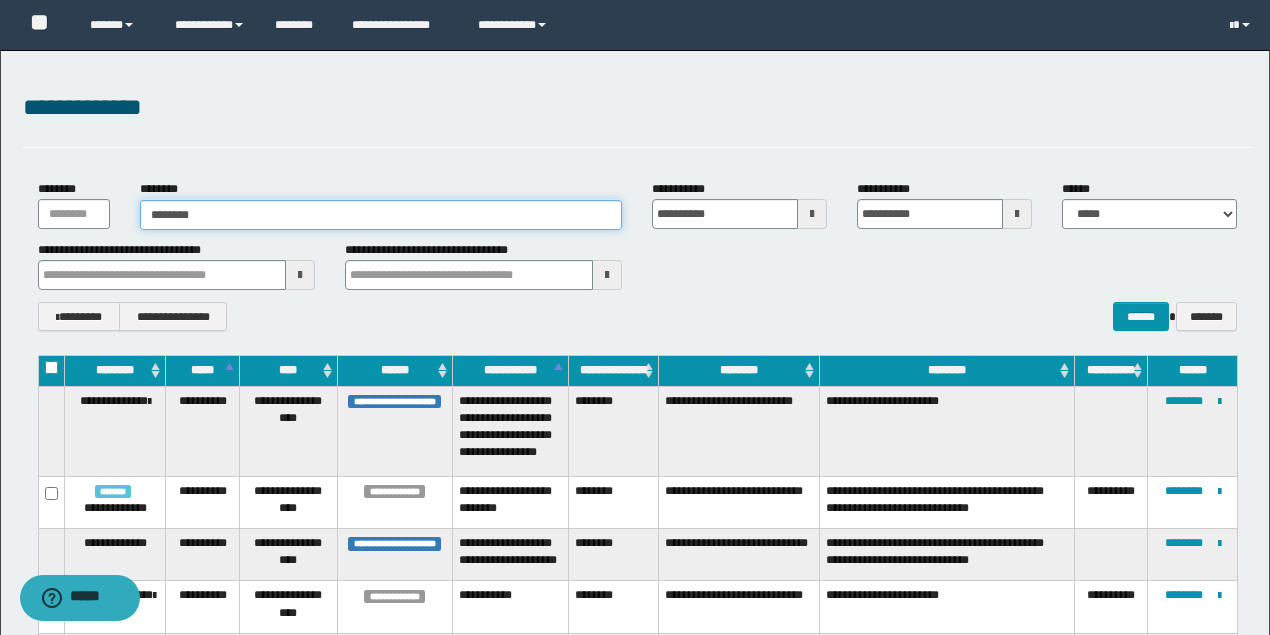 type on "********" 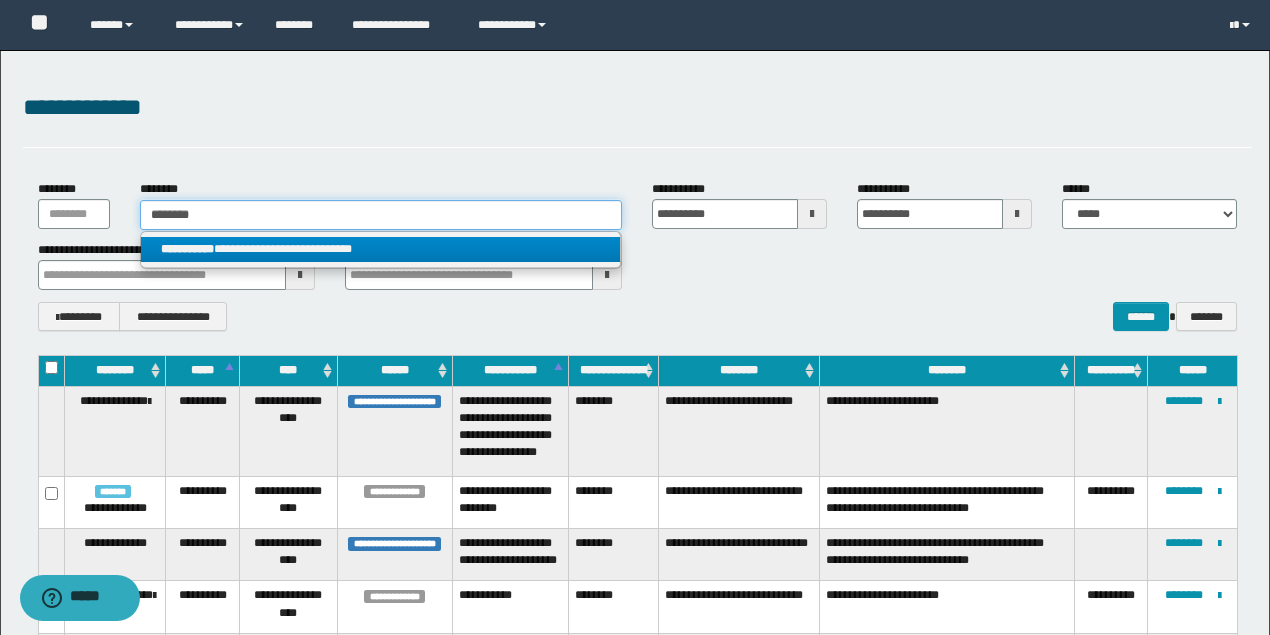 type on "********" 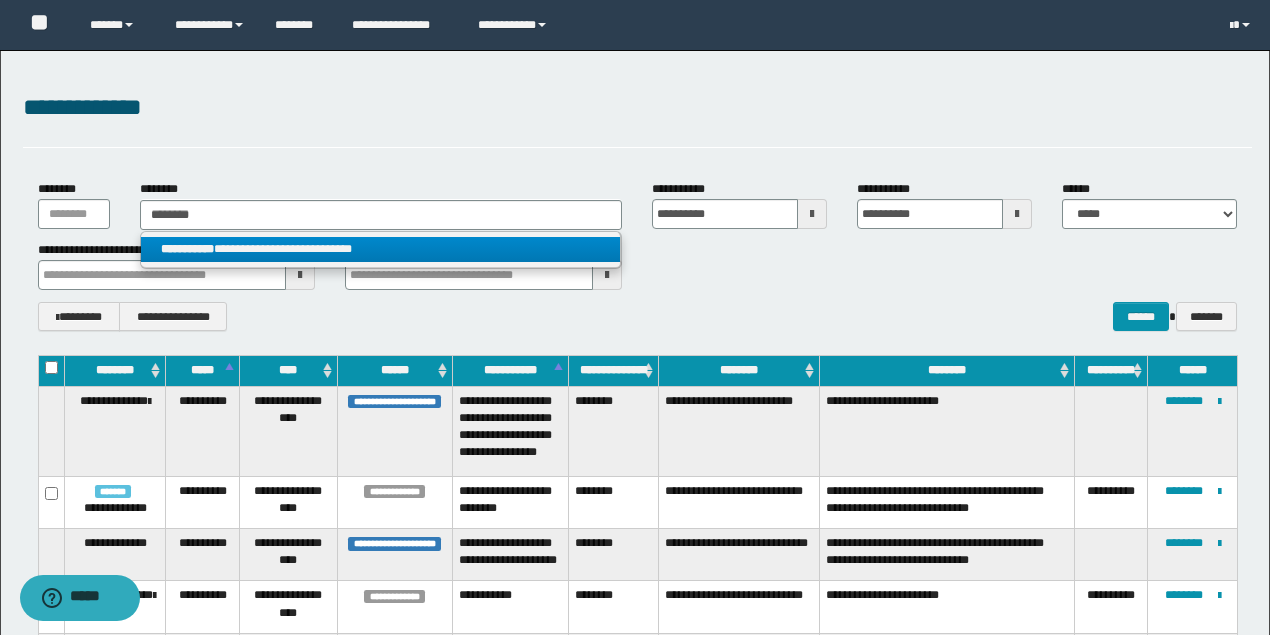 click on "**********" at bounding box center (380, 249) 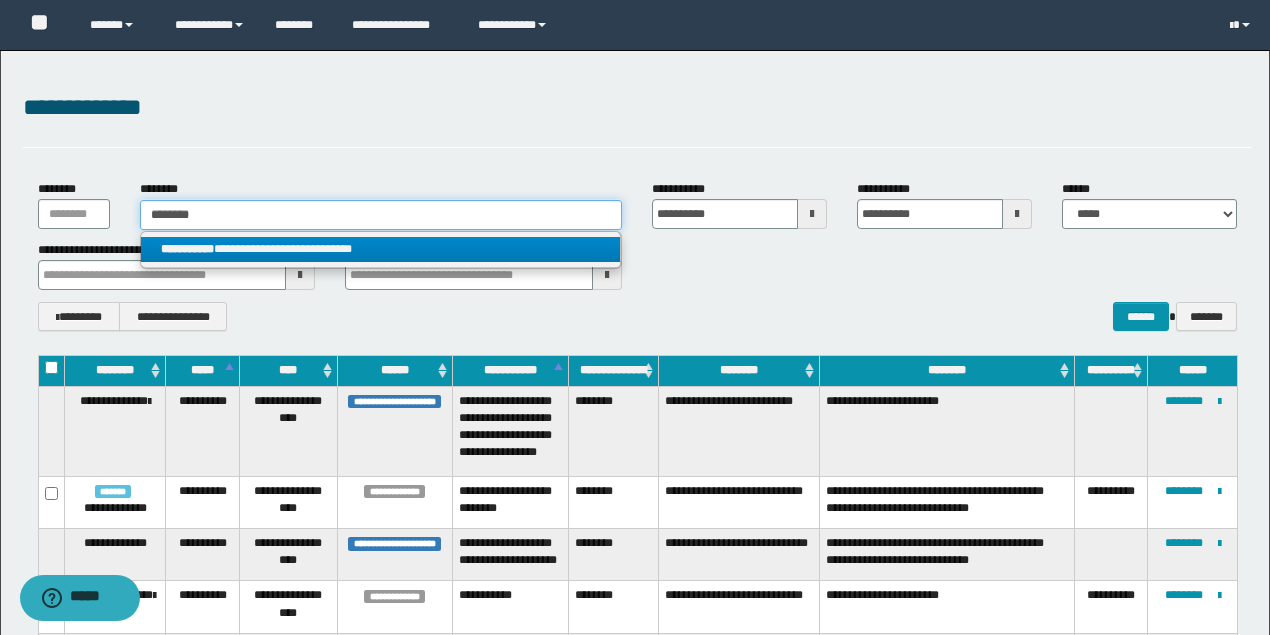 type 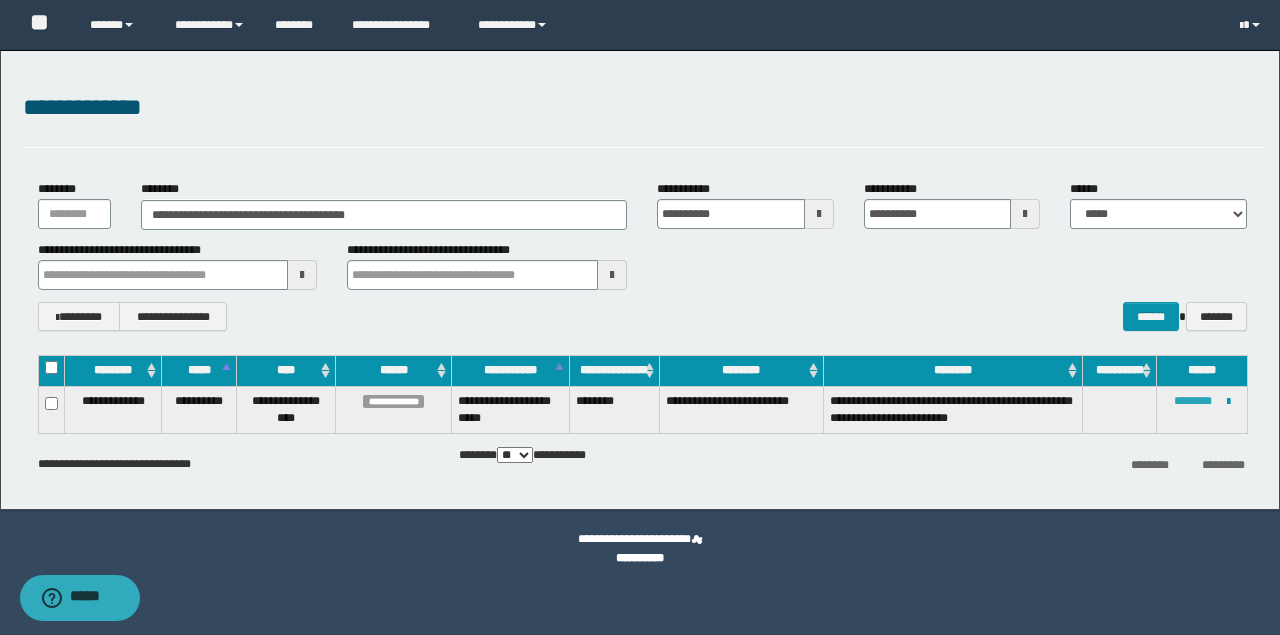 click on "********" at bounding box center (1193, 401) 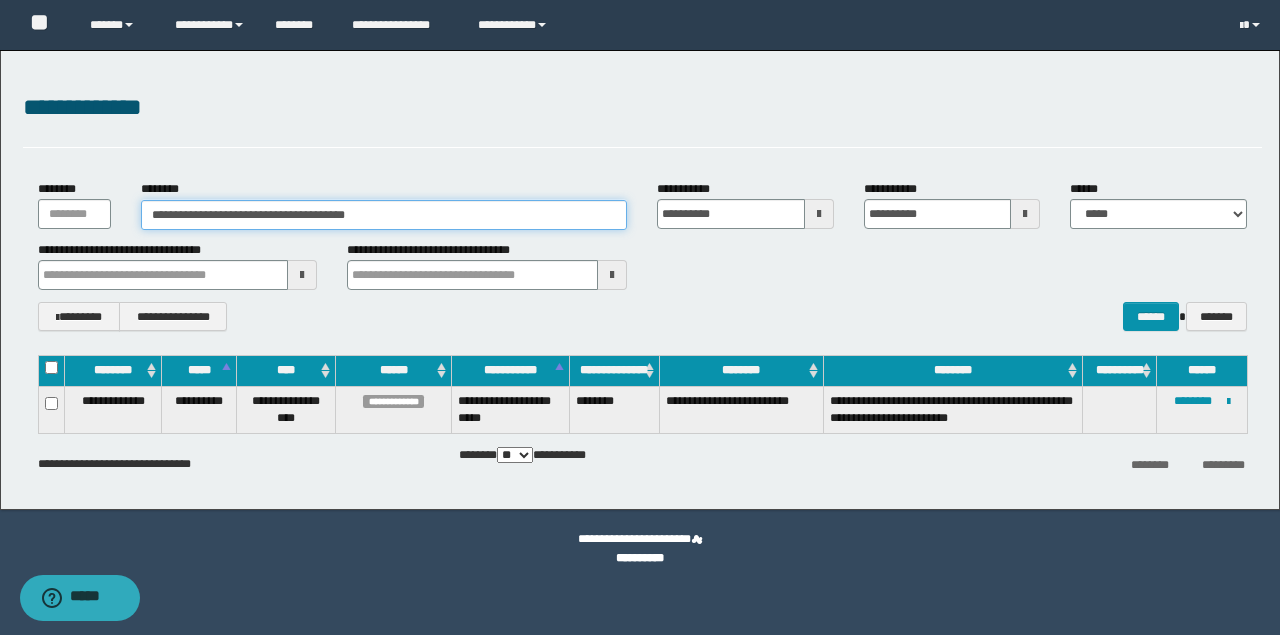 drag, startPoint x: 374, startPoint y: 212, endPoint x: 0, endPoint y: 214, distance: 374.00534 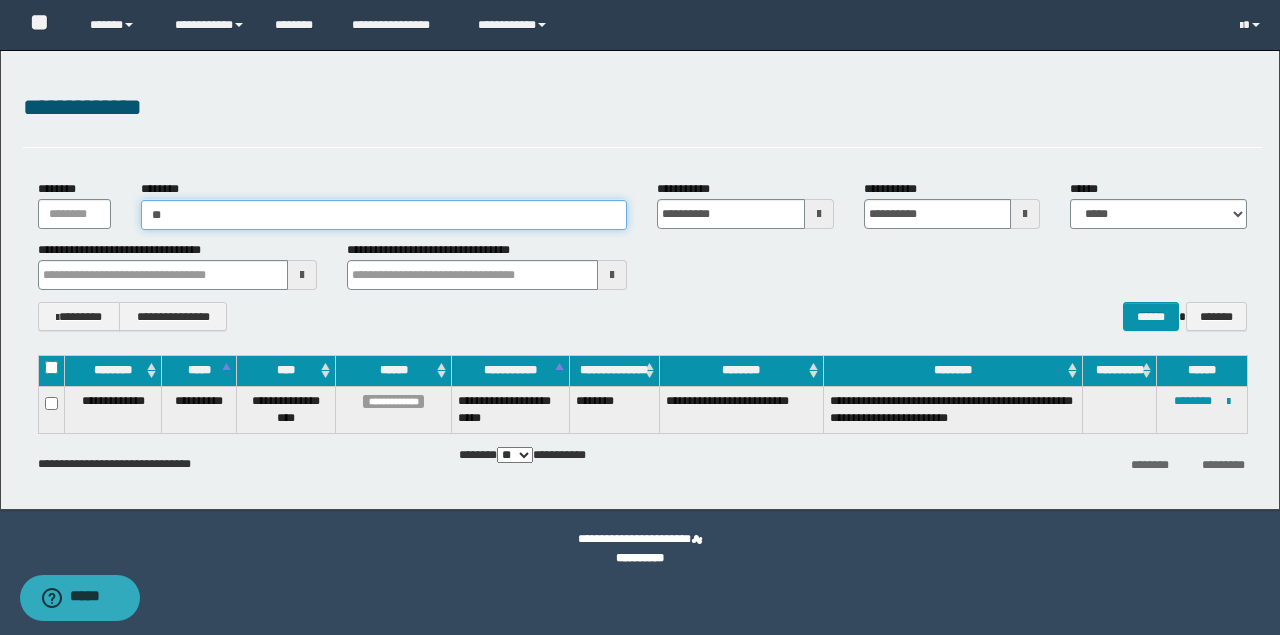 type on "***" 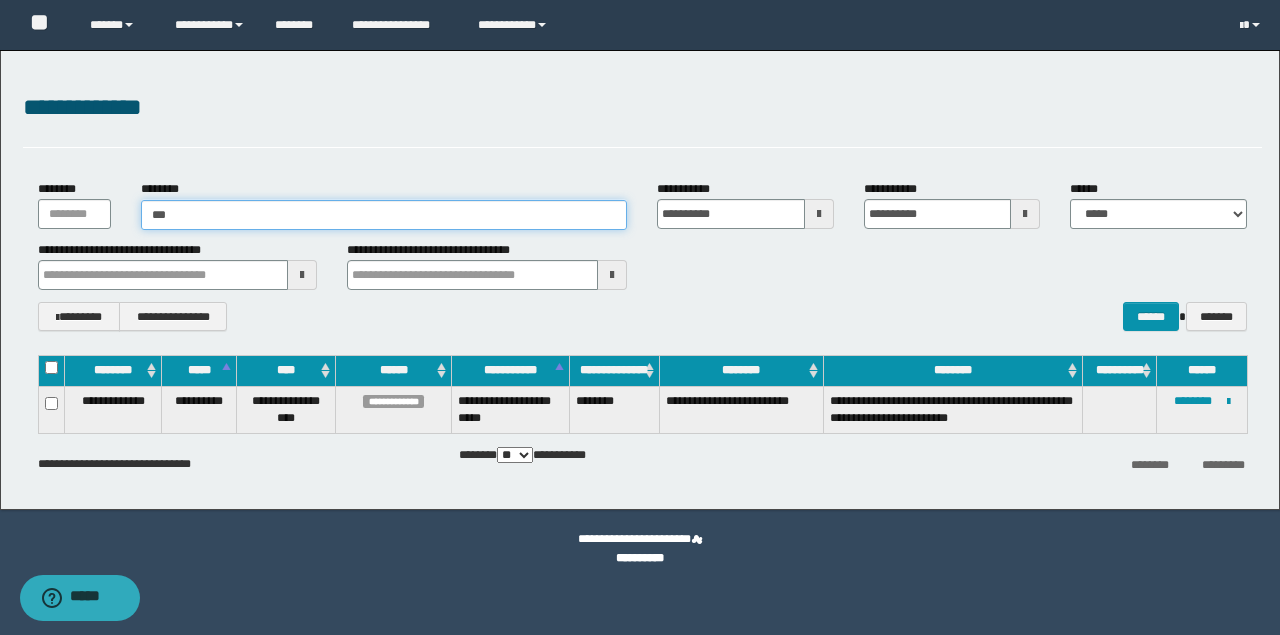 type on "***" 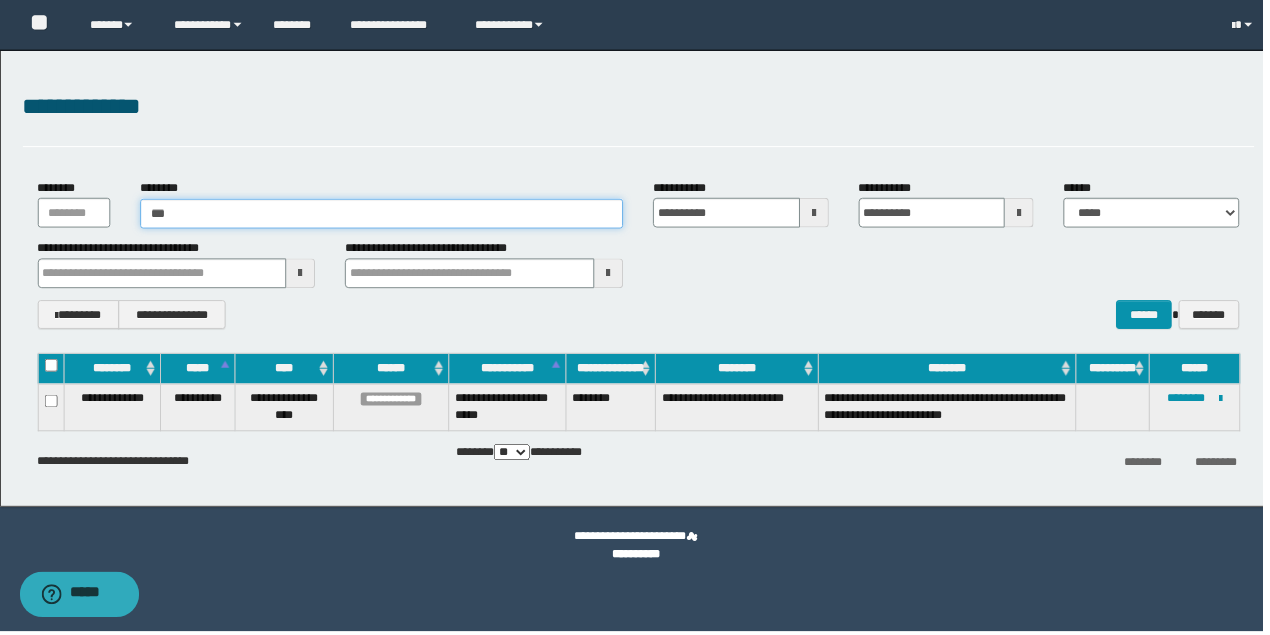 type 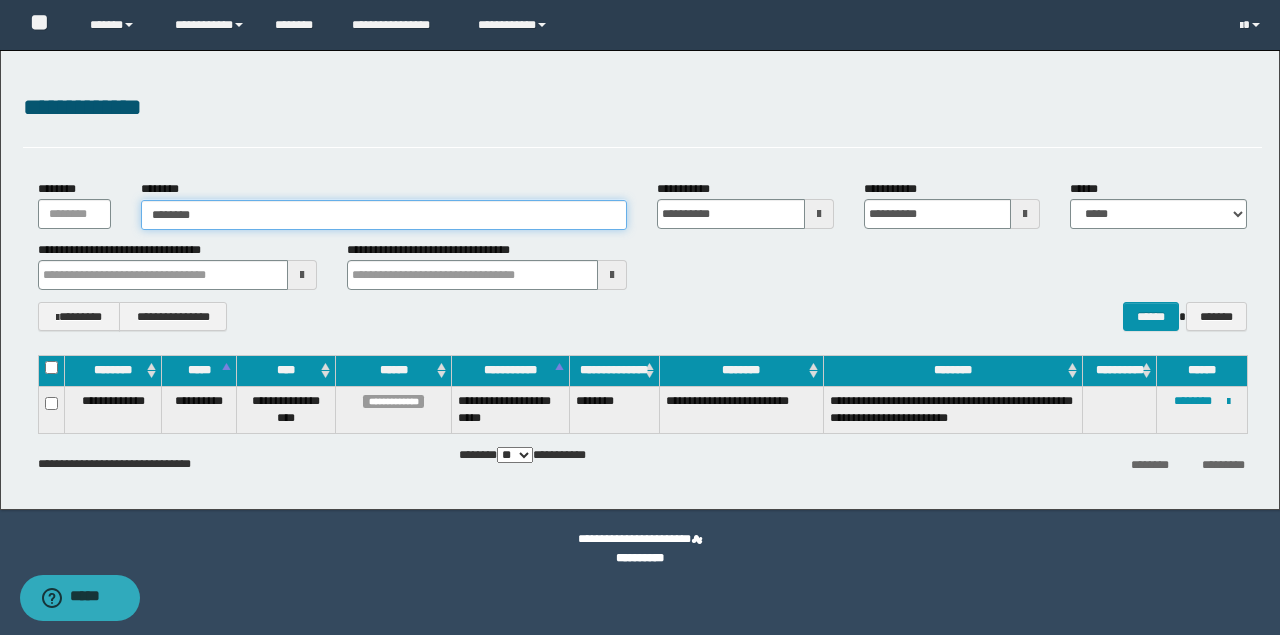 click on "********" at bounding box center [384, 215] 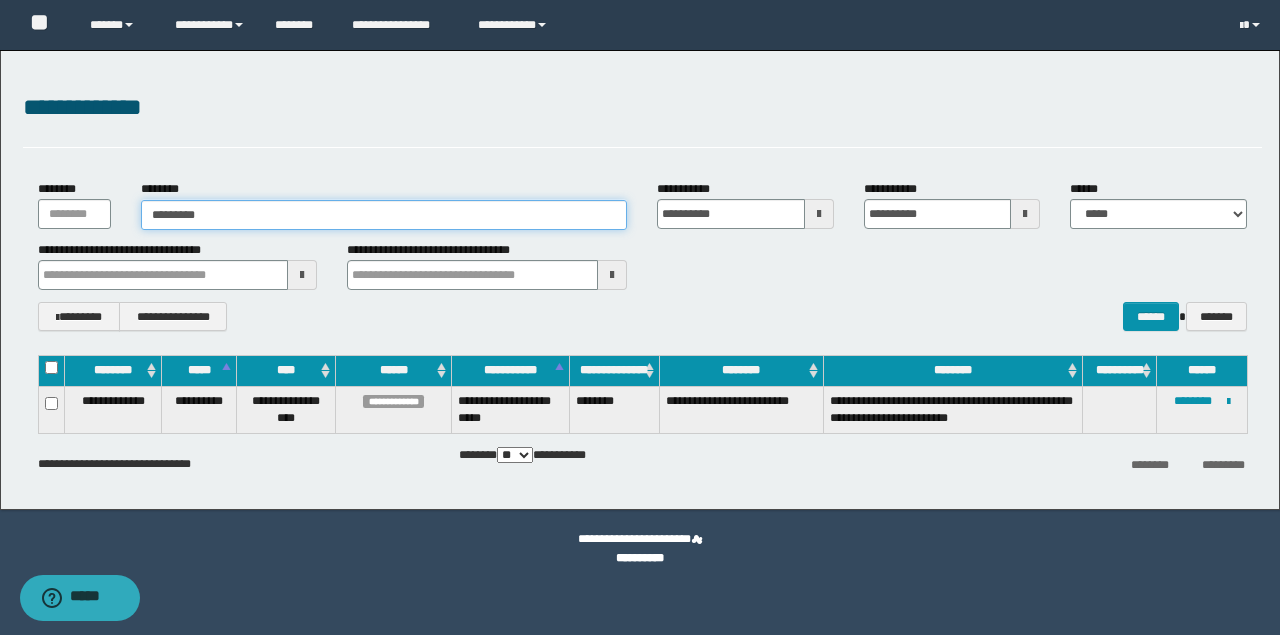 type on "*********" 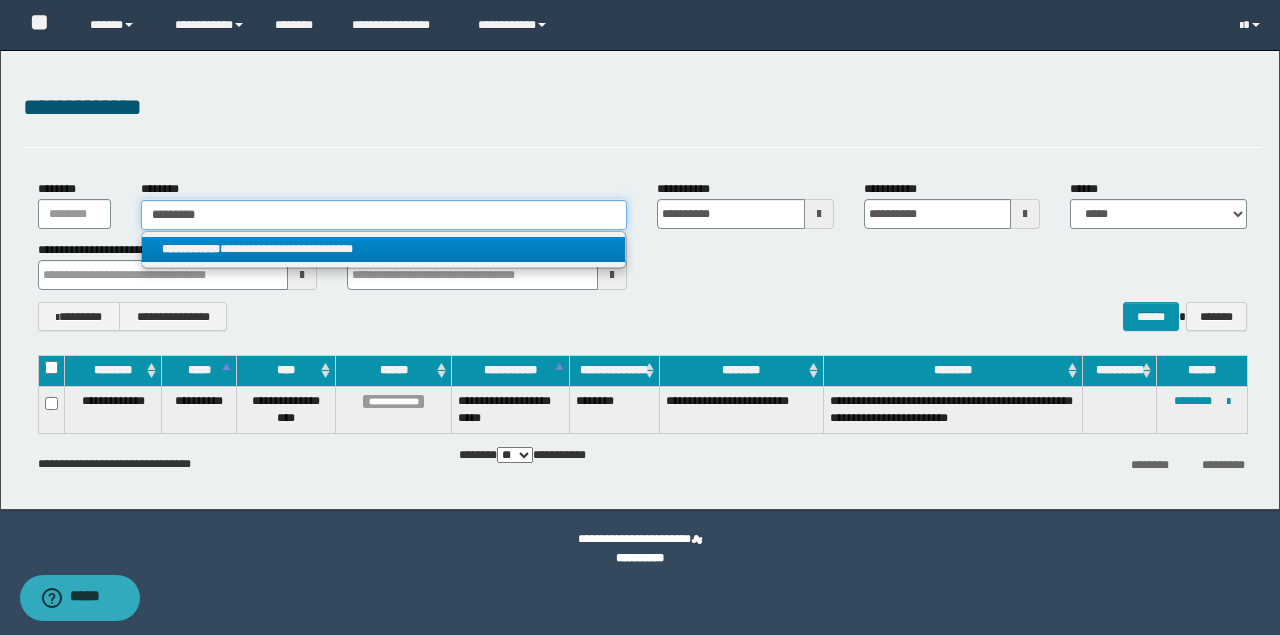 type on "*********" 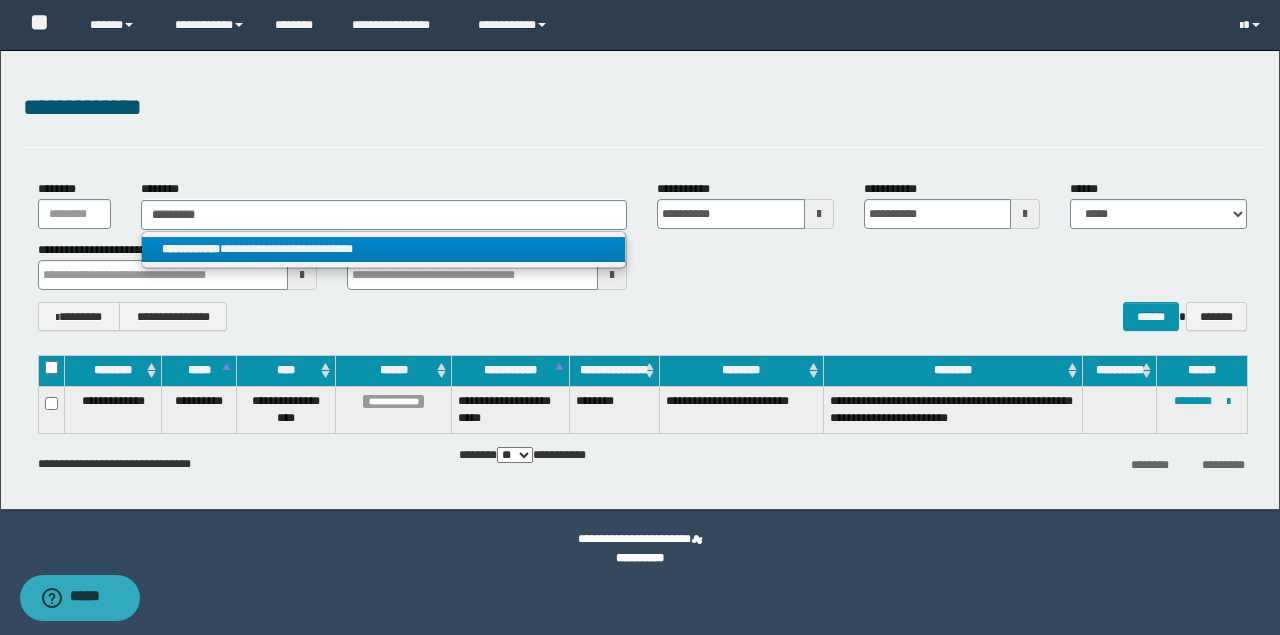 click on "**********" at bounding box center [384, 249] 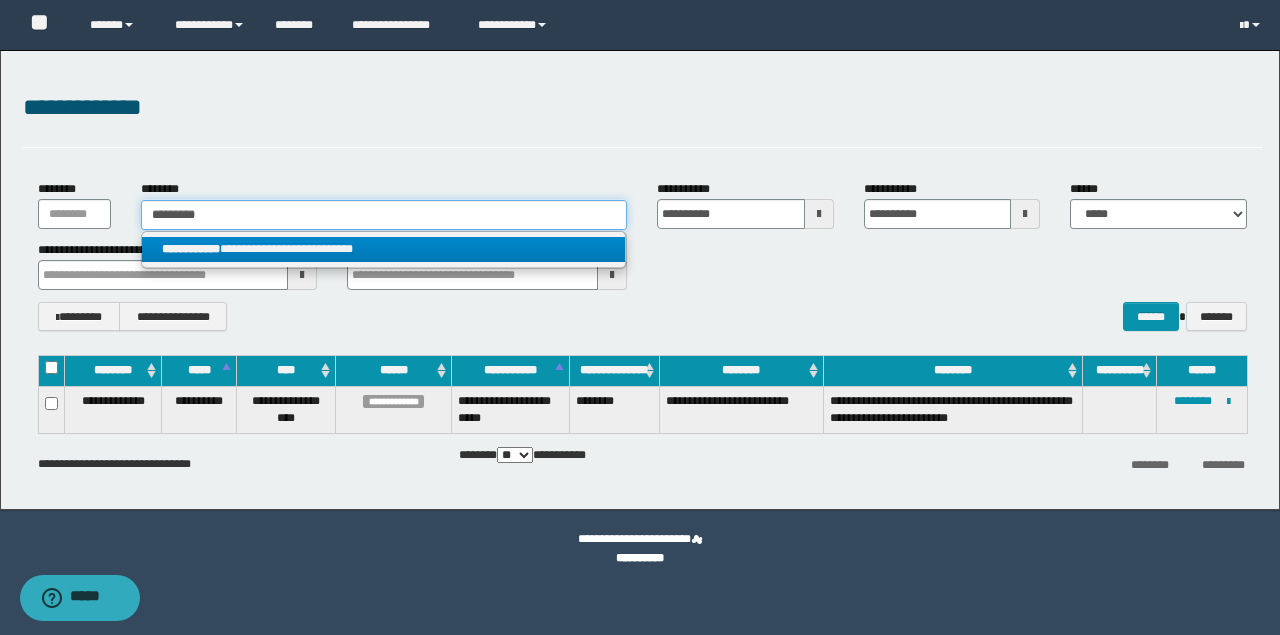 type 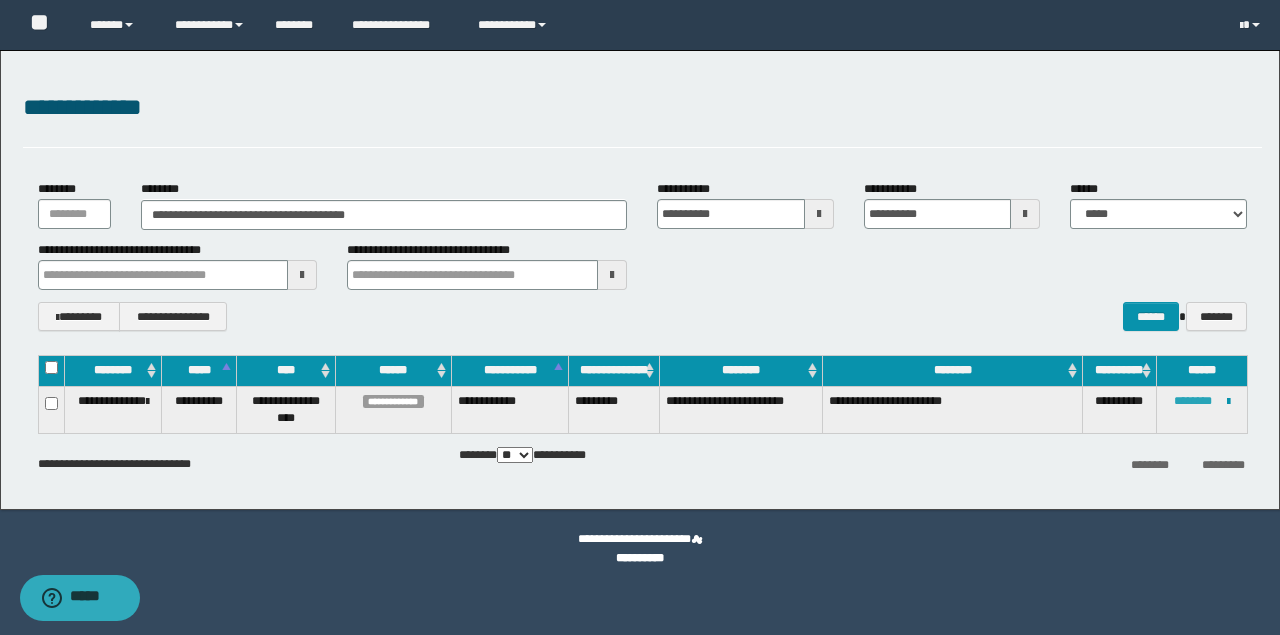 click on "********" at bounding box center (1193, 401) 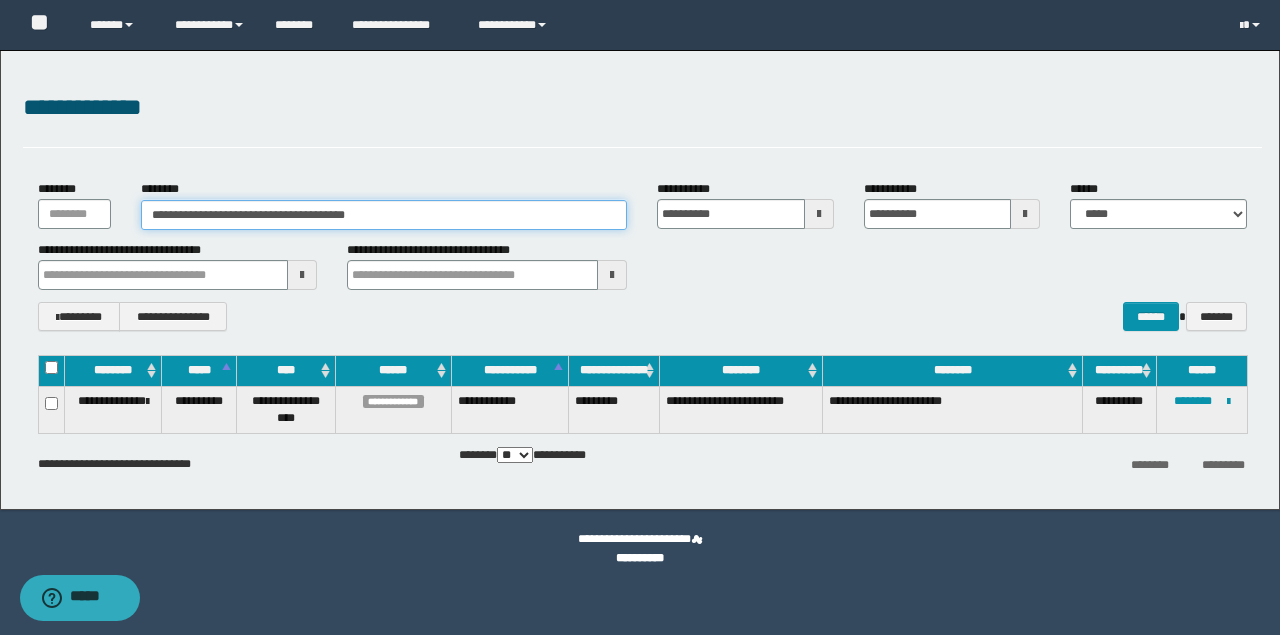 drag, startPoint x: 393, startPoint y: 216, endPoint x: 39, endPoint y: 215, distance: 354.0014 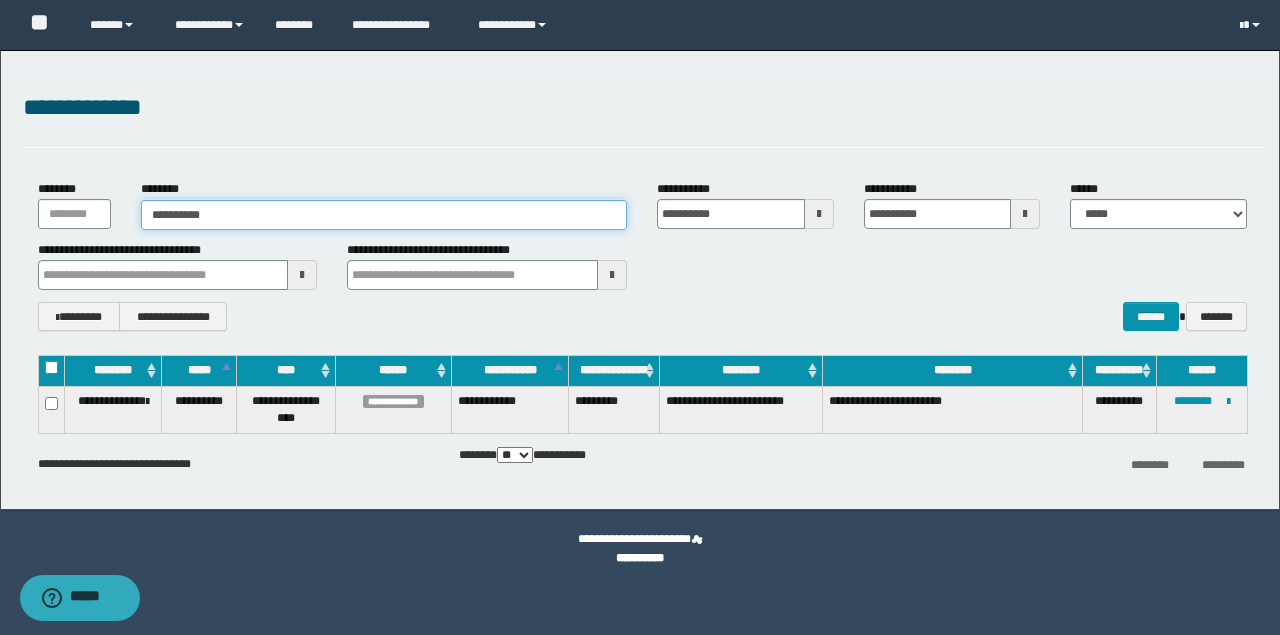 click on "**********" at bounding box center (384, 215) 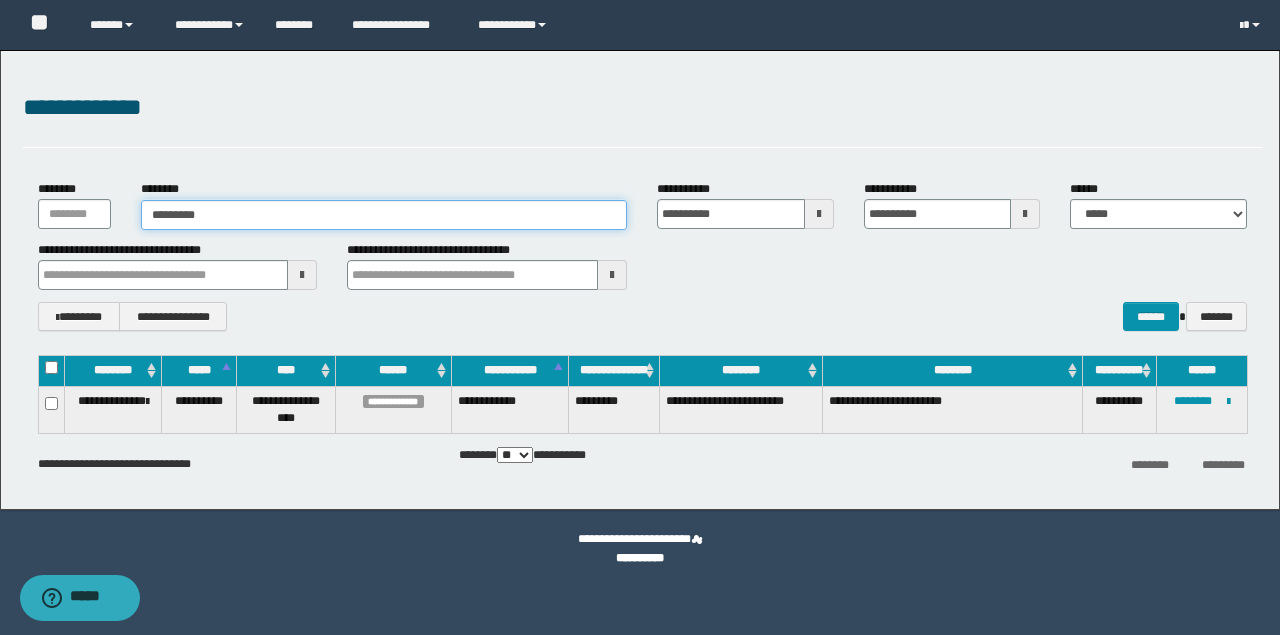 drag, startPoint x: 81, startPoint y: 228, endPoint x: 0, endPoint y: 228, distance: 81 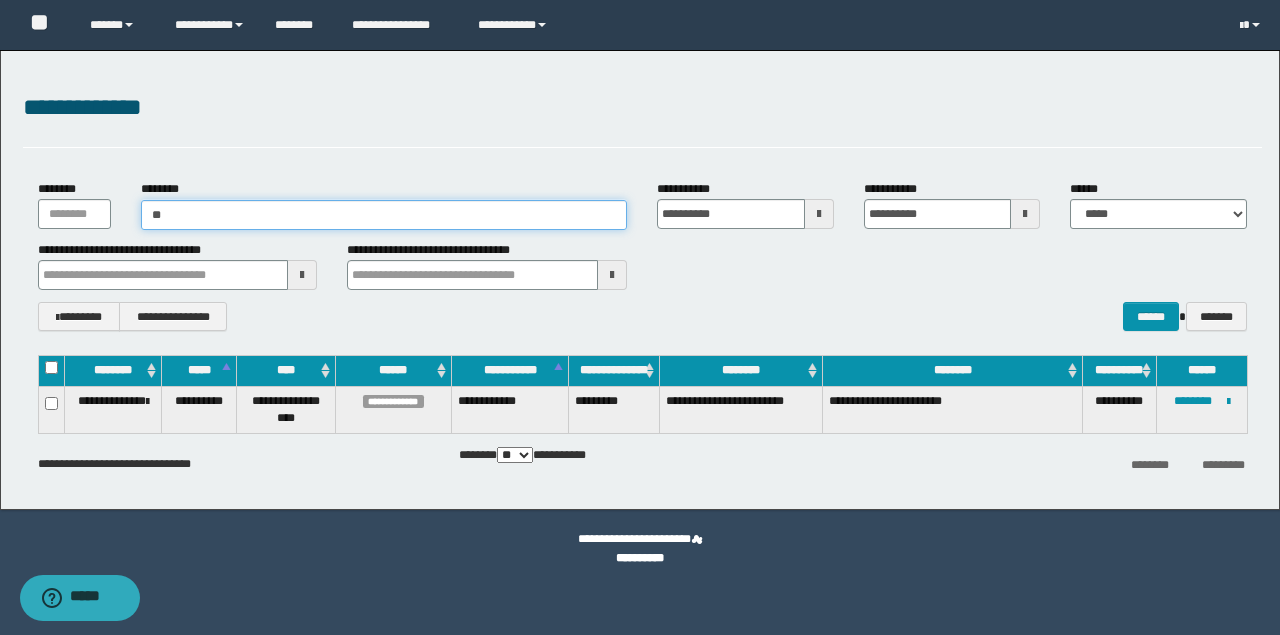 type on "***" 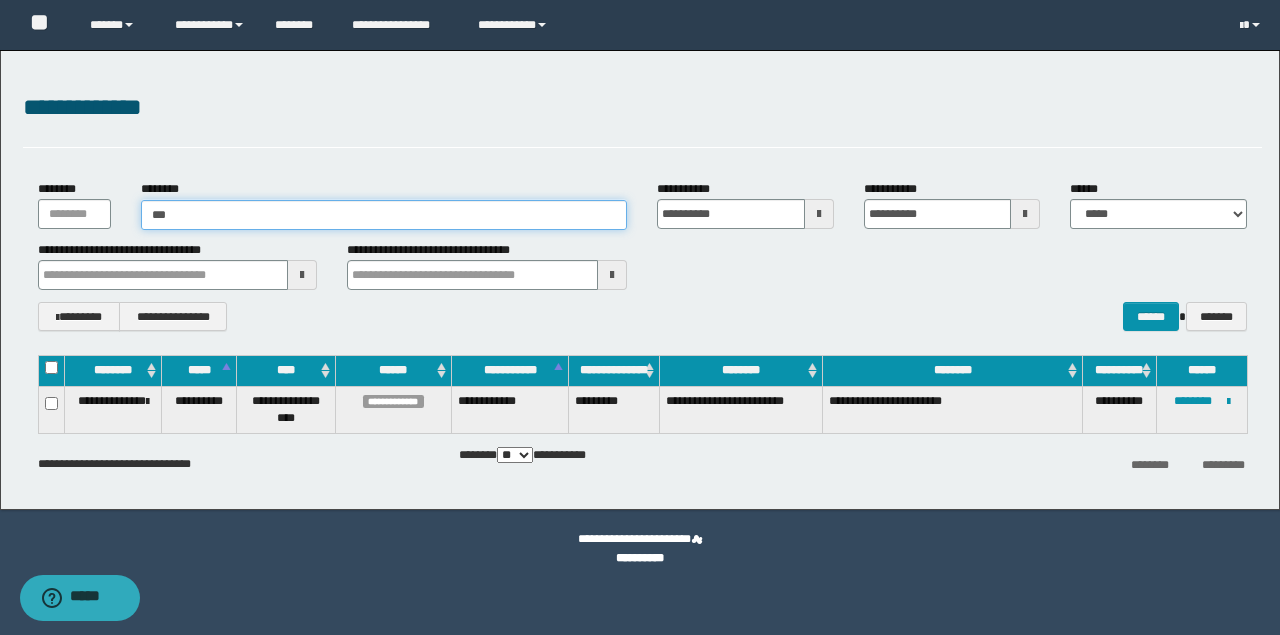type on "***" 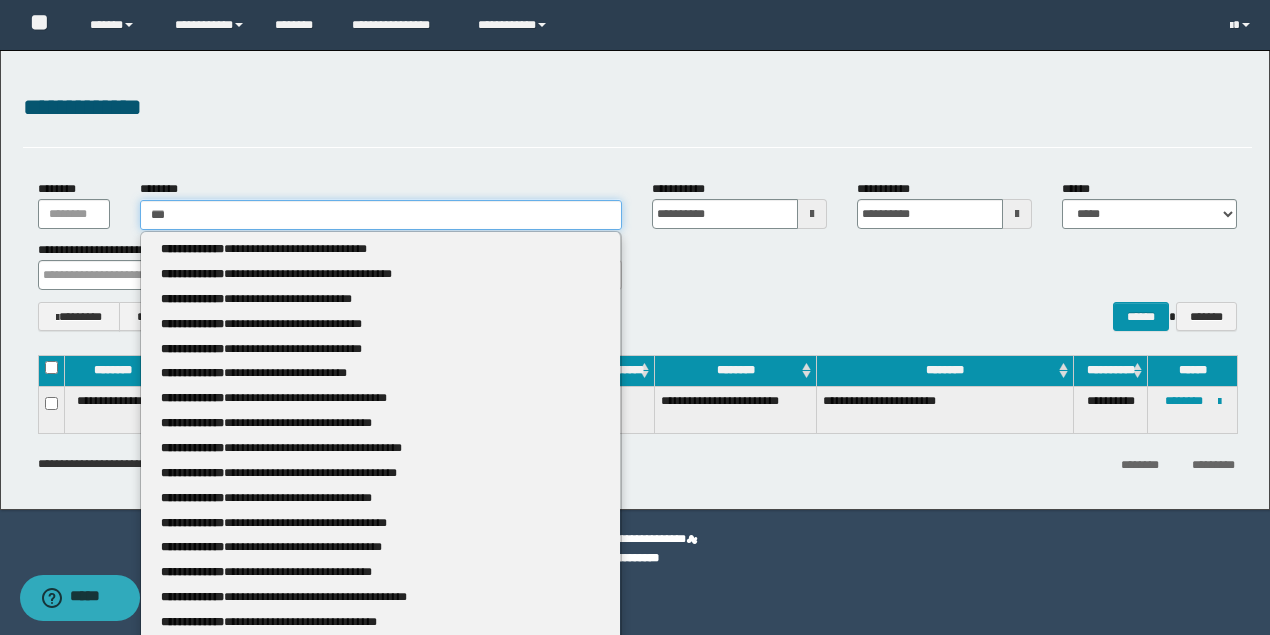 type 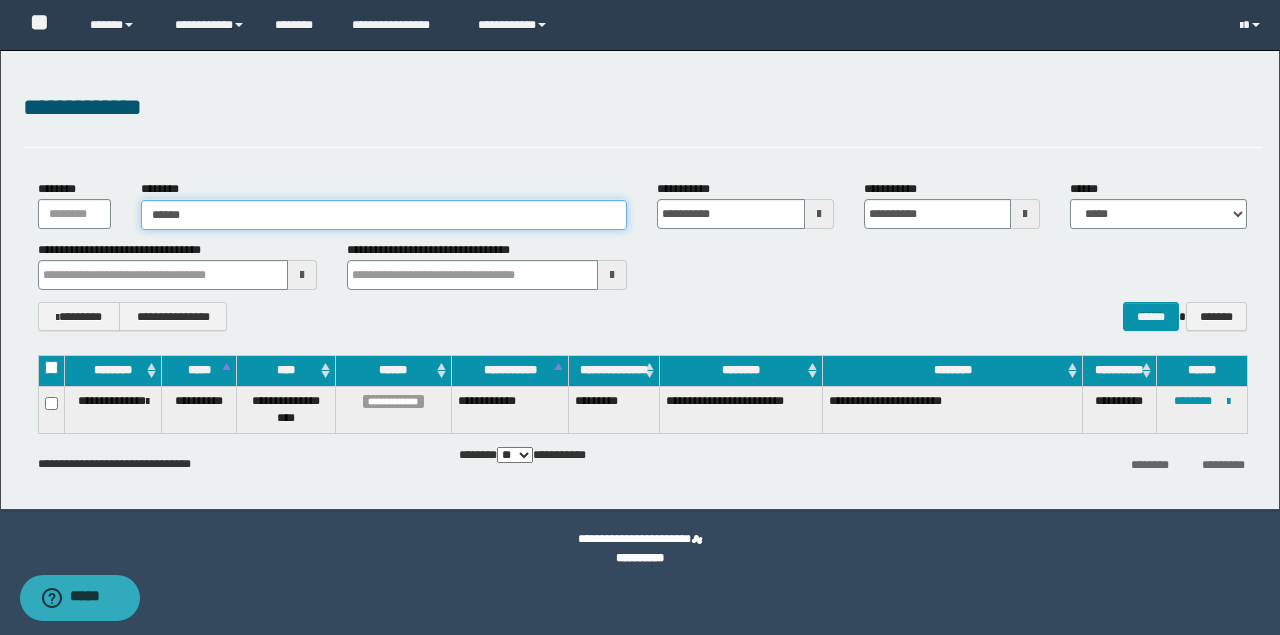type on "*******" 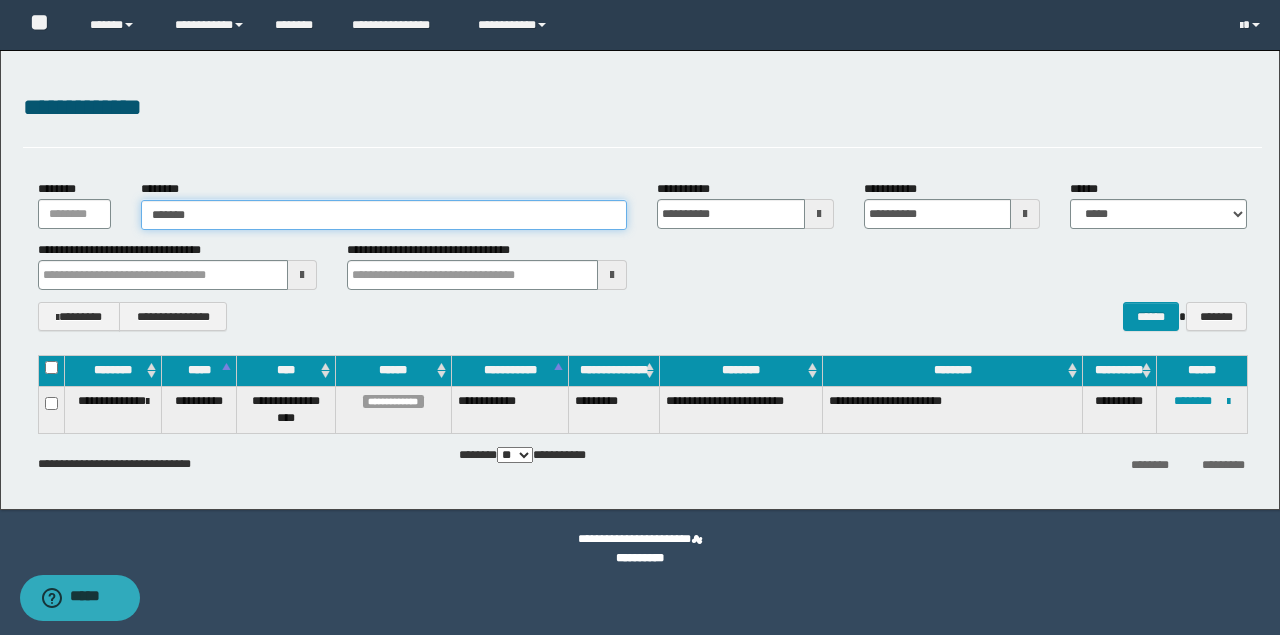 type on "*******" 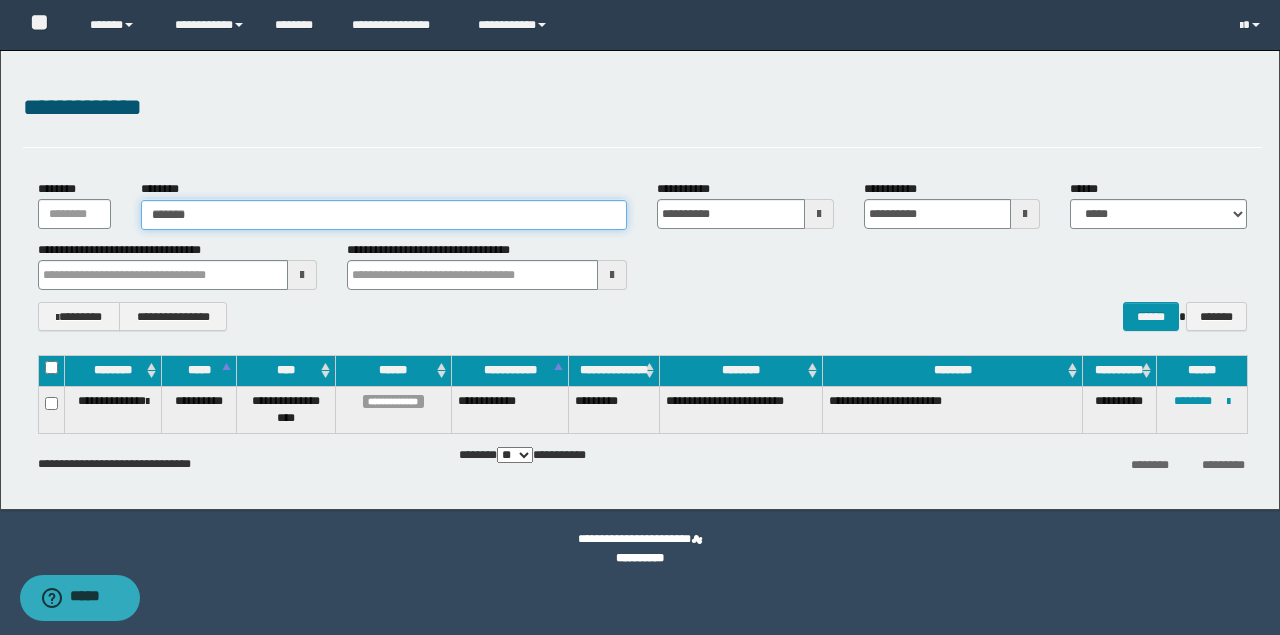 type 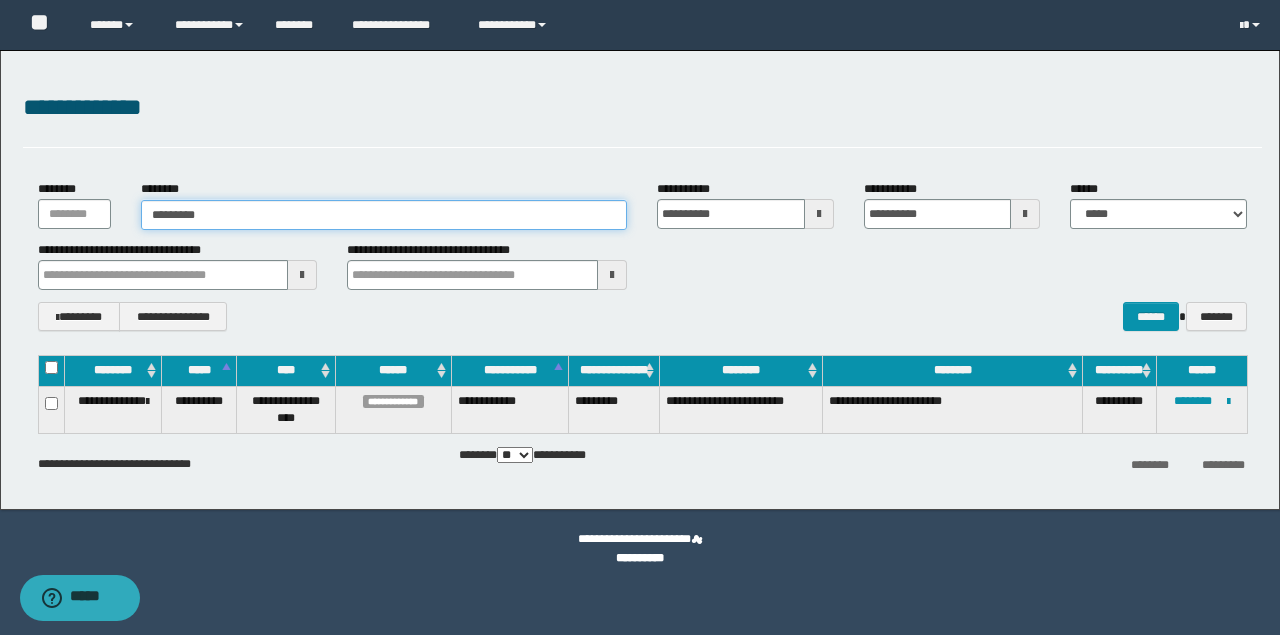 type on "**********" 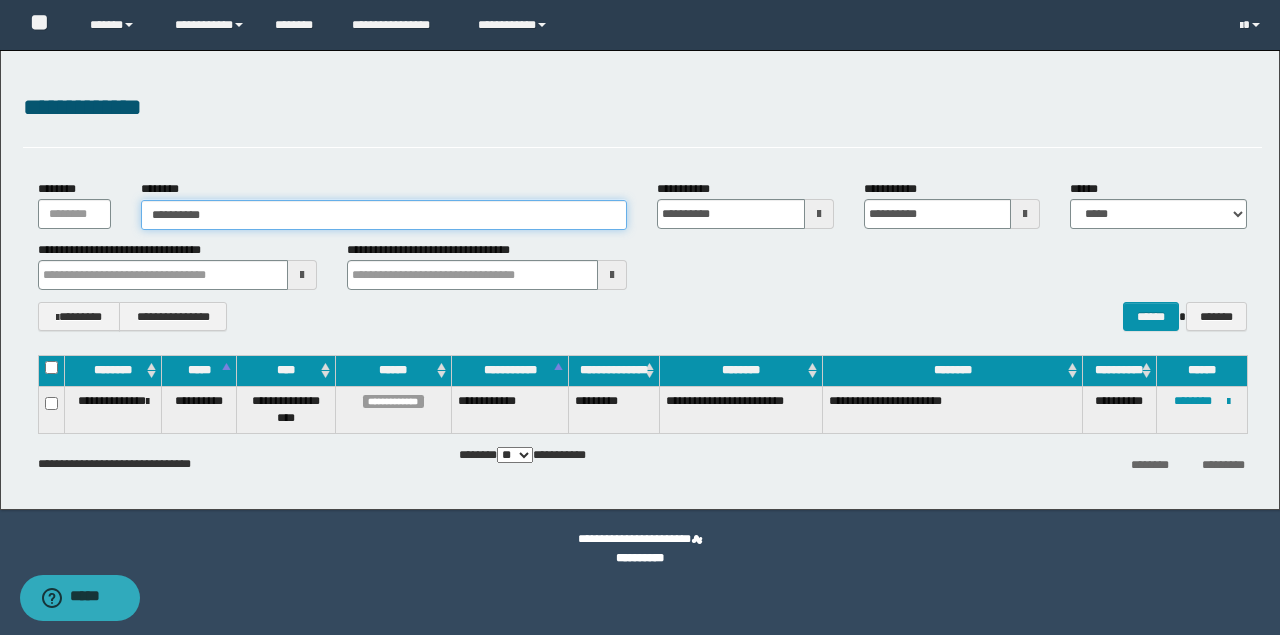 type on "**********" 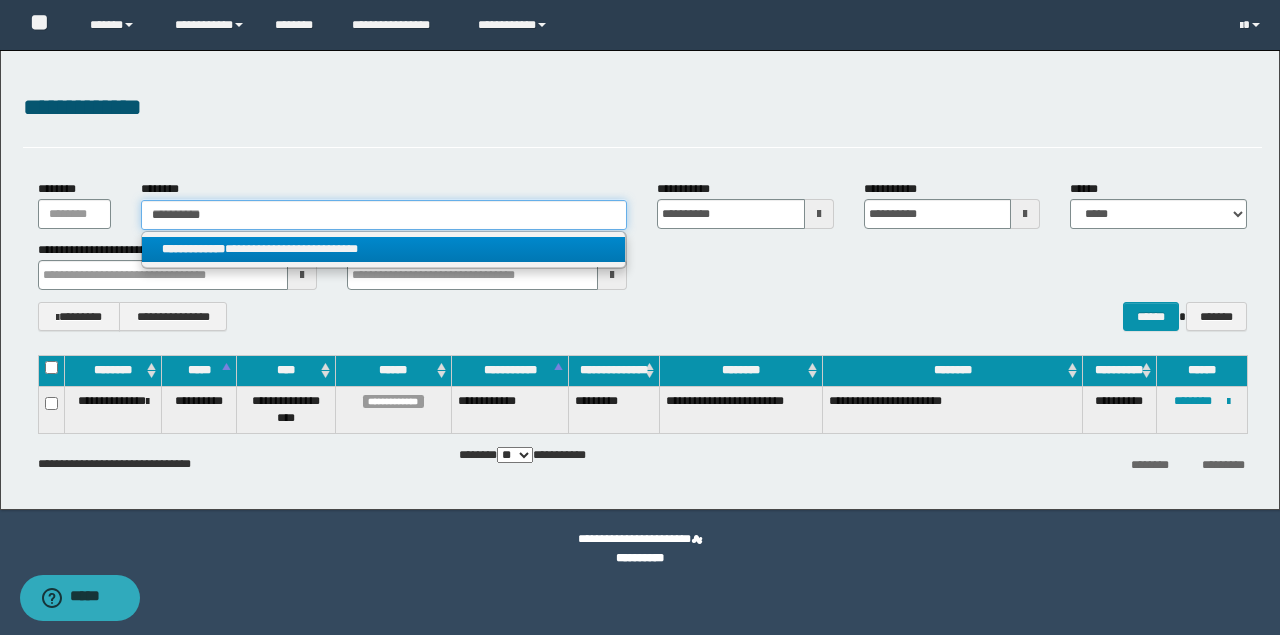 type on "**********" 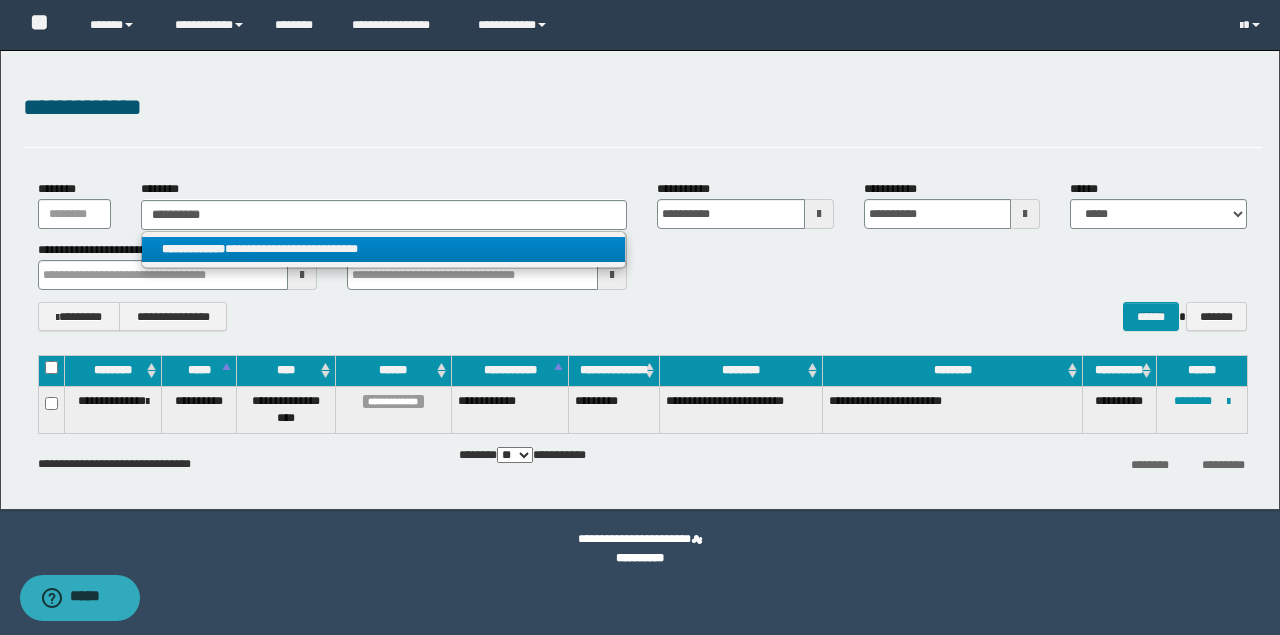 click on "**********" at bounding box center [383, 249] 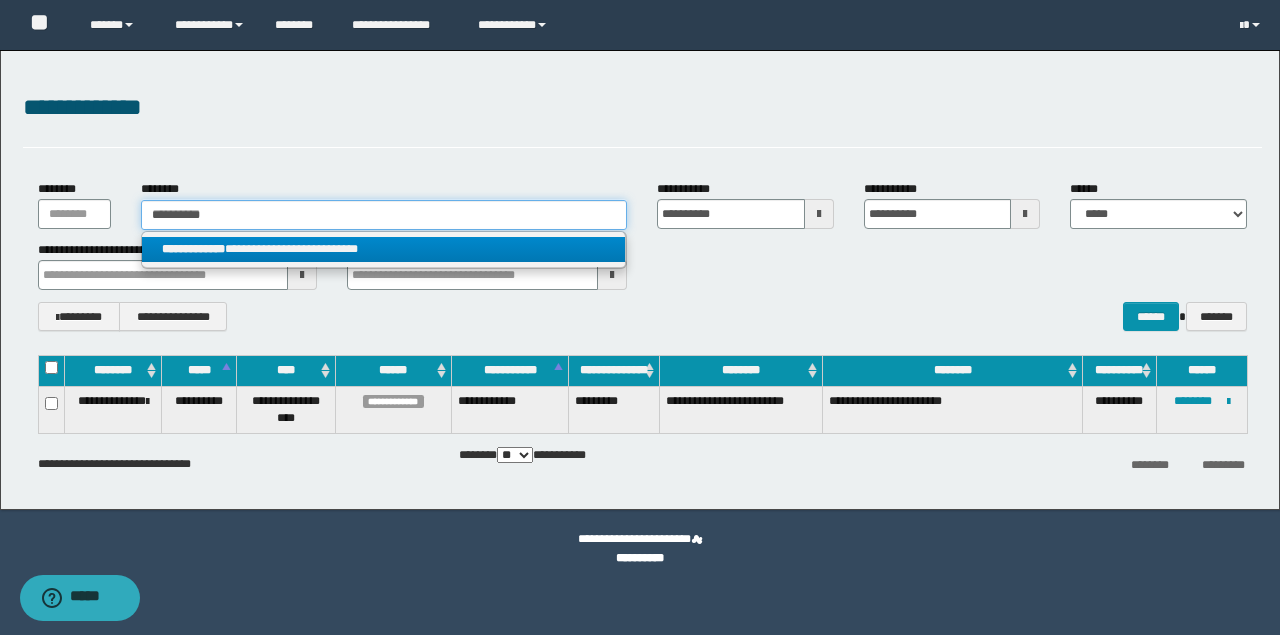 type 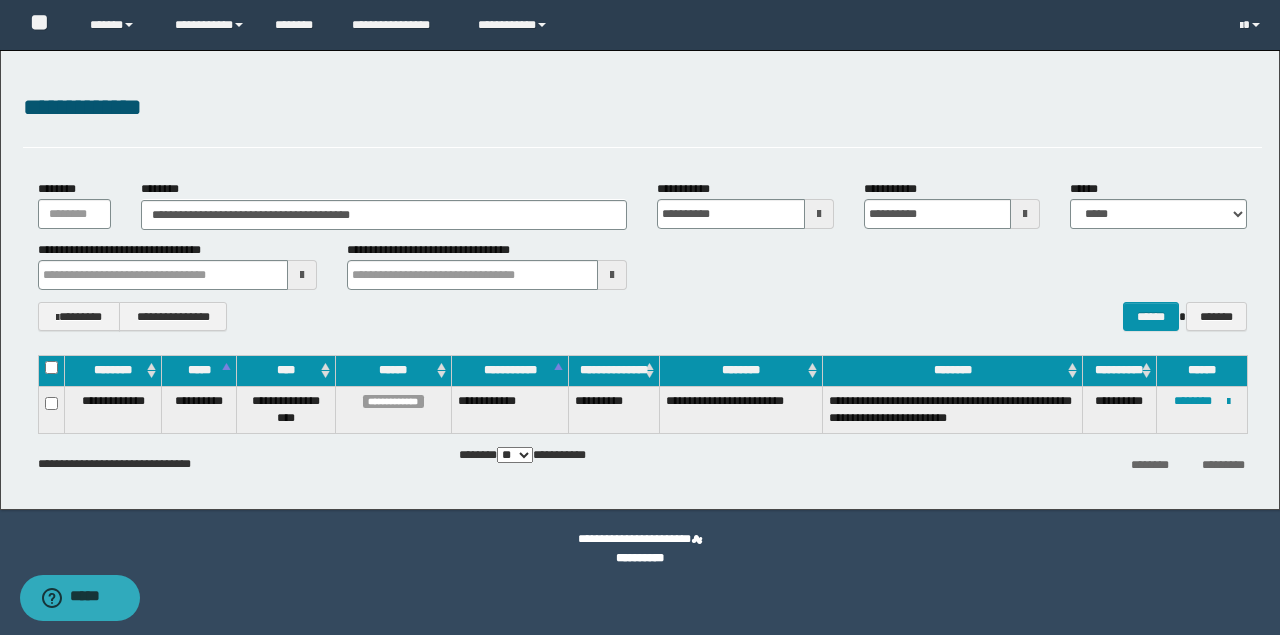 click on "**********" at bounding box center [1202, 409] 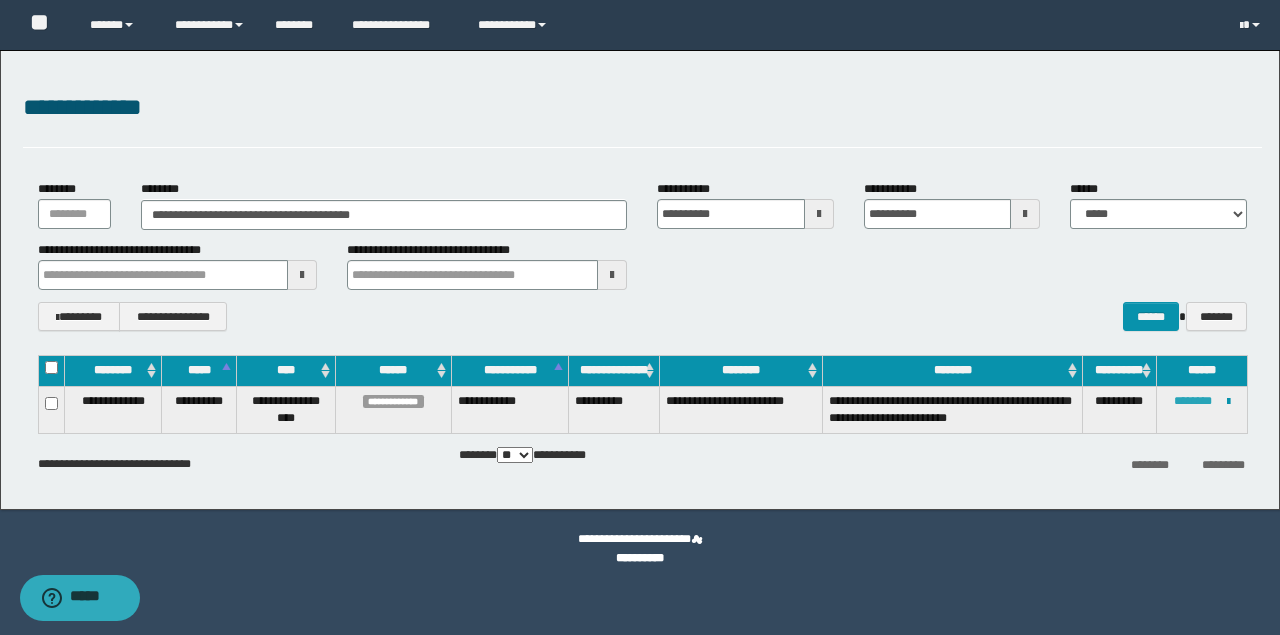 click on "********" at bounding box center (1193, 401) 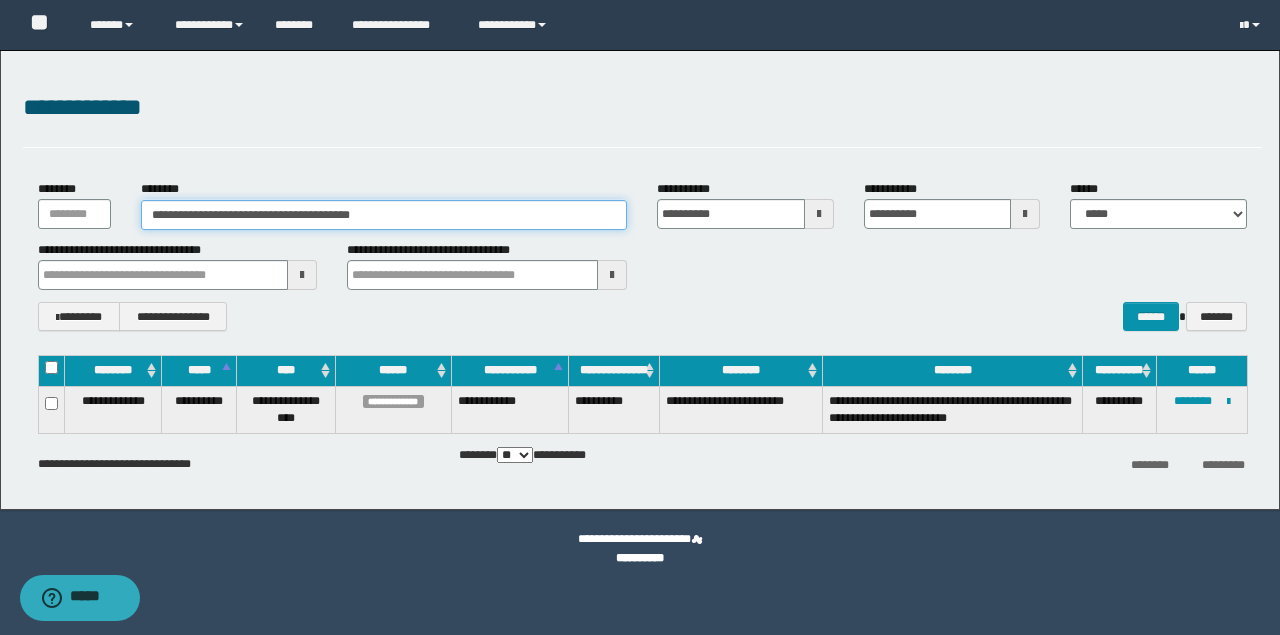 drag, startPoint x: 392, startPoint y: 216, endPoint x: 0, endPoint y: 248, distance: 393.30396 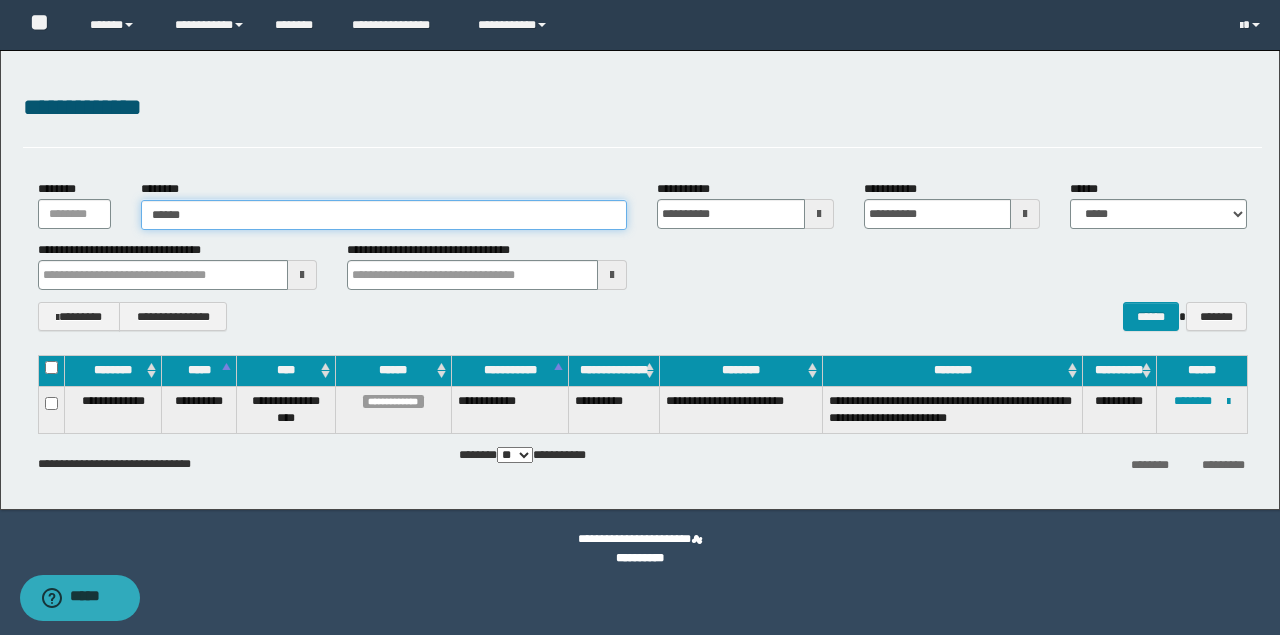 type on "*******" 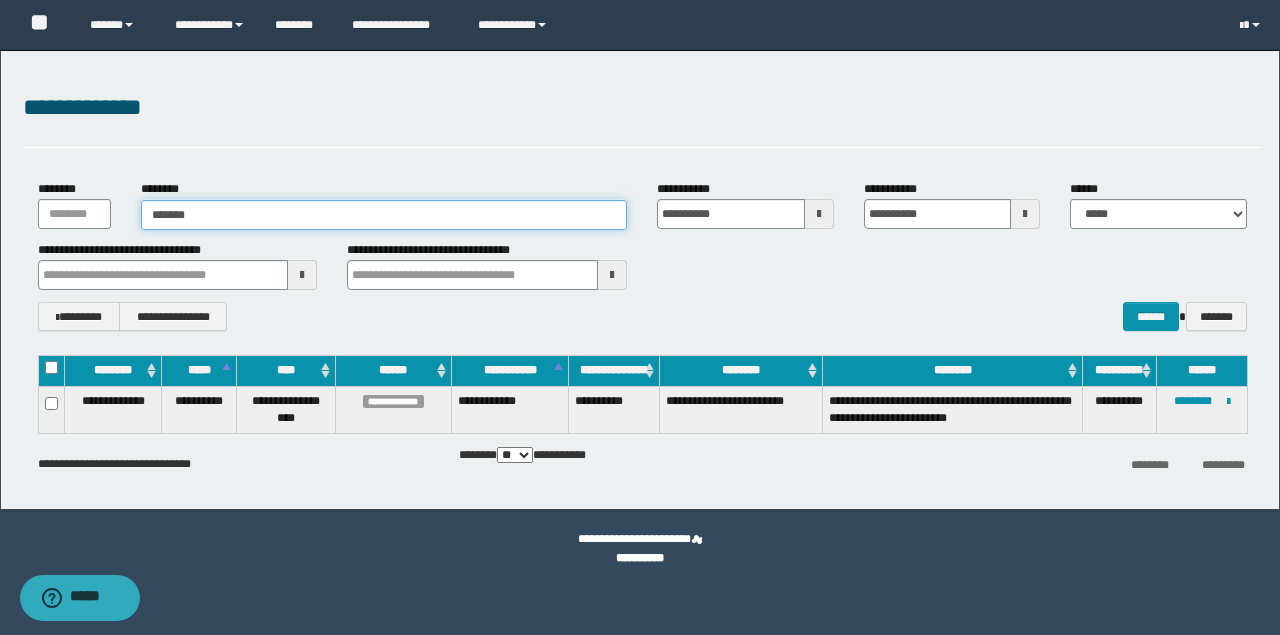 type 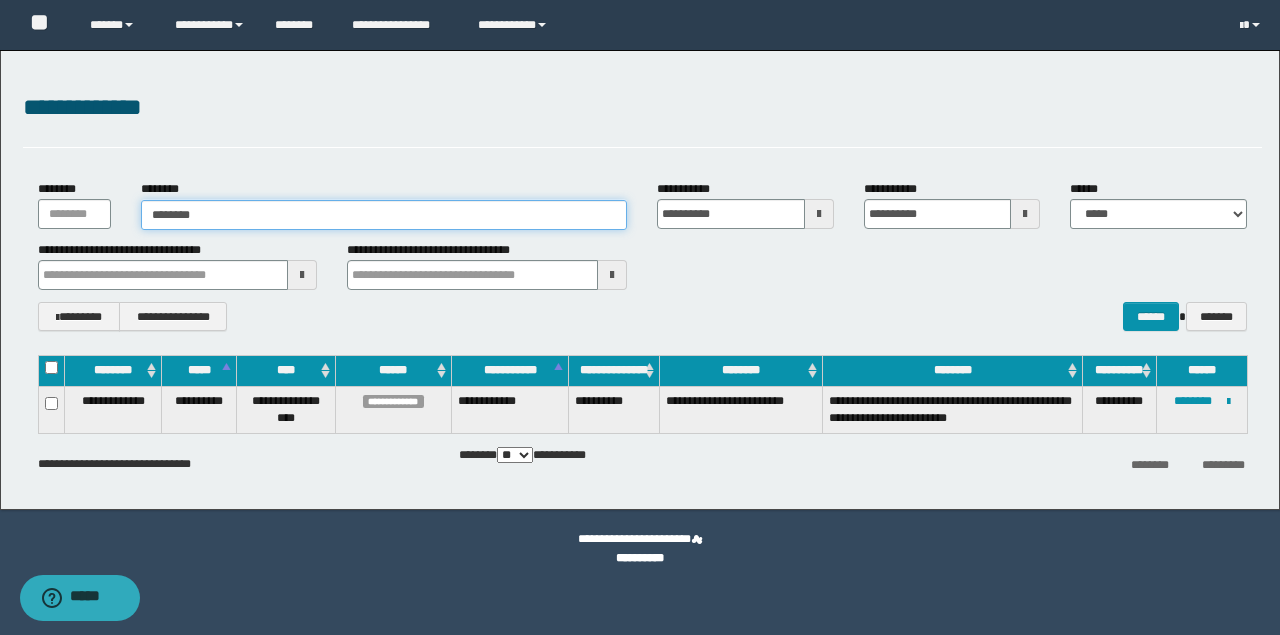 type on "********" 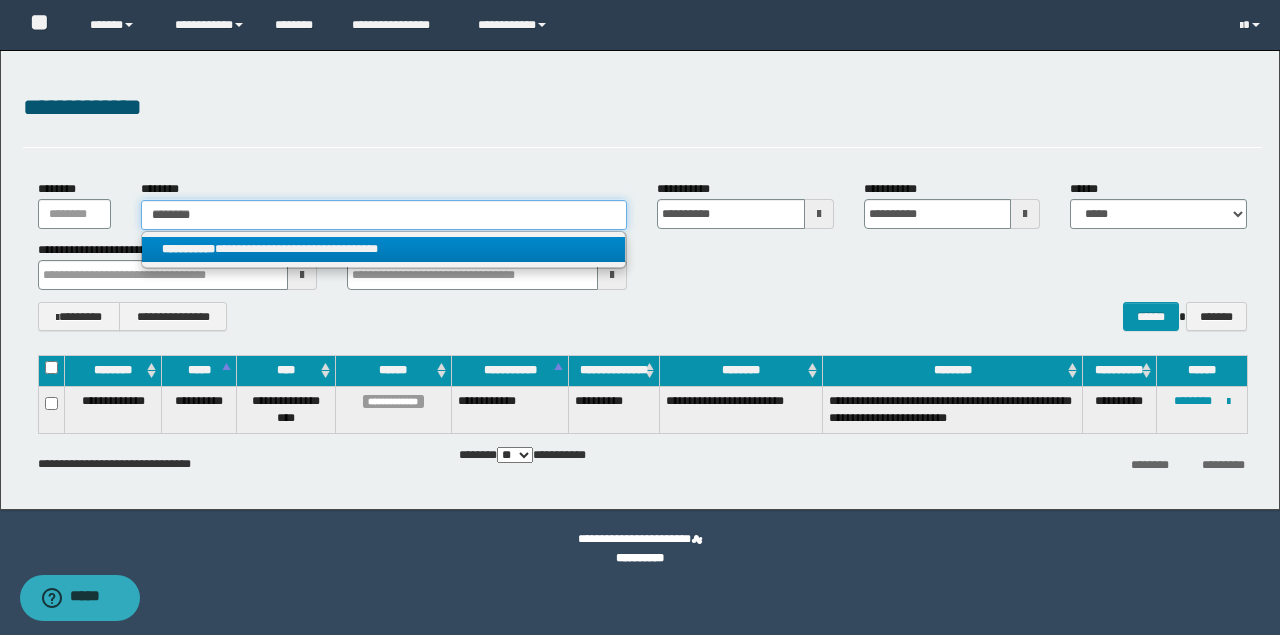 type on "********" 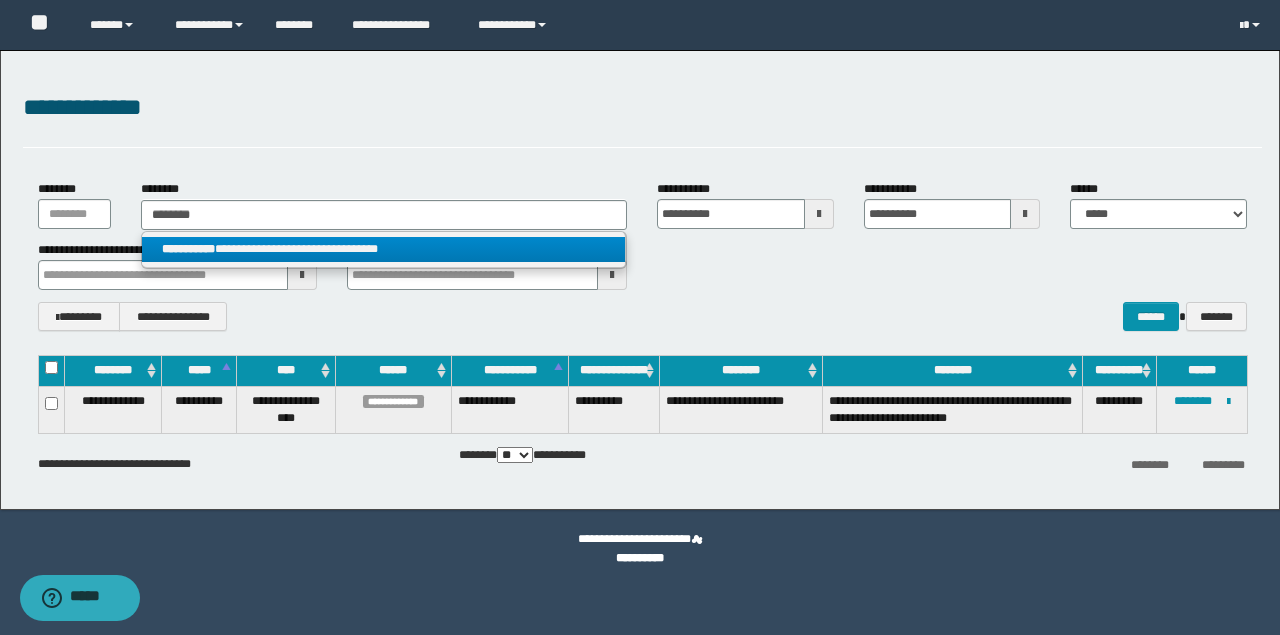 click on "**********" at bounding box center (384, 249) 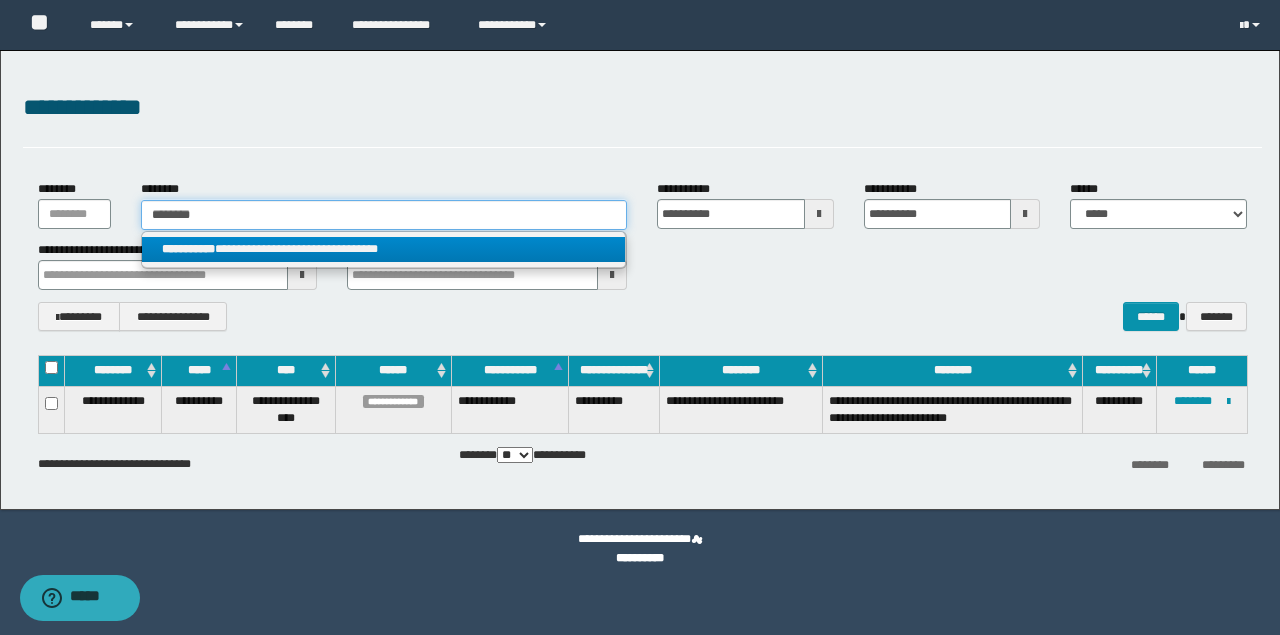 type 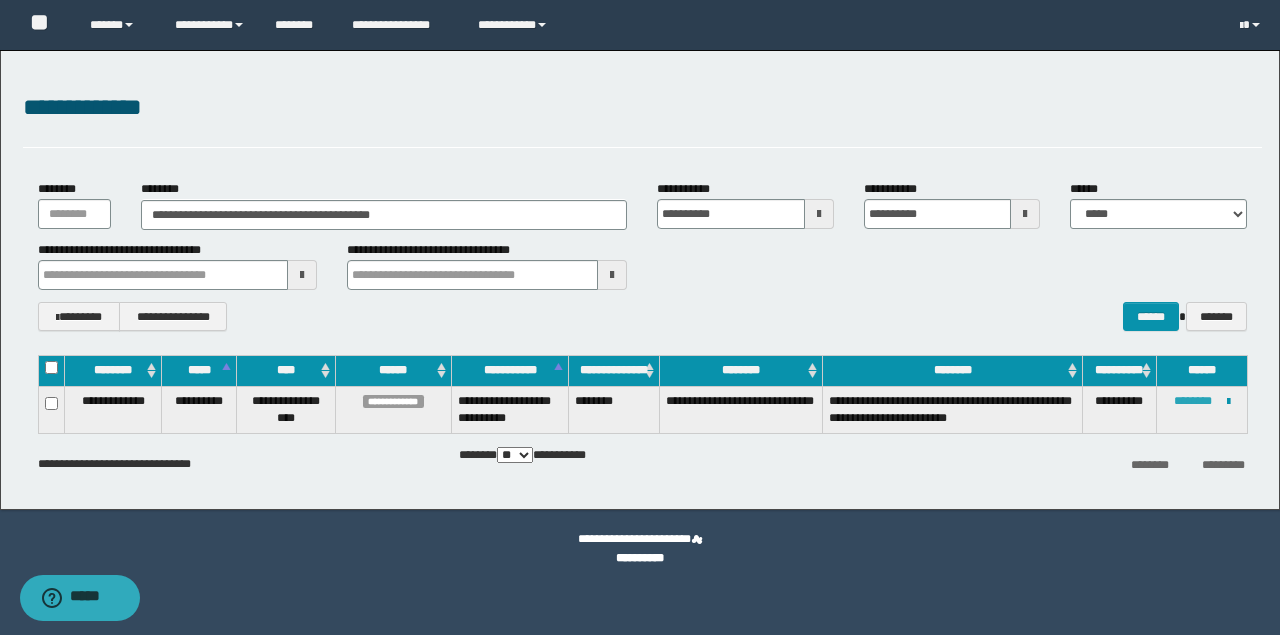 click on "********" at bounding box center [1193, 401] 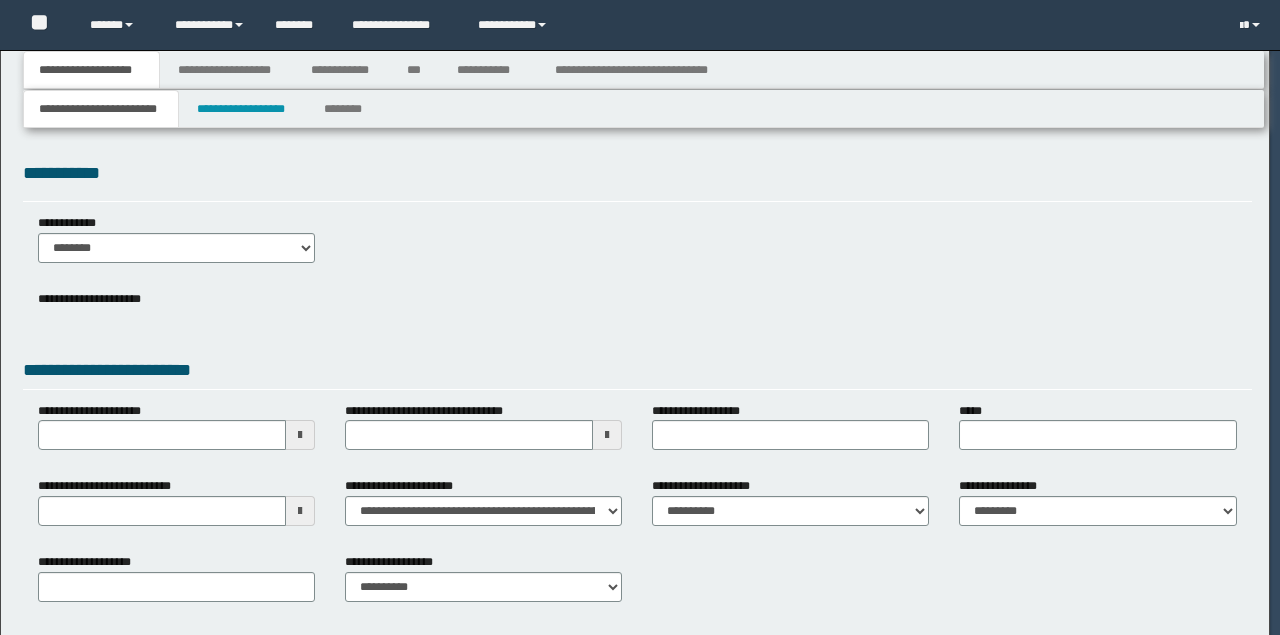 scroll, scrollTop: 0, scrollLeft: 0, axis: both 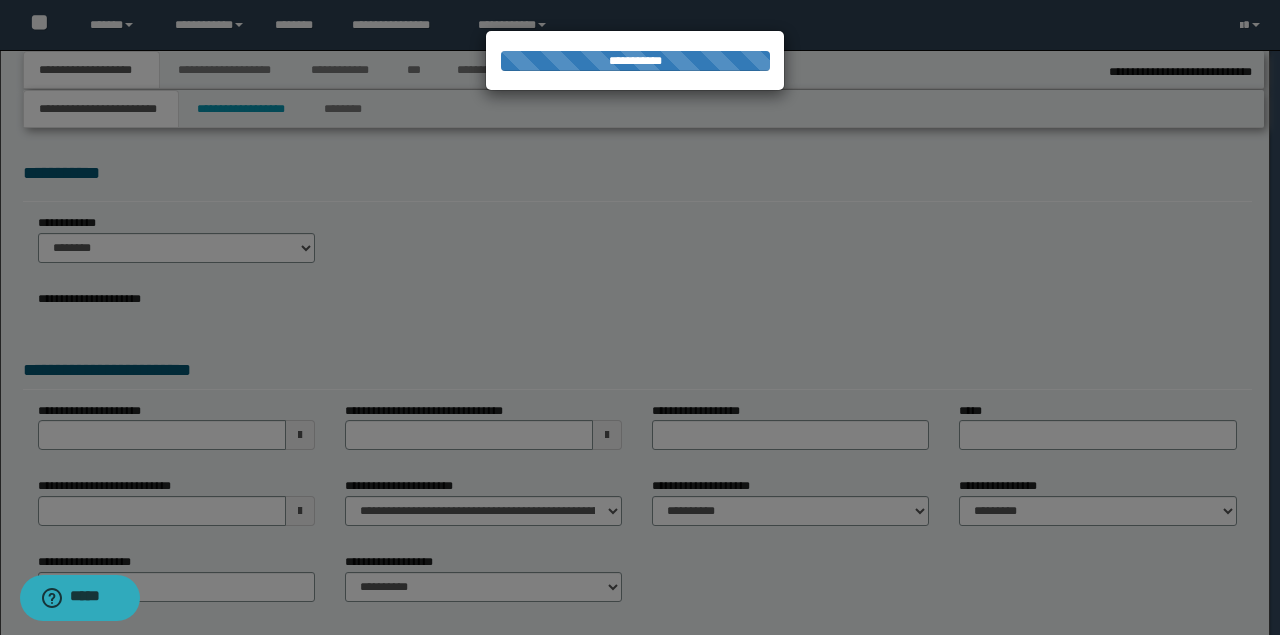 select on "*" 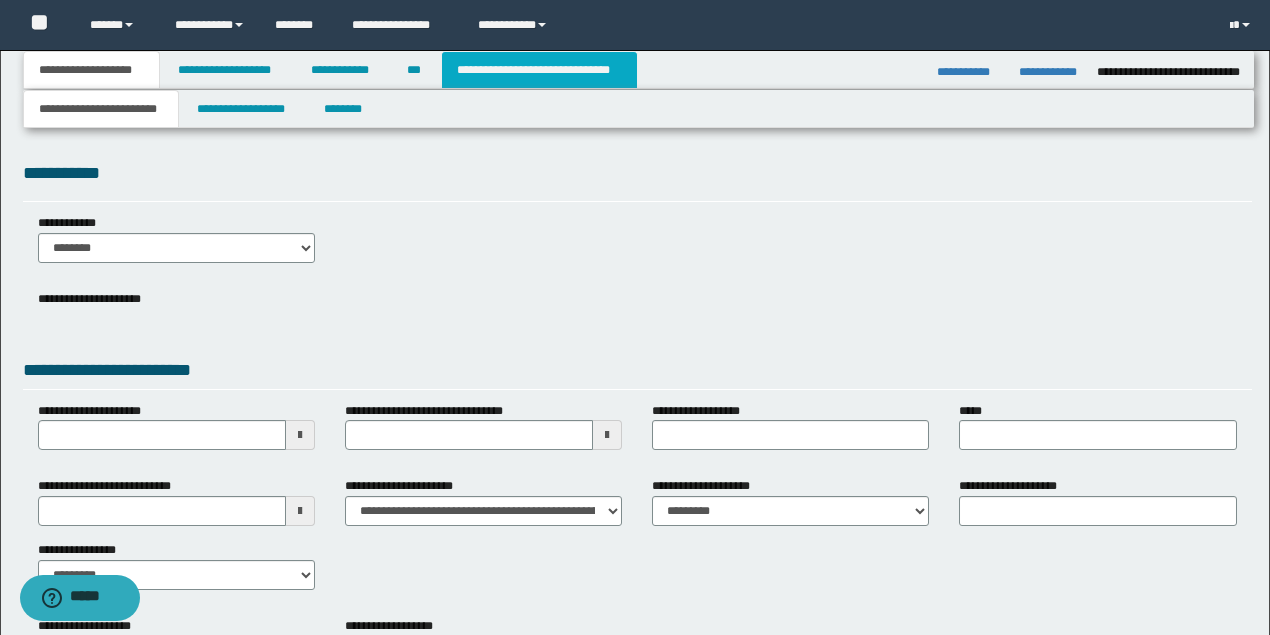 drag, startPoint x: 610, startPoint y: 74, endPoint x: 592, endPoint y: 72, distance: 18.110771 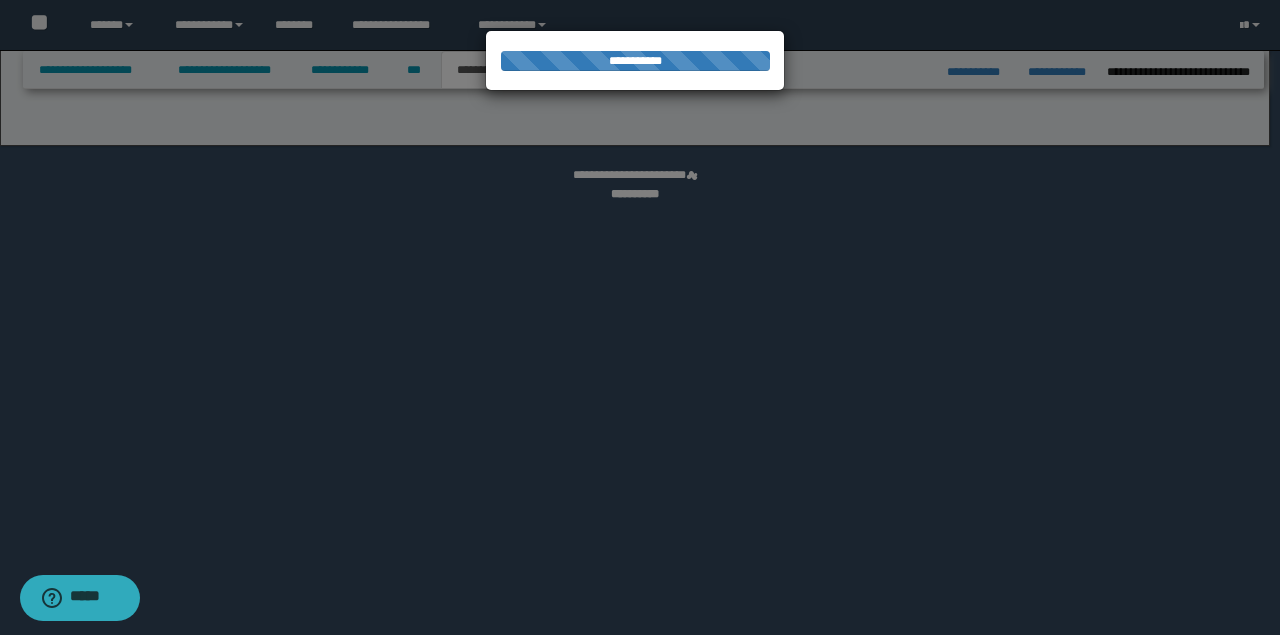 select on "*" 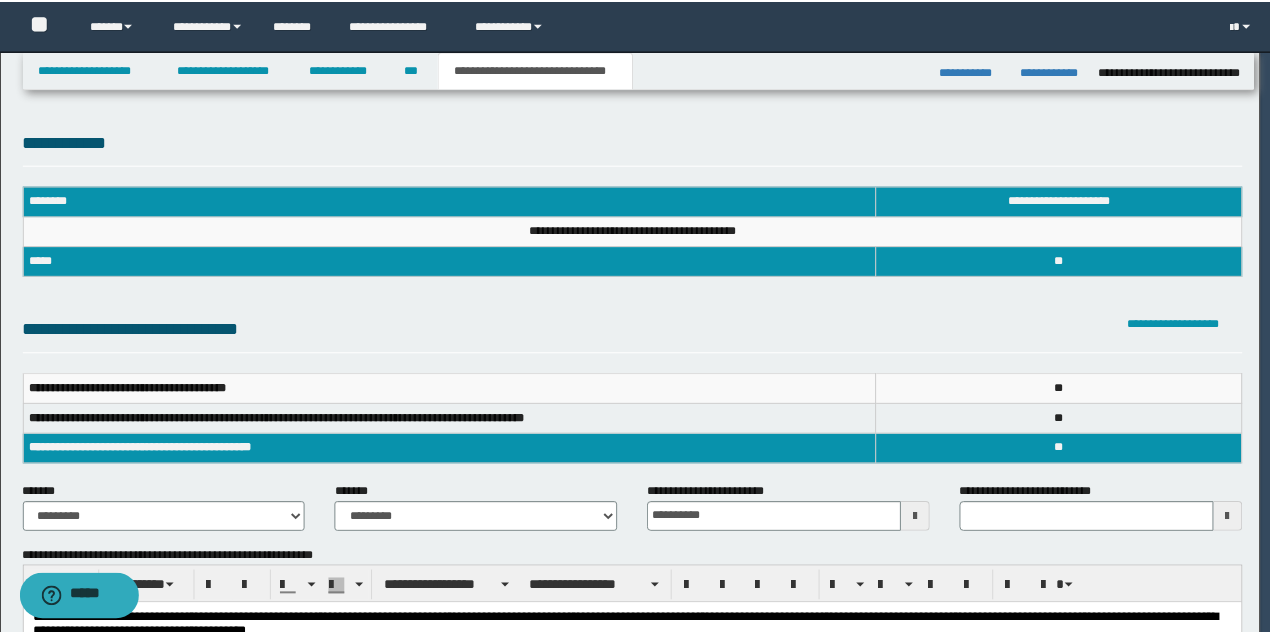 scroll, scrollTop: 1, scrollLeft: 0, axis: vertical 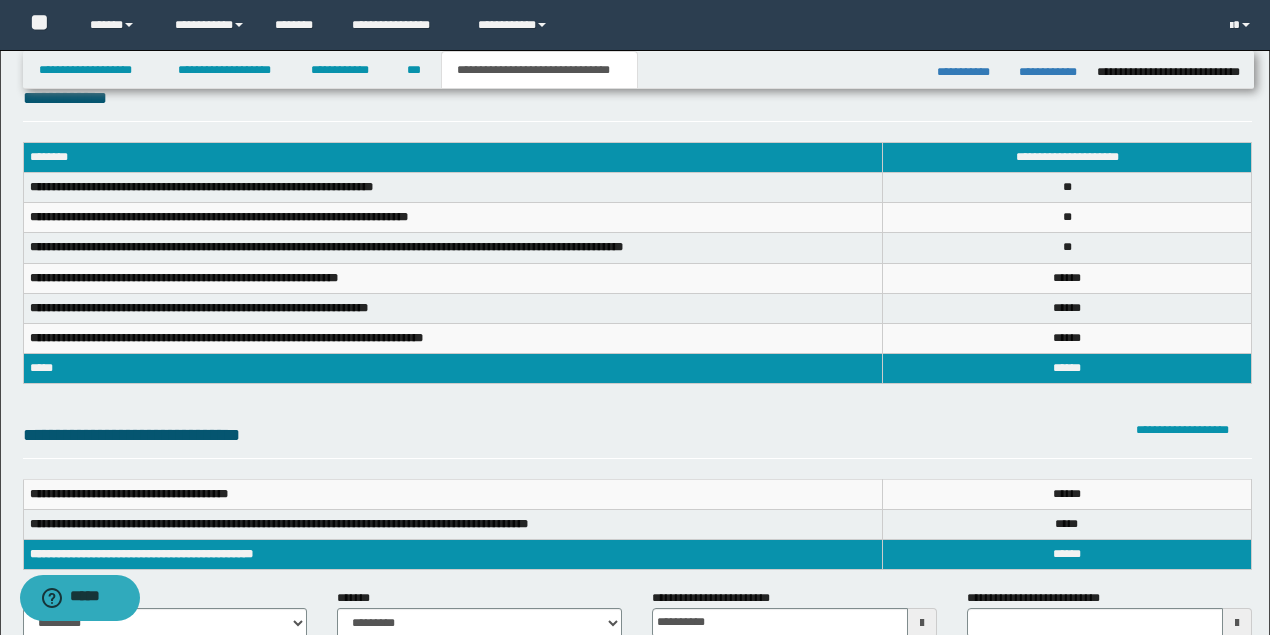 type 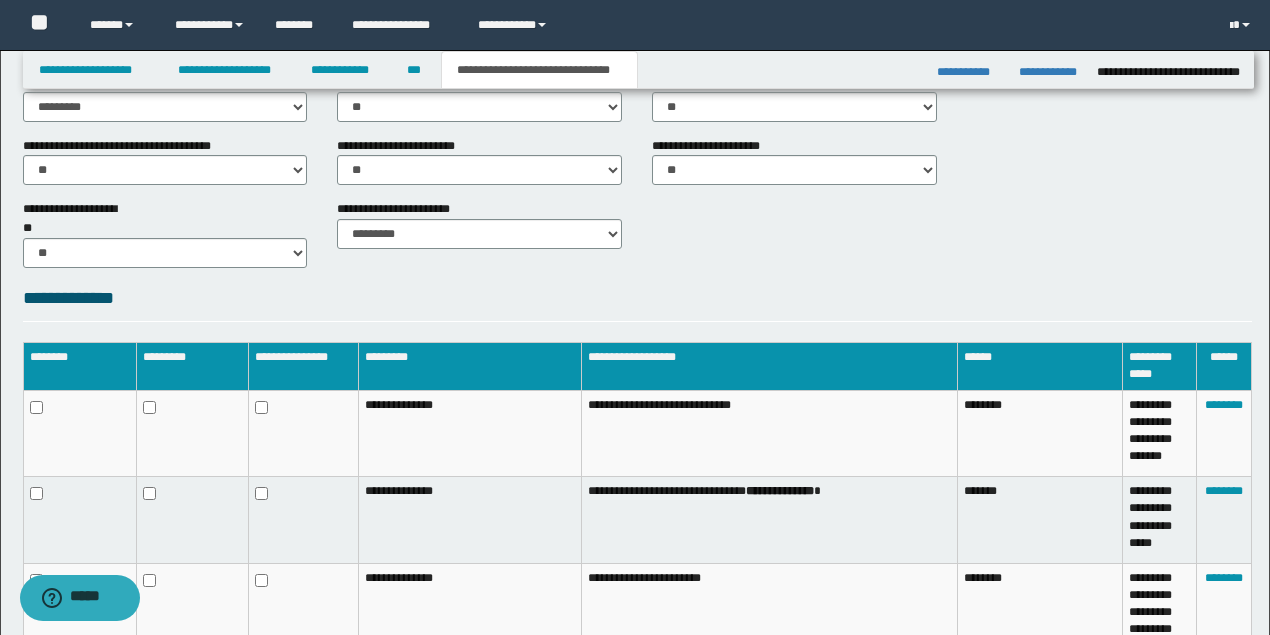 scroll, scrollTop: 1094, scrollLeft: 0, axis: vertical 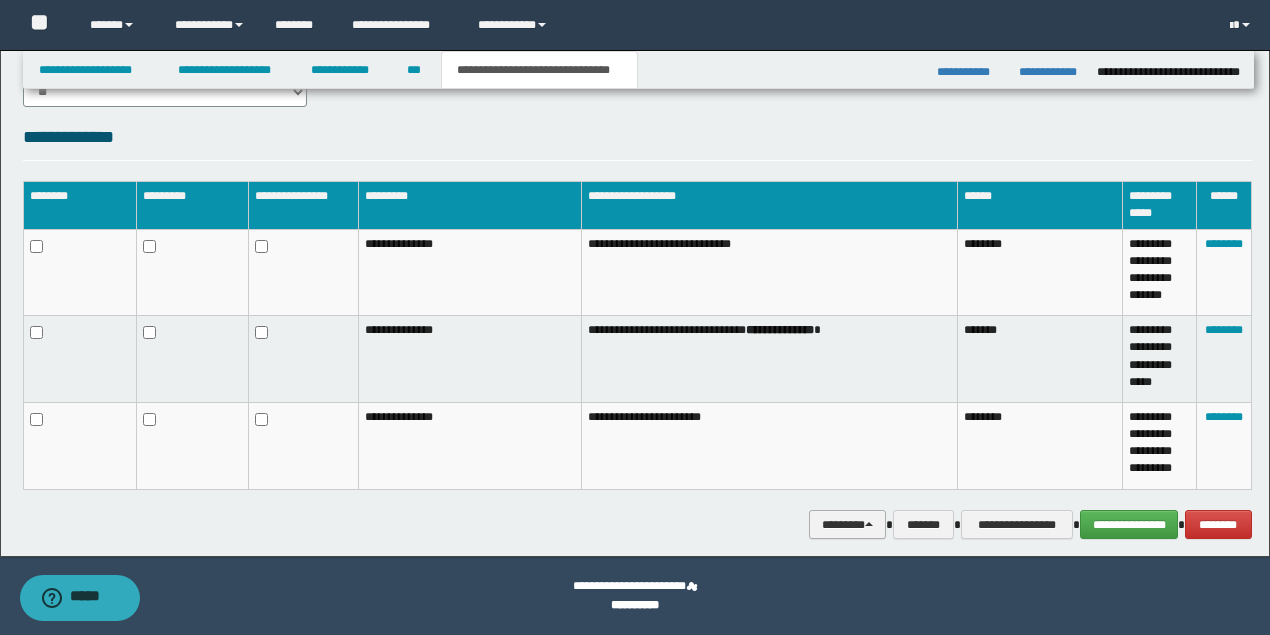 drag, startPoint x: 846, startPoint y: 529, endPoint x: 832, endPoint y: 521, distance: 16.124516 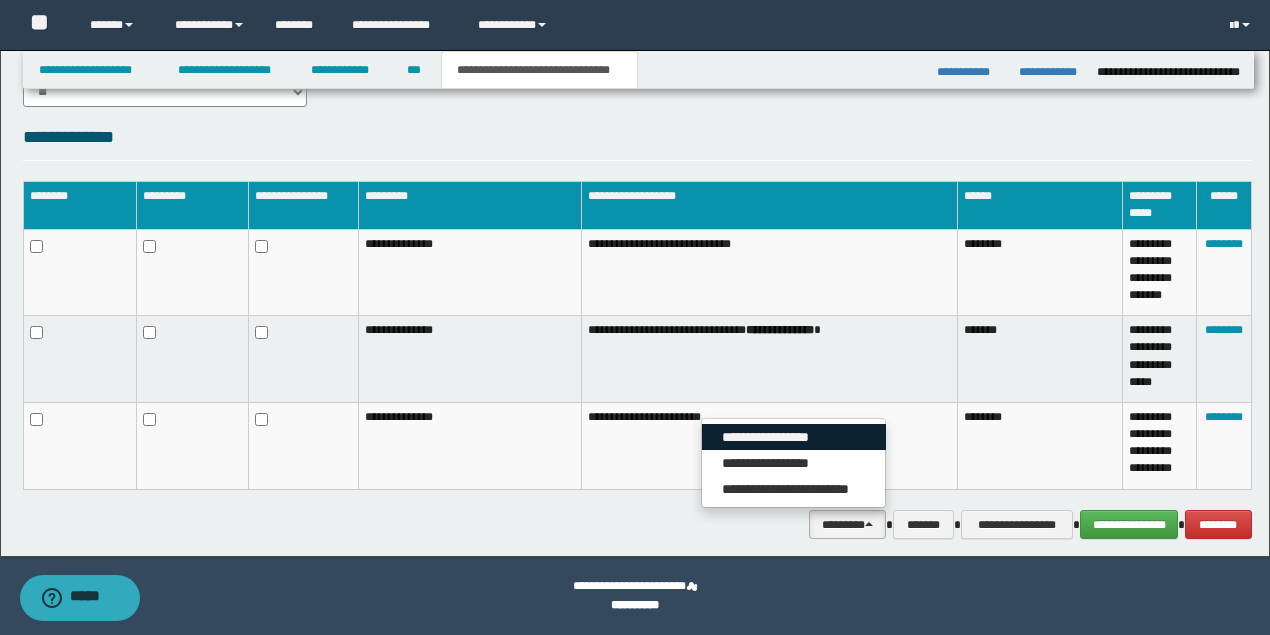 click on "**********" at bounding box center [794, 437] 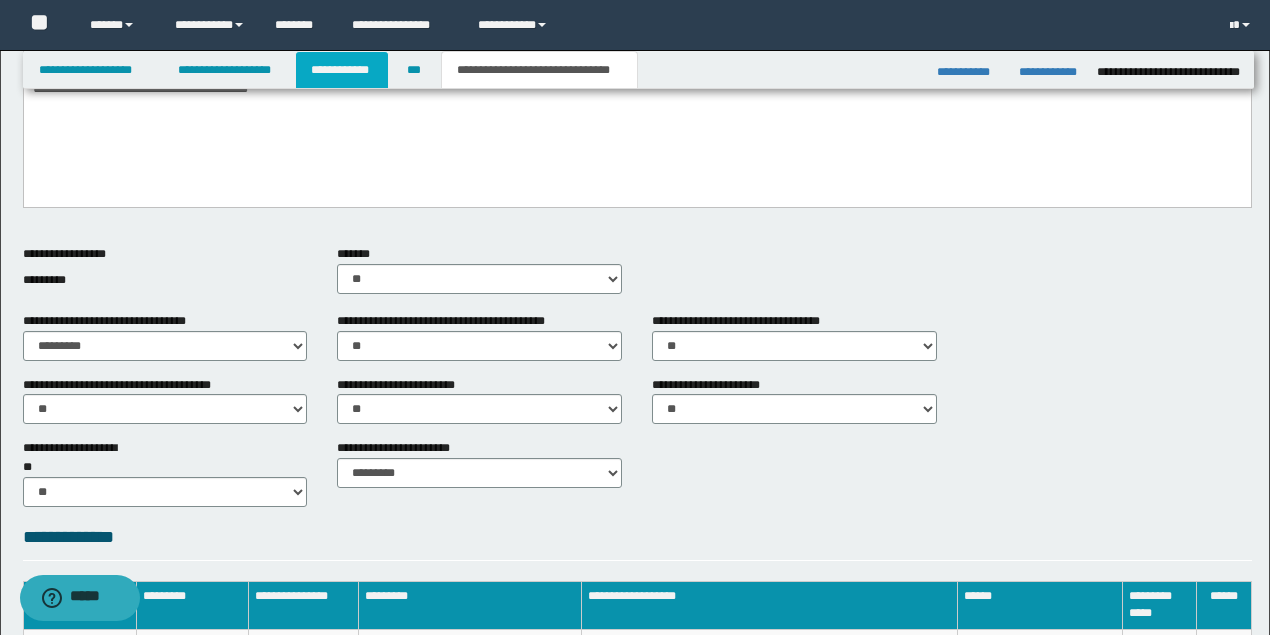click on "**********" at bounding box center (342, 70) 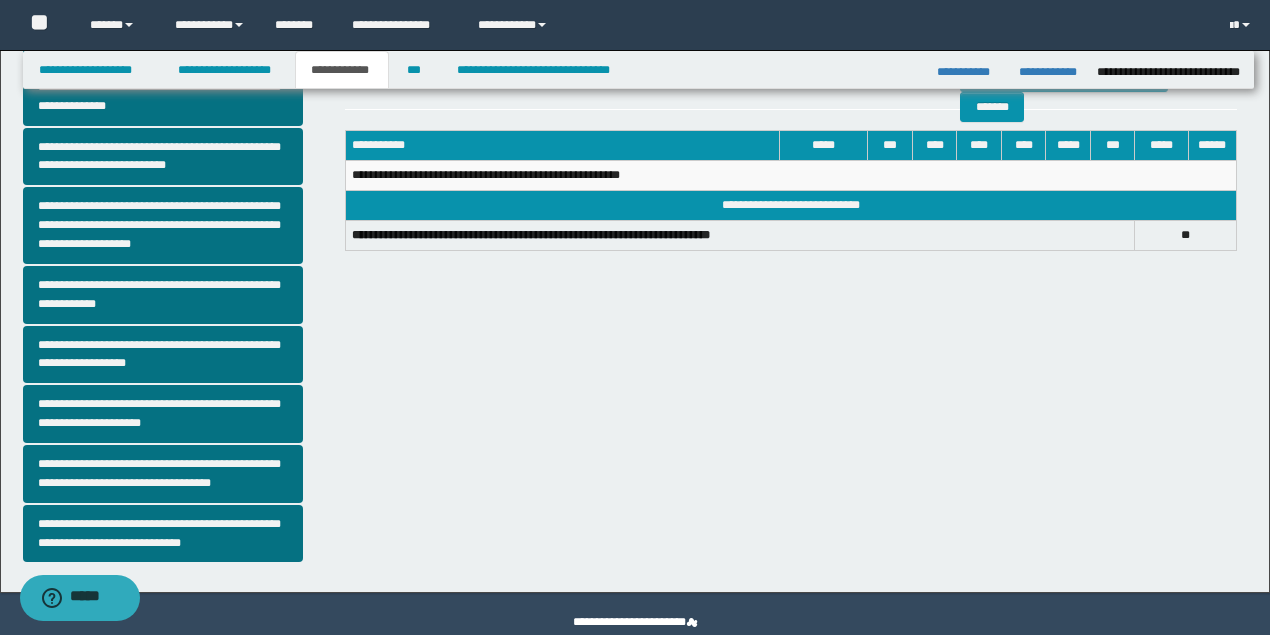 scroll, scrollTop: 446, scrollLeft: 0, axis: vertical 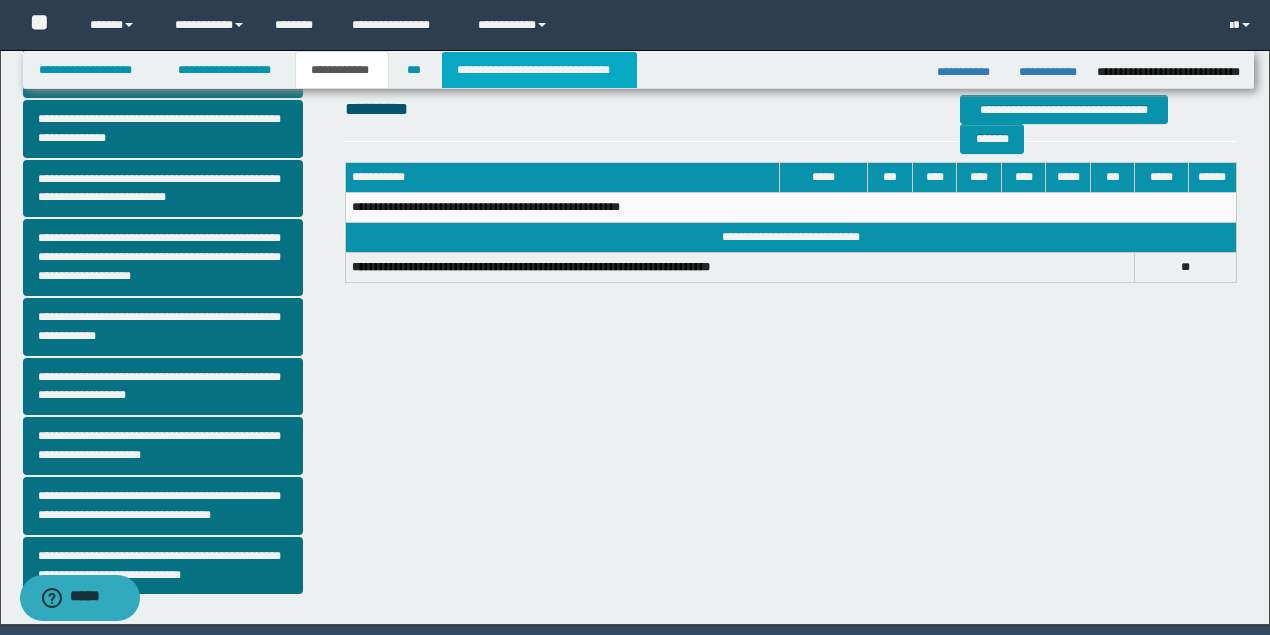 click on "**********" at bounding box center [539, 70] 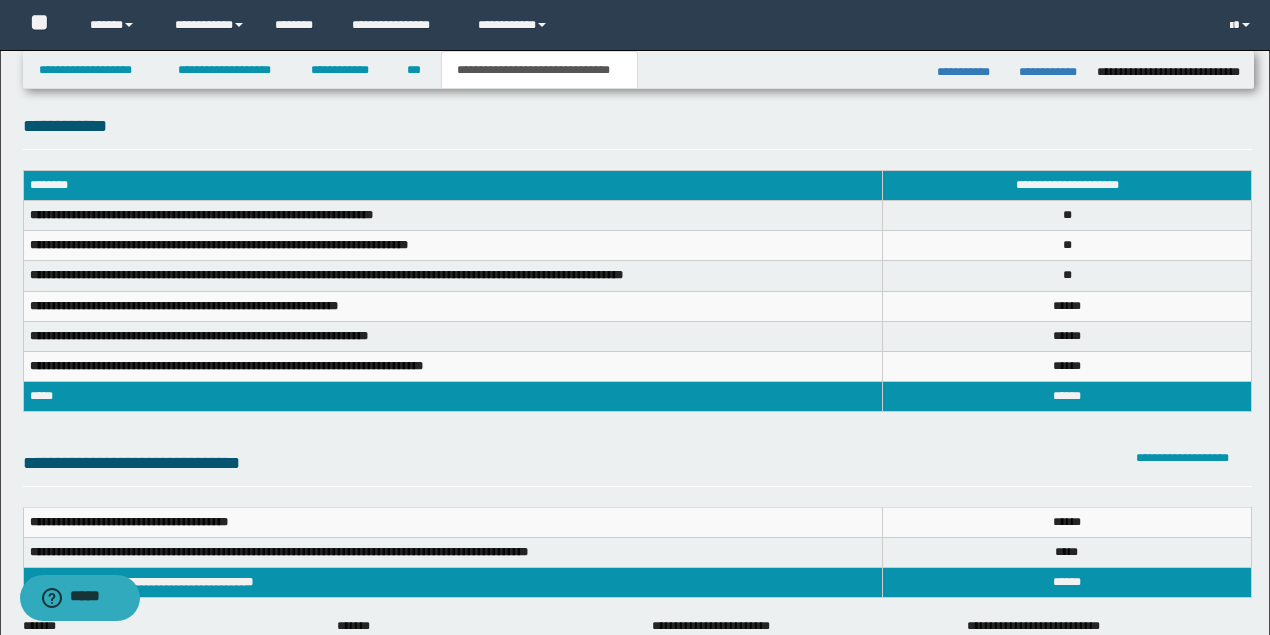 scroll, scrollTop: 0, scrollLeft: 0, axis: both 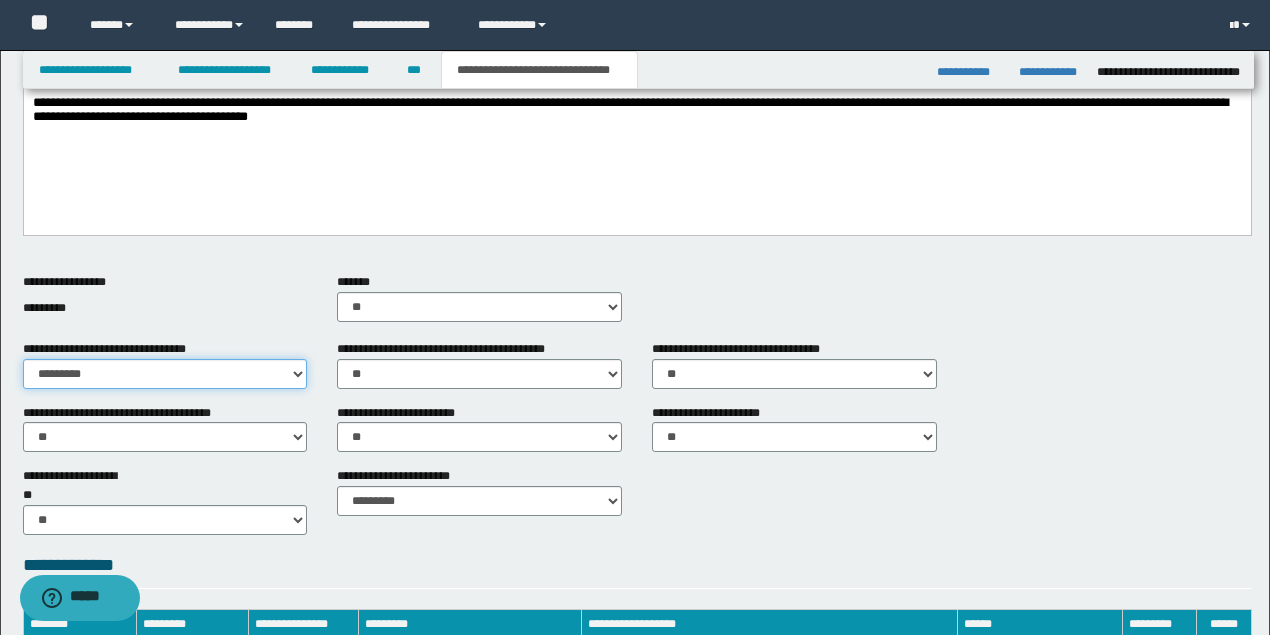 click on "*********
**
**" at bounding box center [165, 374] 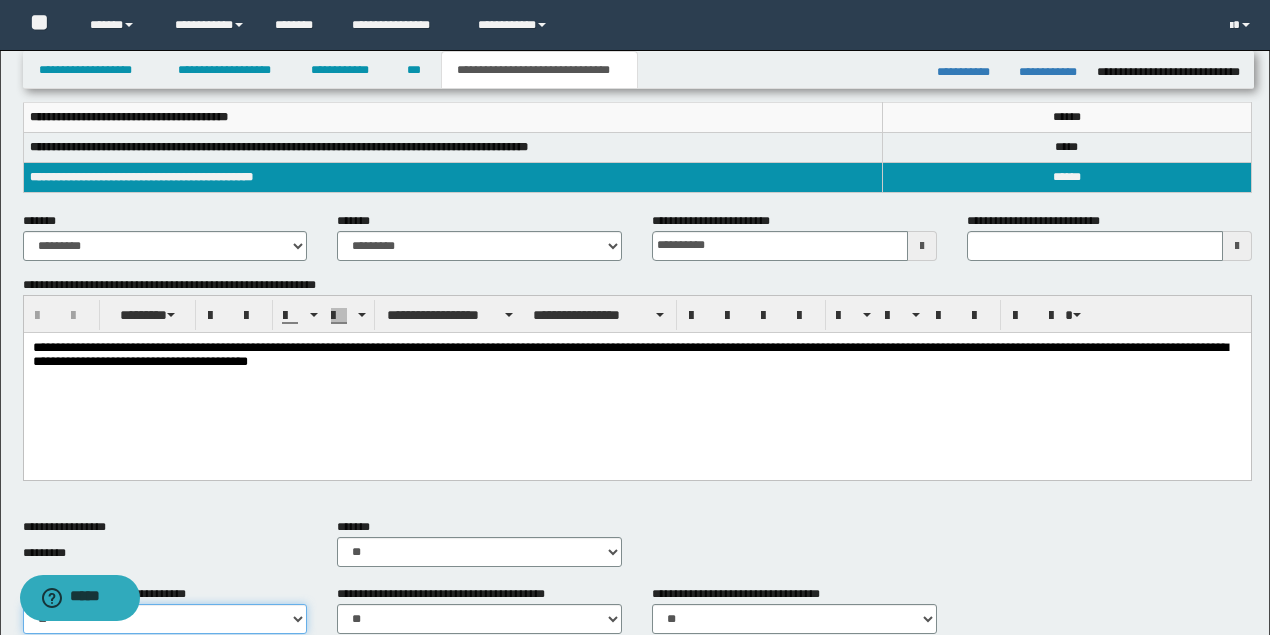 scroll, scrollTop: 400, scrollLeft: 0, axis: vertical 